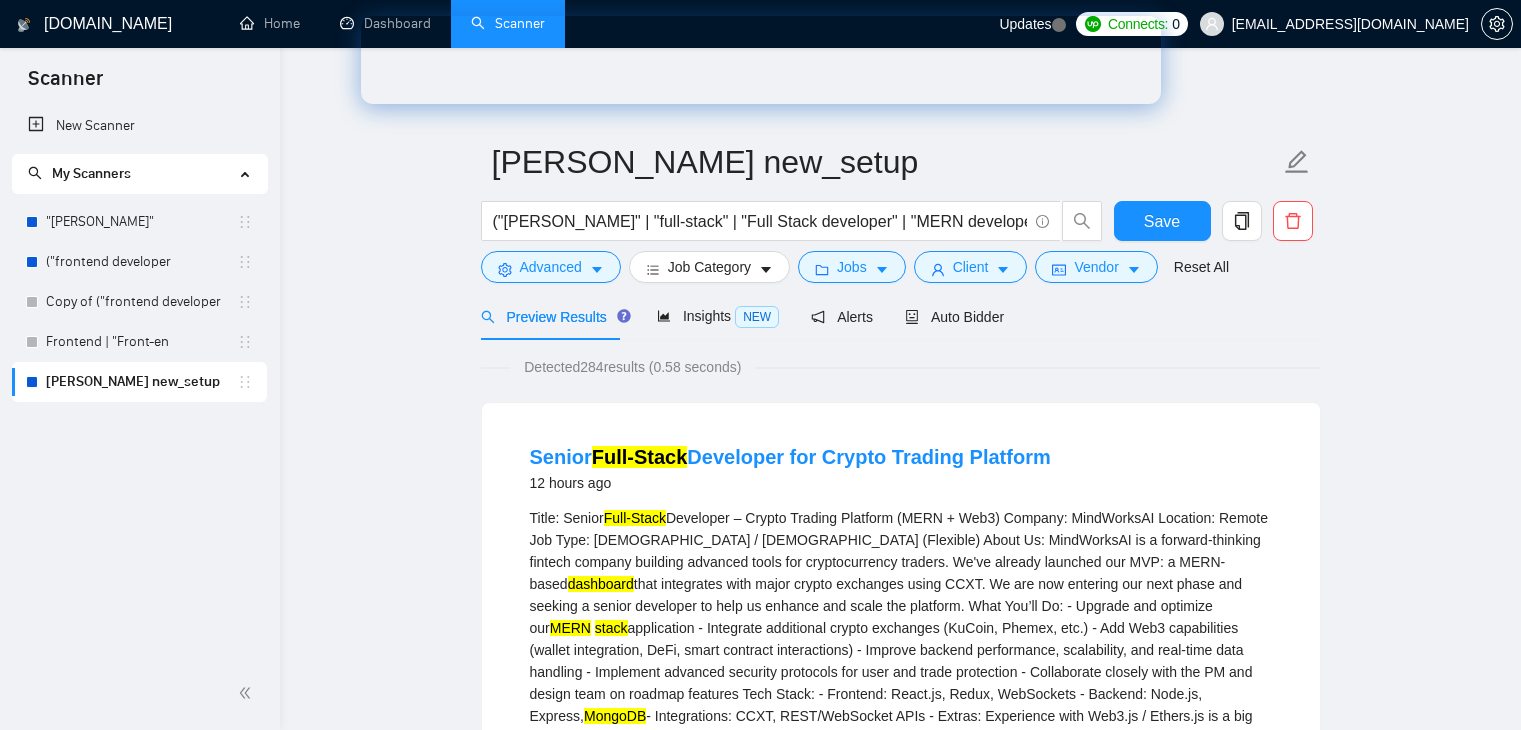 scroll, scrollTop: 43, scrollLeft: 0, axis: vertical 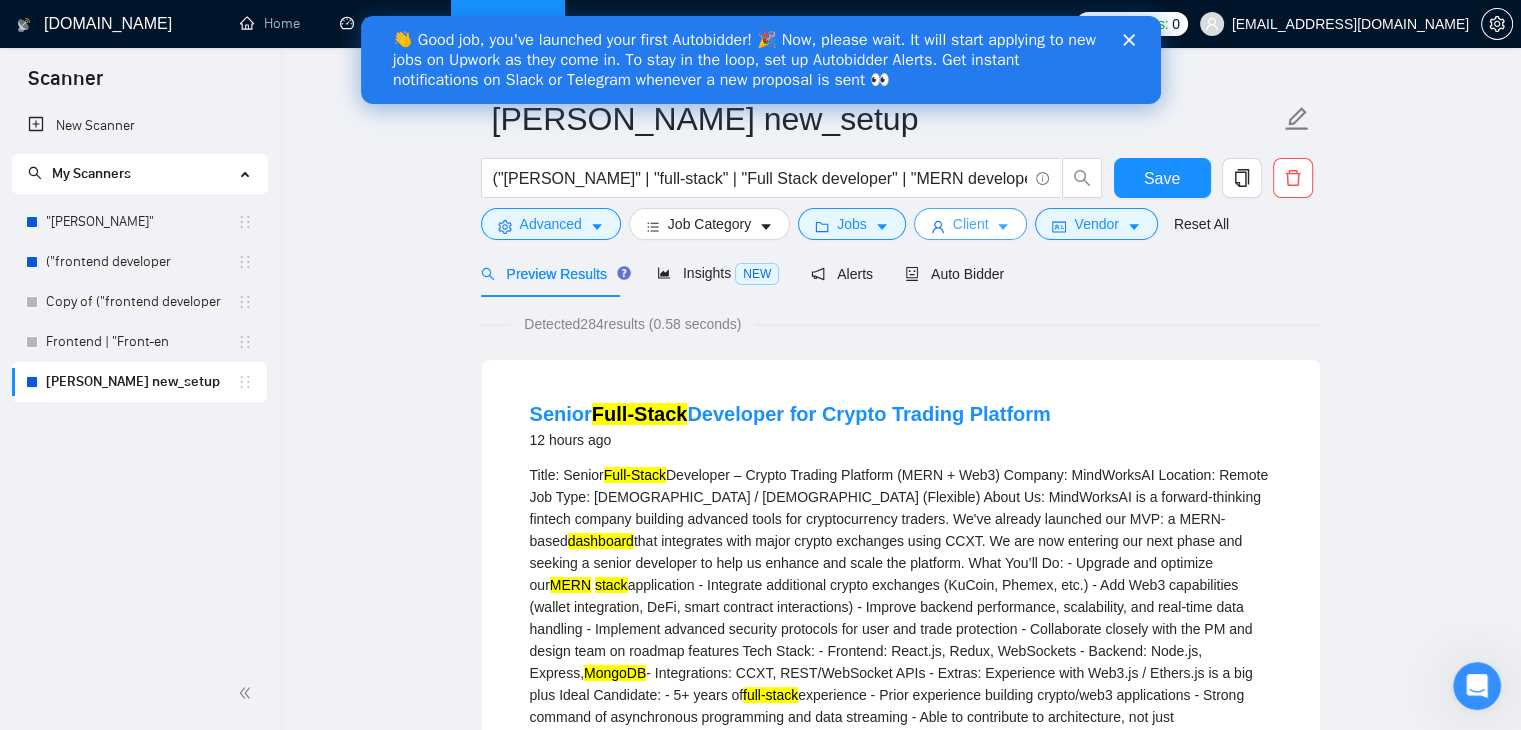 click 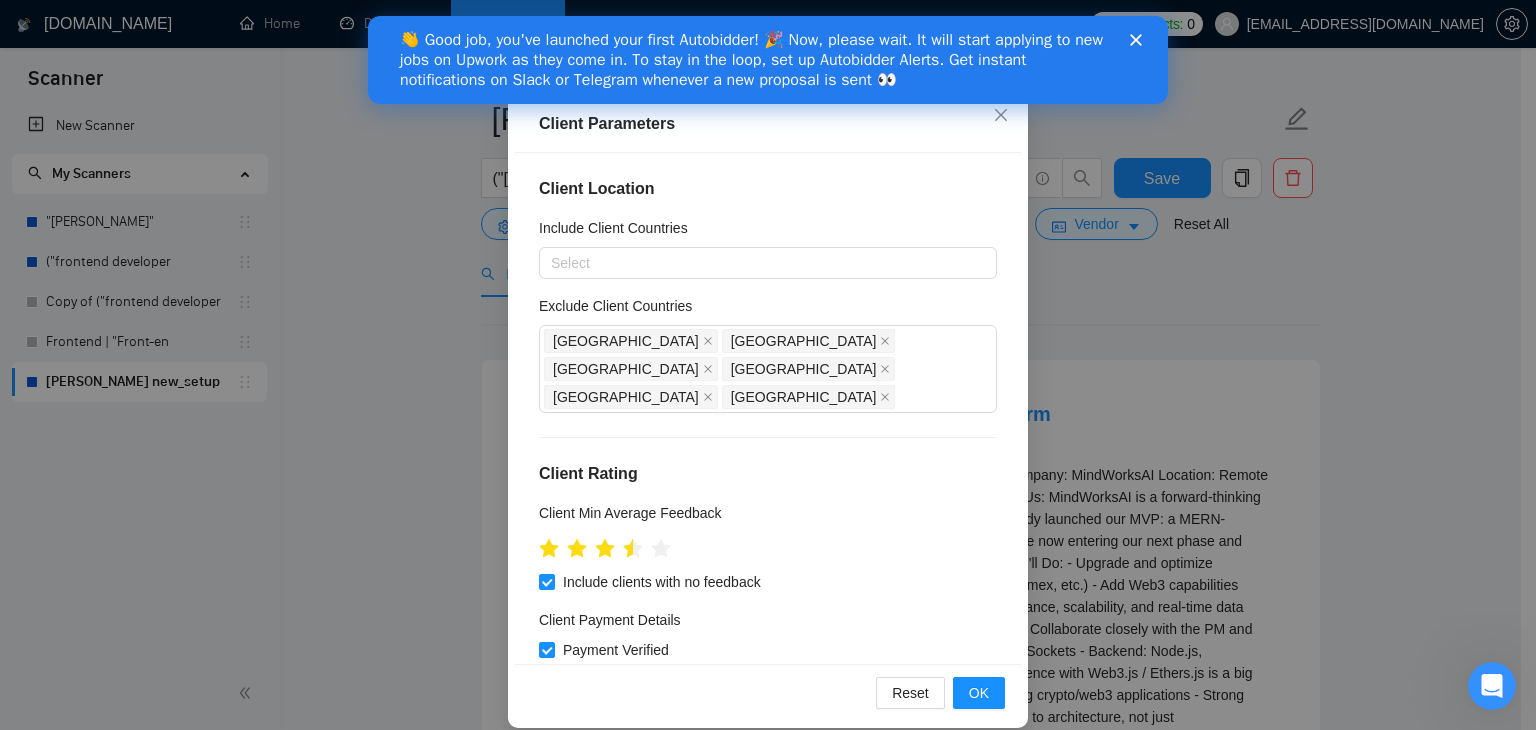 scroll, scrollTop: 137, scrollLeft: 0, axis: vertical 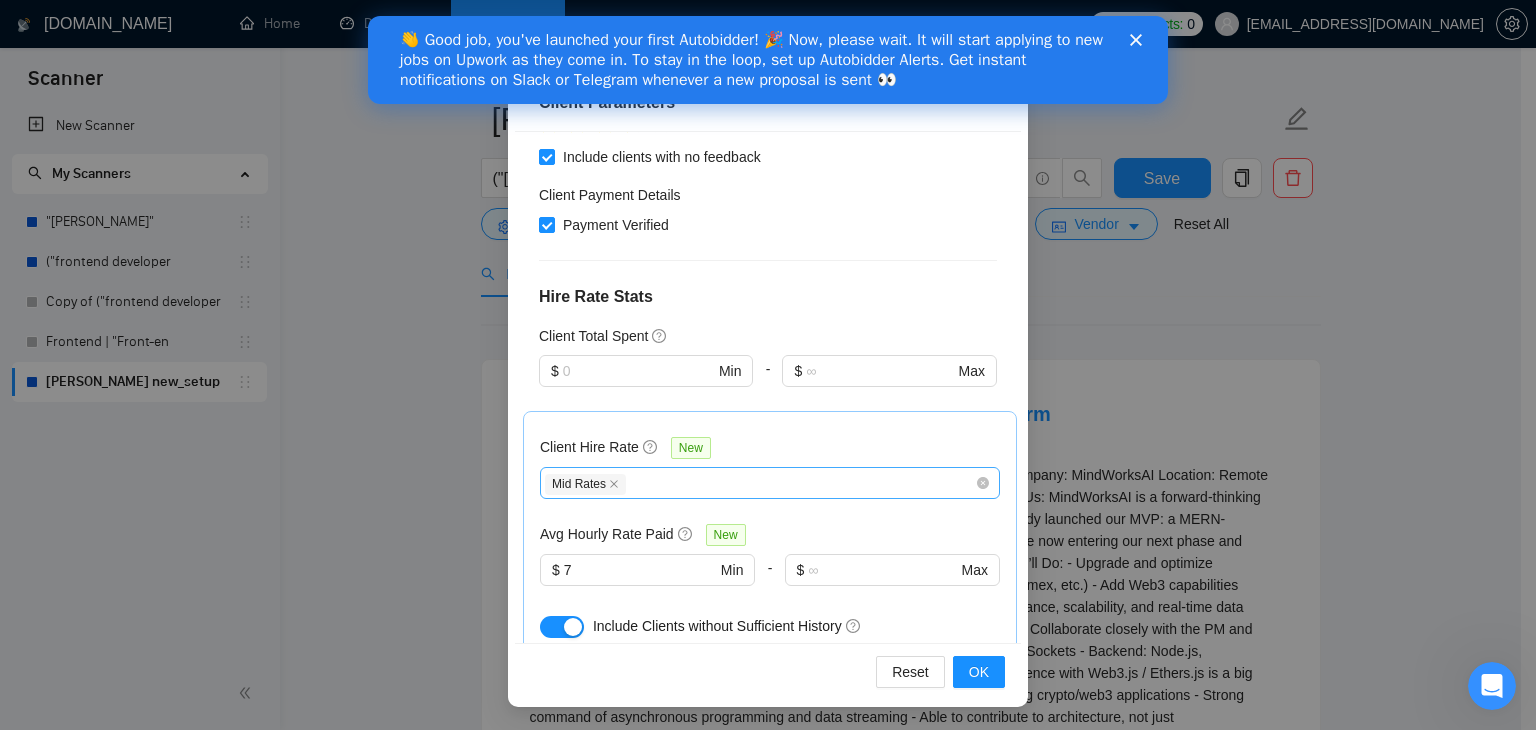 click on "Mid Rates" at bounding box center [760, 483] 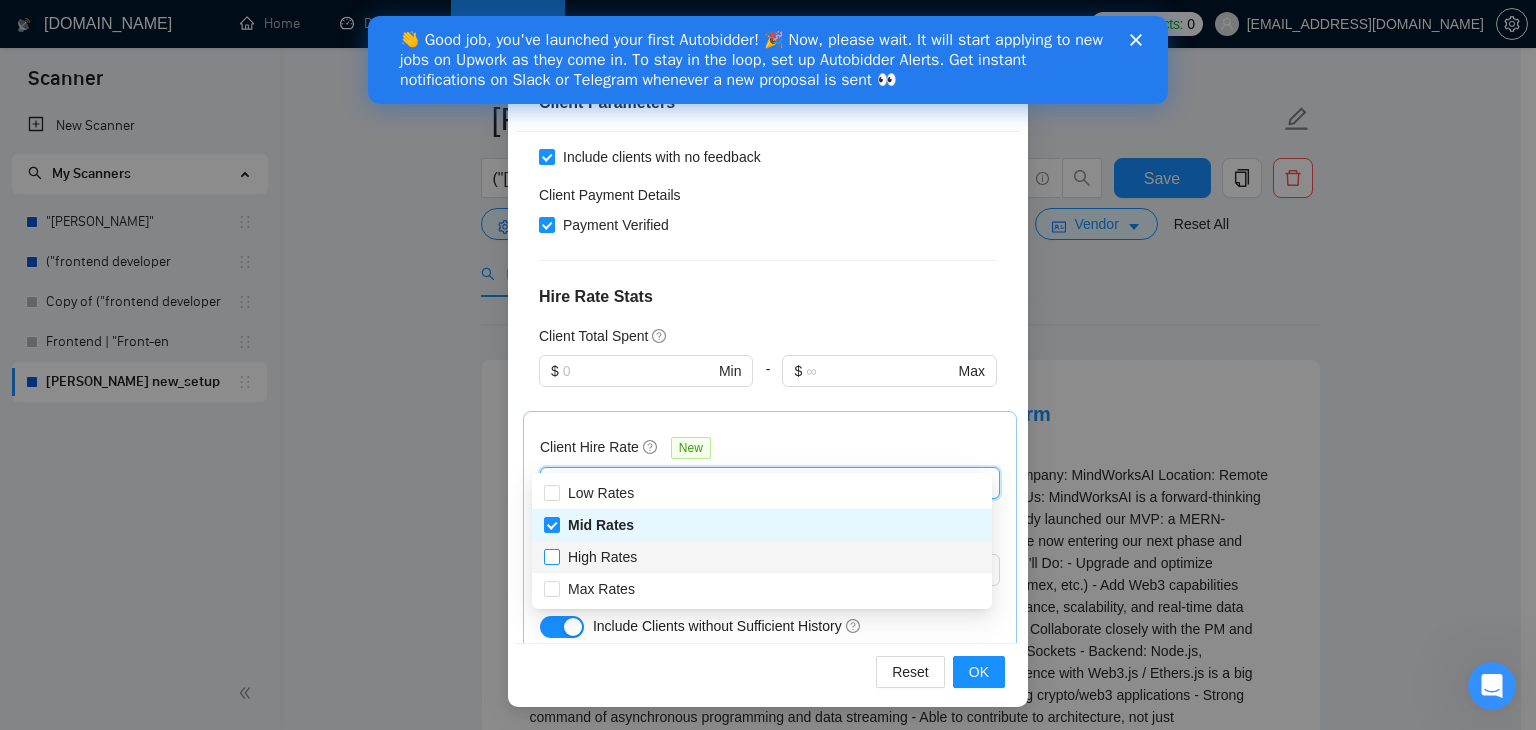 click on "High Rates" at bounding box center [602, 557] 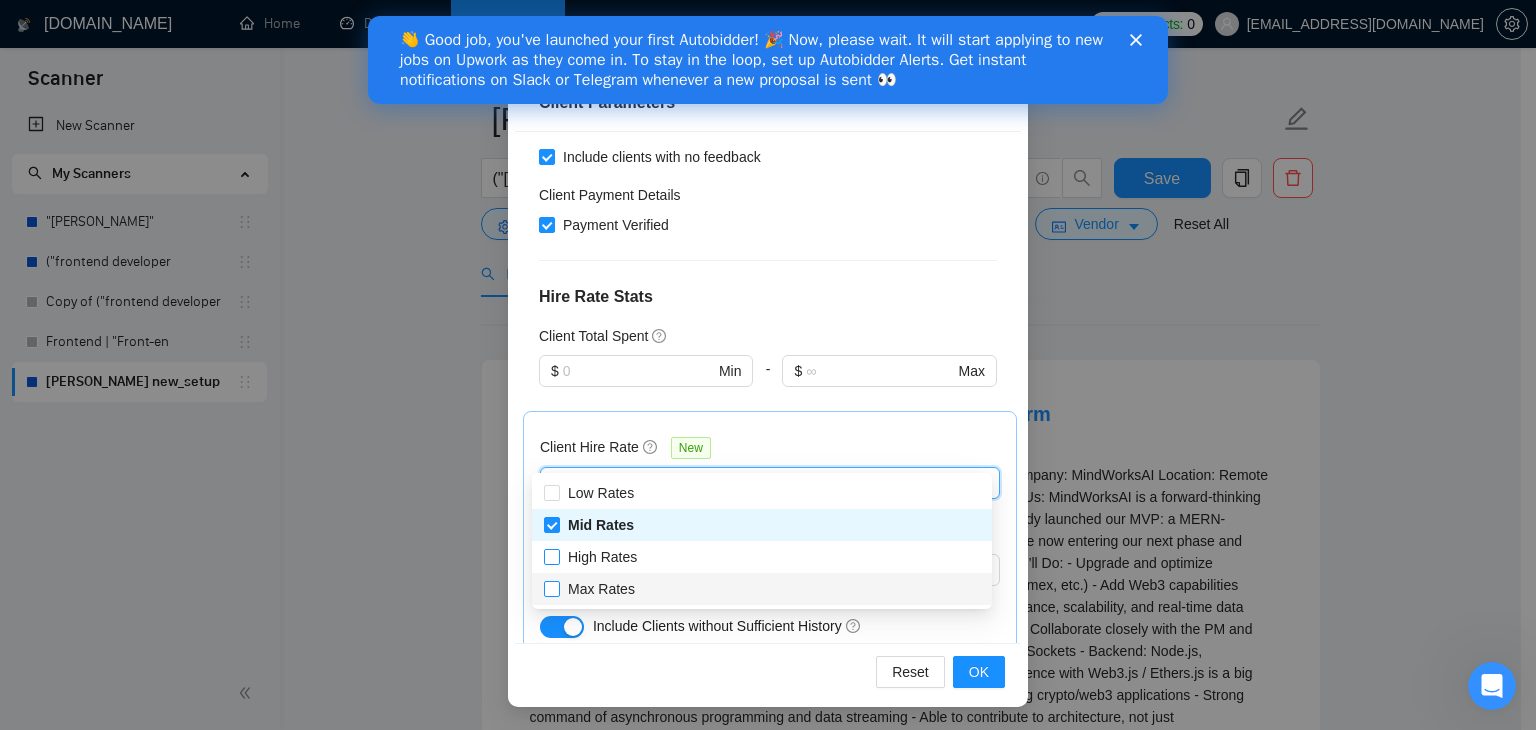 click on "Max Rates" at bounding box center [601, 589] 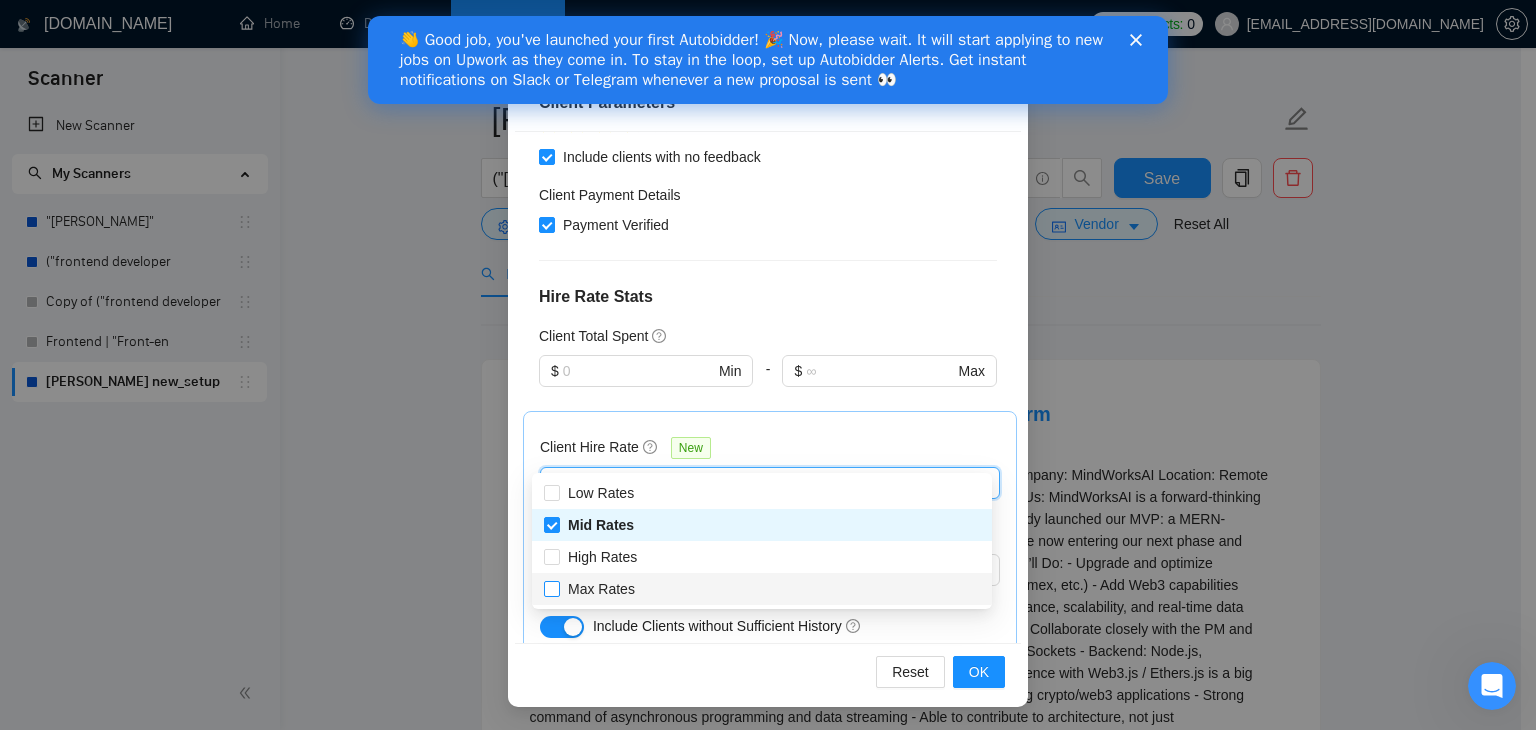click on "Max Rates" at bounding box center (551, 588) 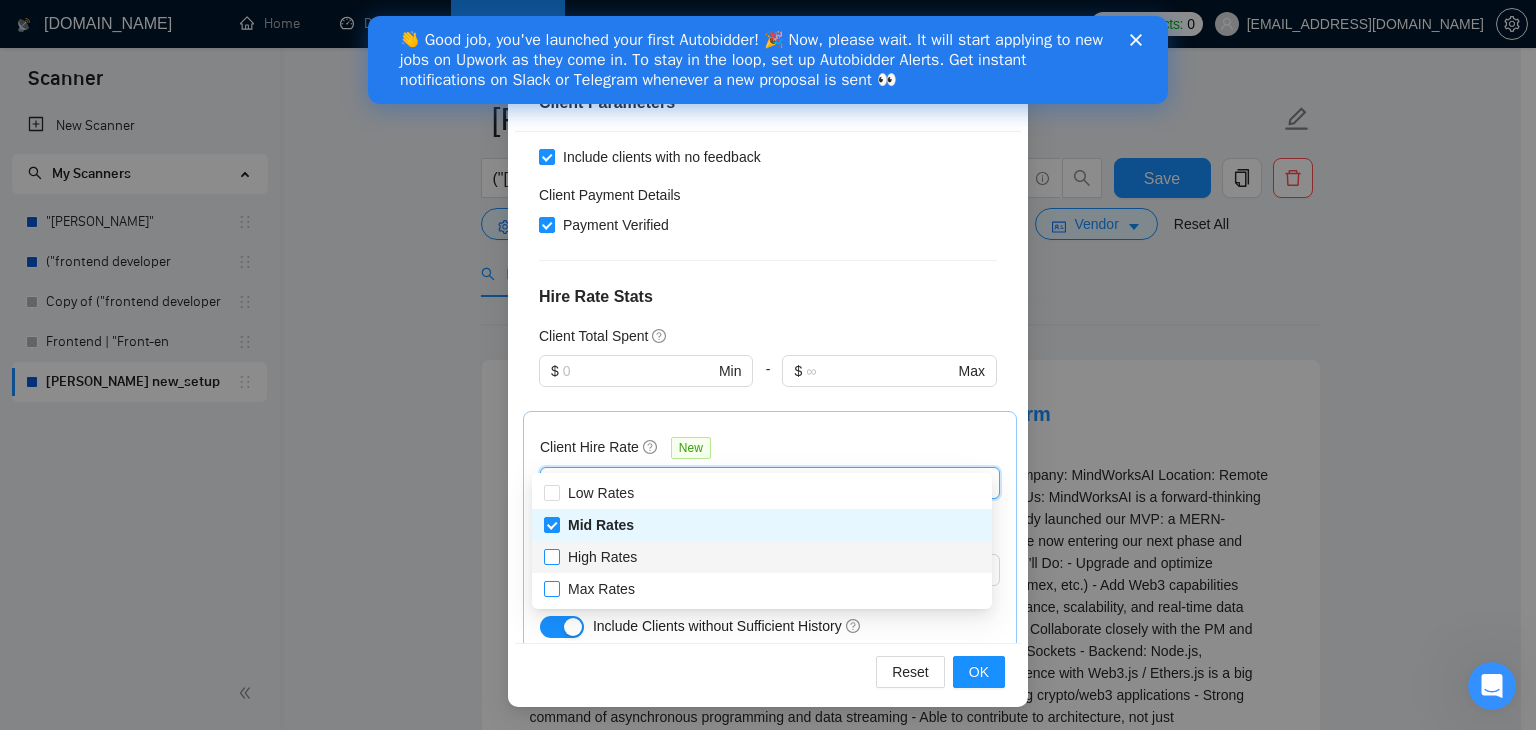 click on "High Rates" at bounding box center [551, 556] 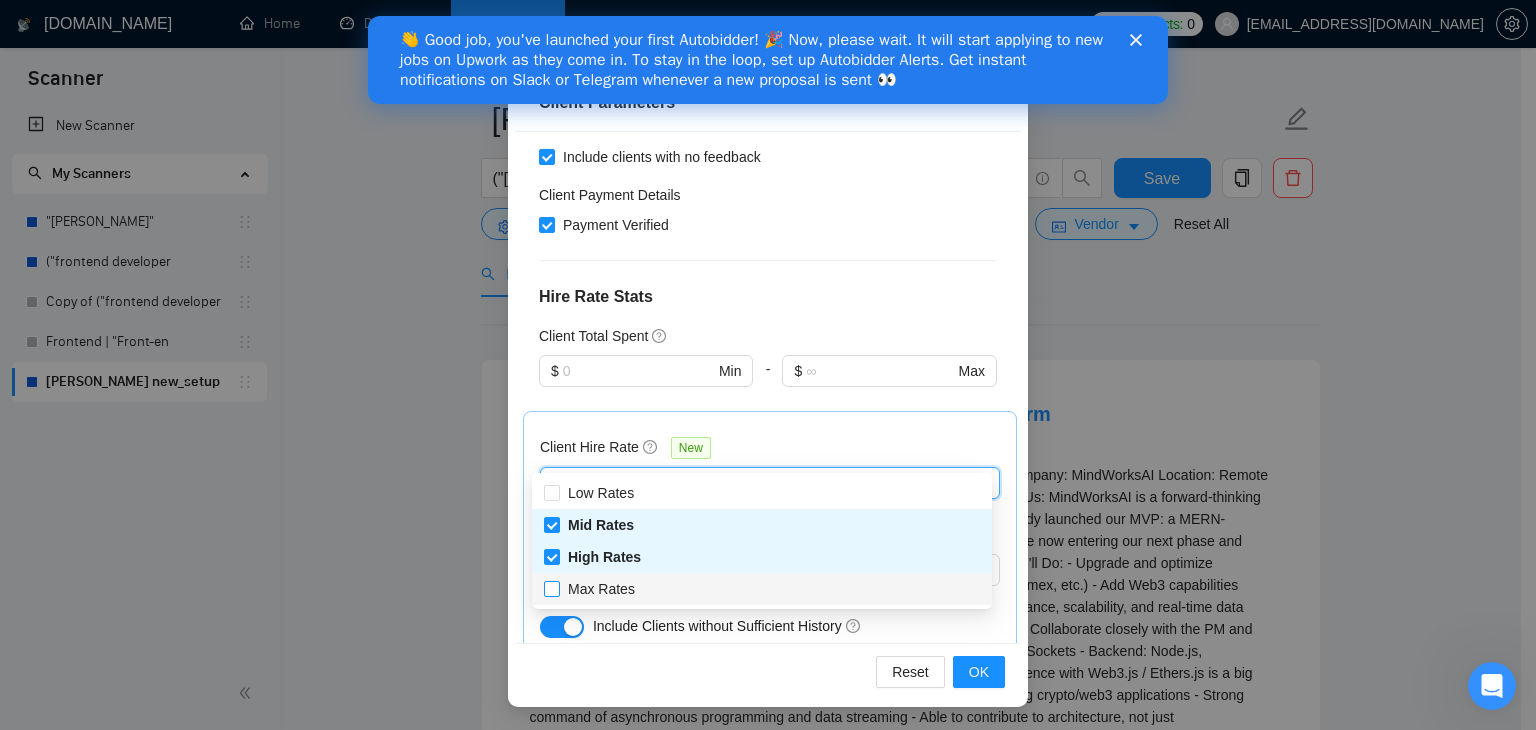 click at bounding box center [552, 589] 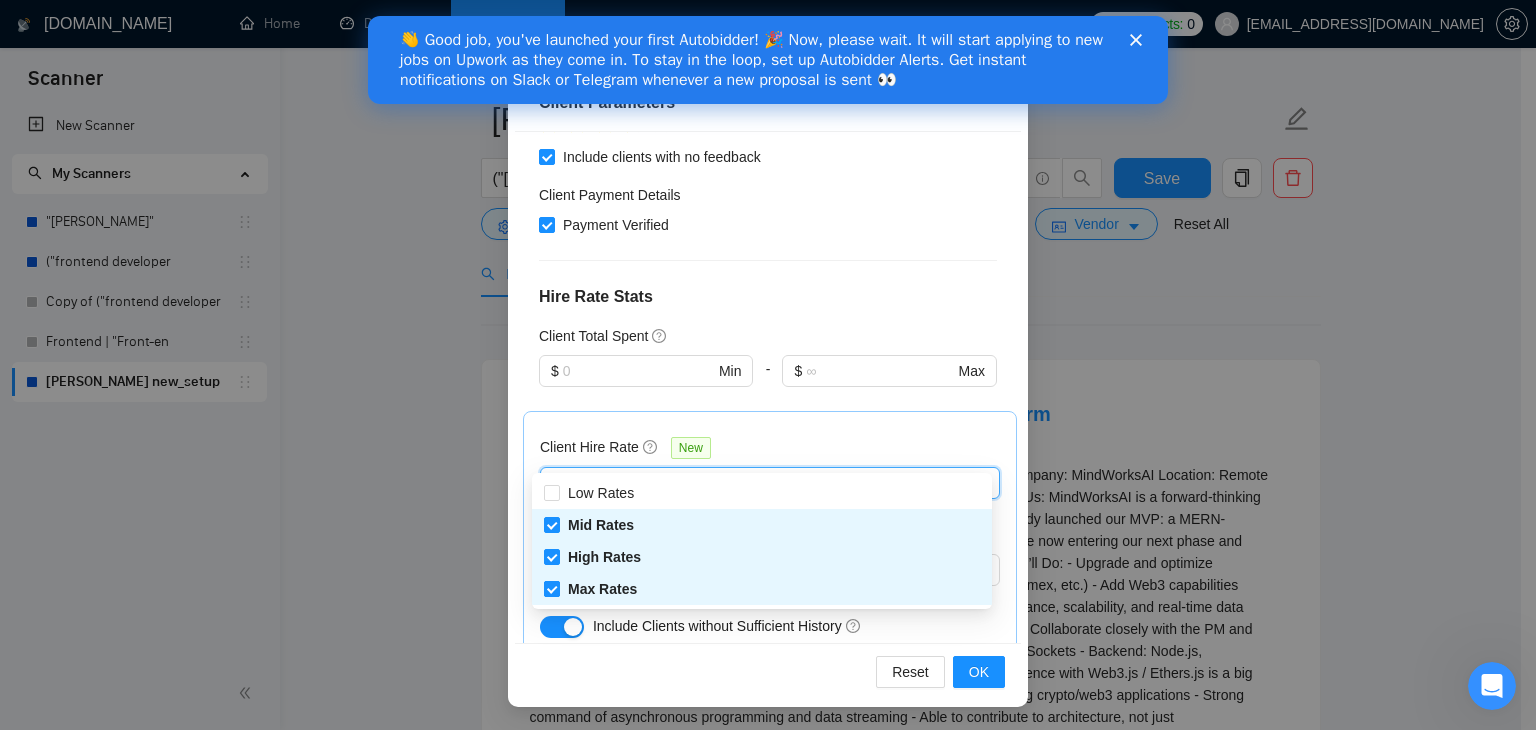 click on "Max Rates" at bounding box center (551, 588) 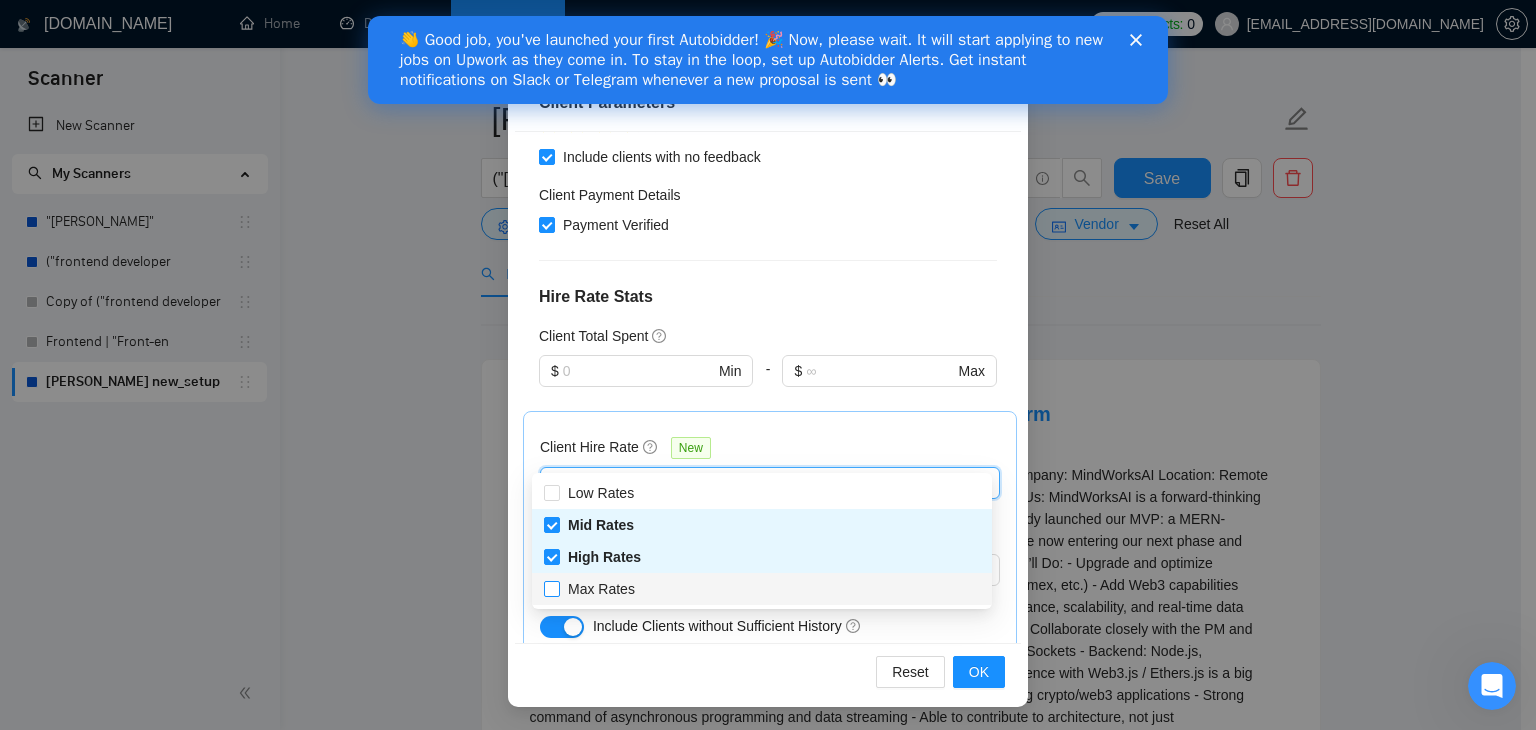 click on "Max Rates" at bounding box center [551, 588] 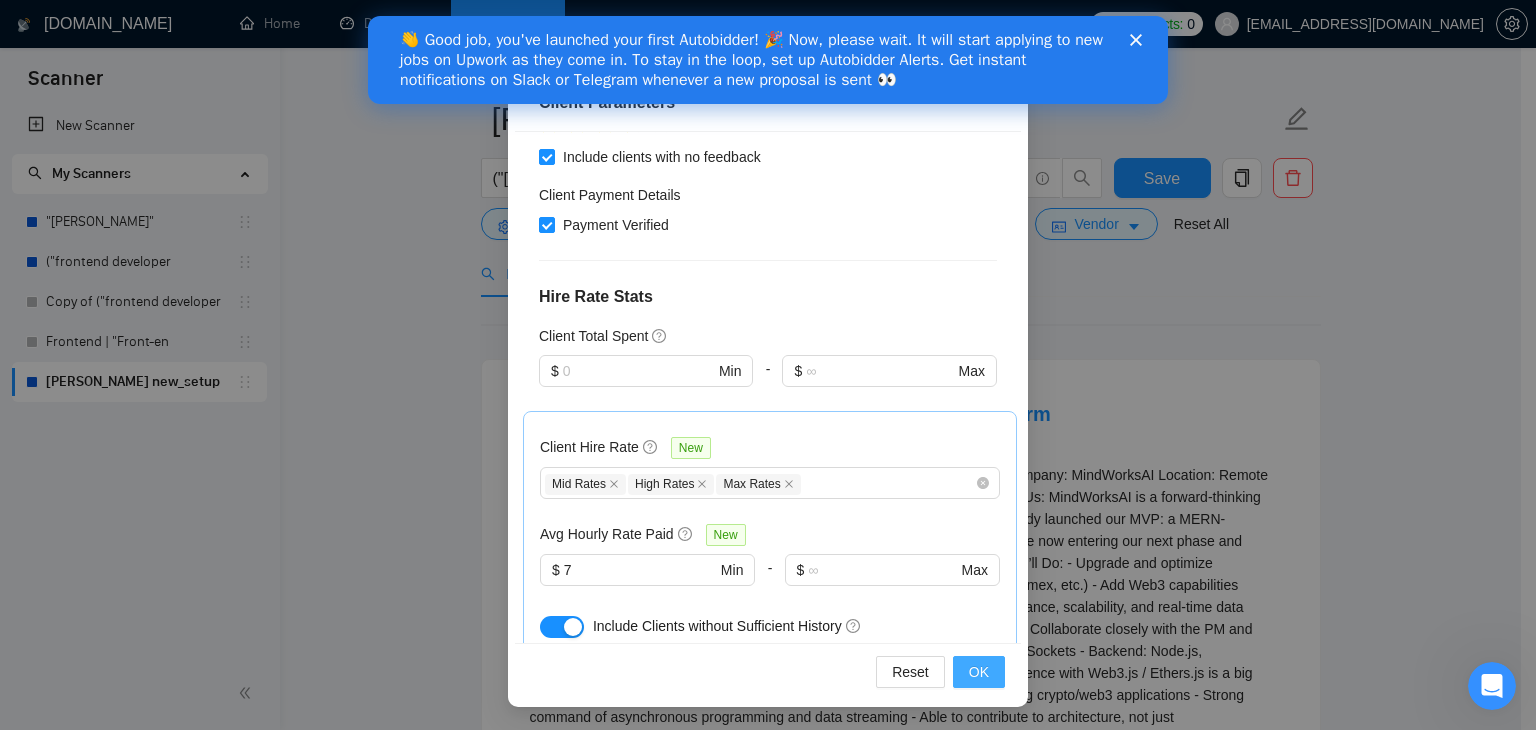 click on "OK" at bounding box center [979, 672] 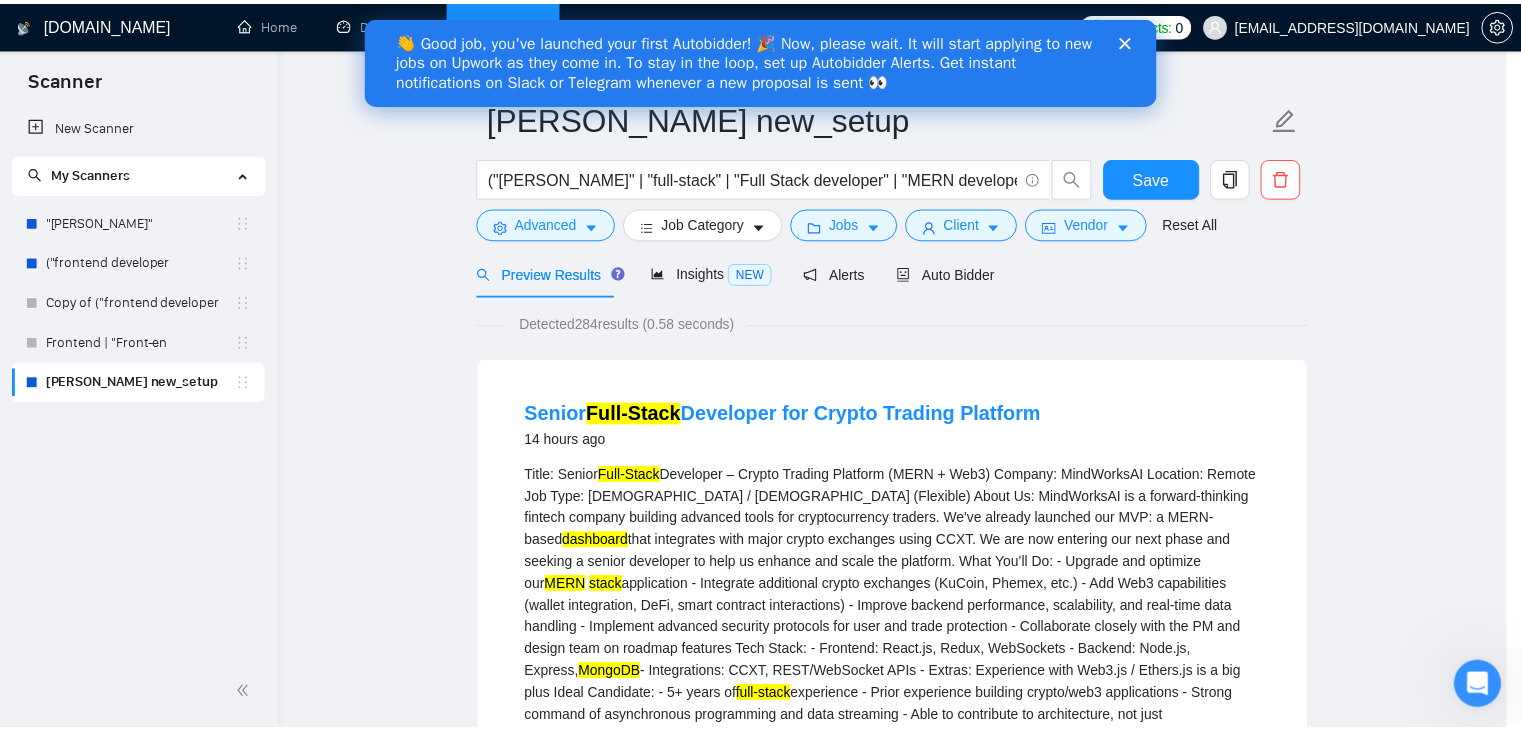 scroll, scrollTop: 52, scrollLeft: 0, axis: vertical 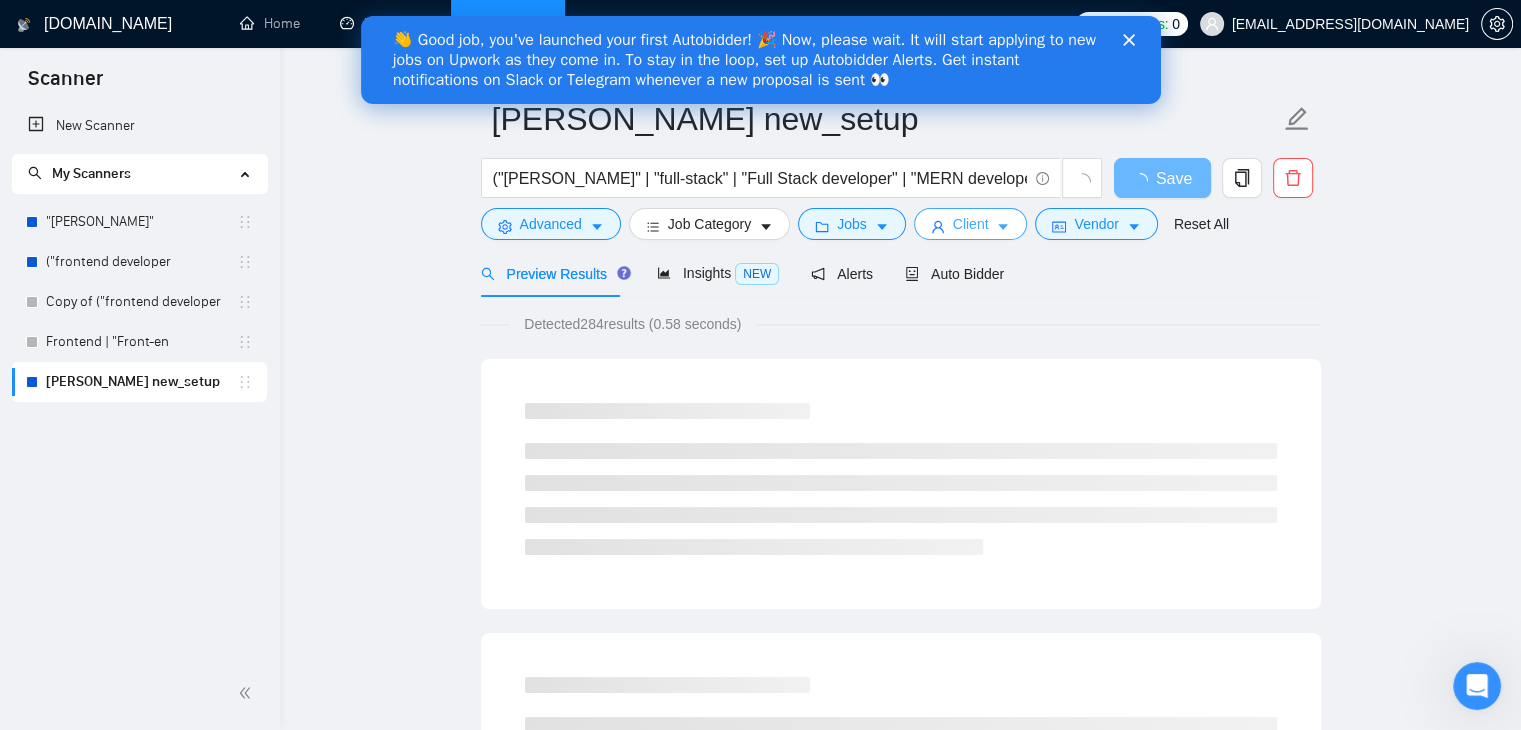 click on "Client" at bounding box center (971, 224) 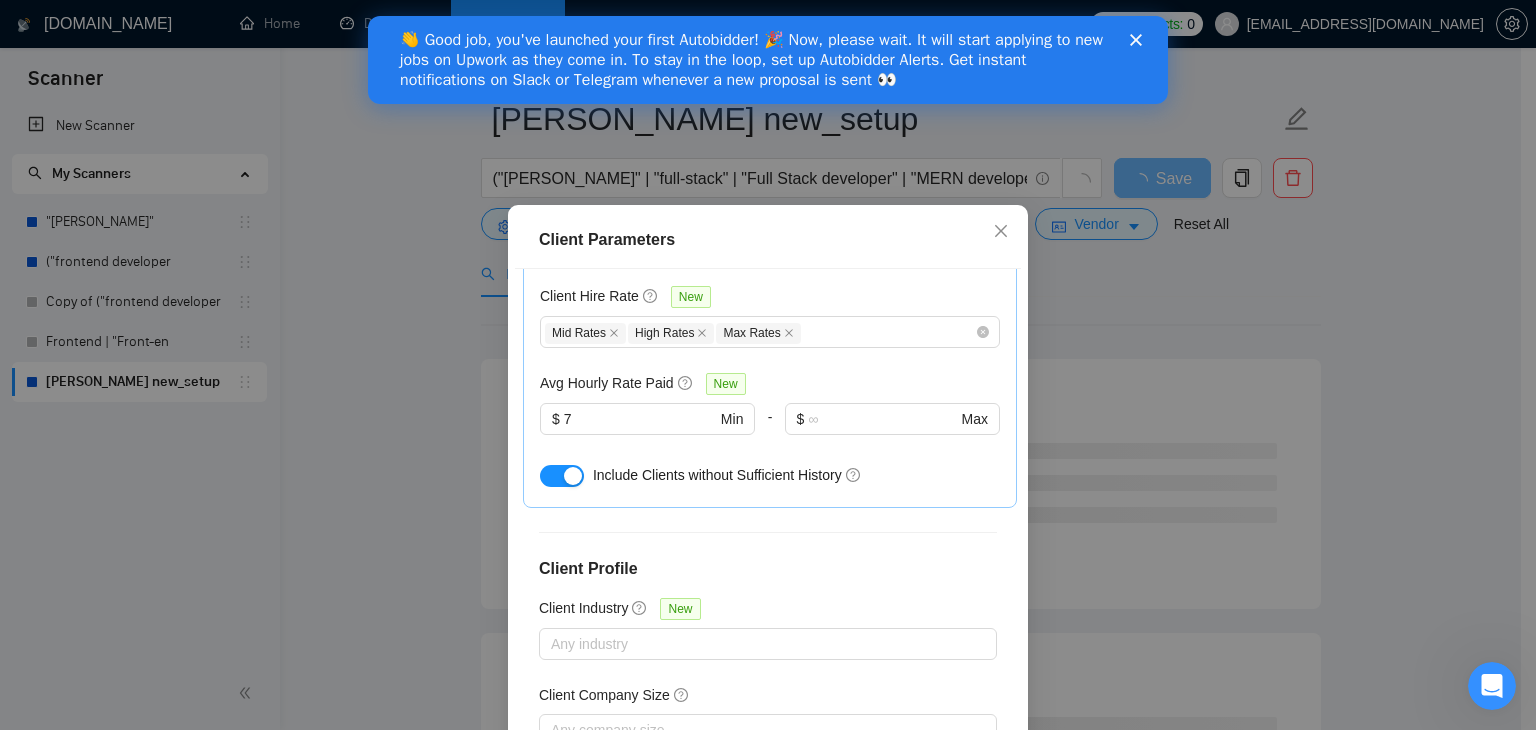 scroll, scrollTop: 694, scrollLeft: 0, axis: vertical 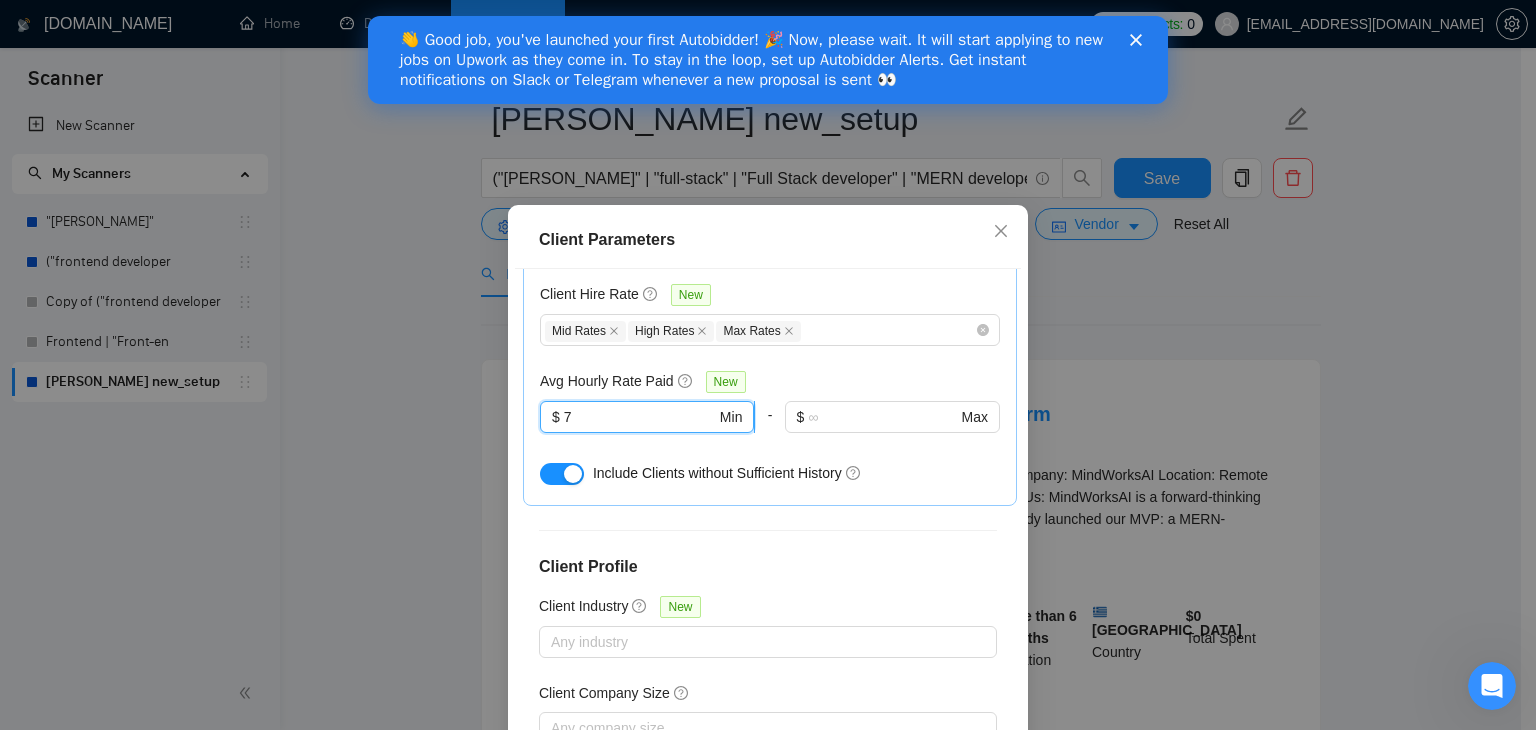 click on "7" at bounding box center (640, 417) 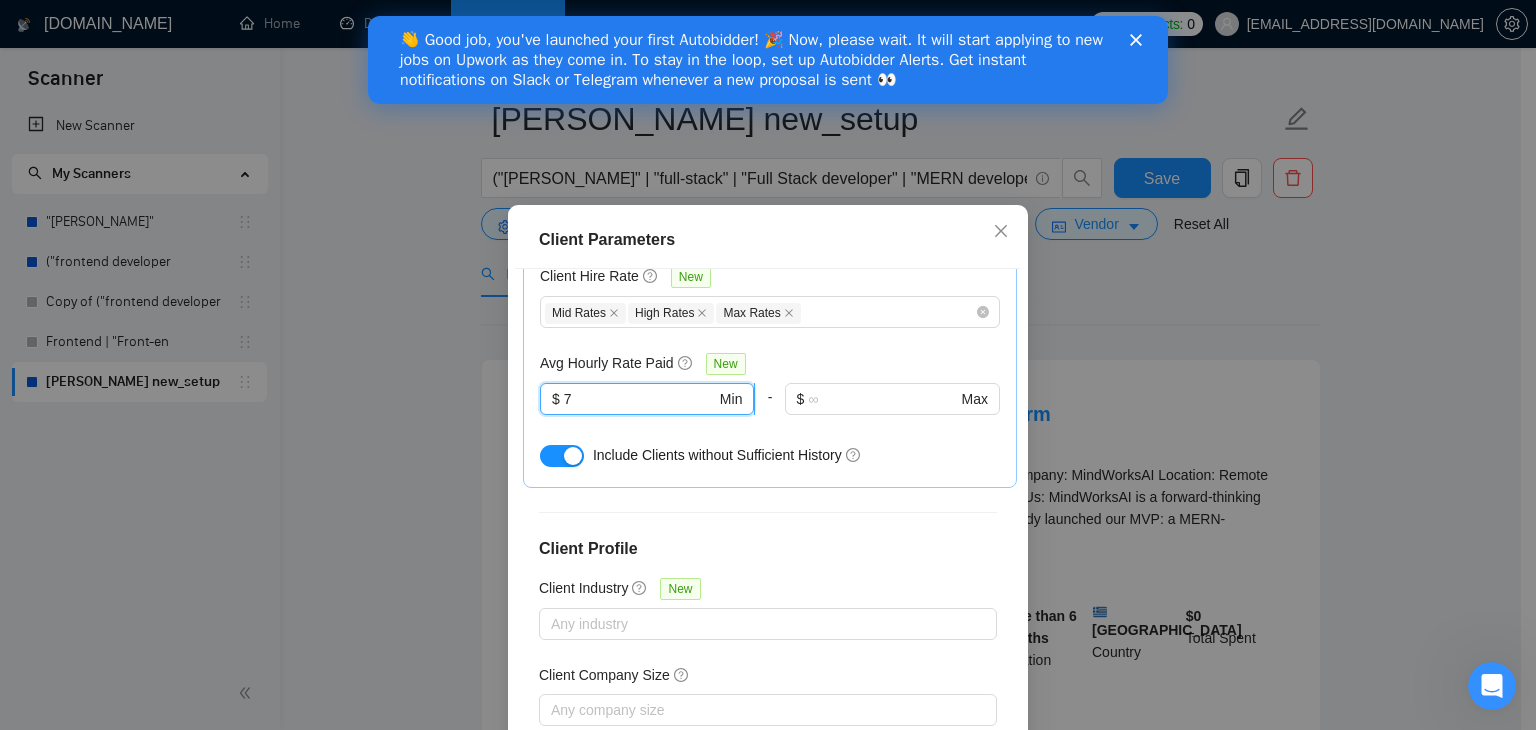 scroll, scrollTop: 764, scrollLeft: 0, axis: vertical 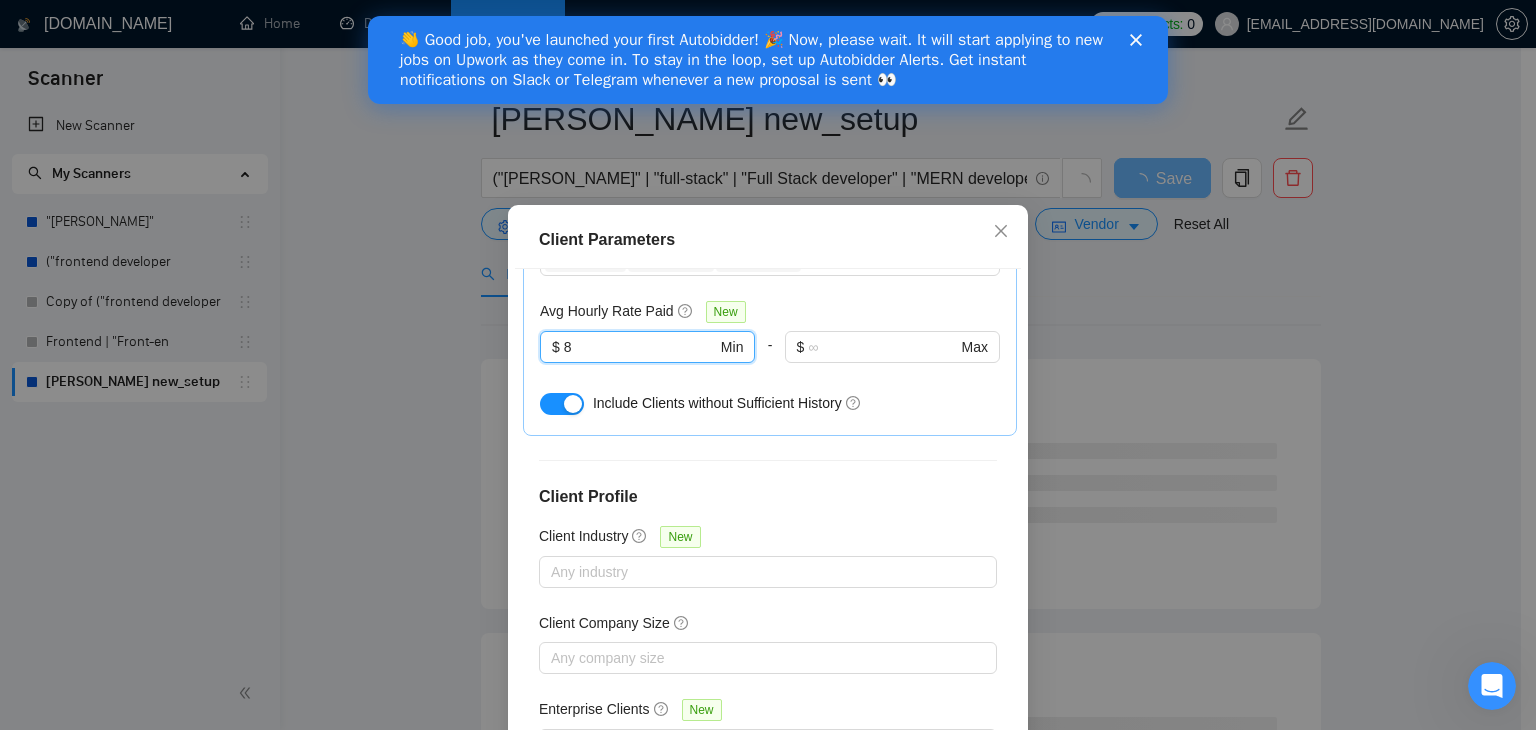 type on "8" 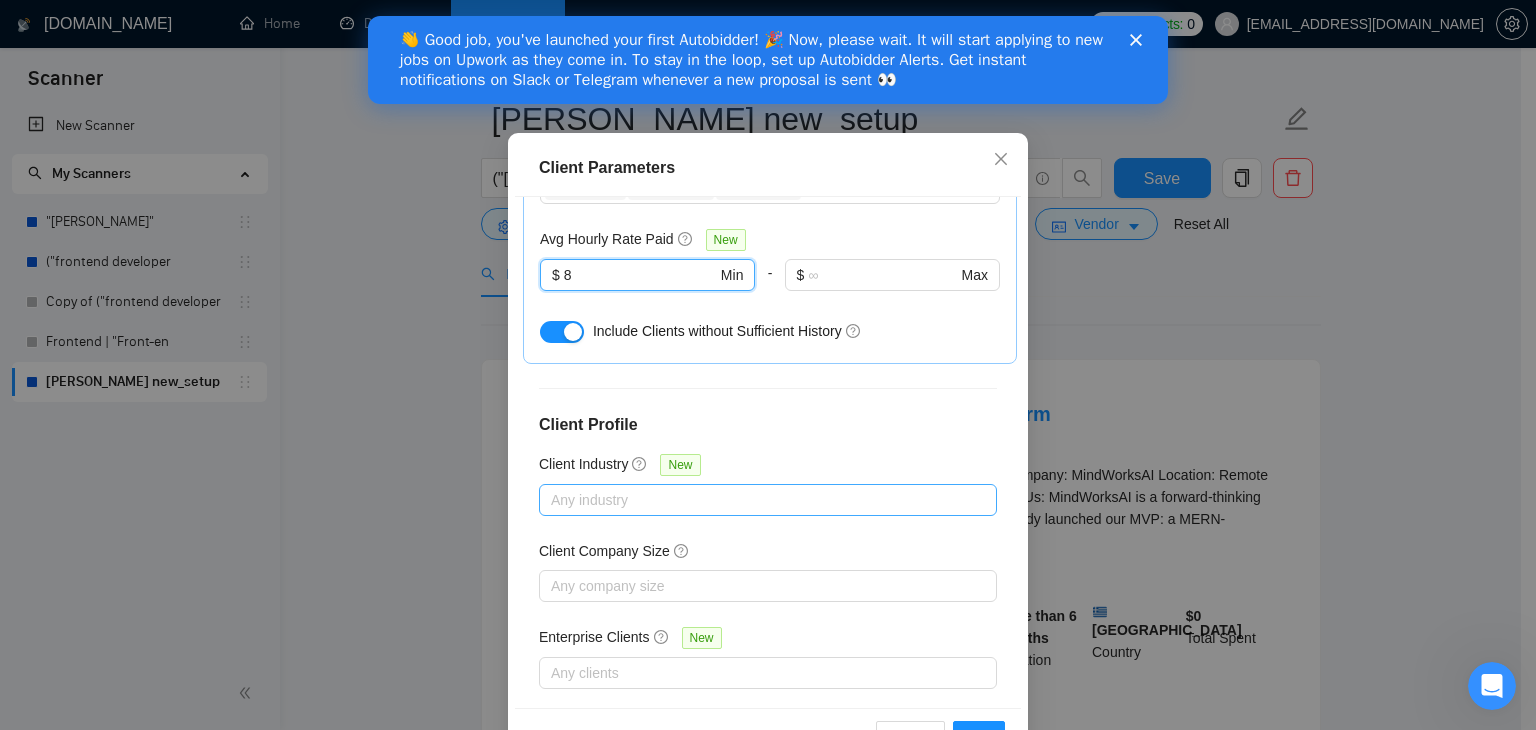 scroll, scrollTop: 137, scrollLeft: 0, axis: vertical 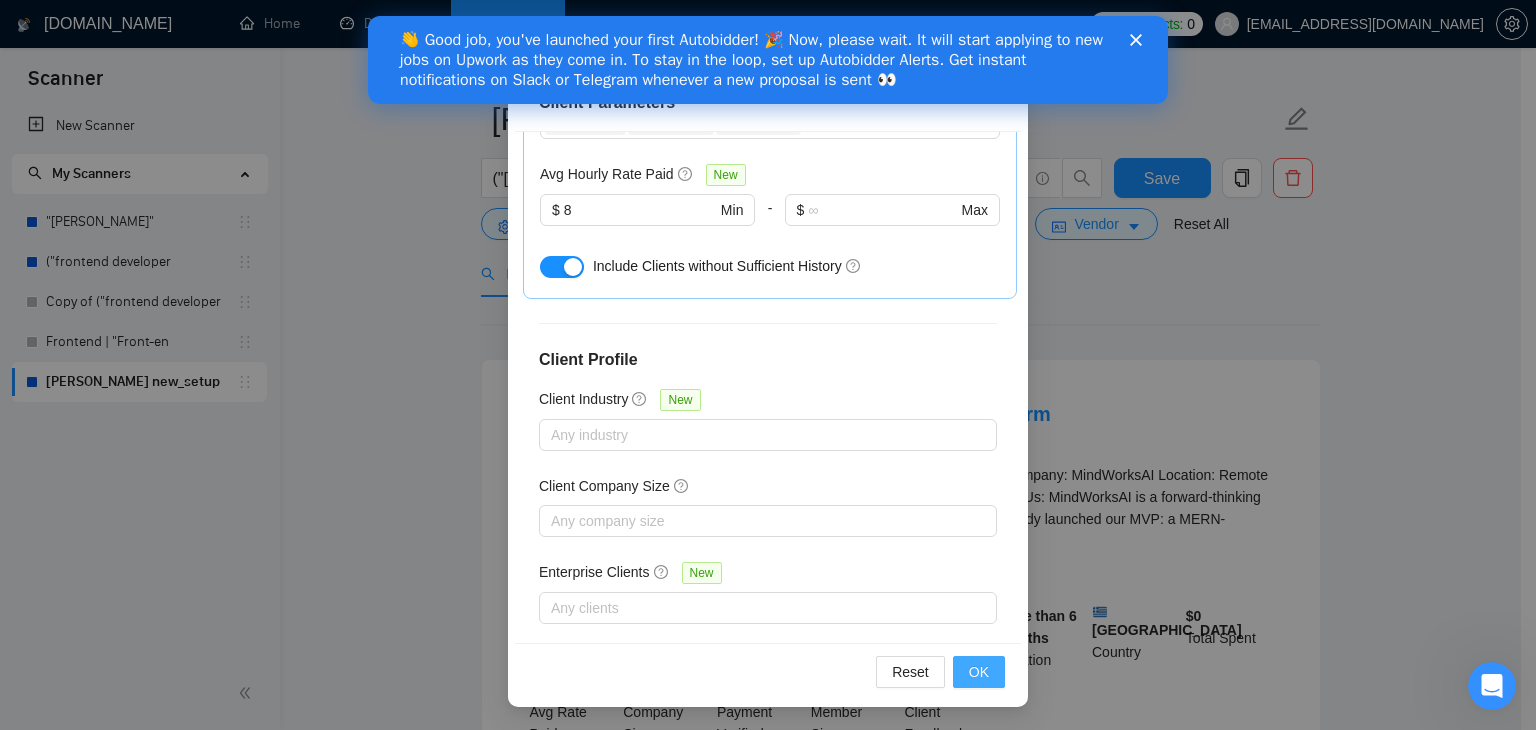 click on "OK" at bounding box center (979, 672) 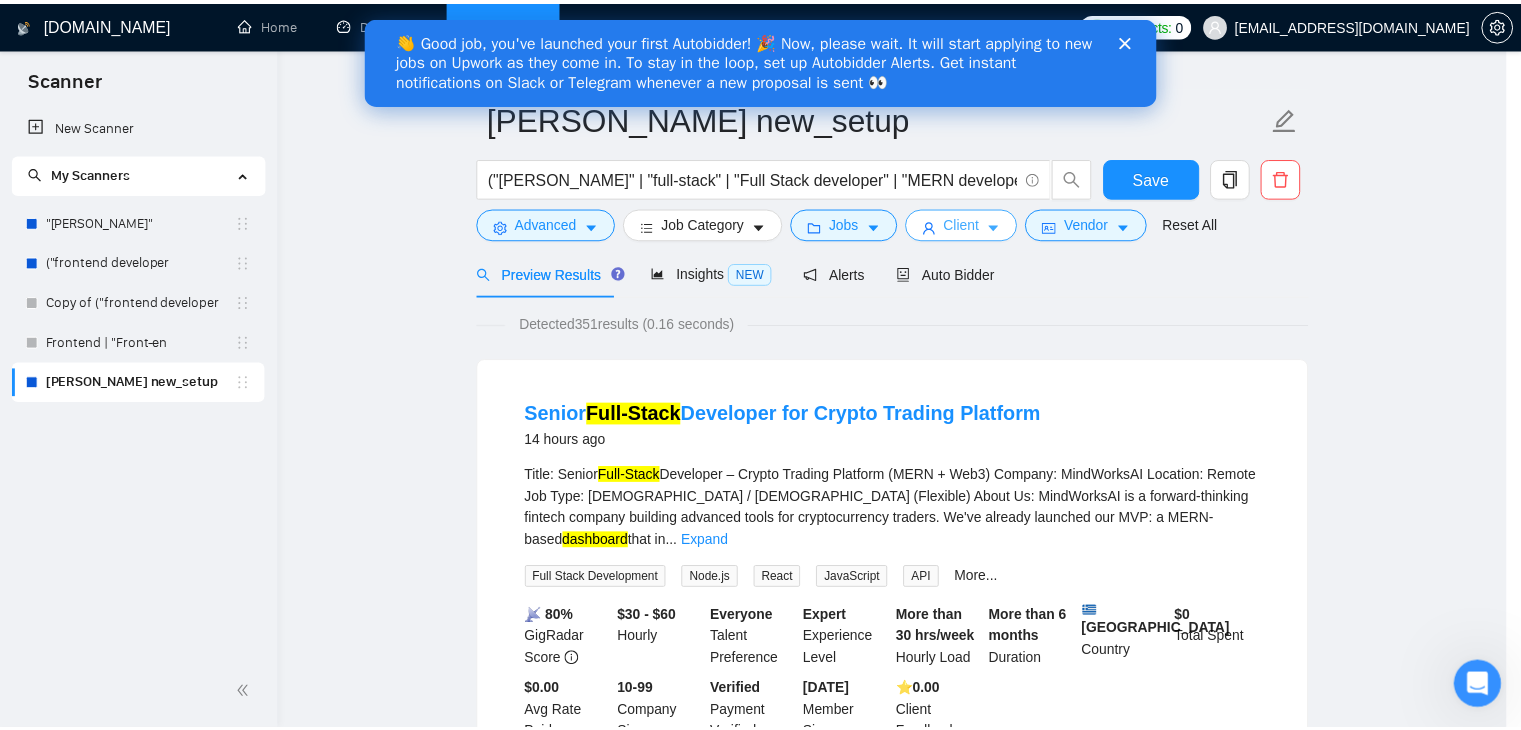 scroll, scrollTop: 0, scrollLeft: 0, axis: both 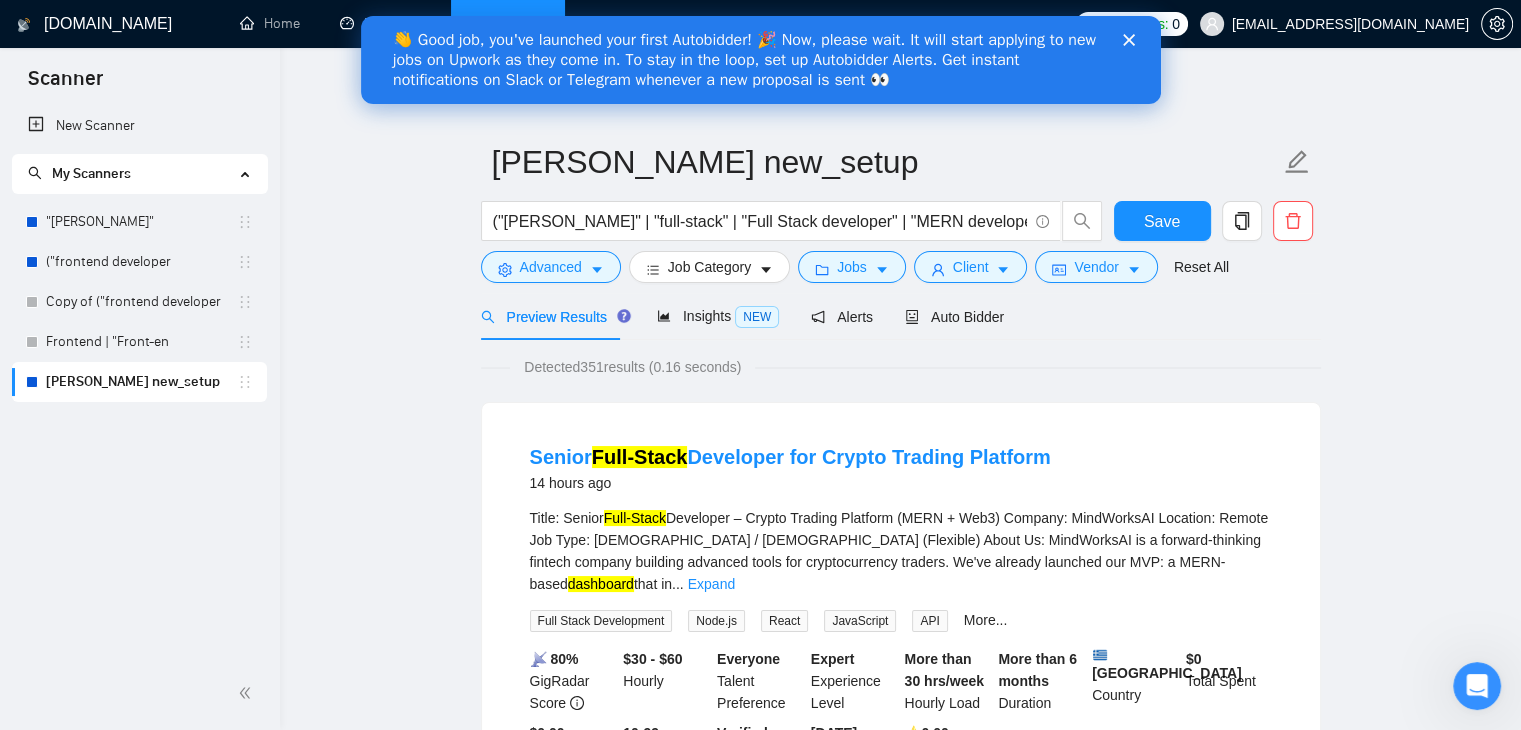 click at bounding box center (1132, 40) 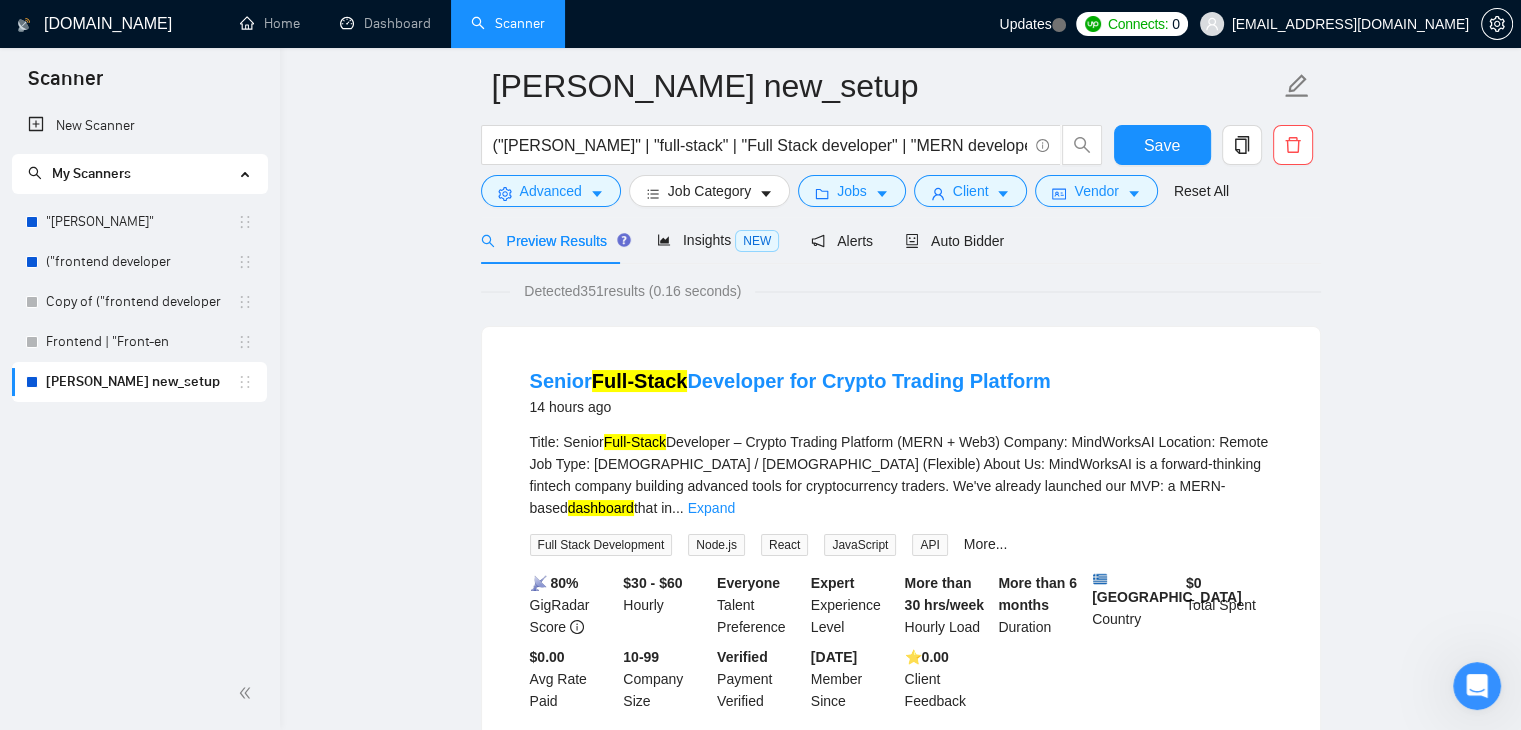 scroll, scrollTop: 0, scrollLeft: 0, axis: both 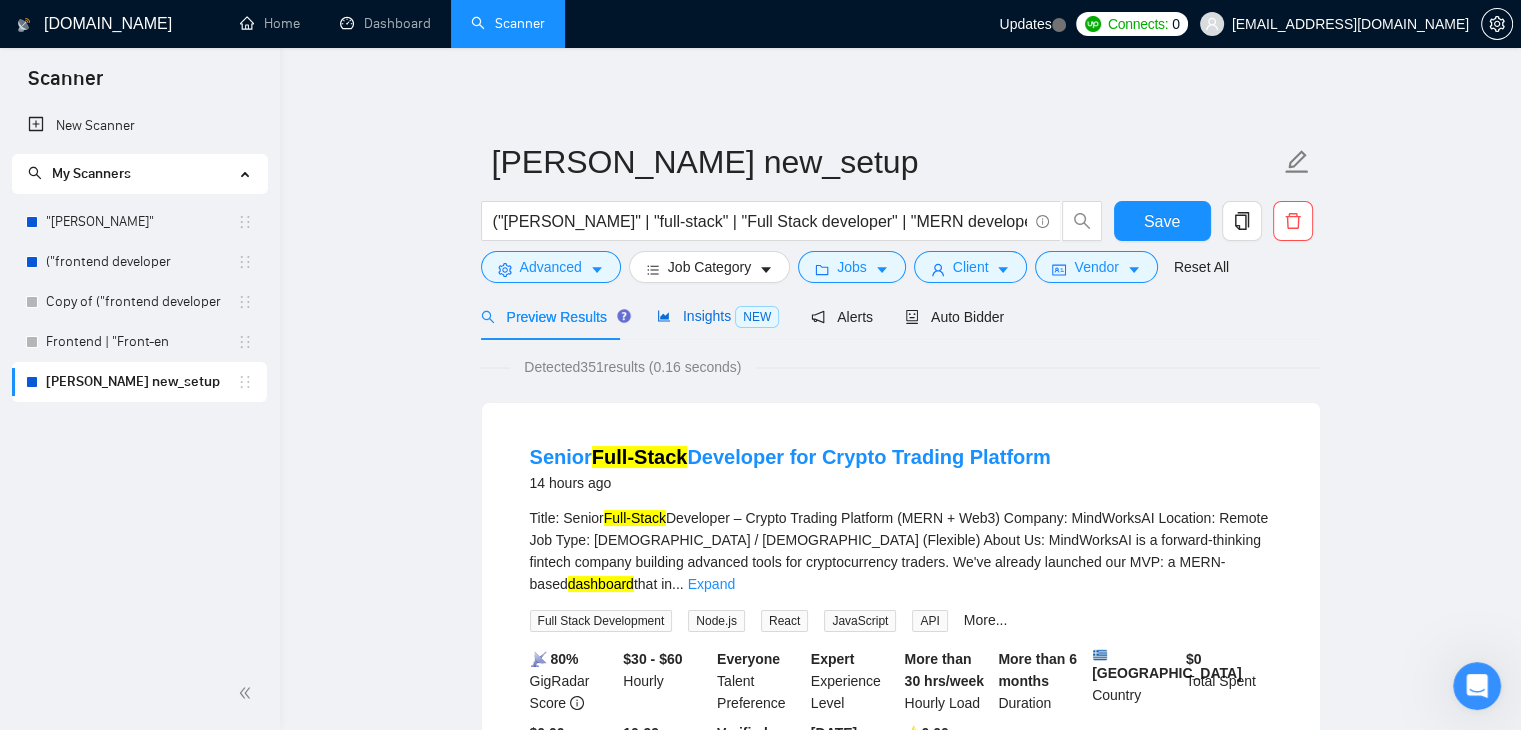 click on "Insights NEW" at bounding box center (718, 316) 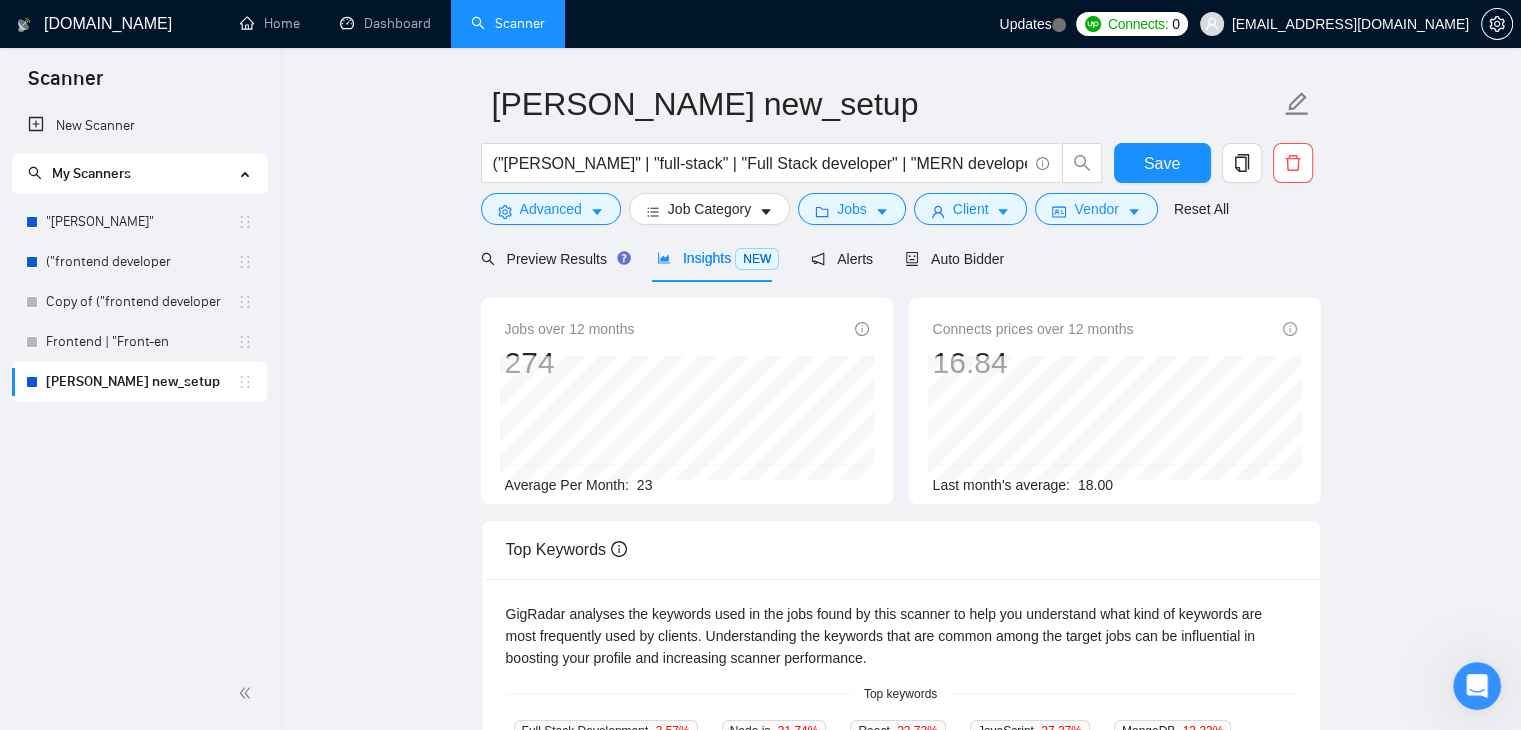 scroll, scrollTop: 68, scrollLeft: 0, axis: vertical 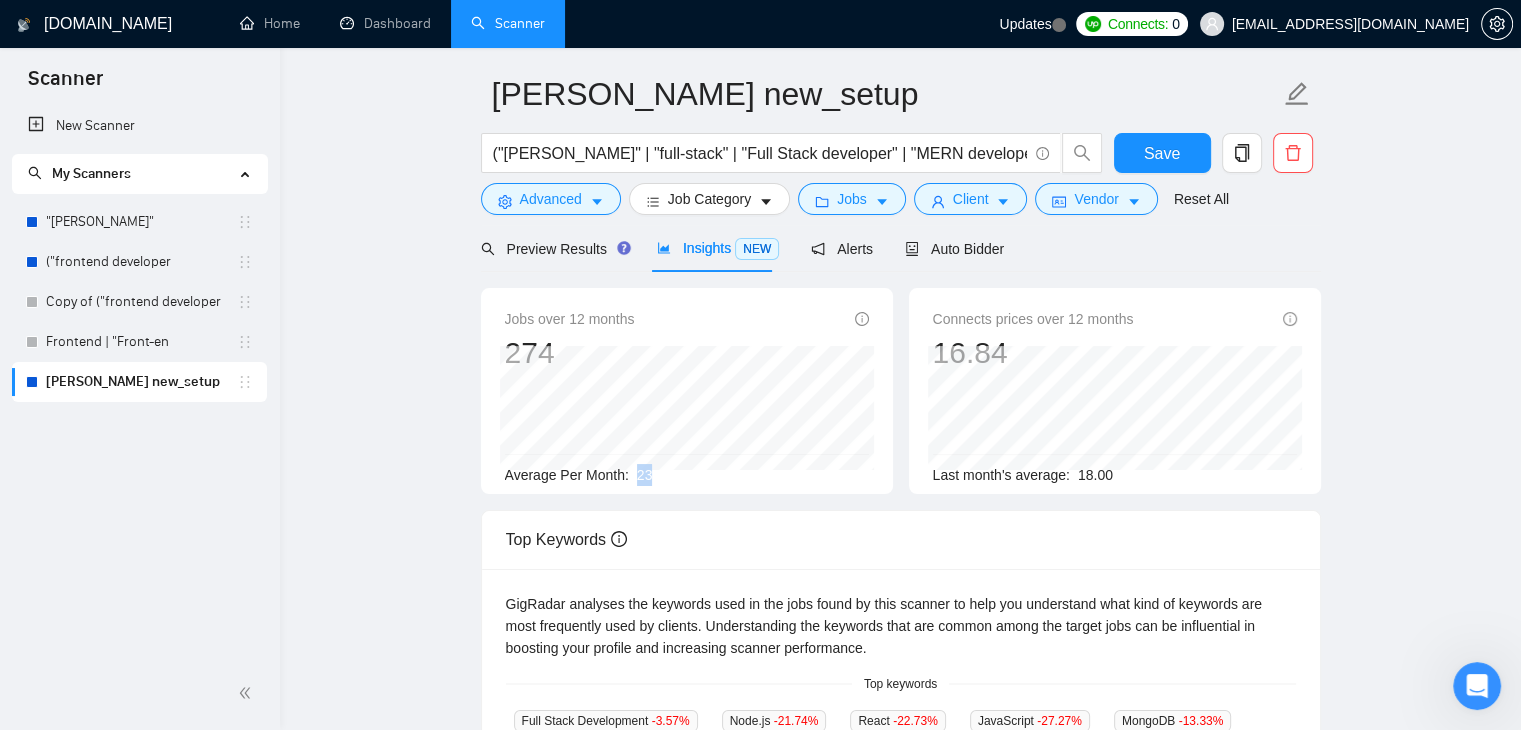 drag, startPoint x: 658, startPoint y: 476, endPoint x: 632, endPoint y: 474, distance: 26.076809 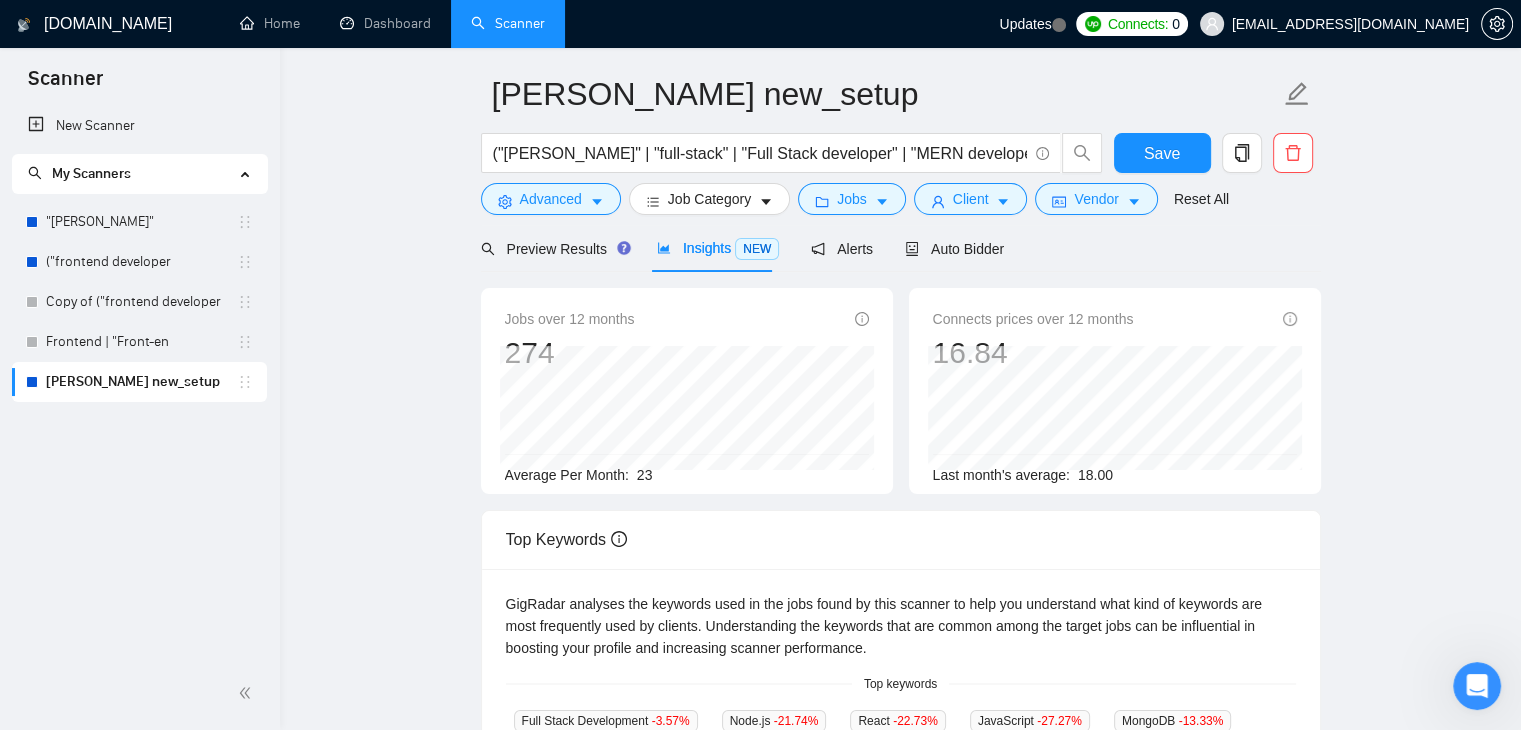 click on "23" at bounding box center [645, 475] 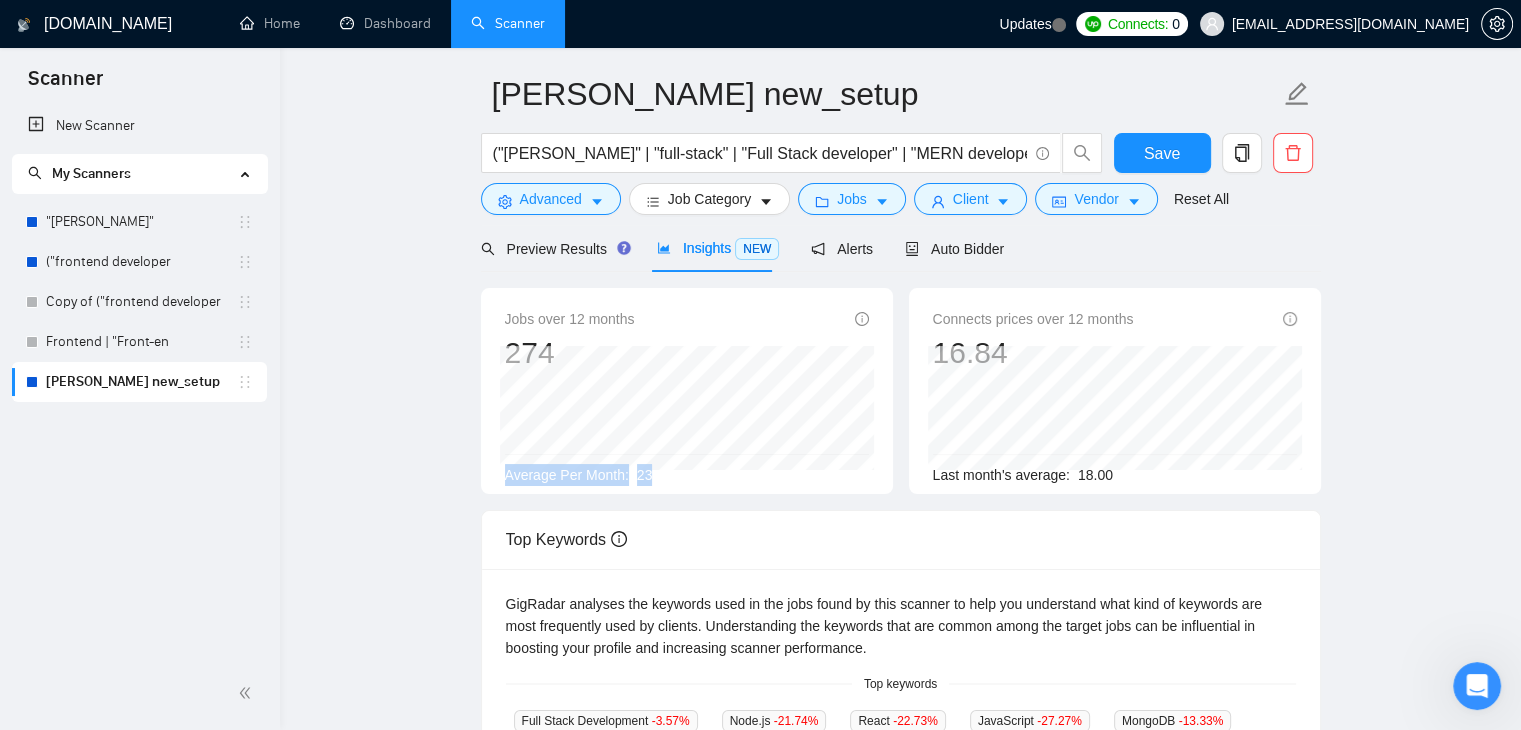 click on "23" at bounding box center (645, 475) 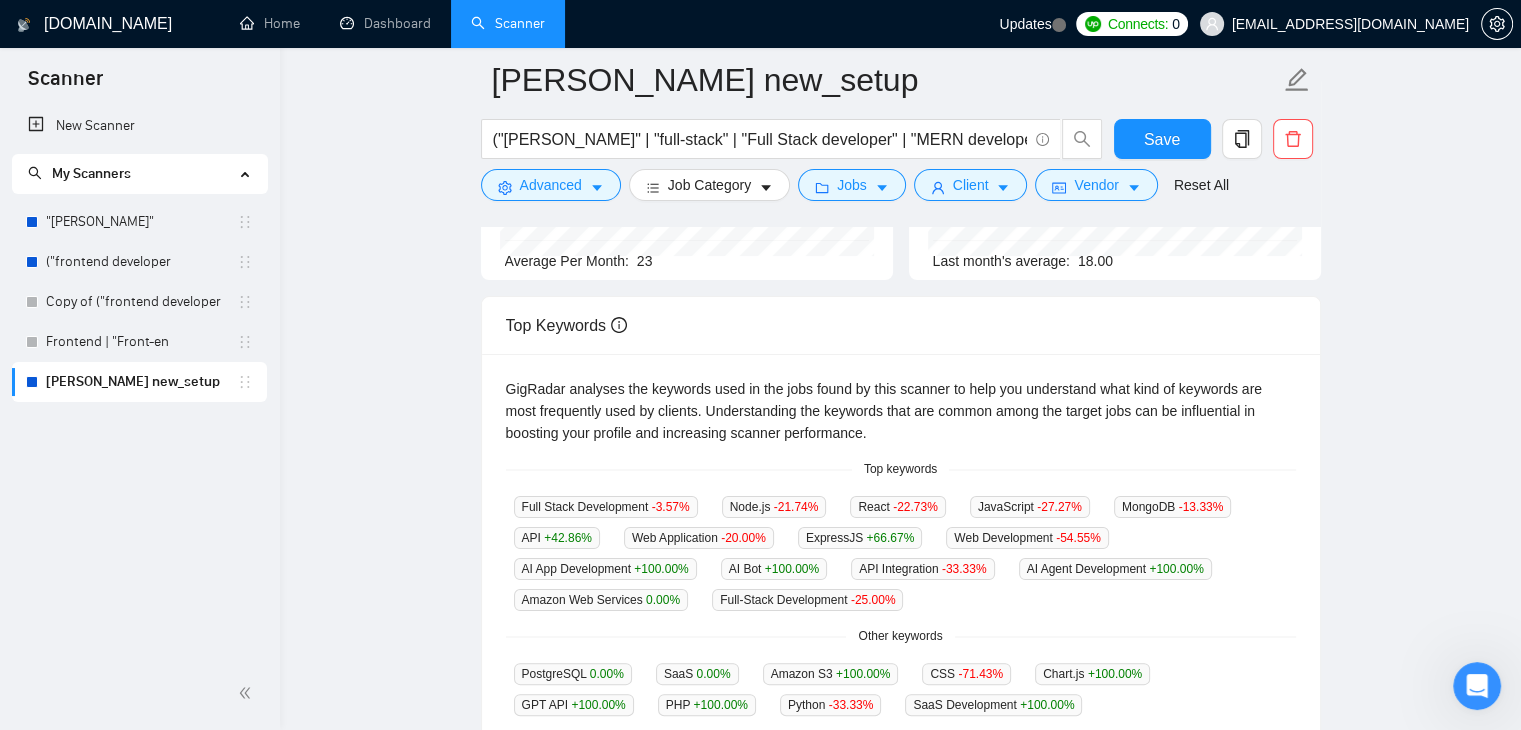 scroll, scrollTop: 300, scrollLeft: 0, axis: vertical 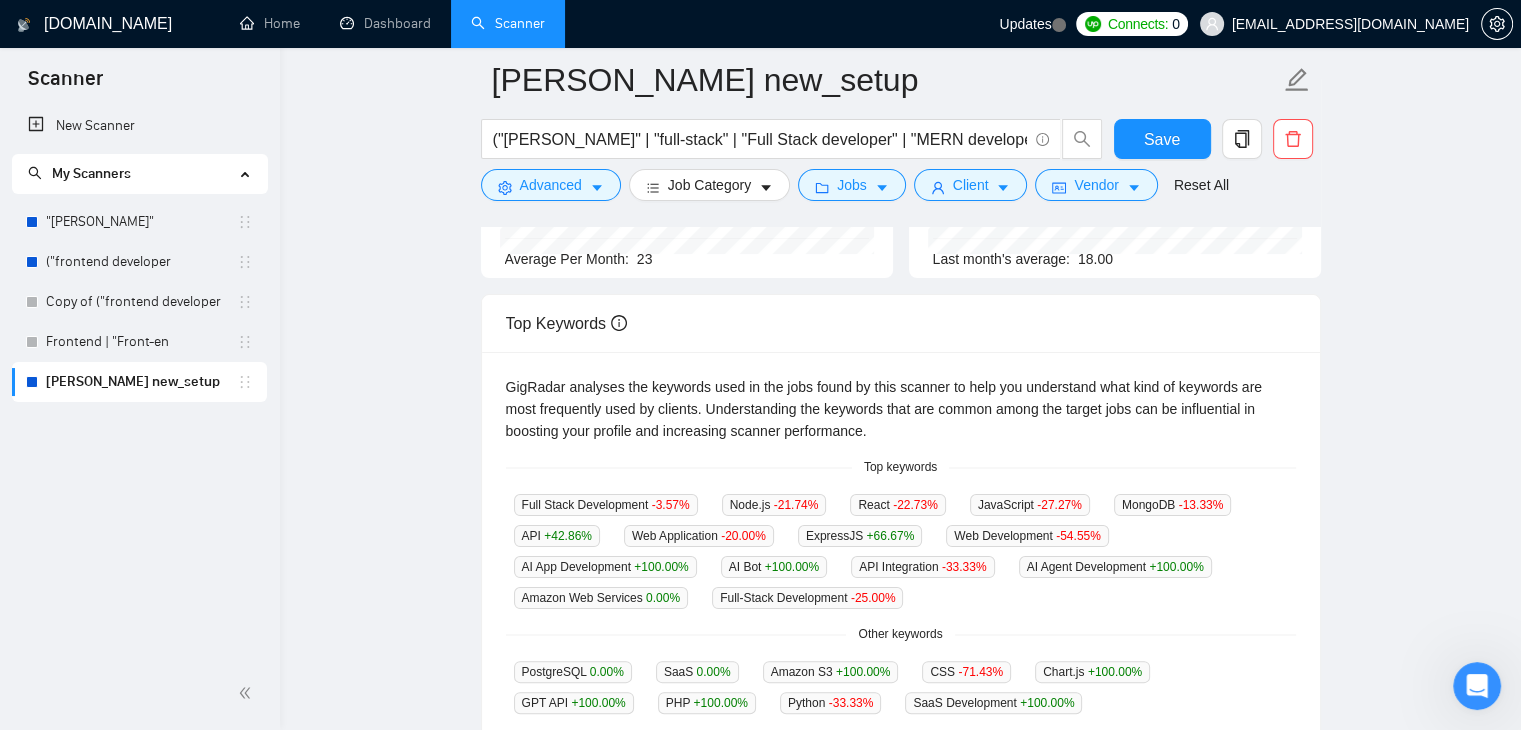 click on "Top keywords" at bounding box center [901, 467] 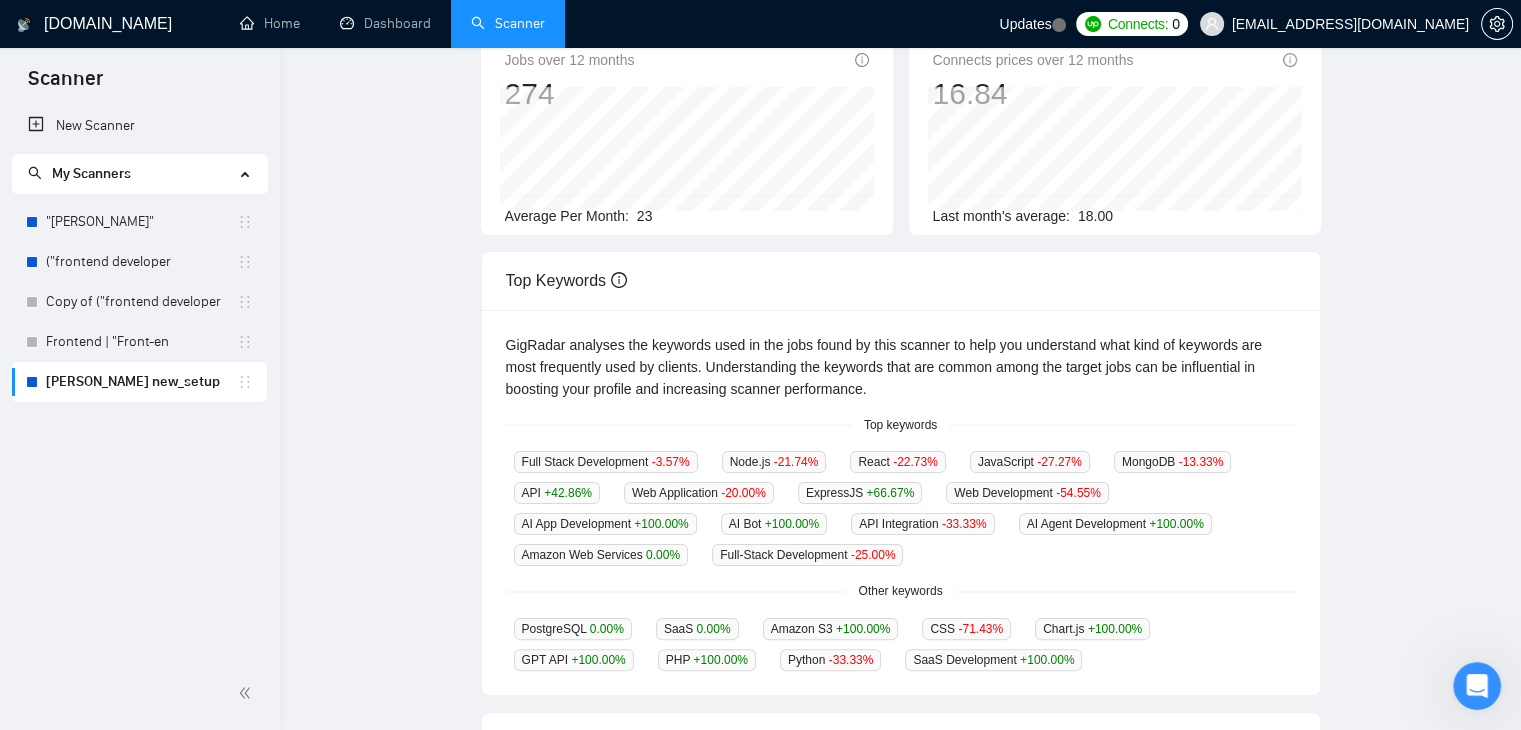 scroll, scrollTop: 0, scrollLeft: 0, axis: both 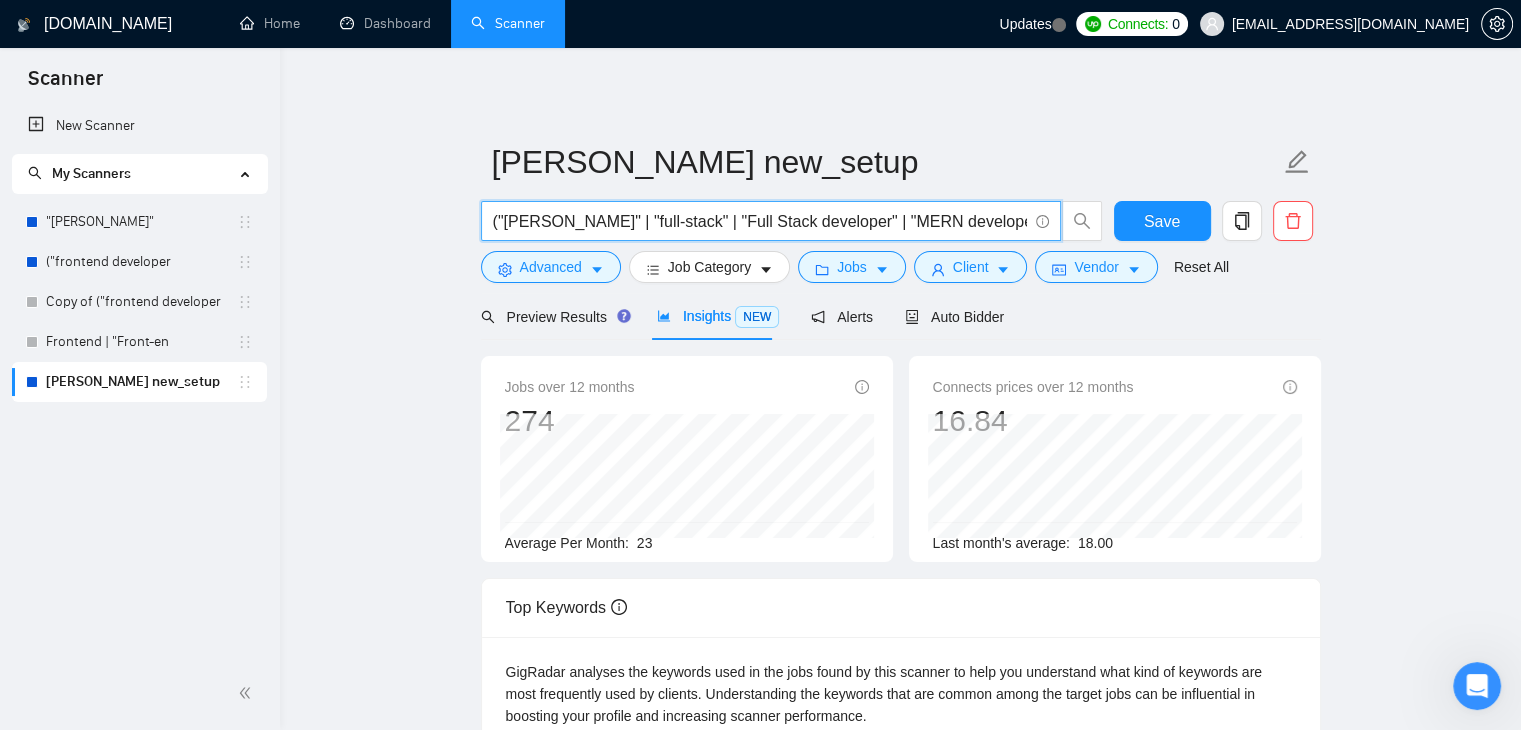 click on "("[PERSON_NAME]" | "full-stack" | "Full Stack developer" | "MERN developer") ("React*" | "Node*" | "MongoDB") ("web application" | dashboard | SaaS | "admin panel")" at bounding box center [760, 221] 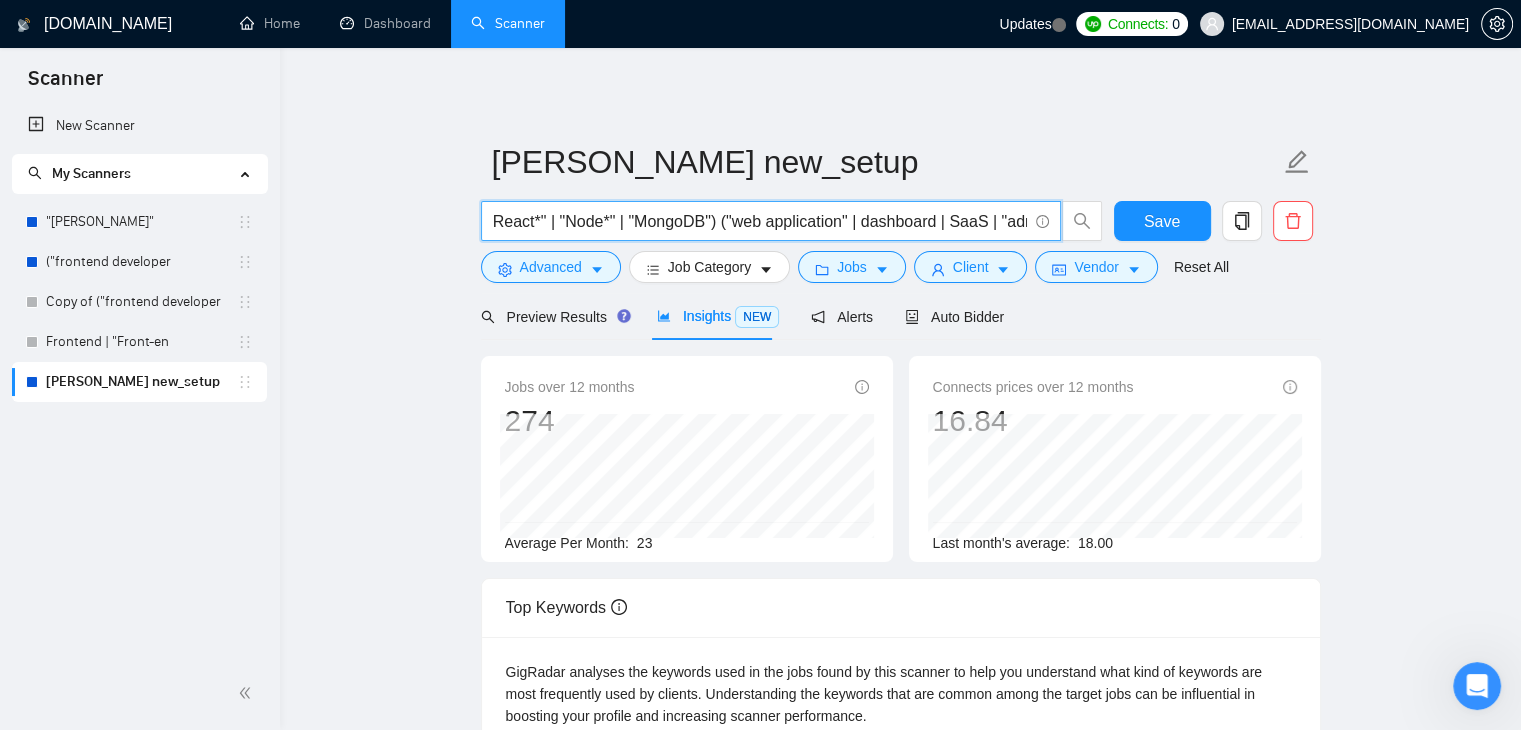 scroll, scrollTop: 0, scrollLeft: 599, axis: horizontal 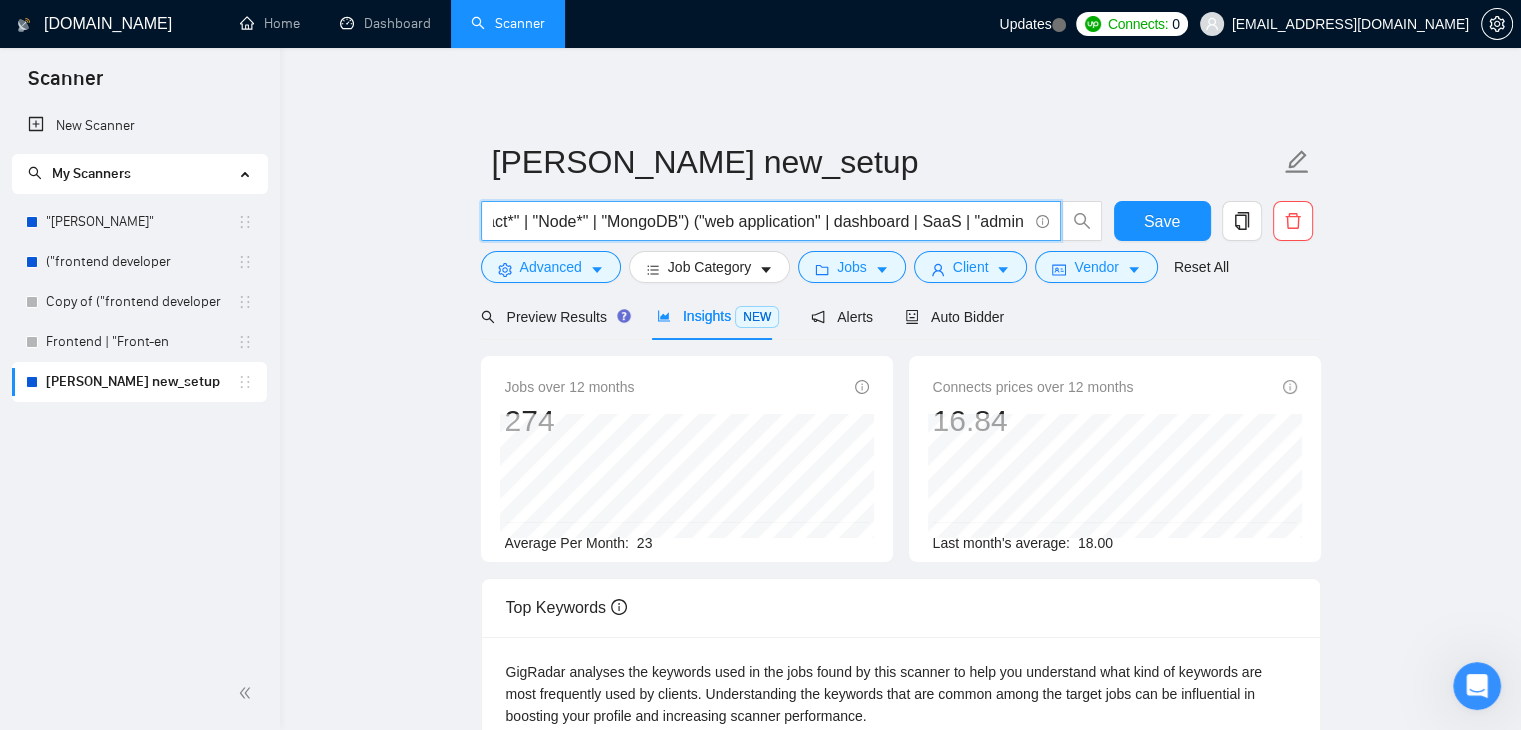 click on "("[PERSON_NAME]" | "full-stack" | "Full Stack developer" | "MERN developer") ("React*" | "Node*" | "MongoDB") ("web application" | dashboard | SaaS | "admin panel")" at bounding box center (760, 221) 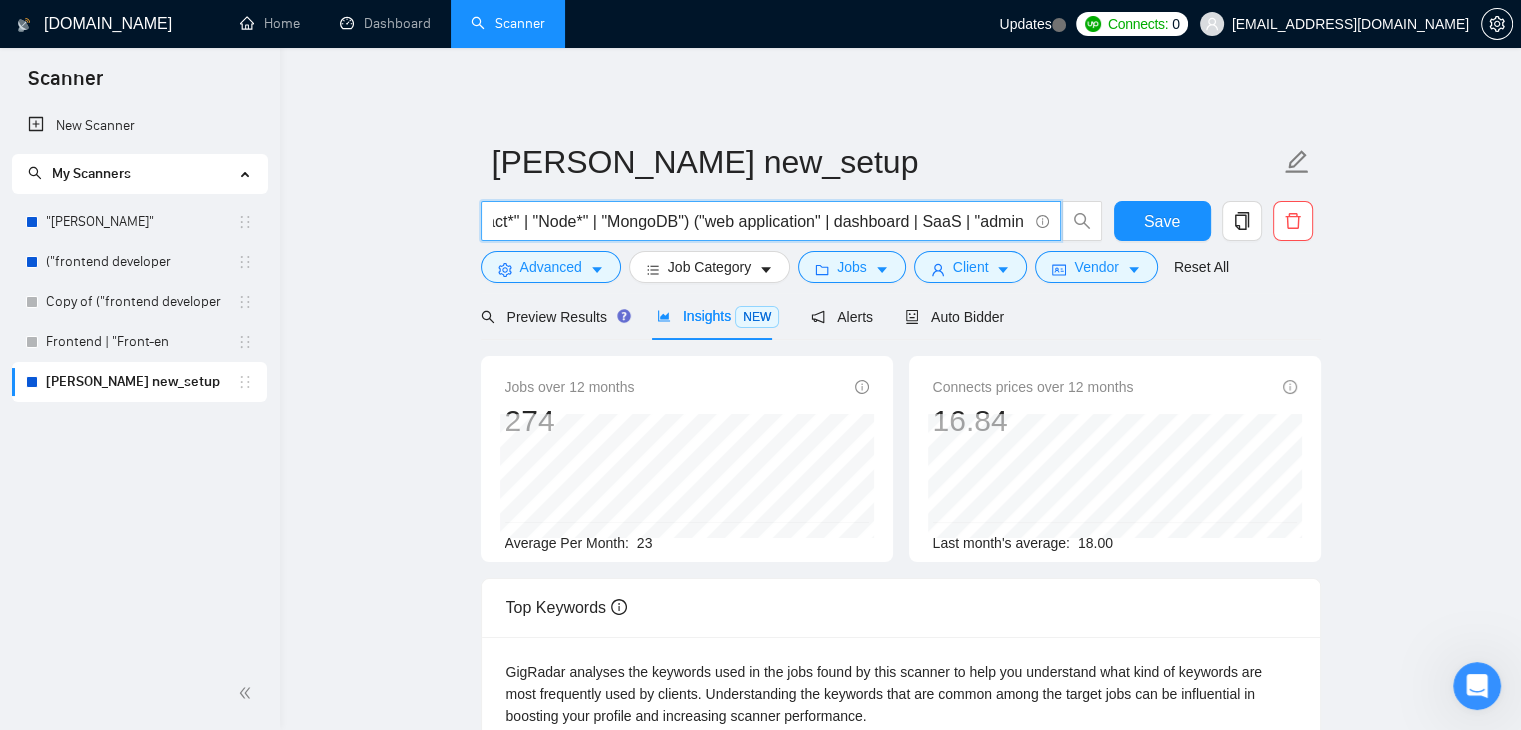 scroll, scrollTop: 0, scrollLeft: 0, axis: both 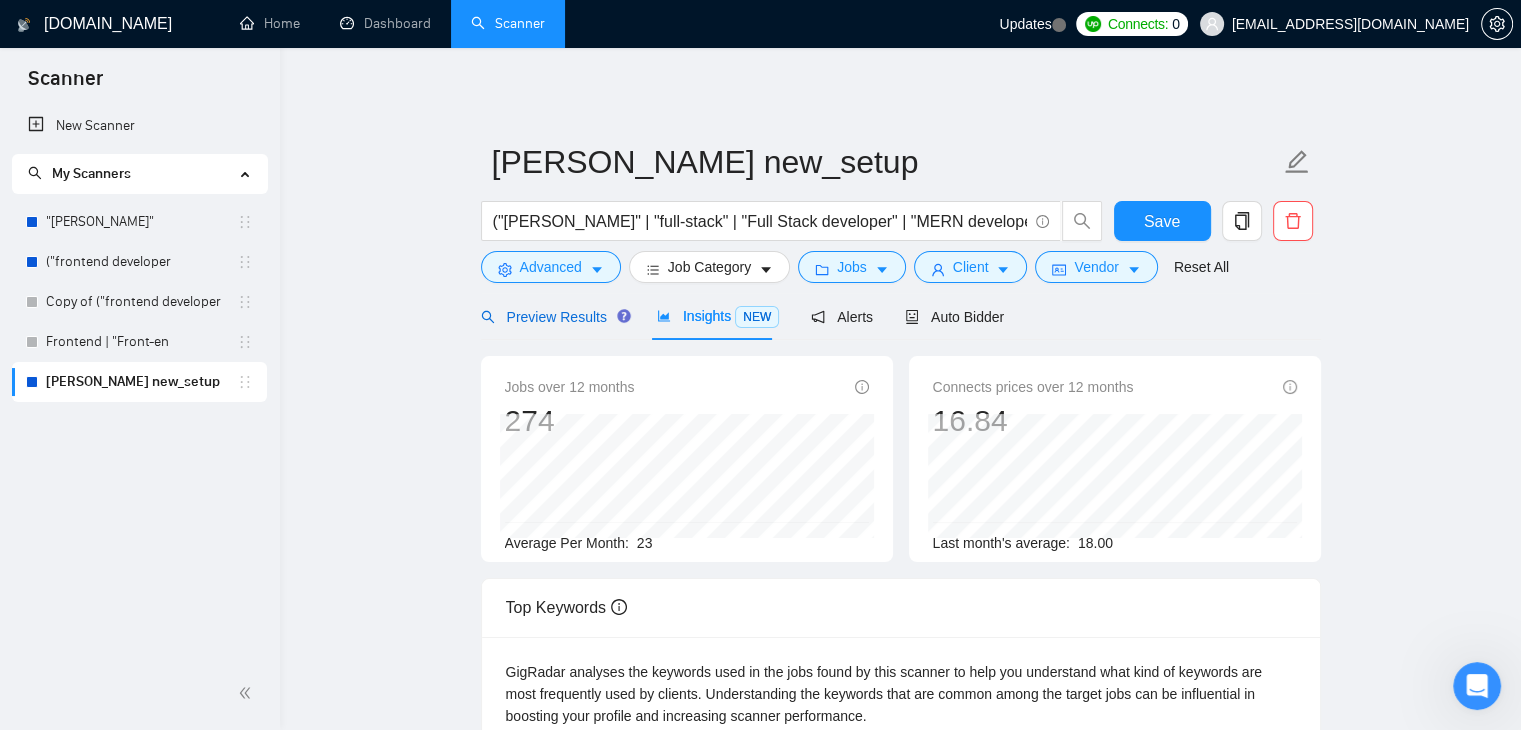 click on "Preview Results" at bounding box center (553, 317) 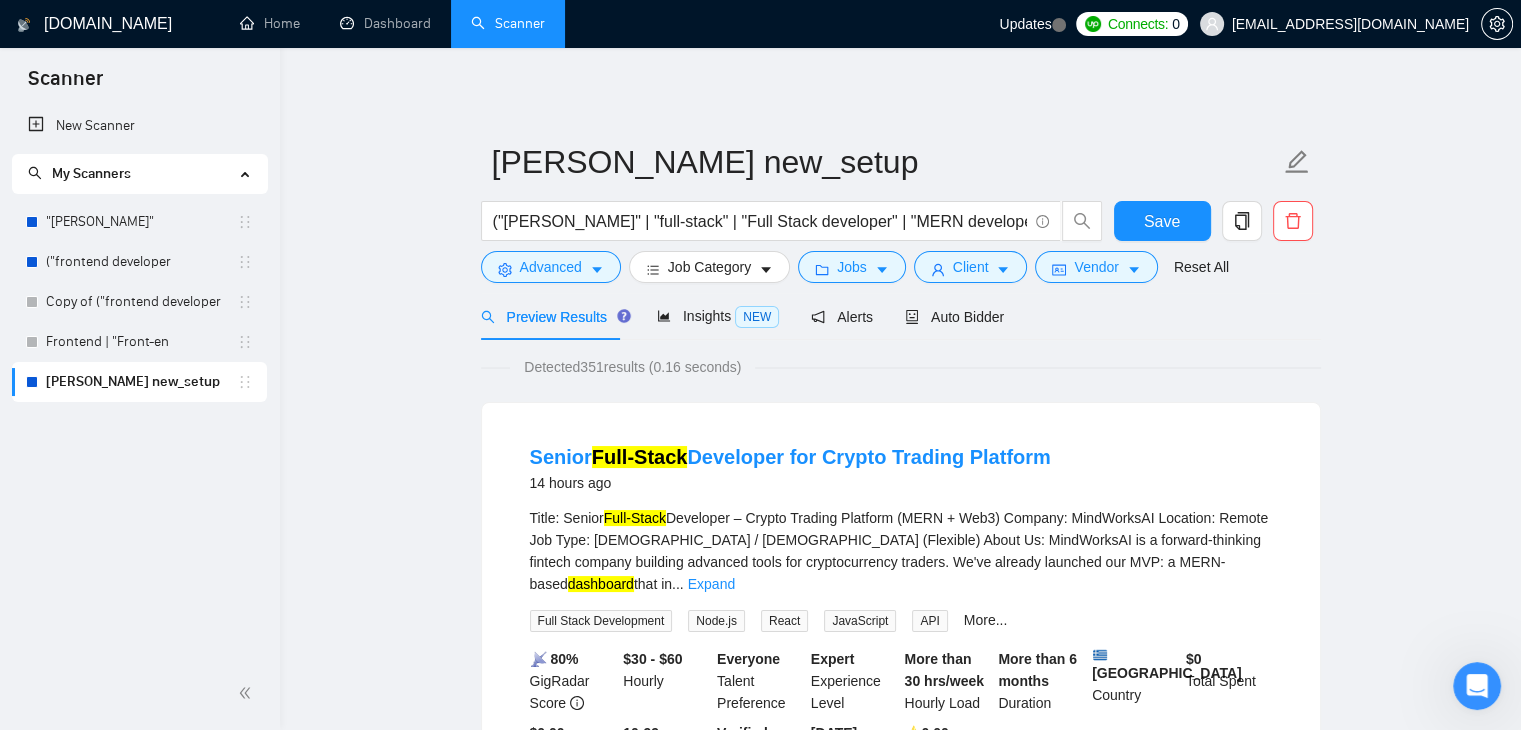 click on "Detected   351  results   (0.16 seconds)" at bounding box center [632, 367] 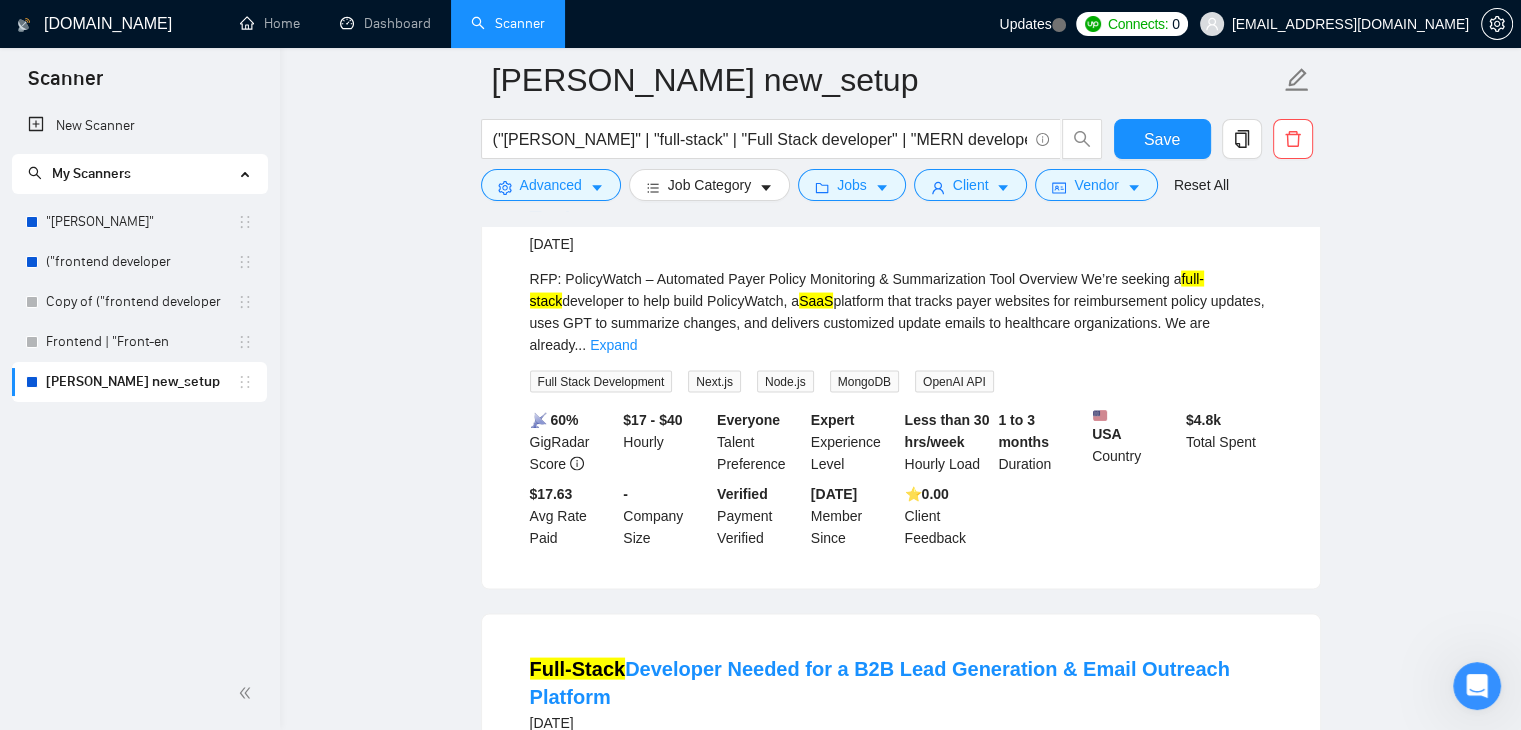 scroll, scrollTop: 3927, scrollLeft: 0, axis: vertical 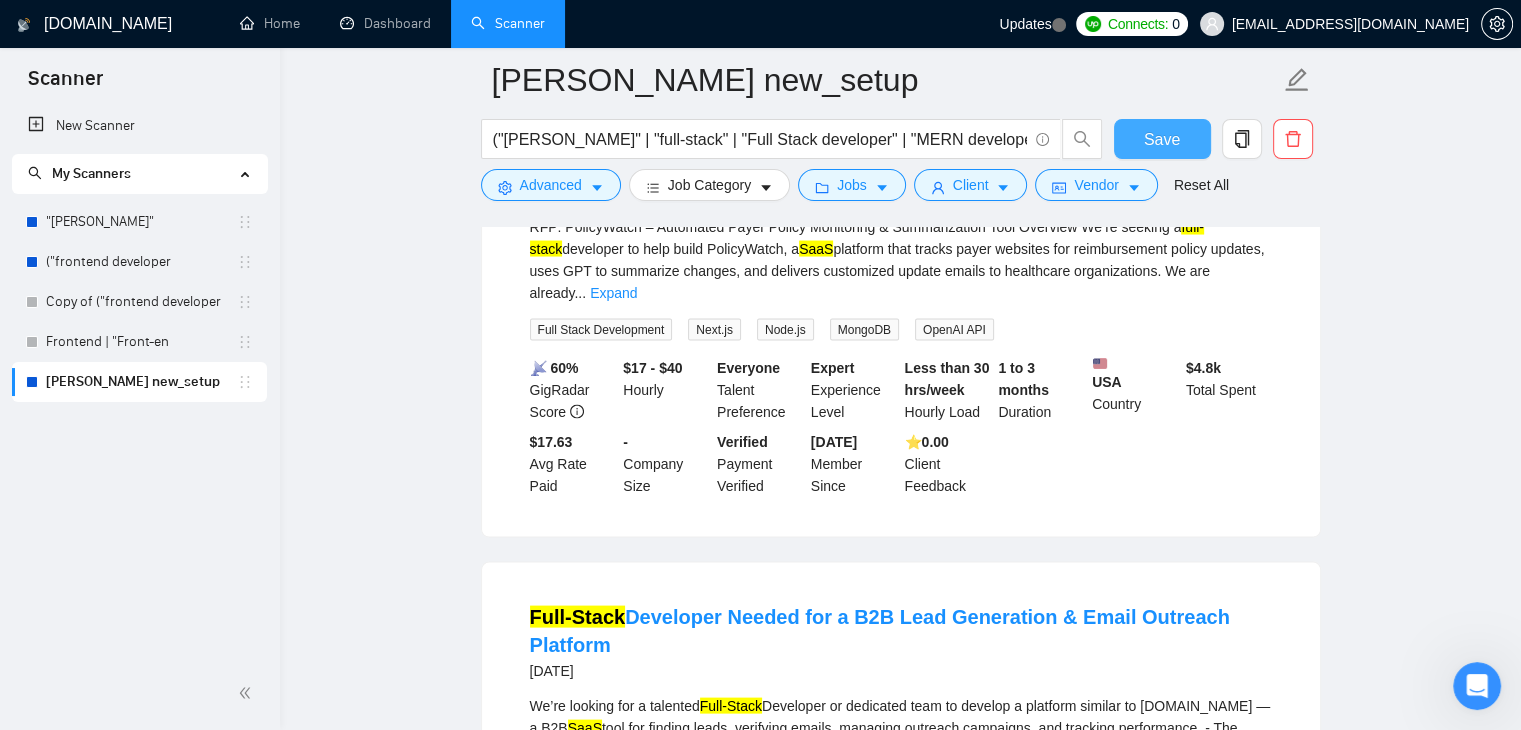 click on "Save" at bounding box center [1162, 139] 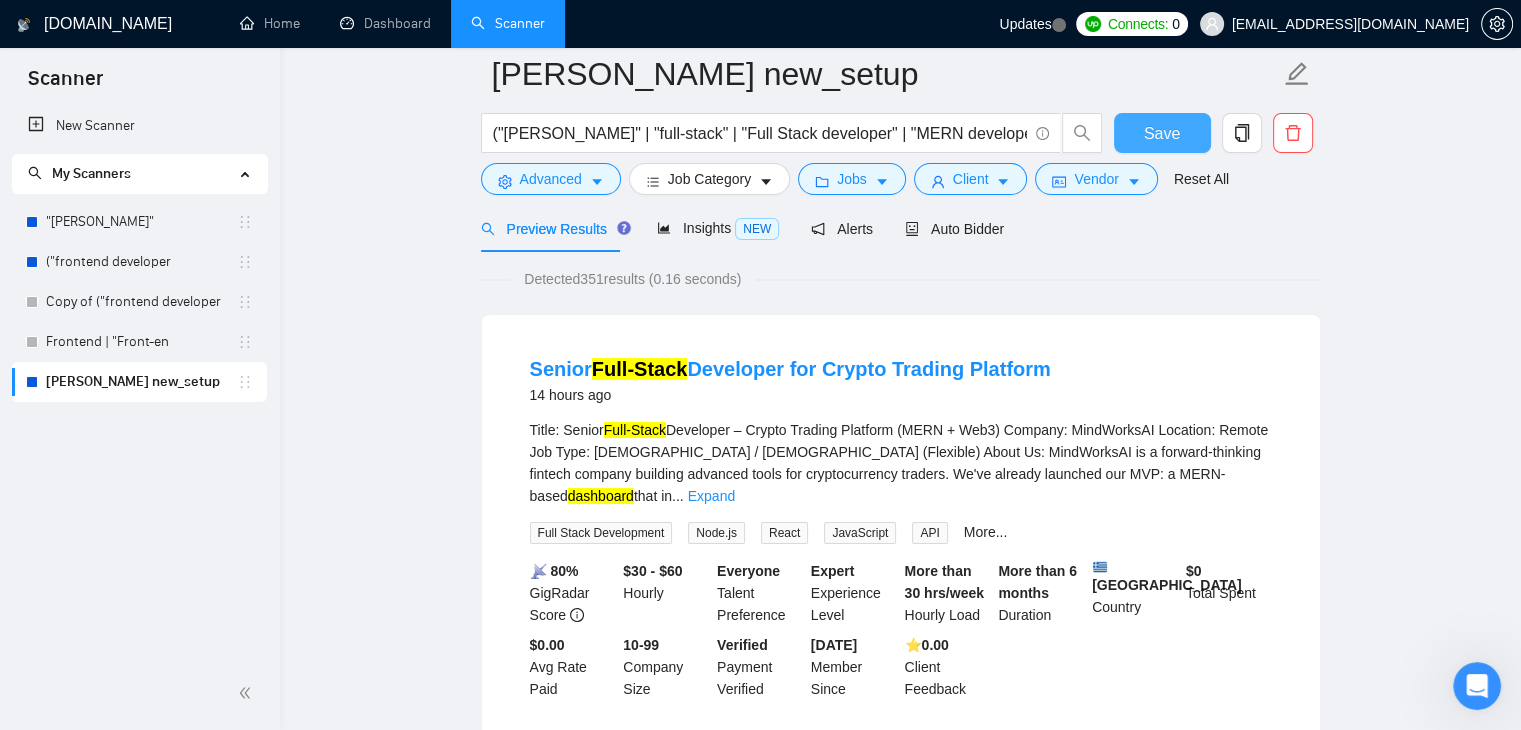 scroll, scrollTop: 0, scrollLeft: 0, axis: both 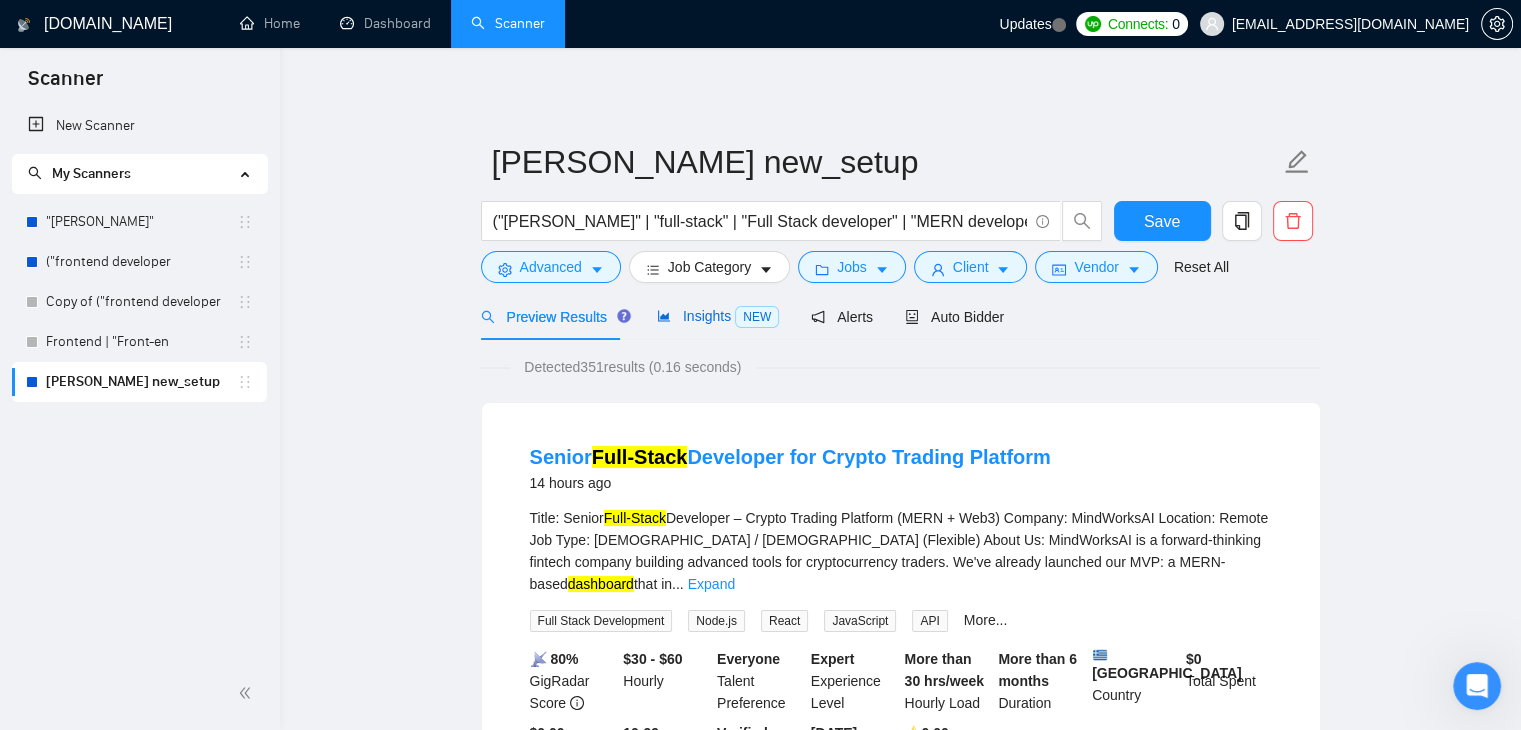click on "Insights NEW" at bounding box center (718, 316) 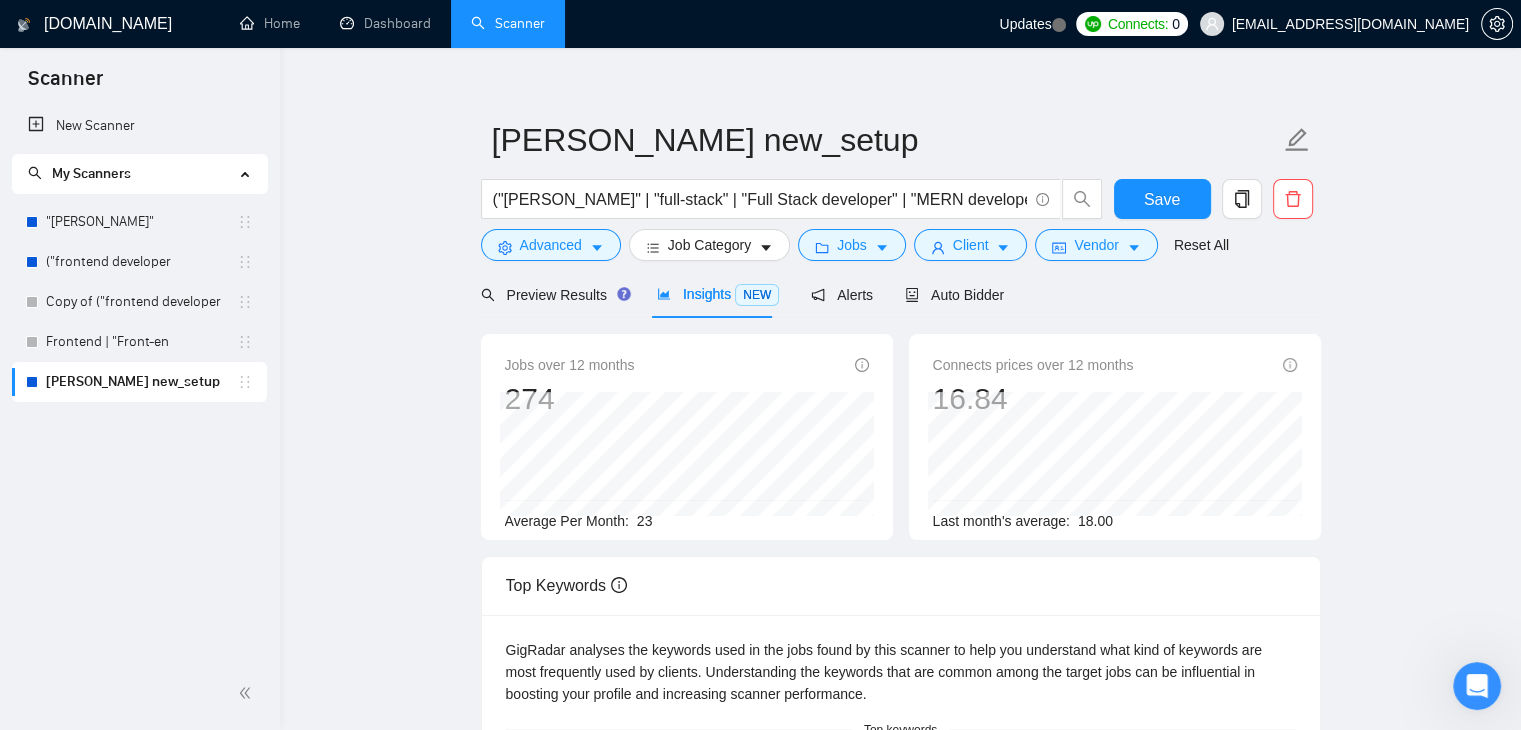 scroll, scrollTop: 0, scrollLeft: 0, axis: both 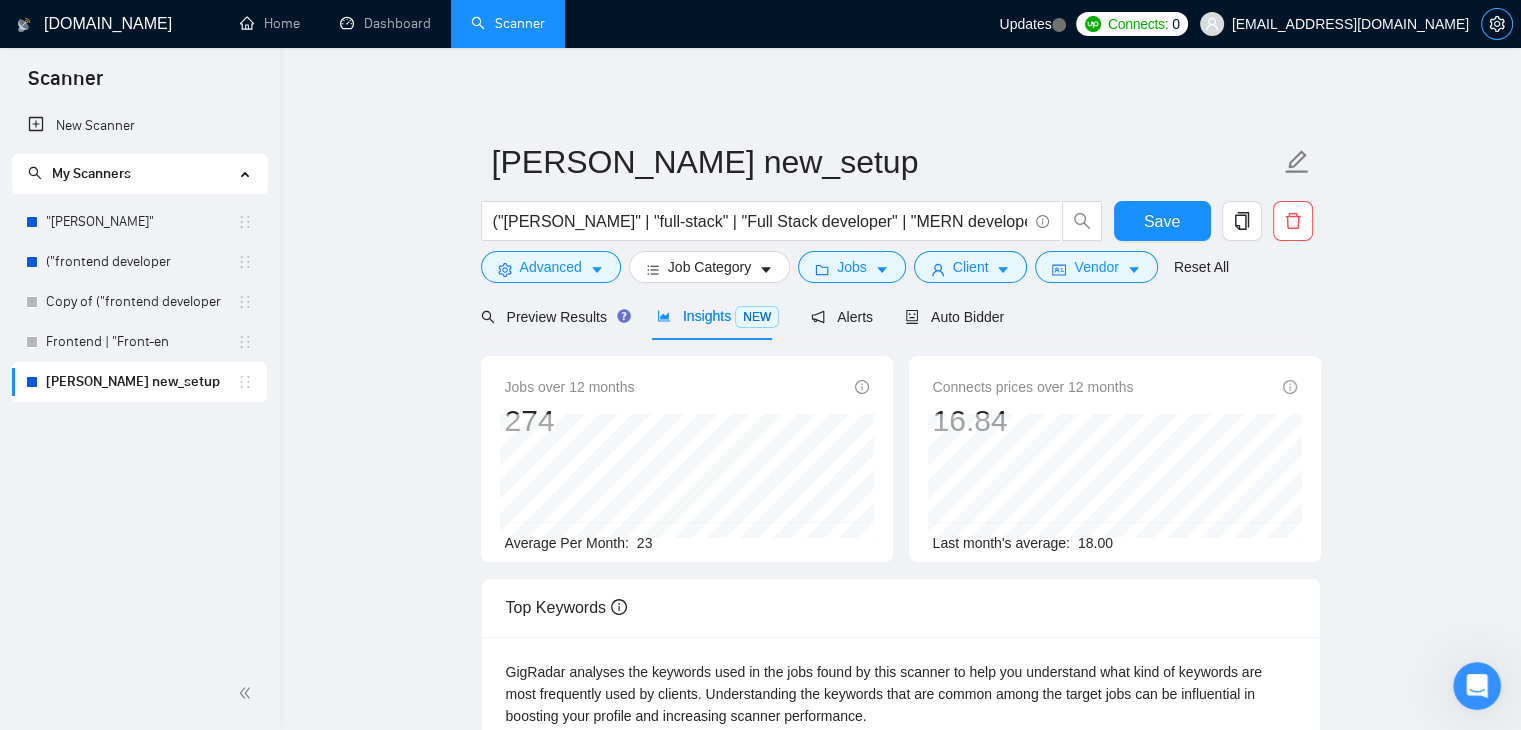 click 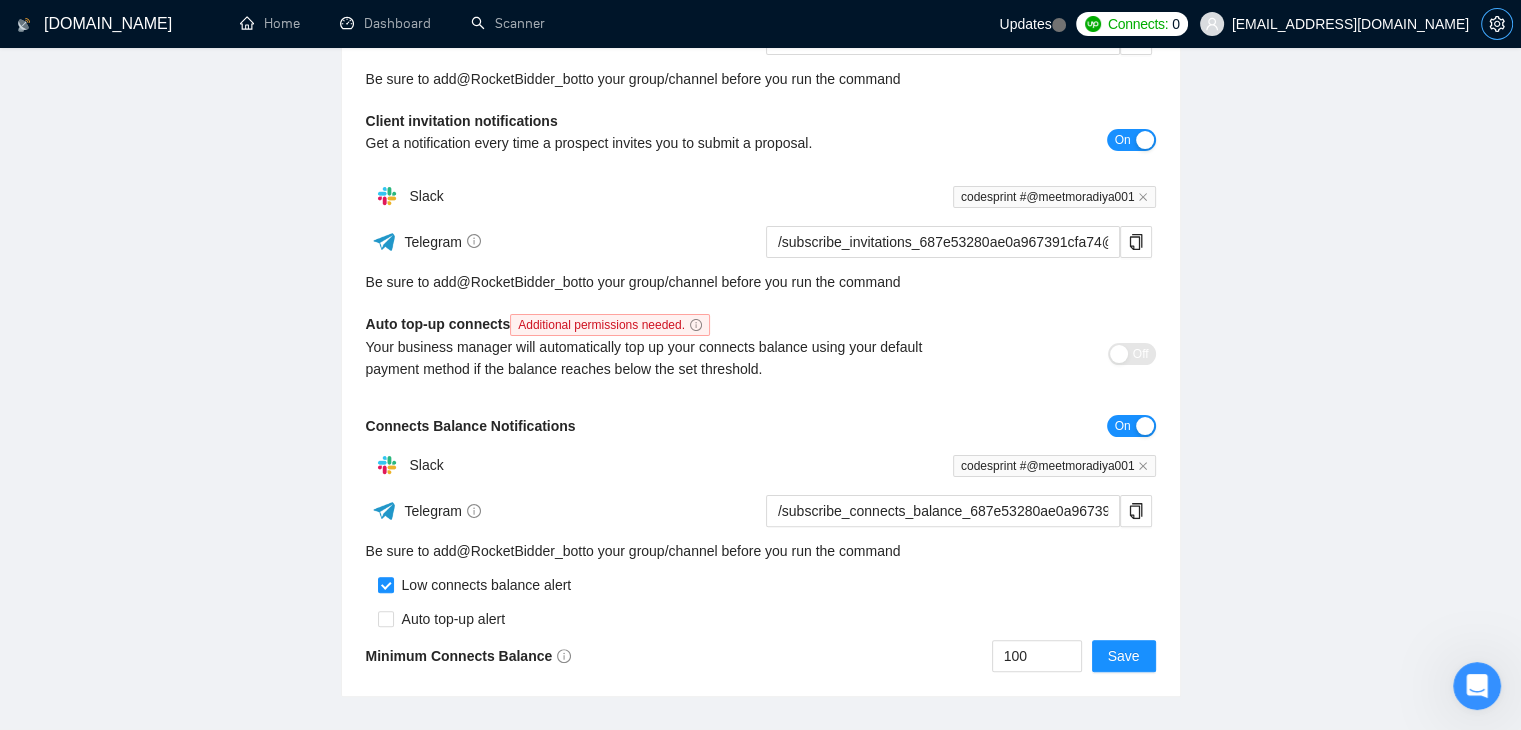 scroll, scrollTop: 448, scrollLeft: 0, axis: vertical 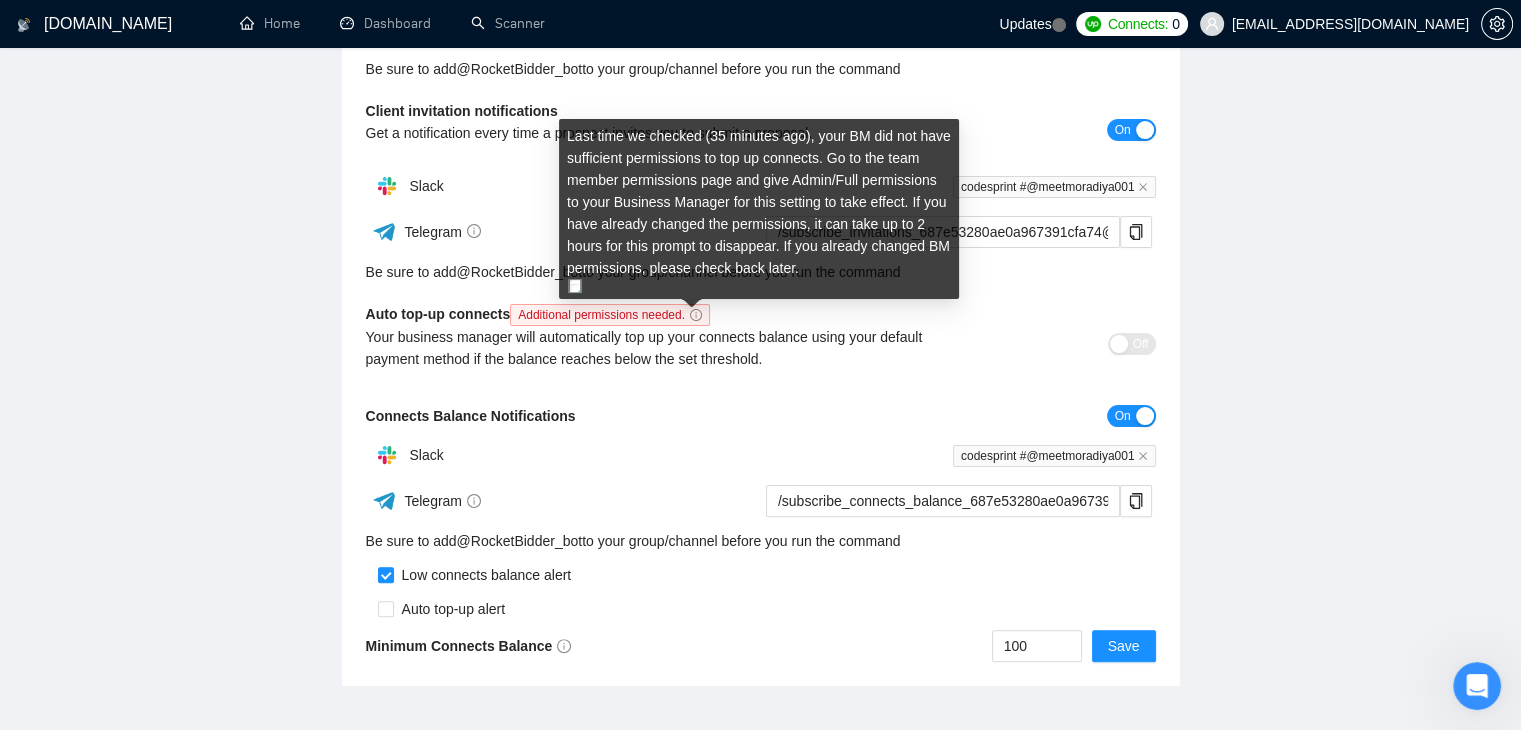 click 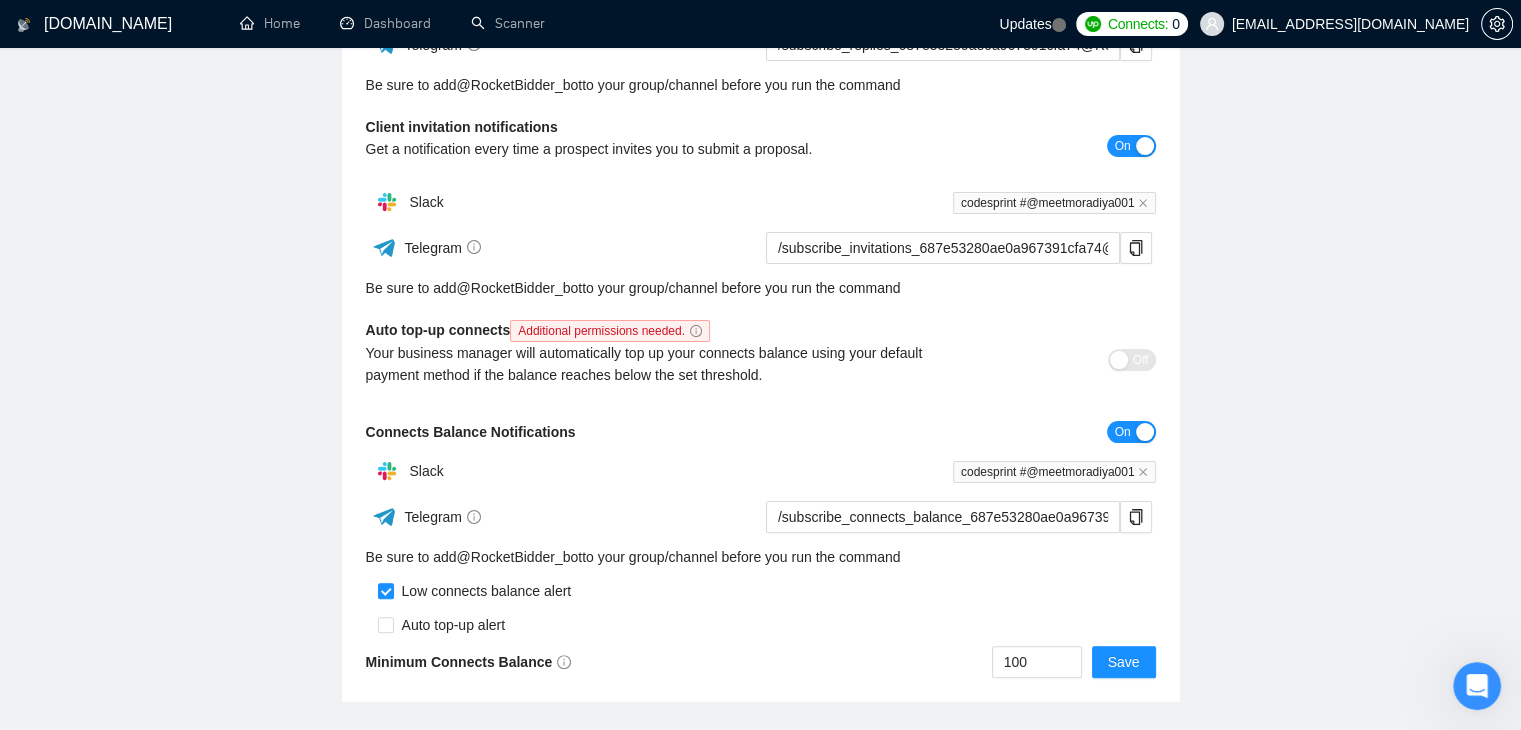 scroll, scrollTop: 560, scrollLeft: 0, axis: vertical 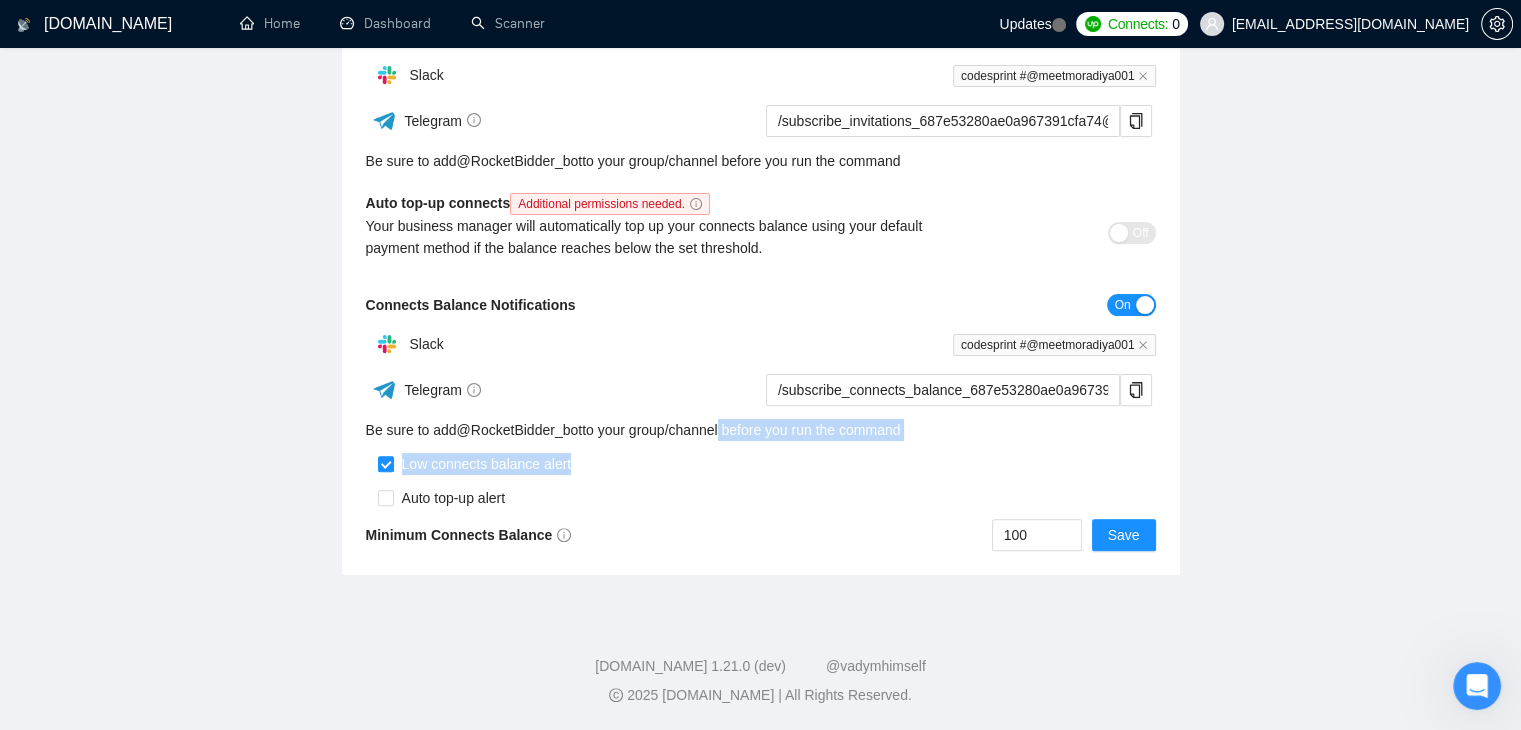 drag, startPoint x: 720, startPoint y: 426, endPoint x: 742, endPoint y: 480, distance: 58.30952 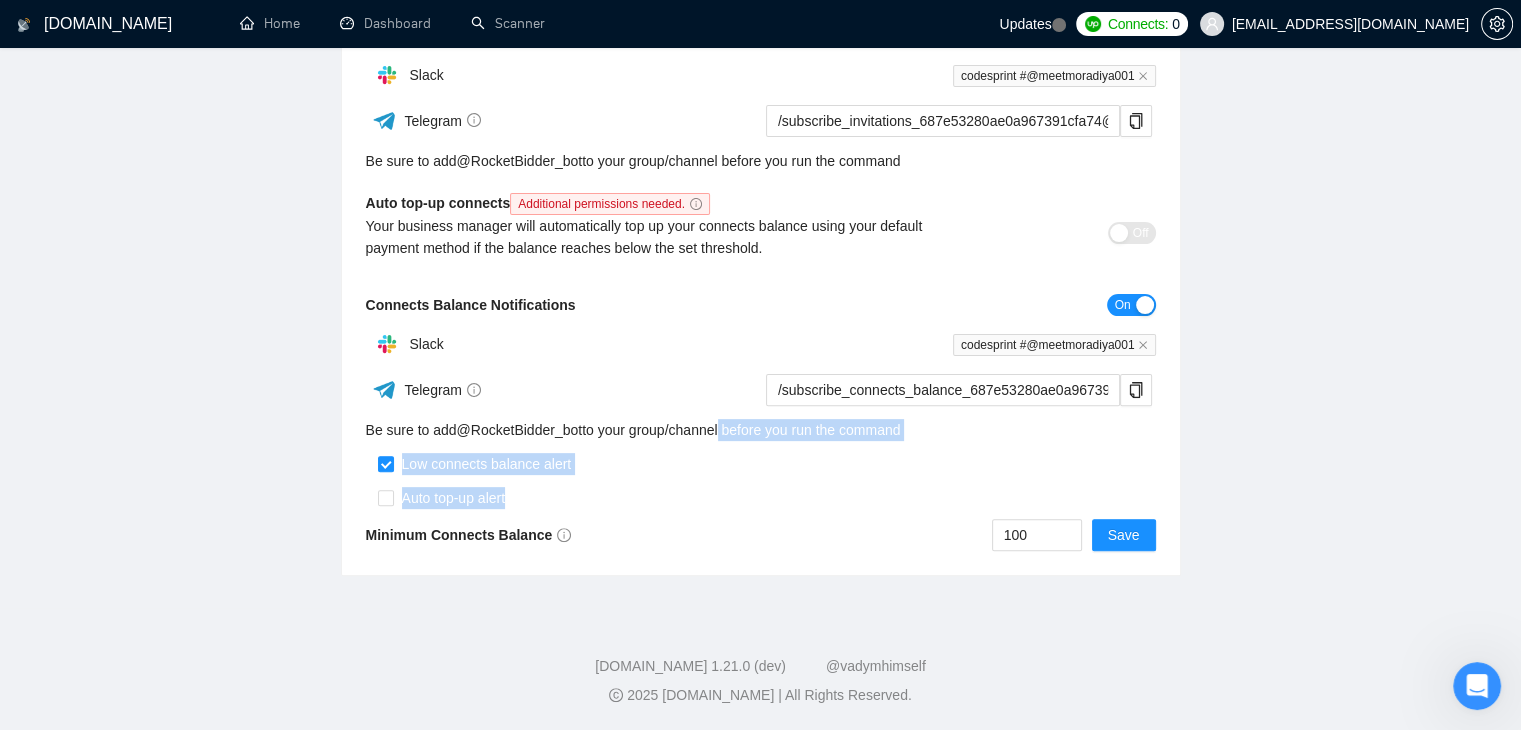 click on "Auto top-up alert" at bounding box center (761, 492) 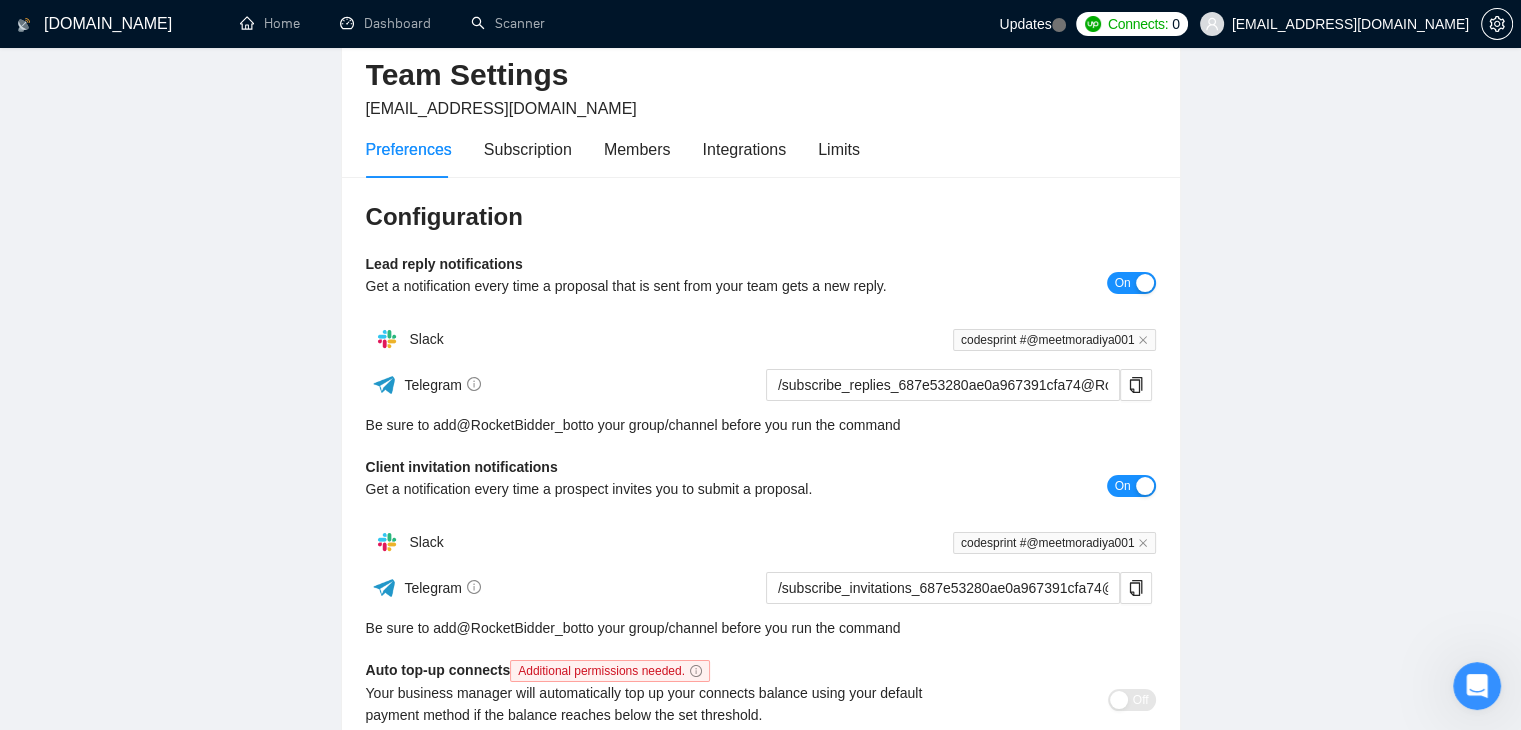 scroll, scrollTop: 94, scrollLeft: 0, axis: vertical 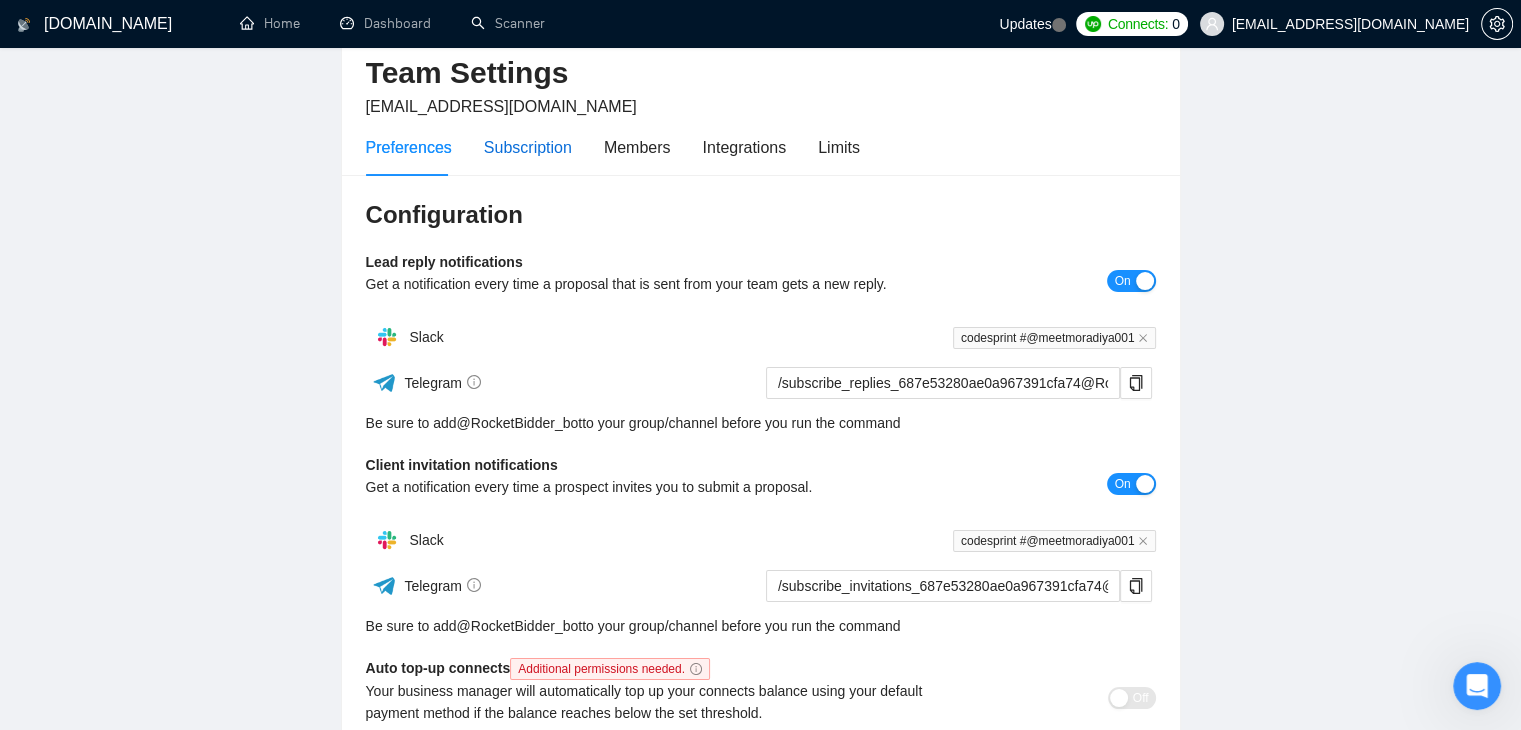 click on "Subscription" at bounding box center [528, 147] 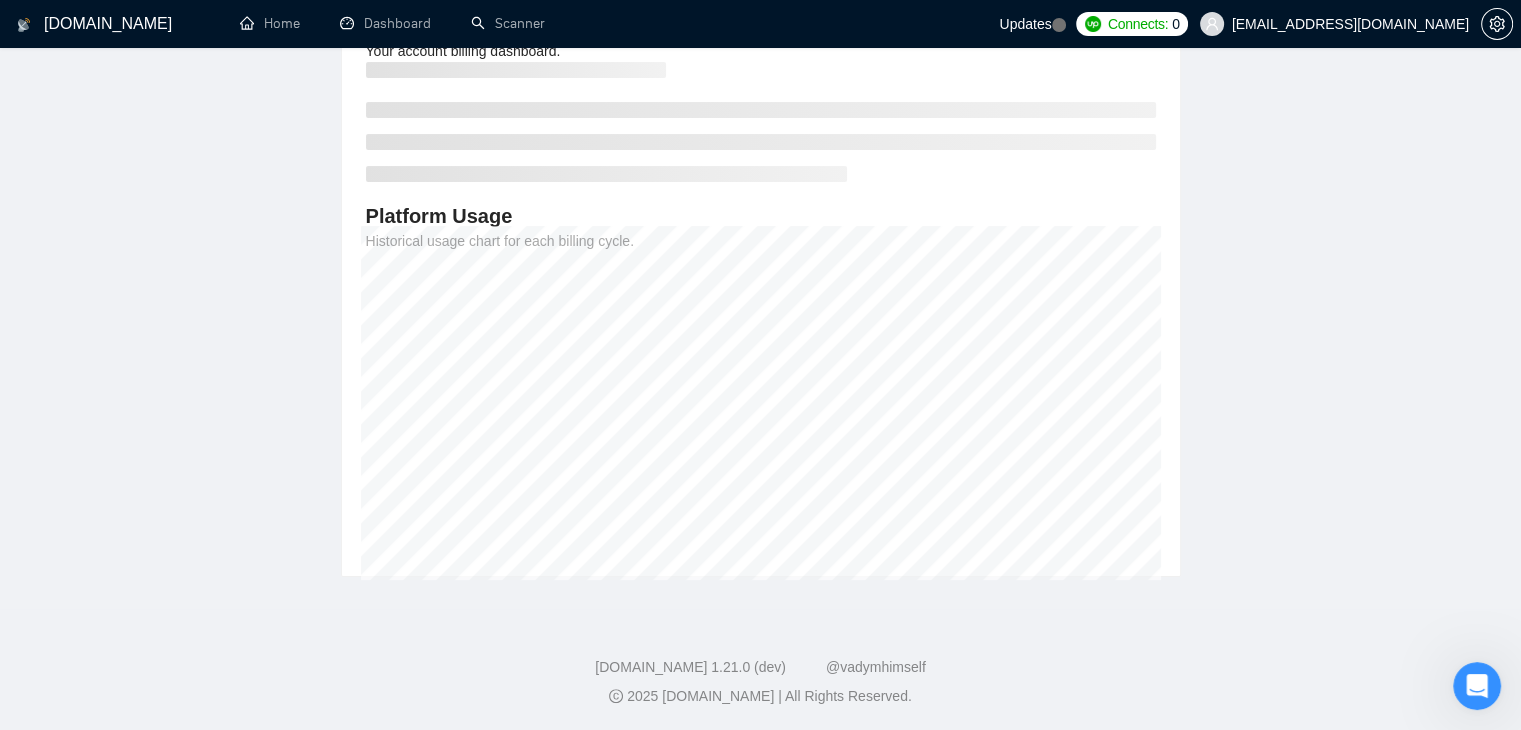 scroll, scrollTop: 0, scrollLeft: 0, axis: both 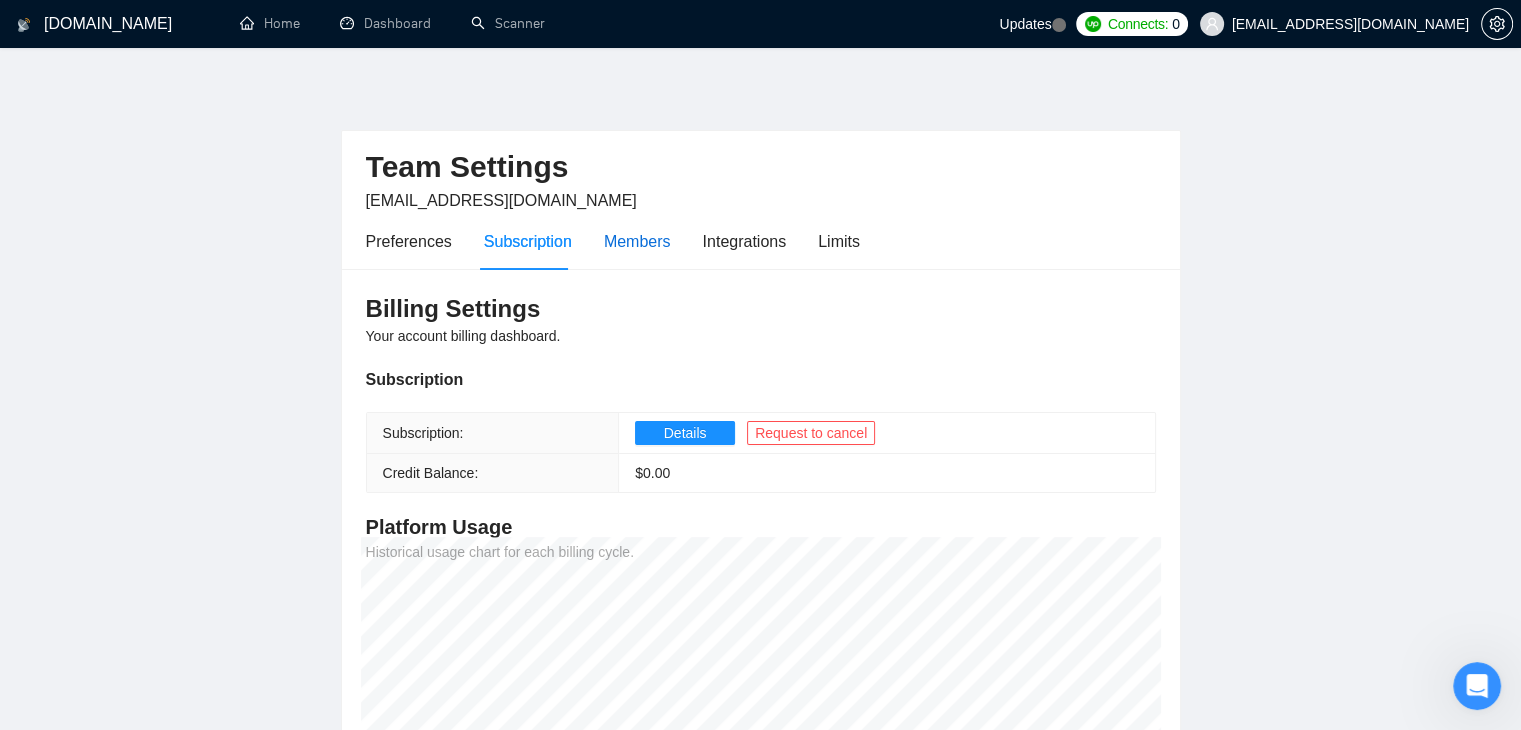 click on "Members" at bounding box center (637, 241) 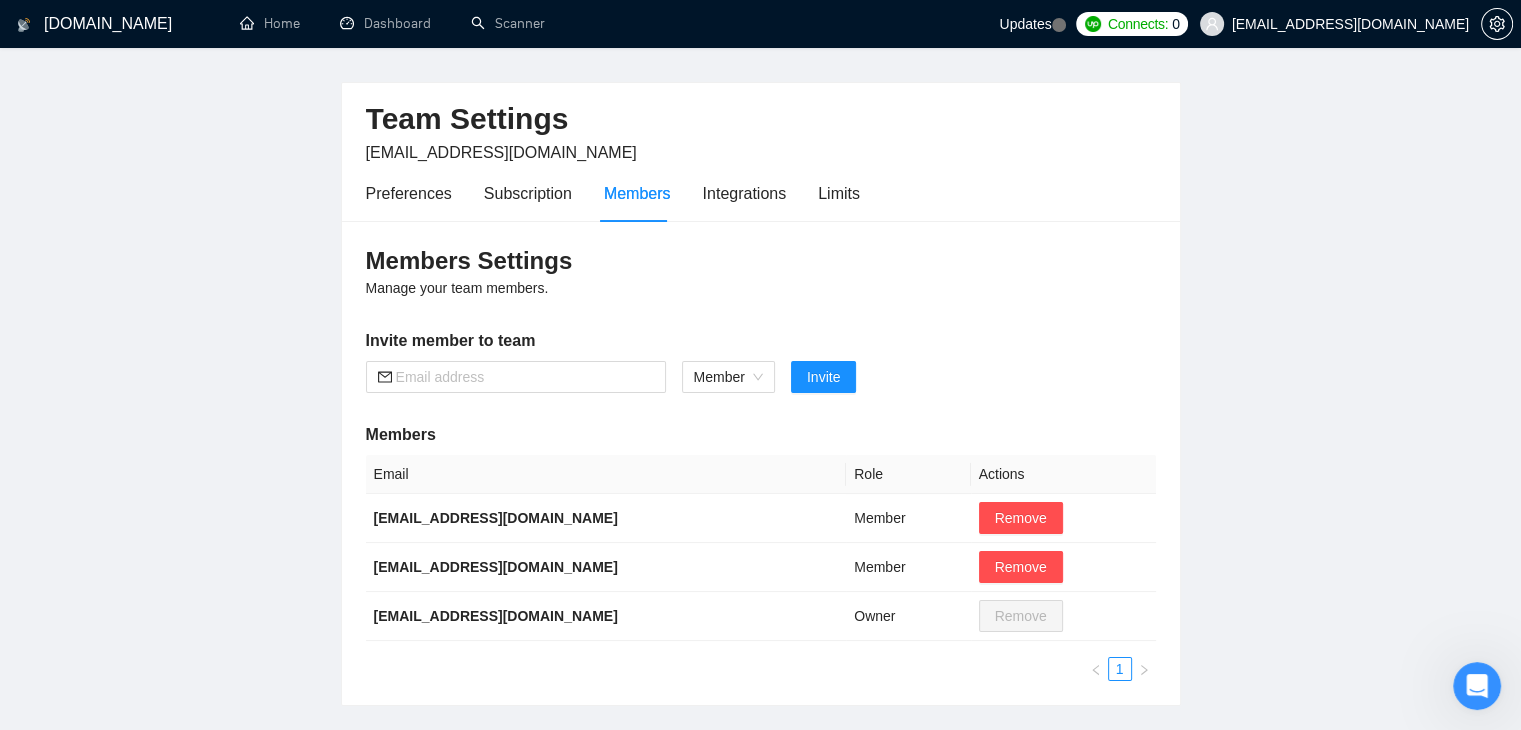 scroll, scrollTop: 47, scrollLeft: 0, axis: vertical 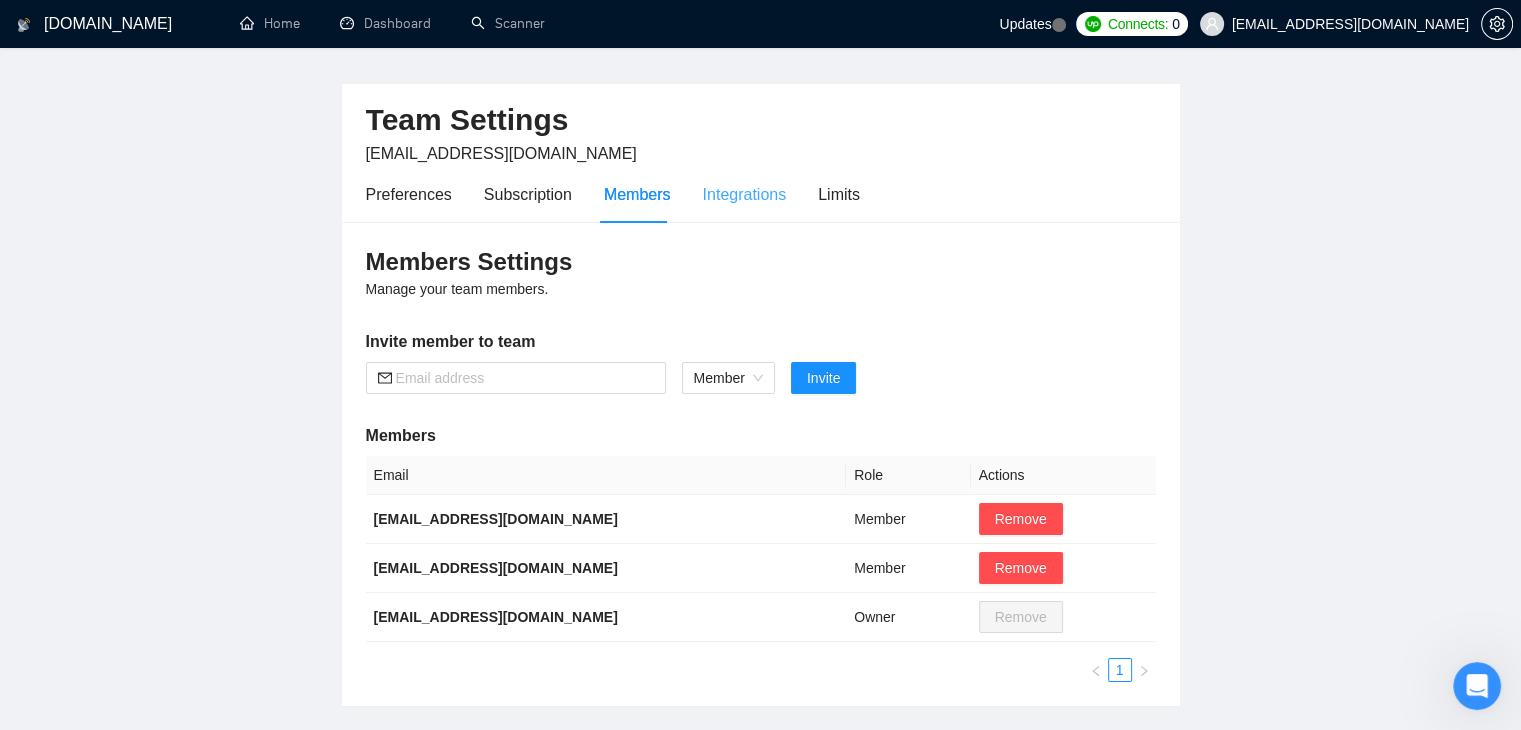 click on "Integrations" at bounding box center (745, 194) 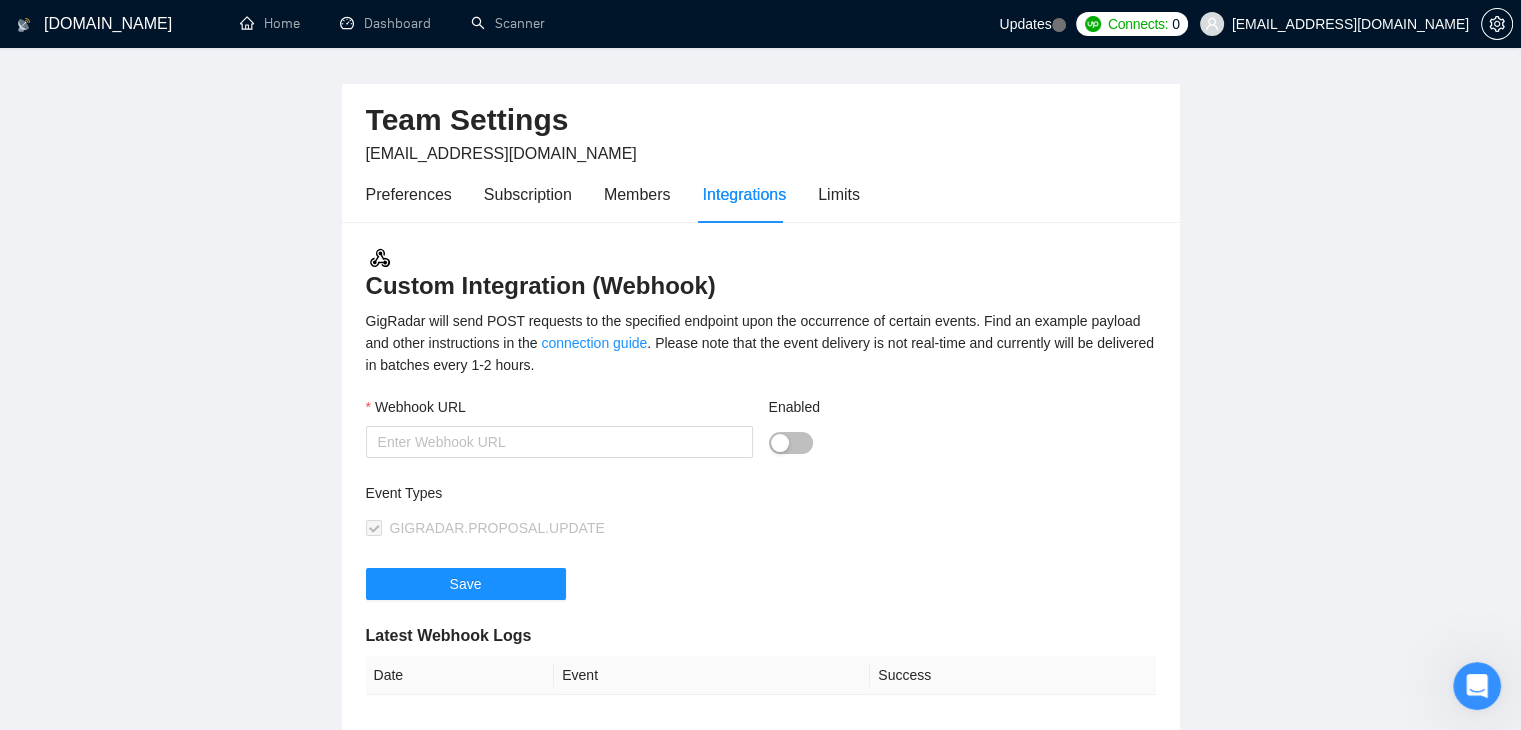 click on "Preferences Subscription Members Integrations Limits" at bounding box center (613, 194) 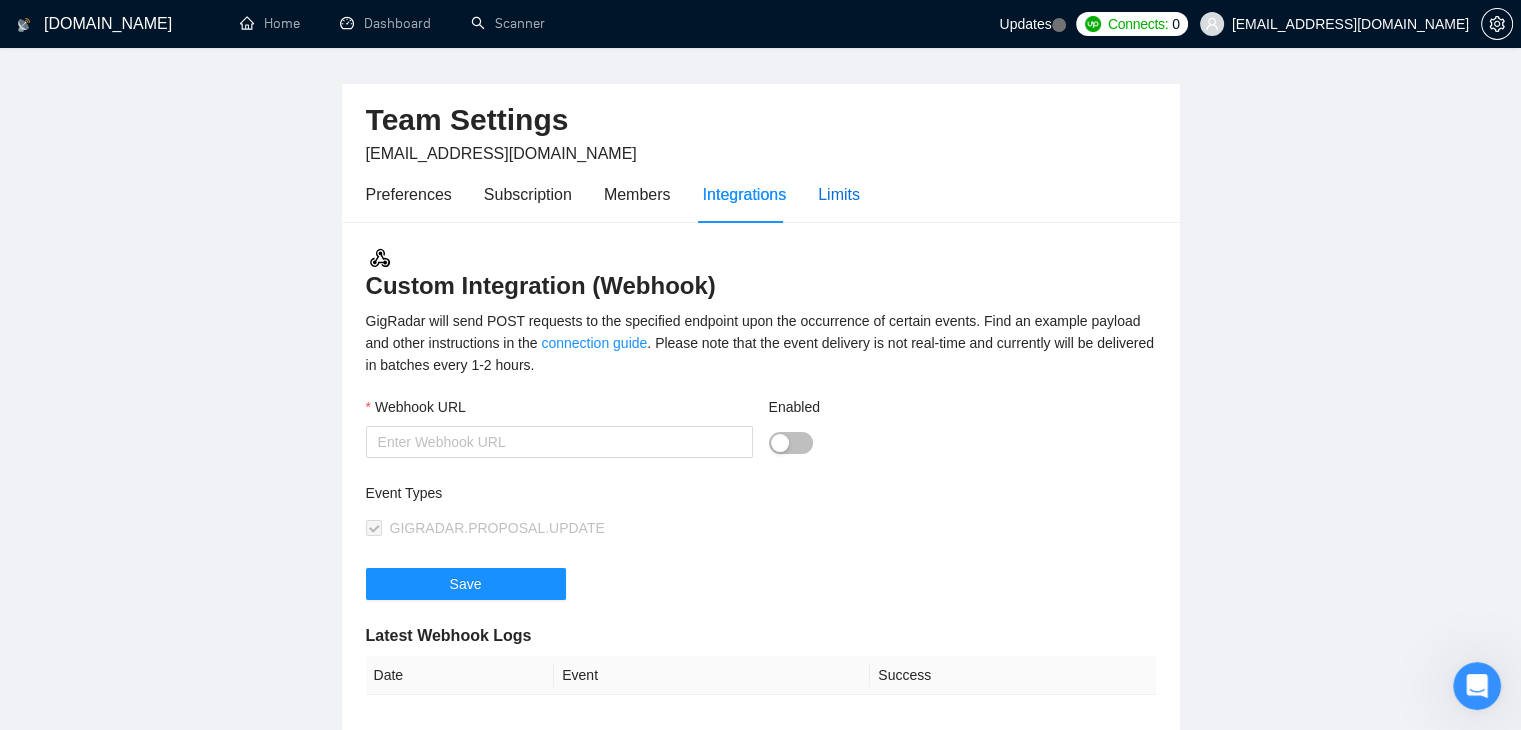 click on "Limits" at bounding box center (839, 194) 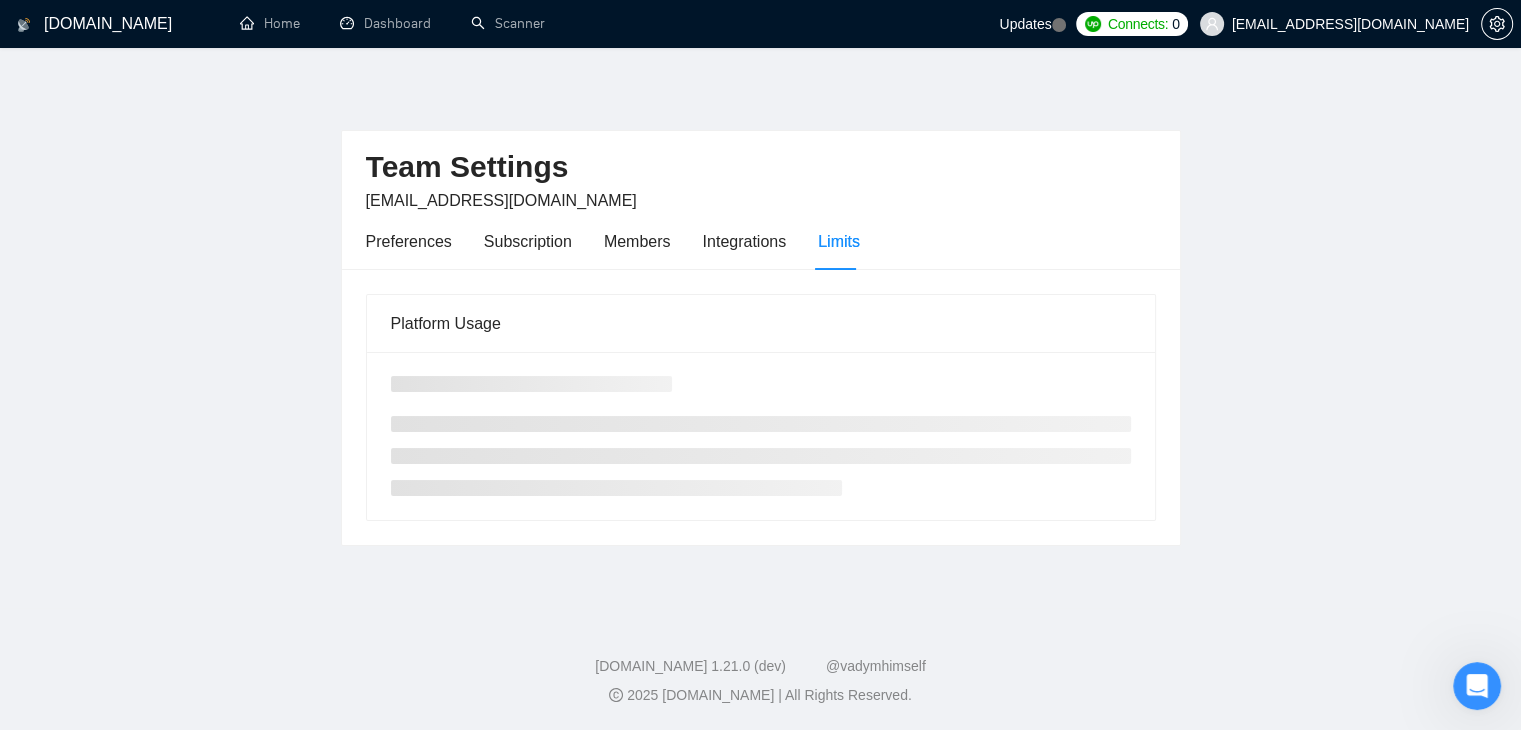 scroll, scrollTop: 0, scrollLeft: 0, axis: both 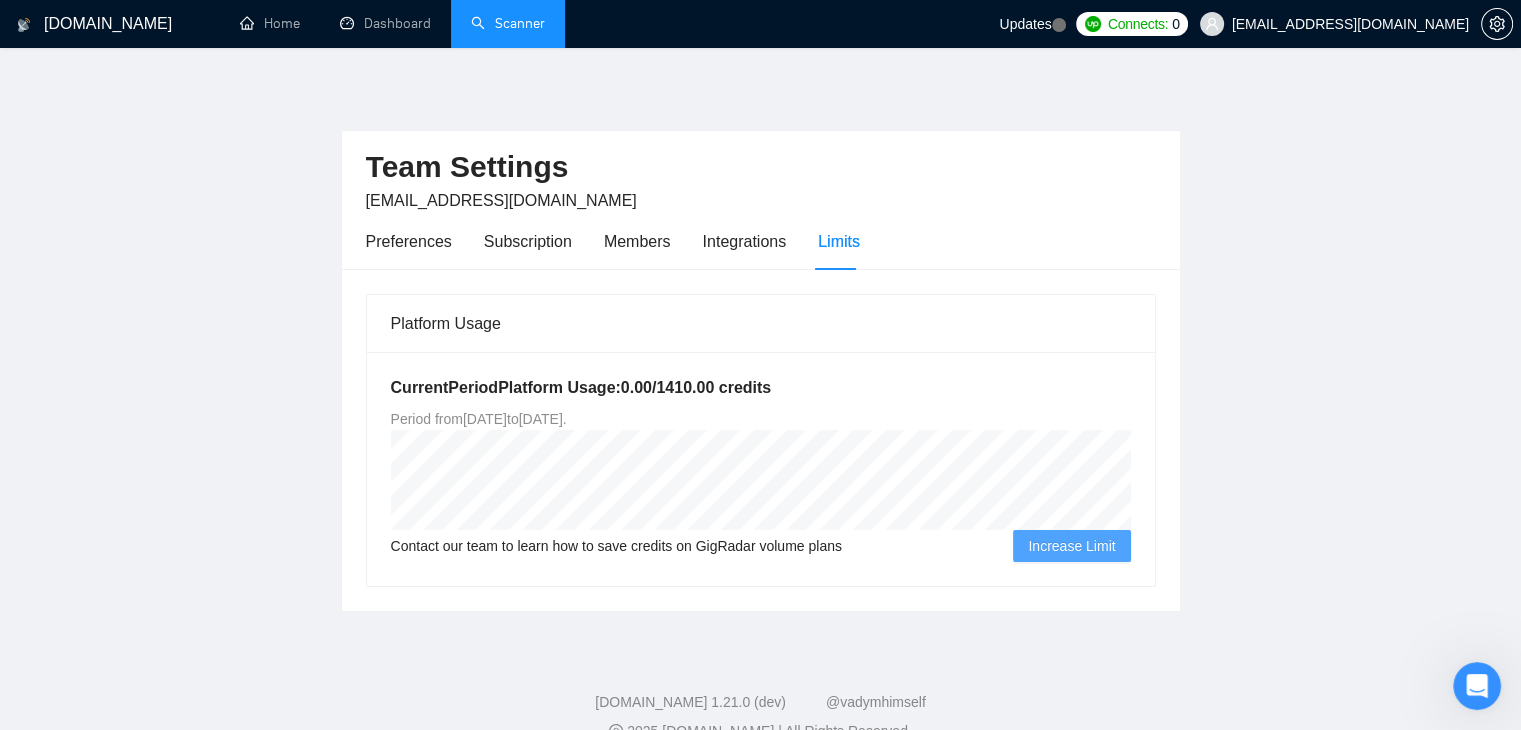 click on "Scanner" at bounding box center [508, 23] 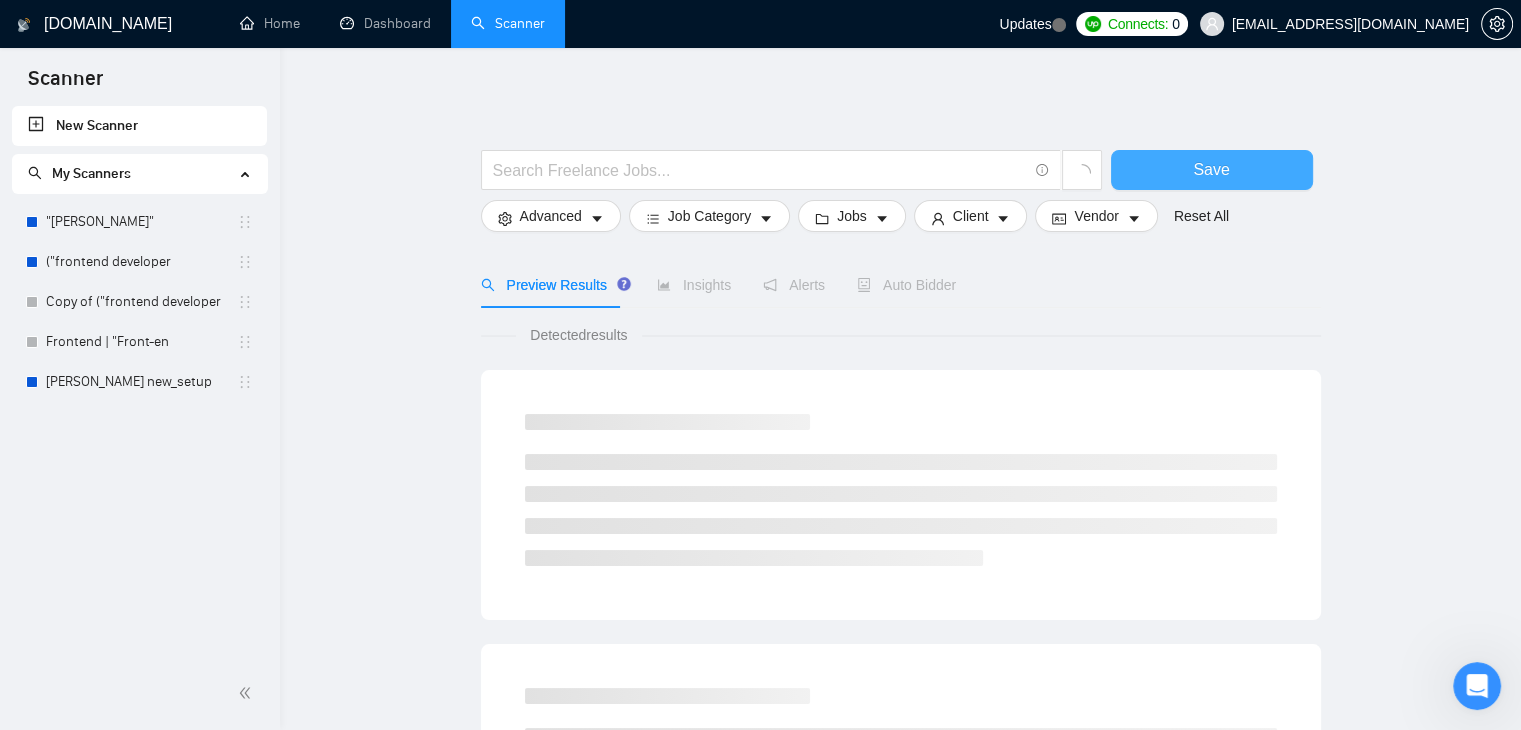click on "Save" at bounding box center [1212, 170] 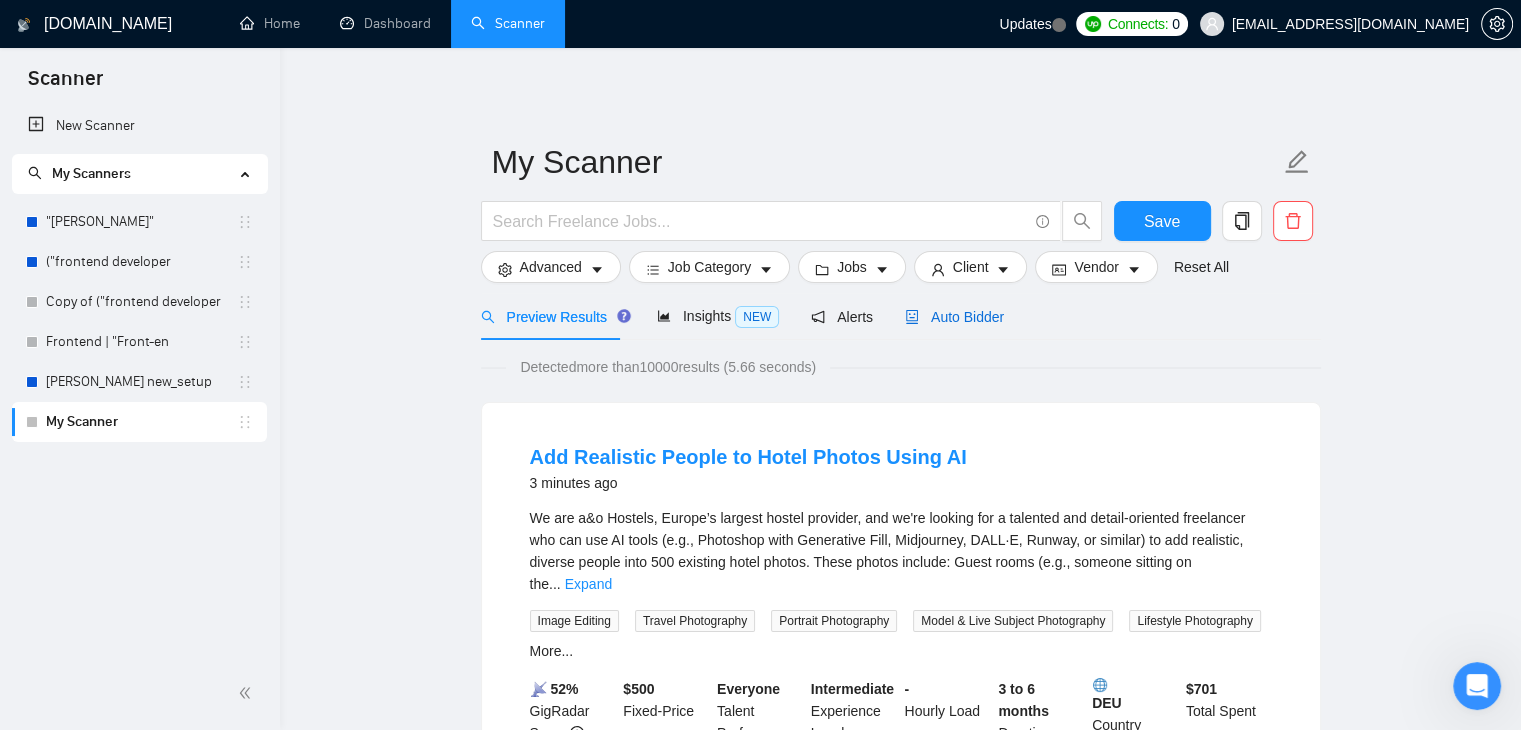 click on "Auto Bidder" at bounding box center [954, 317] 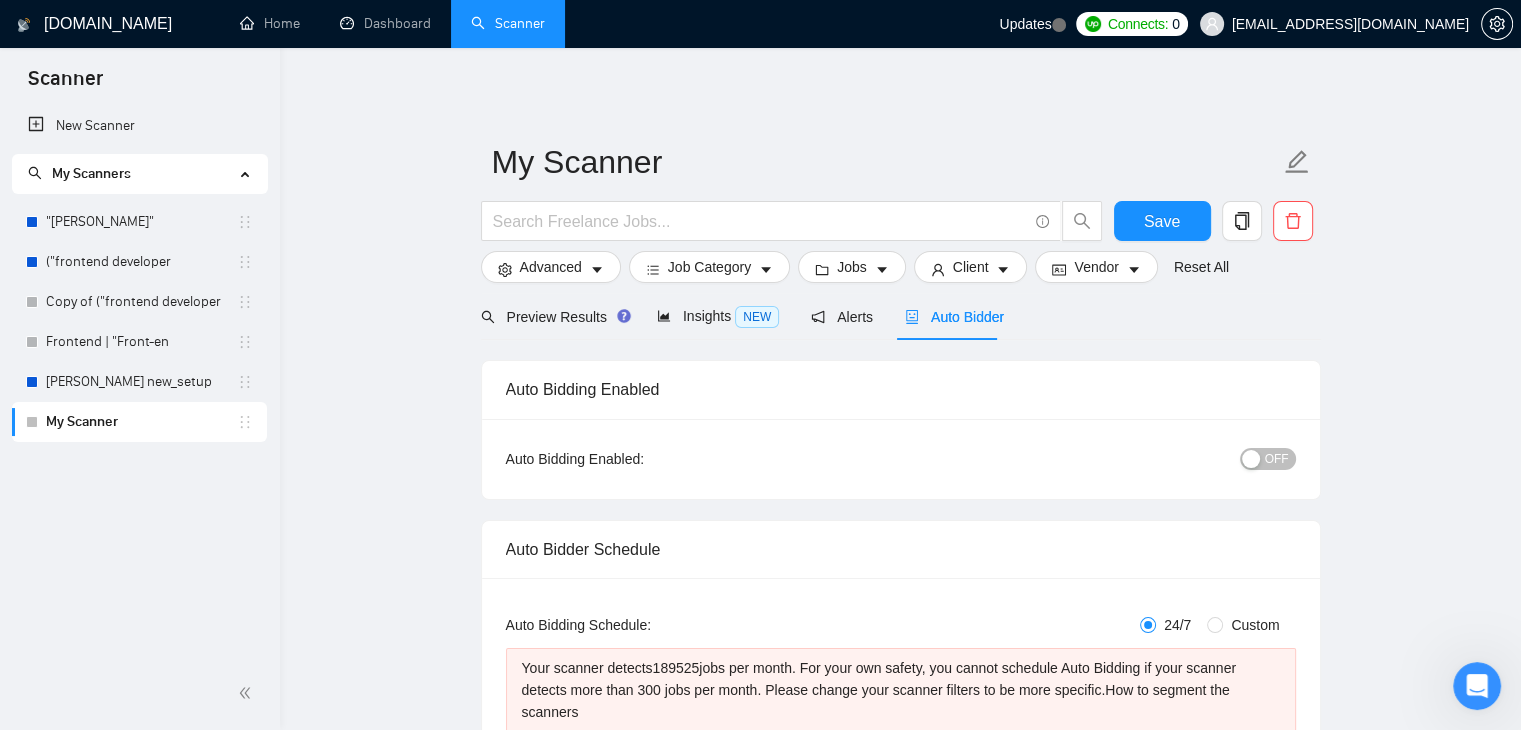 type 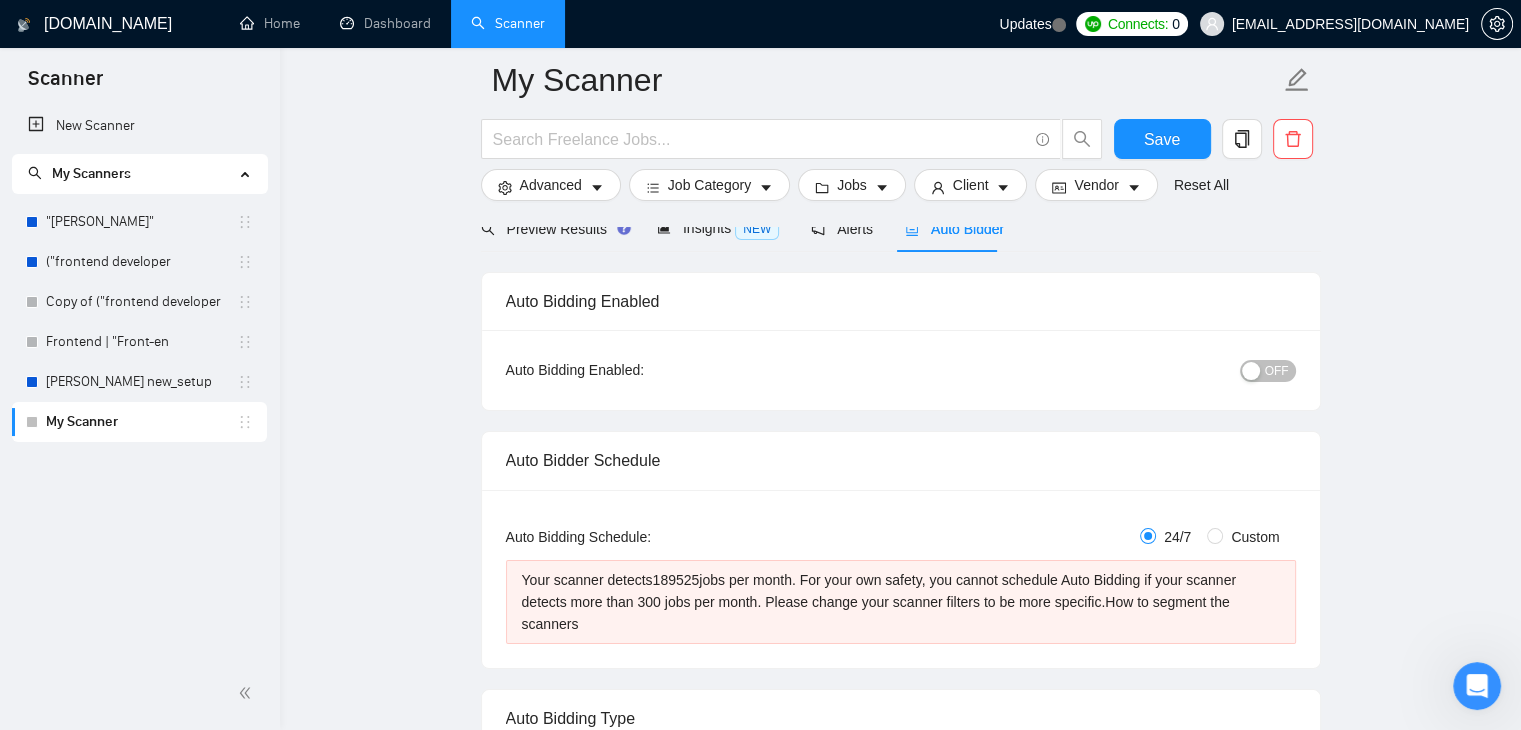scroll, scrollTop: 107, scrollLeft: 0, axis: vertical 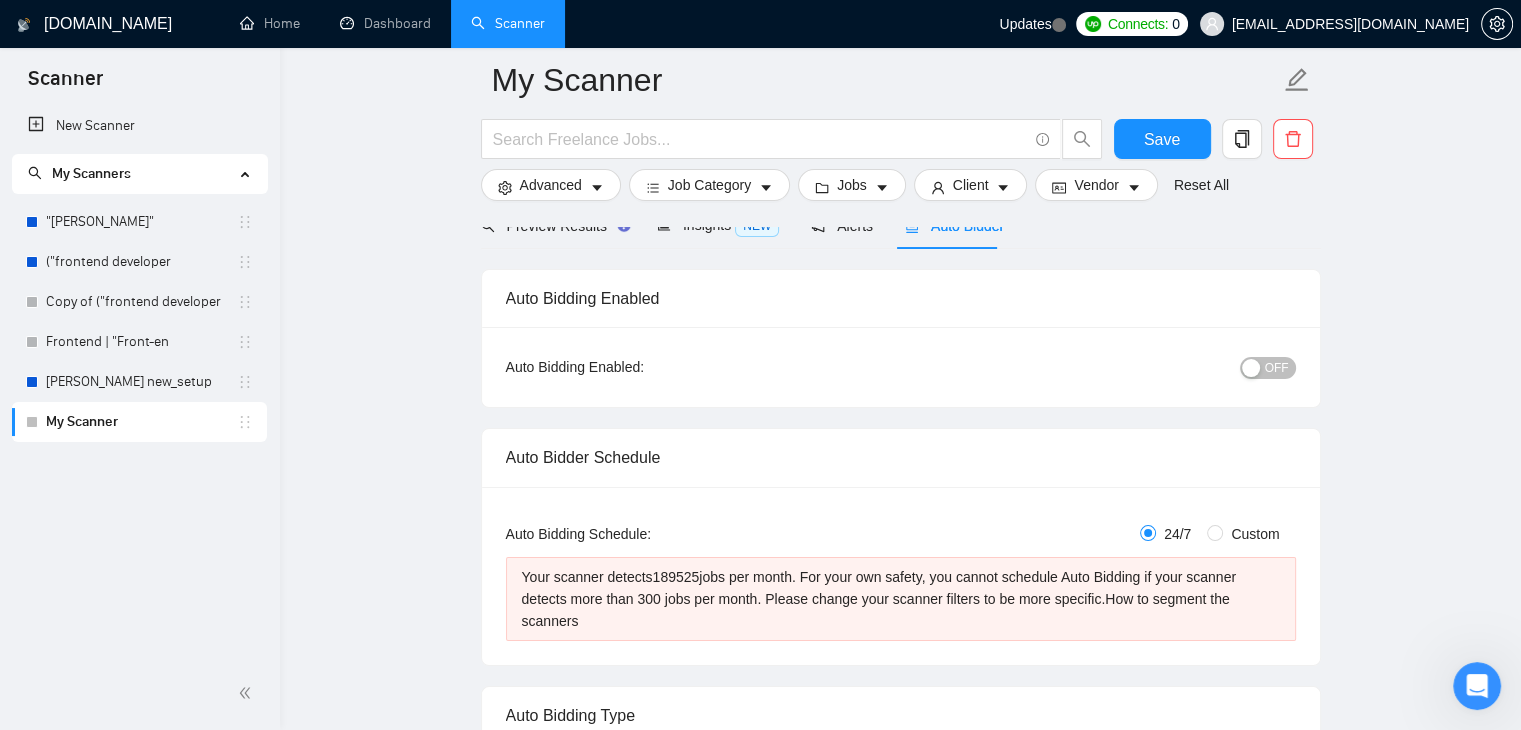click on "Auto Bidding Enabled:" at bounding box center [637, 367] 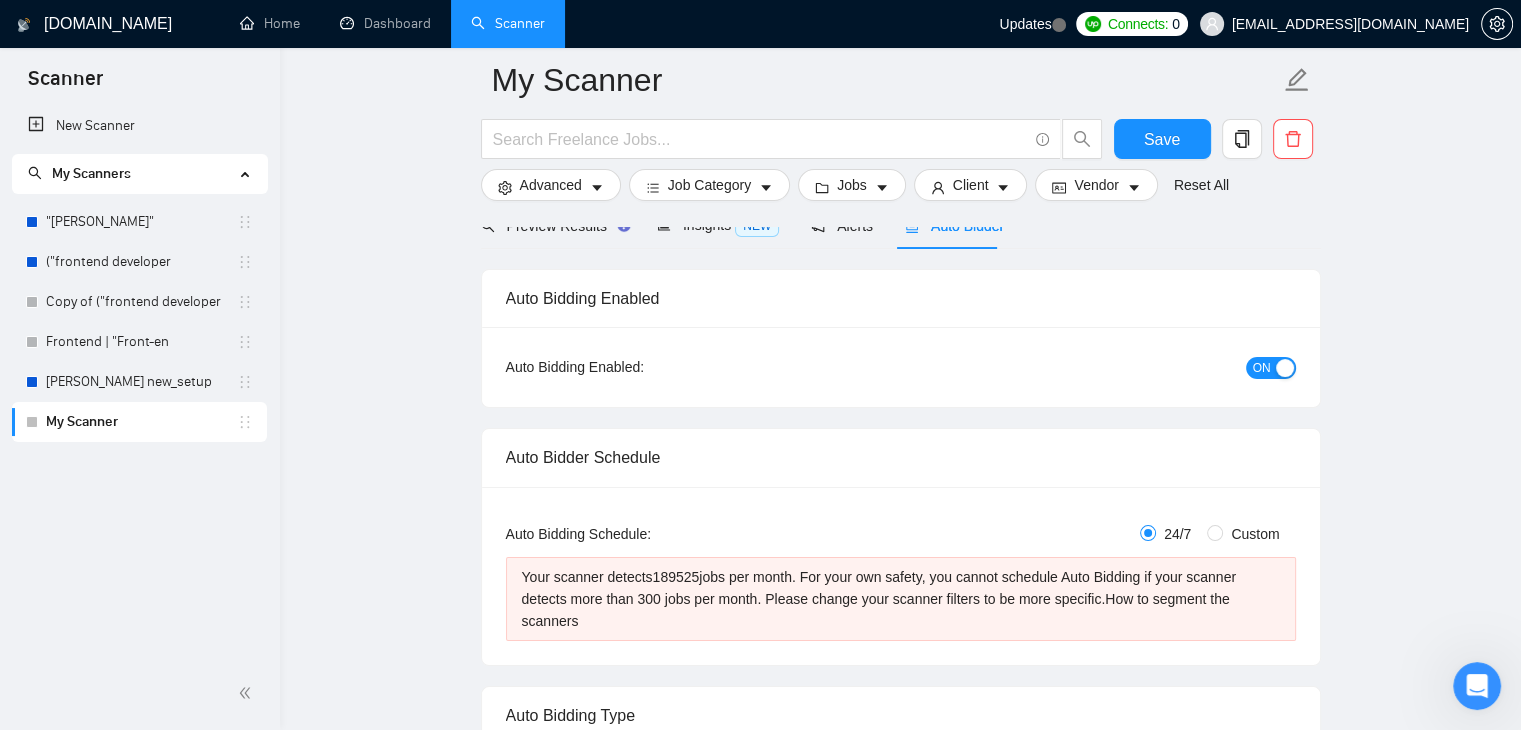click on "ON" at bounding box center (1271, 368) 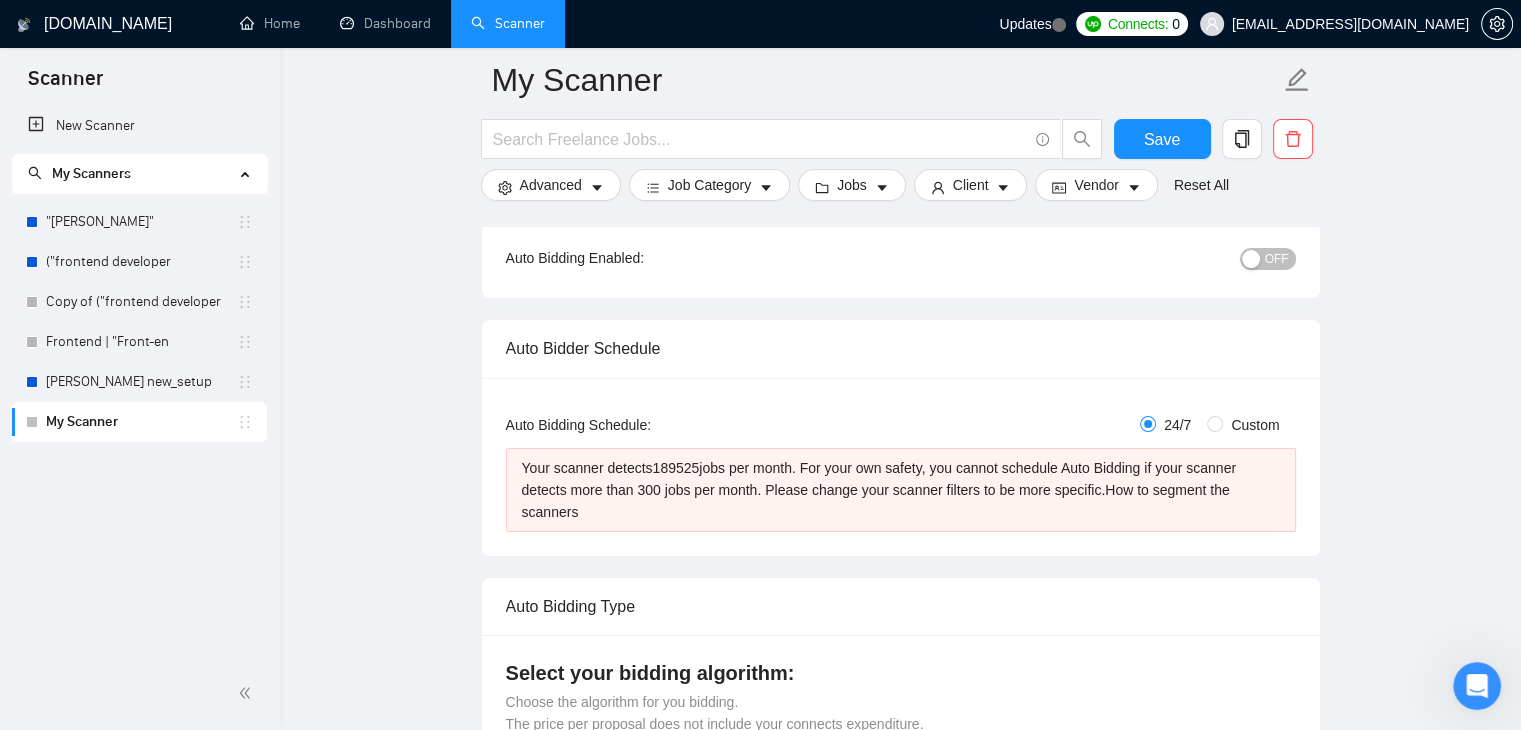 scroll, scrollTop: 216, scrollLeft: 0, axis: vertical 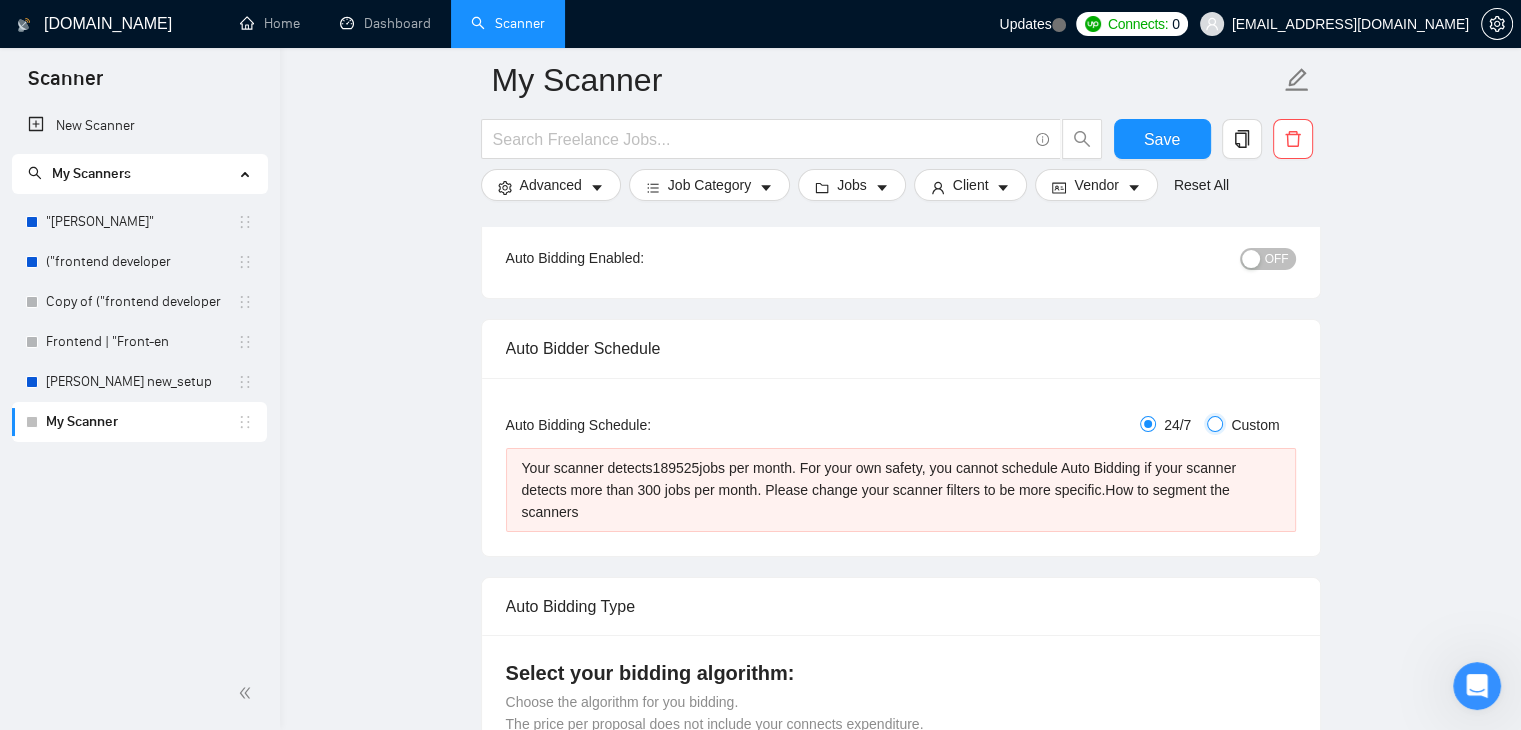 click on "Custom" at bounding box center [1215, 424] 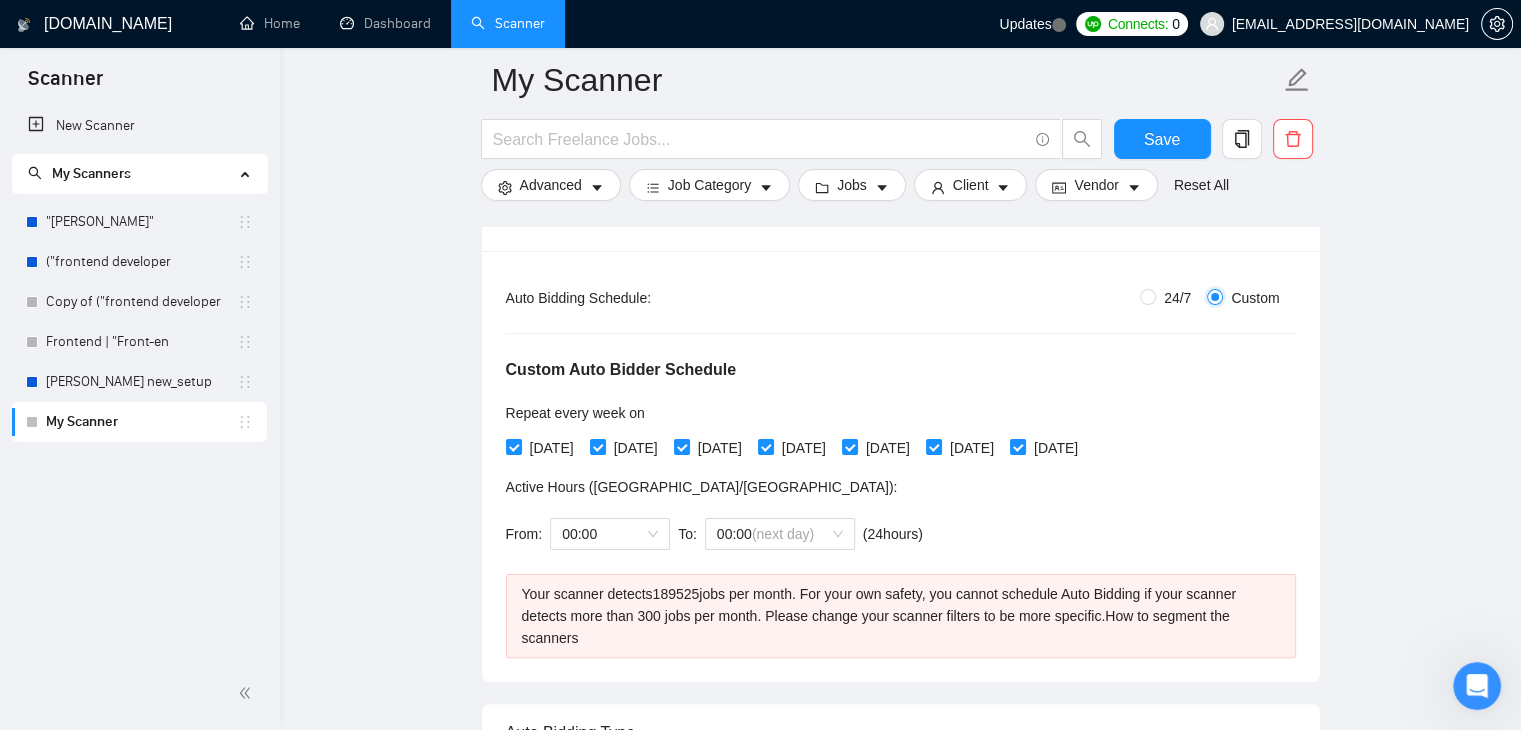 scroll, scrollTop: 342, scrollLeft: 0, axis: vertical 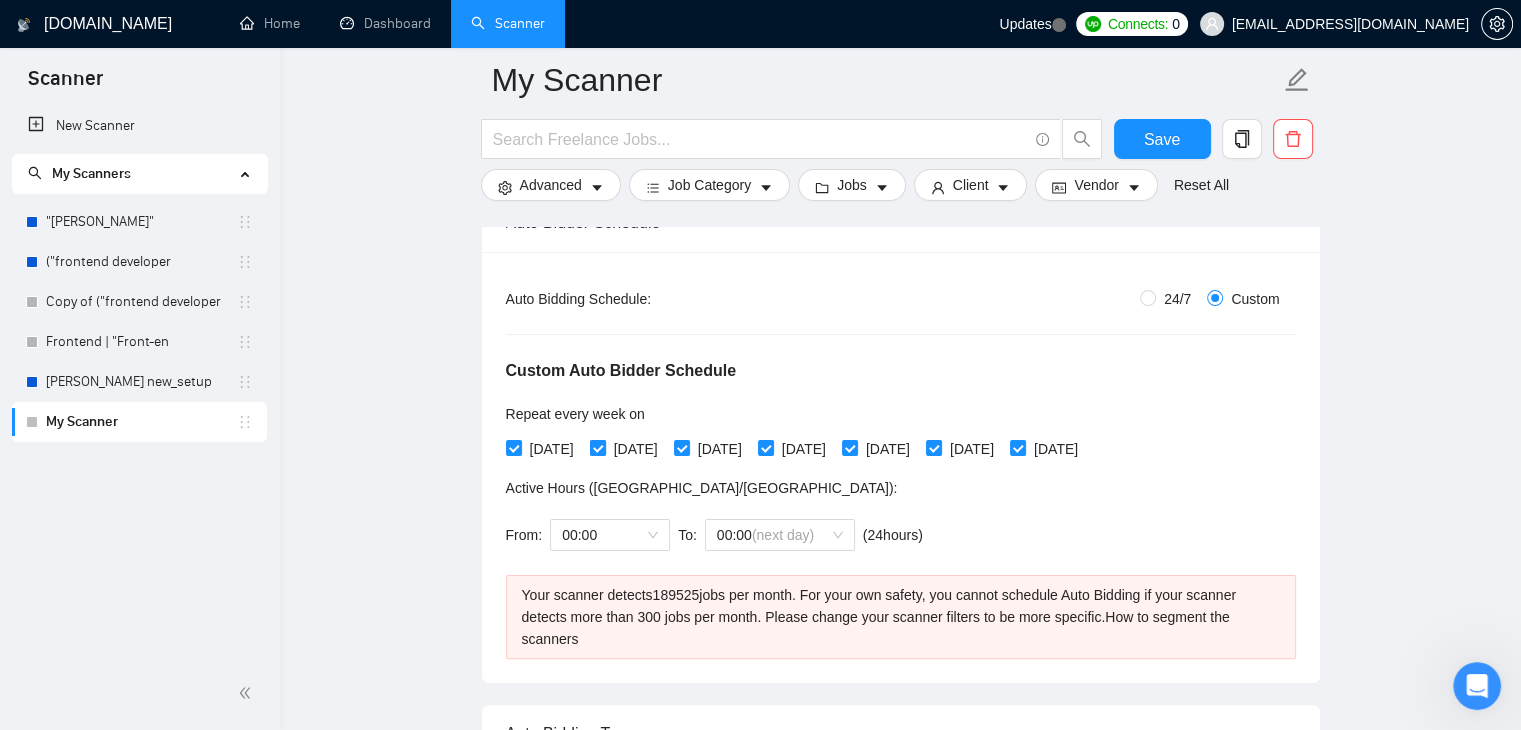 click on "[DATE]" at bounding box center (636, 449) 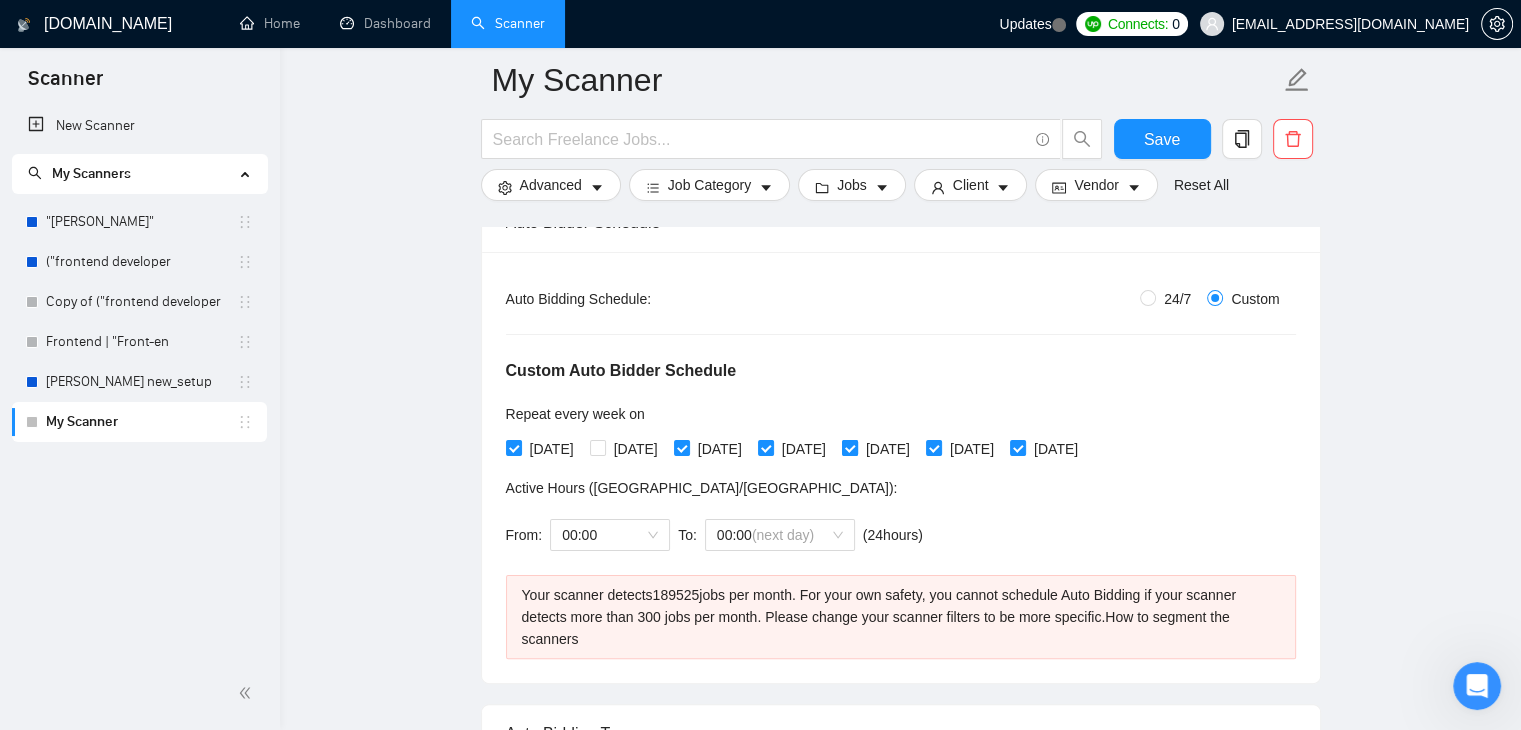 click on "[DATE]" at bounding box center [888, 449] 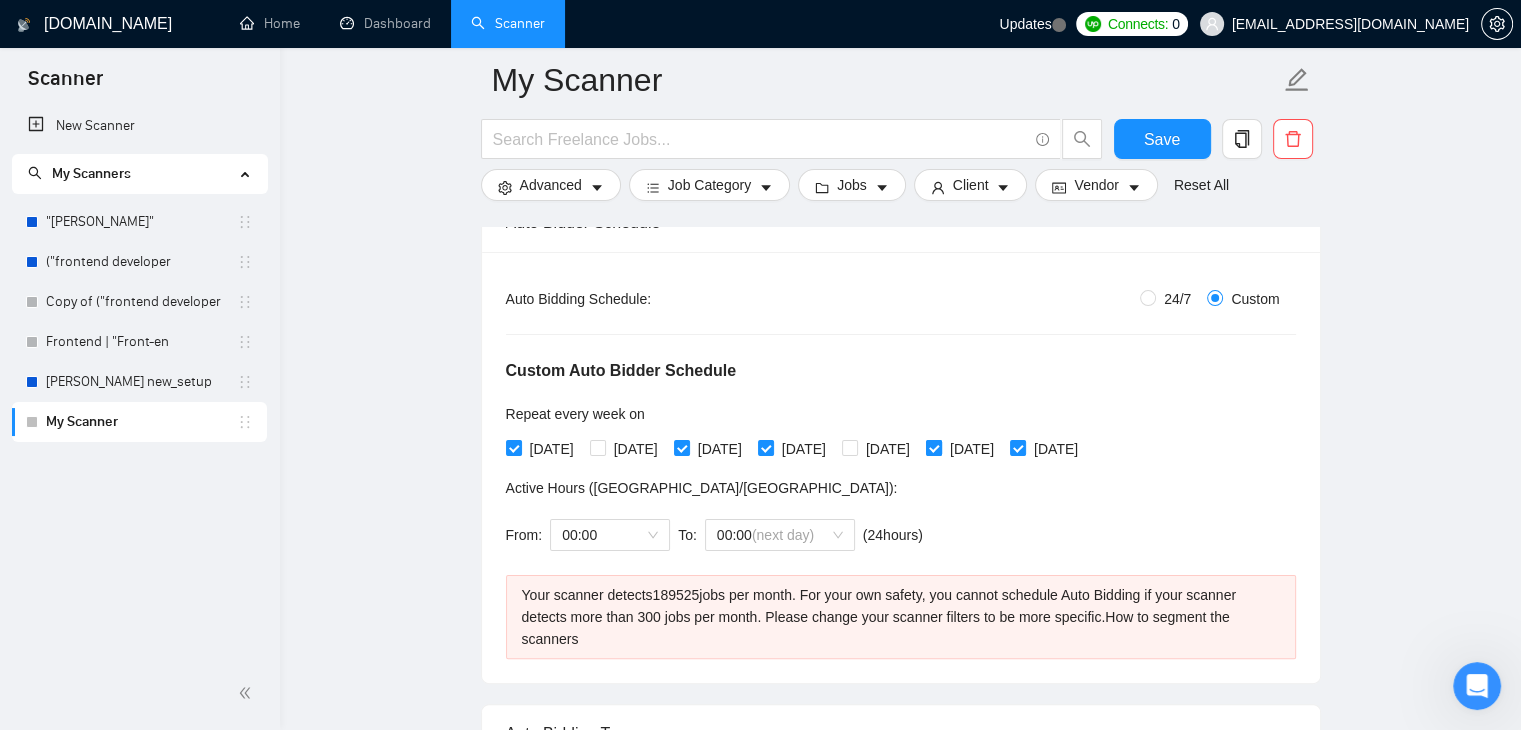 click on "[DATE]" at bounding box center [972, 449] 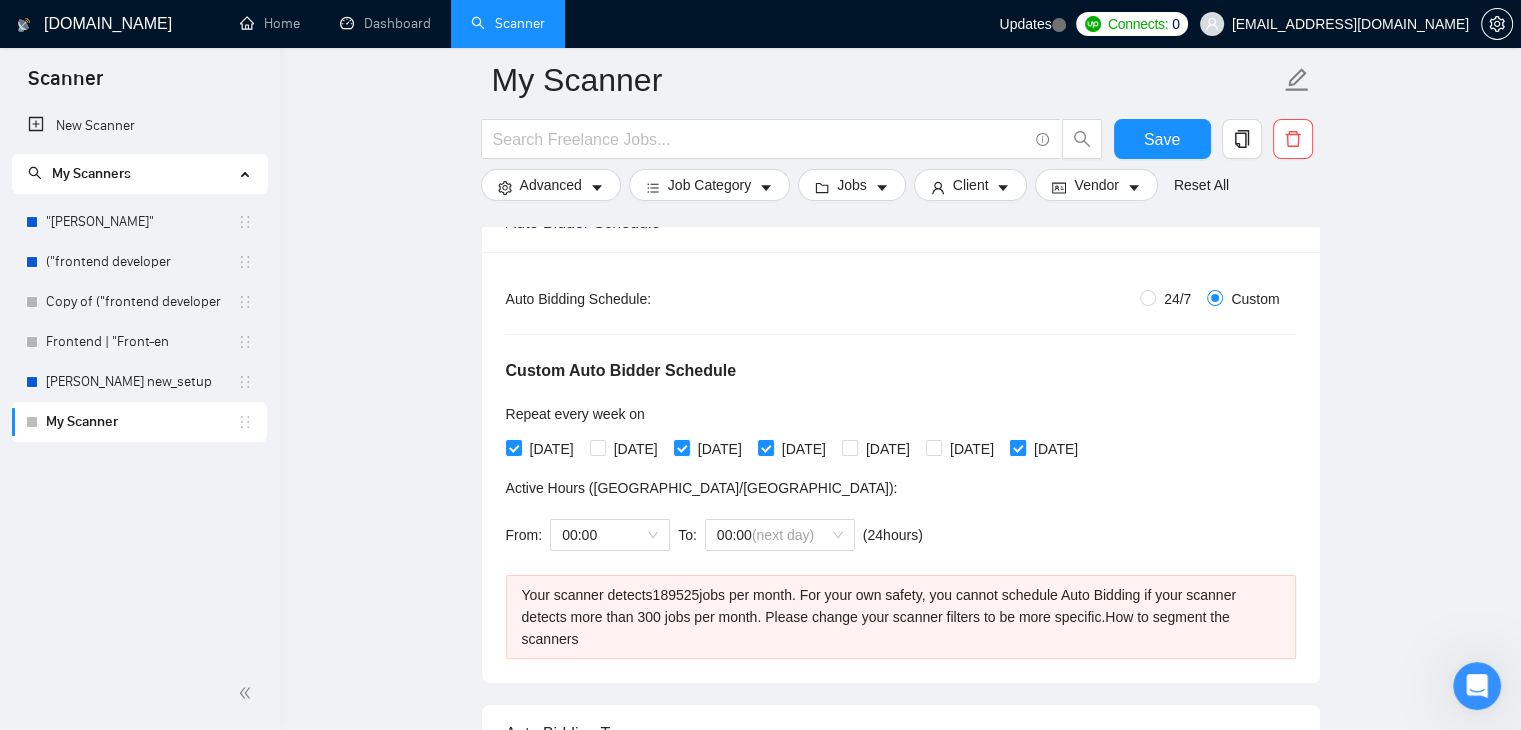 click on "[DATE]" at bounding box center (1056, 449) 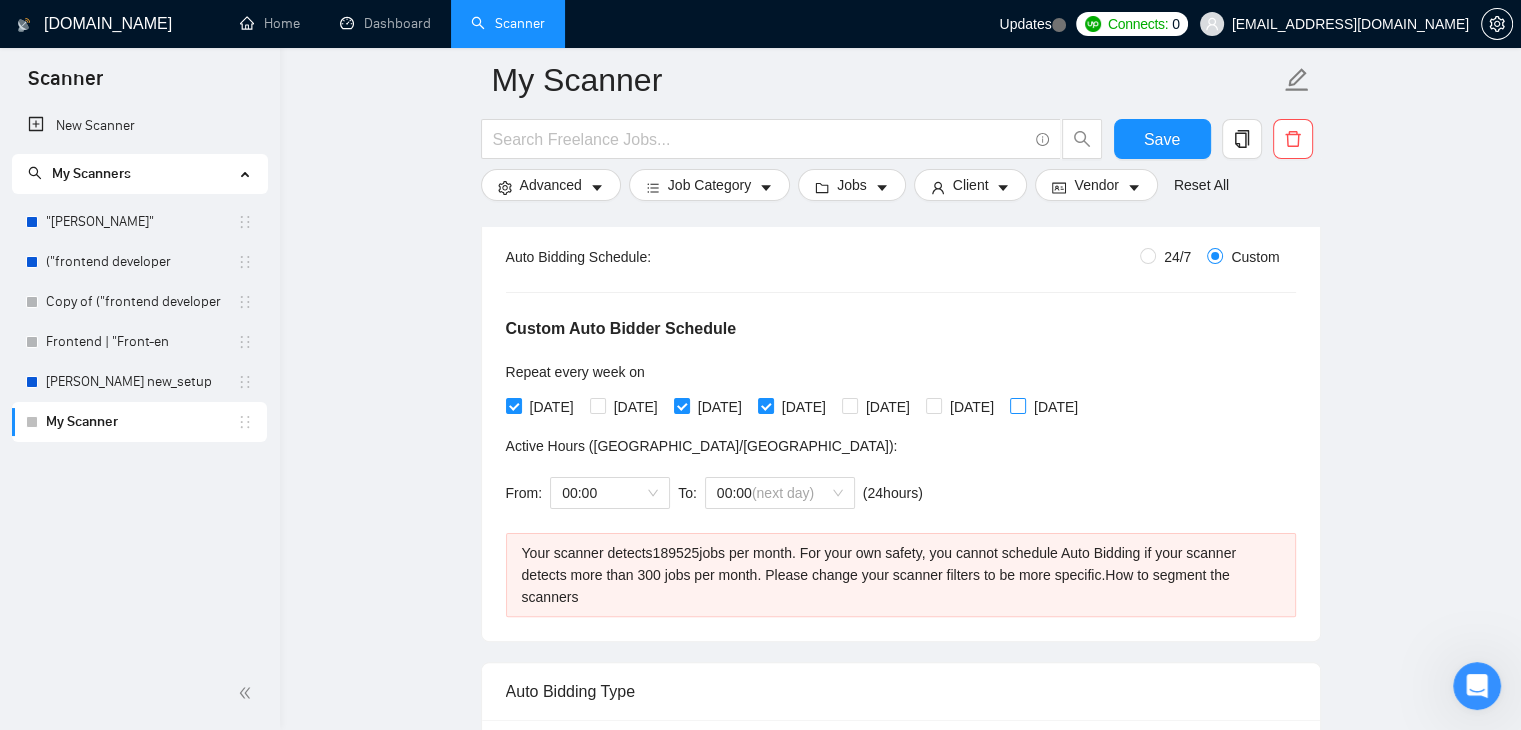 scroll, scrollTop: 386, scrollLeft: 0, axis: vertical 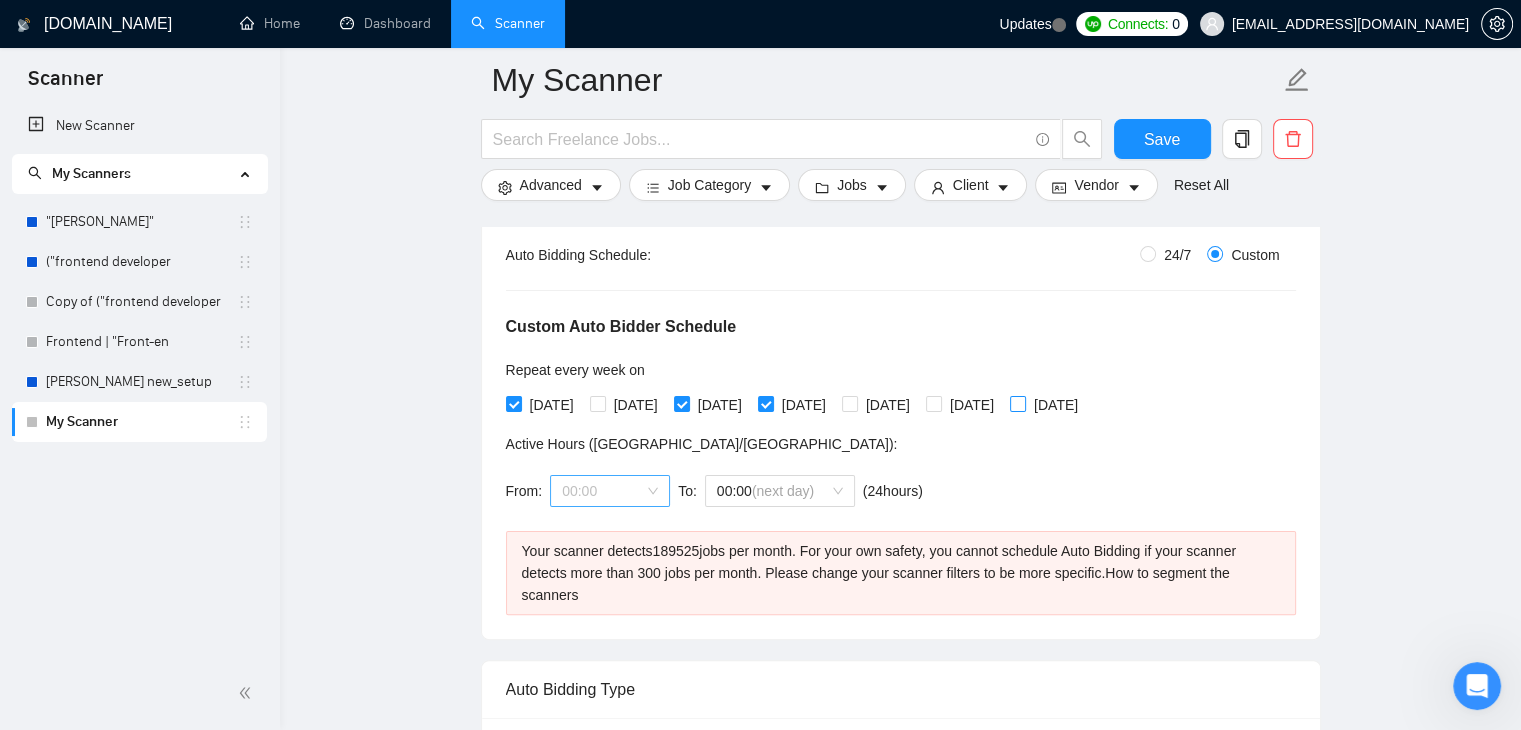 click on "00:00" at bounding box center (610, 491) 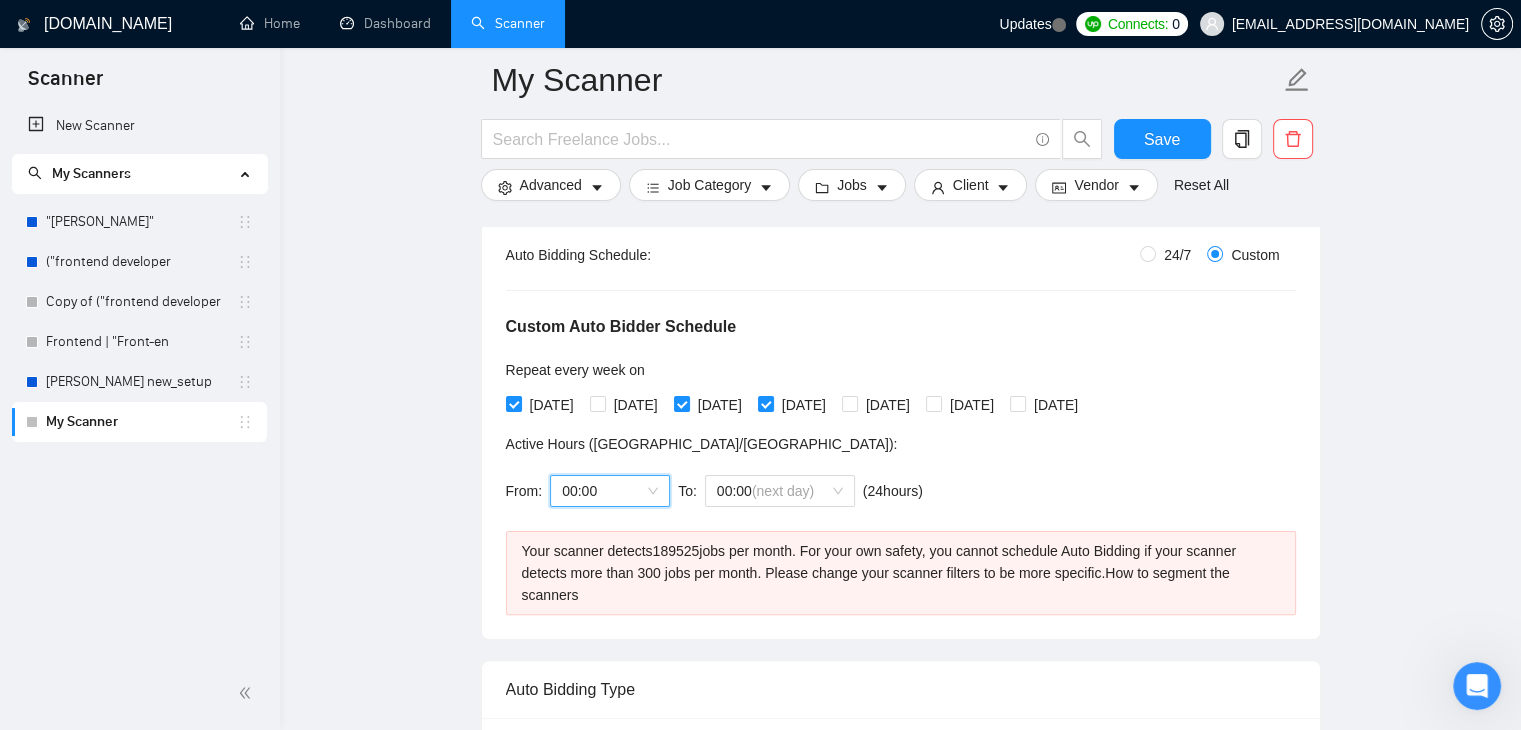 click on "00:00" at bounding box center [610, 491] 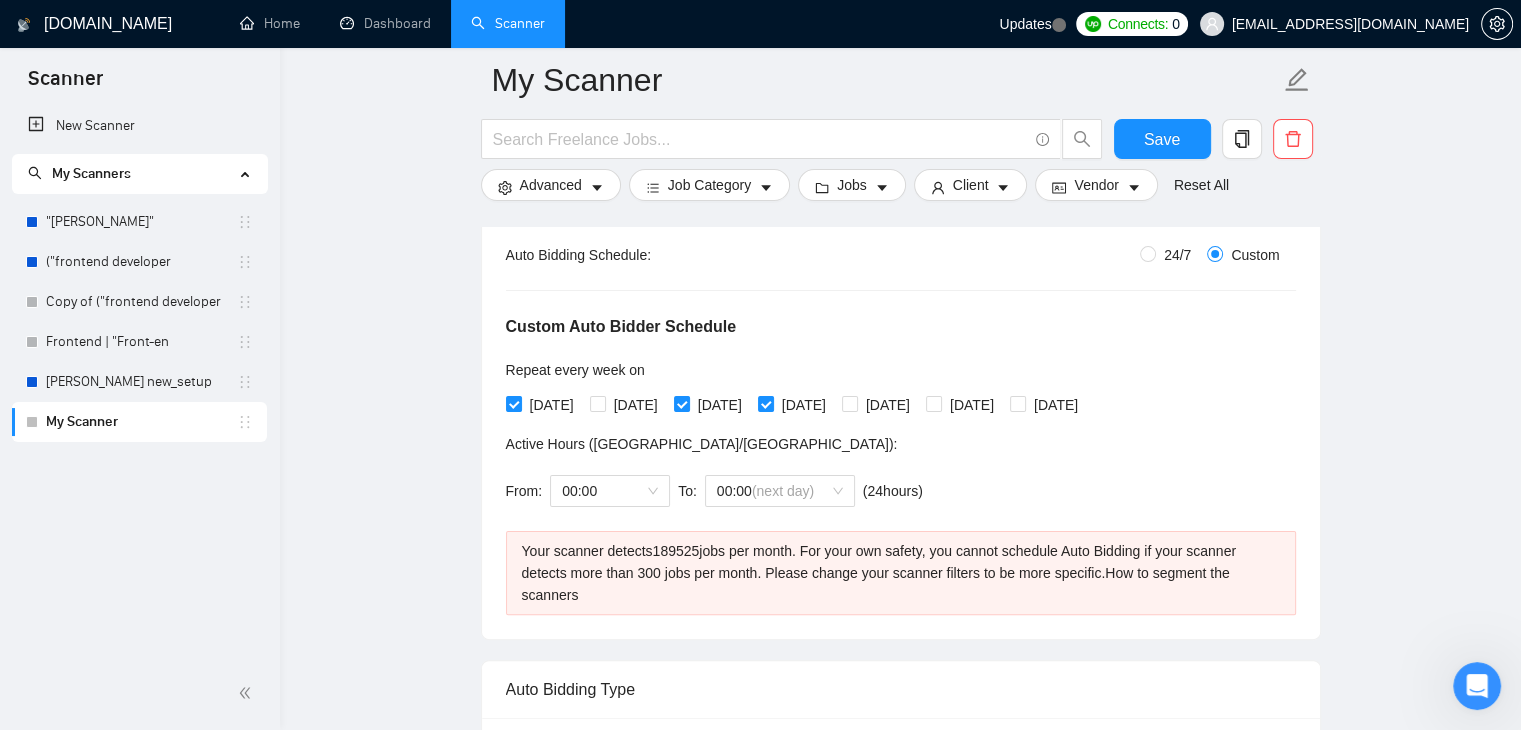 click on "24/7" at bounding box center (1177, 255) 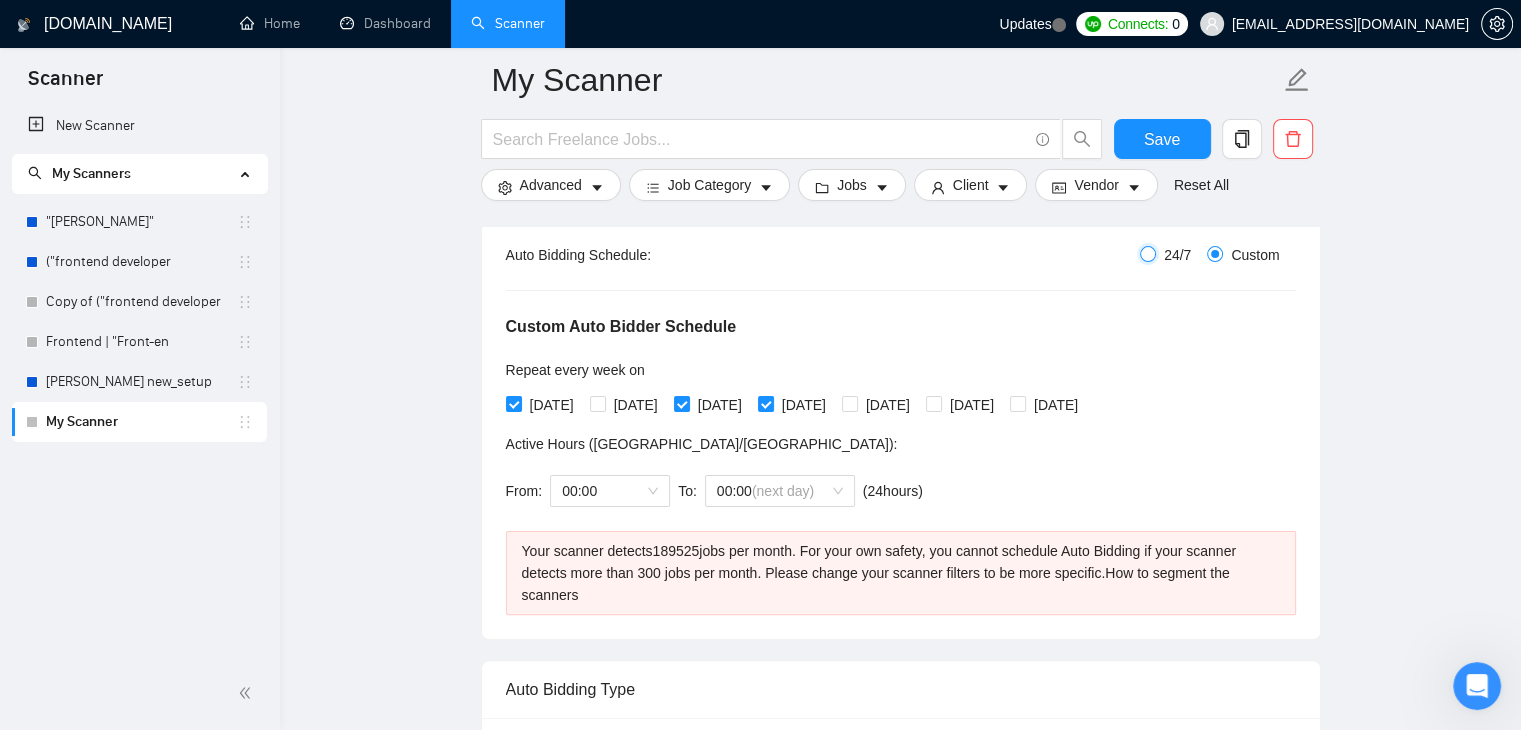 click on "24/7" at bounding box center [1148, 254] 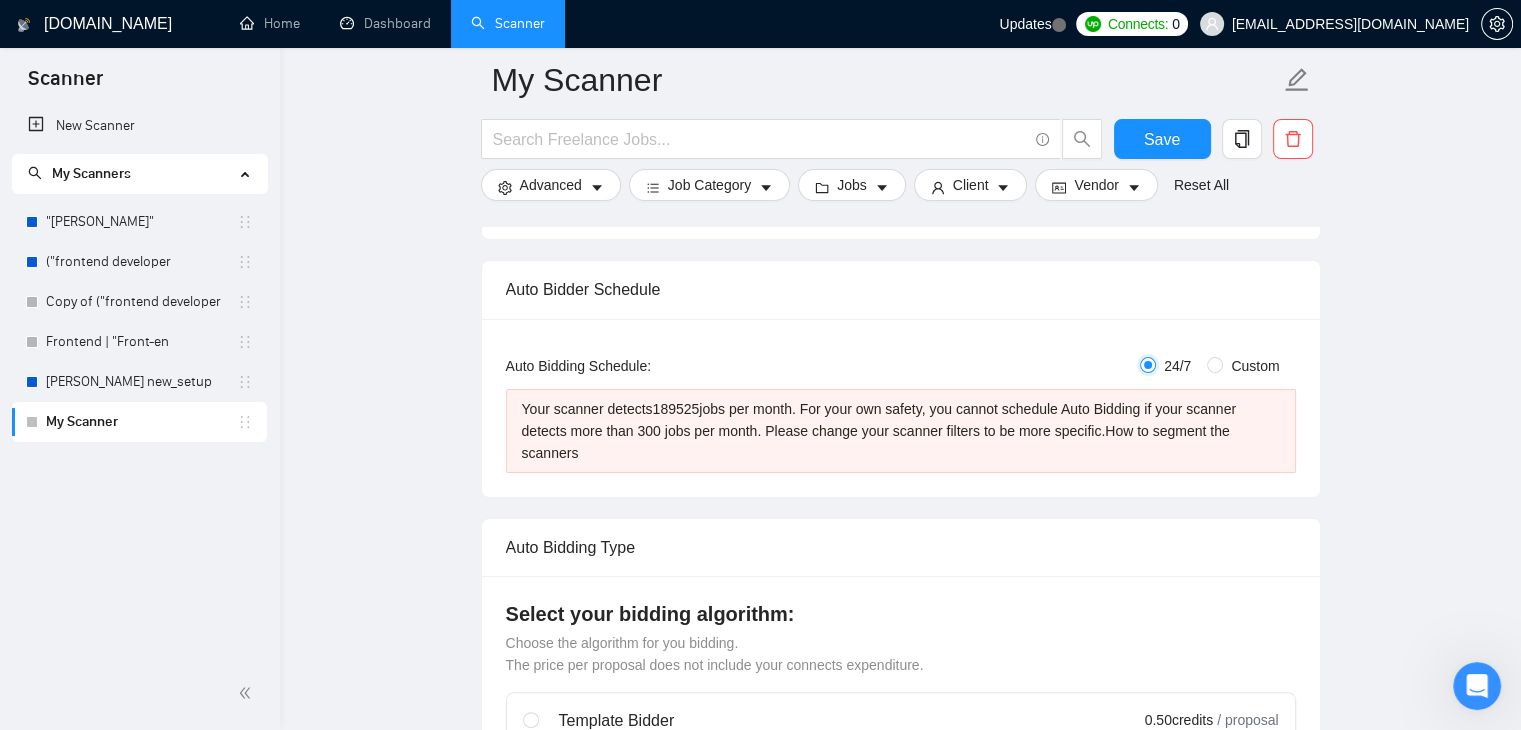 scroll, scrollTop: 274, scrollLeft: 0, axis: vertical 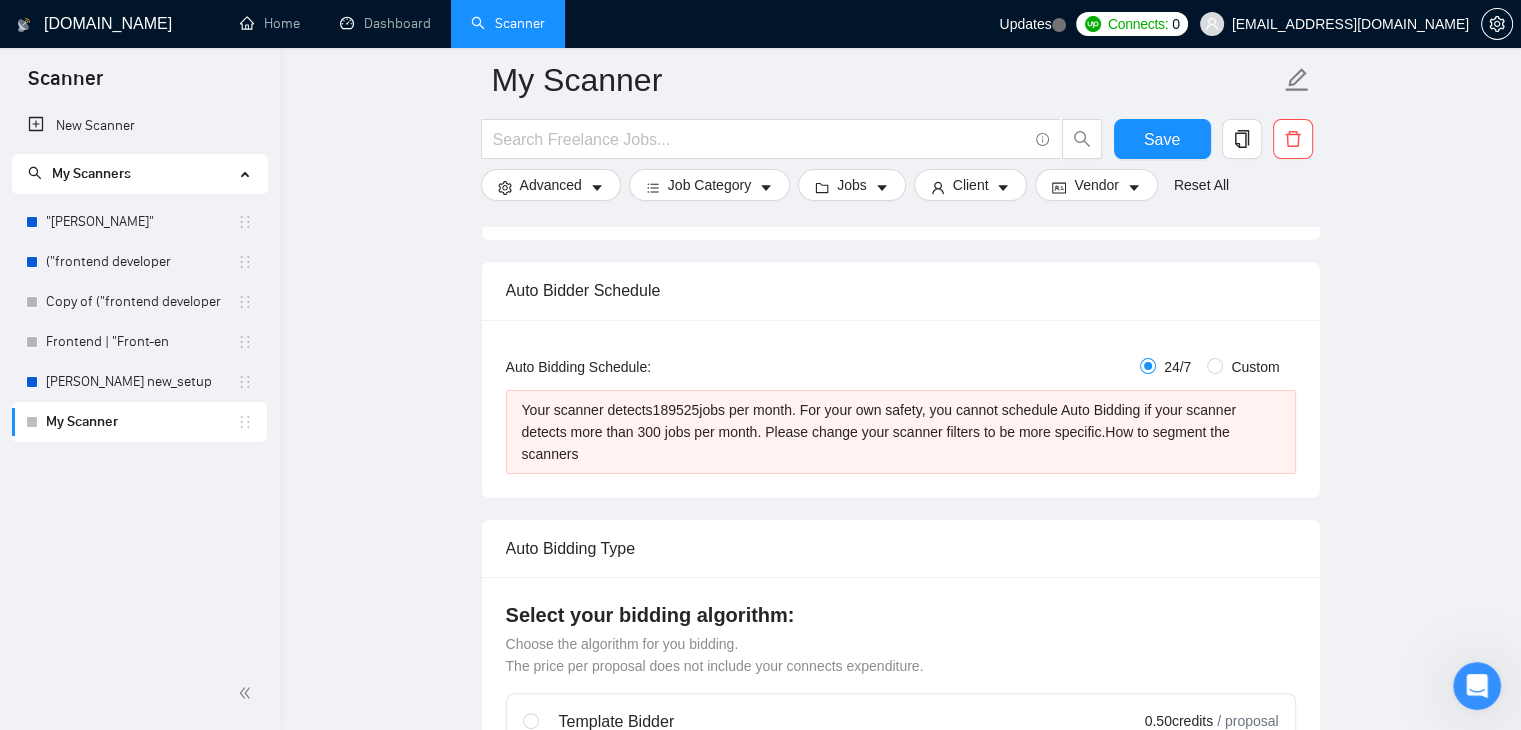 click on "Your scanner detects  189525  jobs per month. For your own safety, you cannot schedule Auto Bidding if your scanner detects more than 300 jobs per month. Please change your scanner filters to be more specific.  How to segment the scanners" at bounding box center [901, 432] 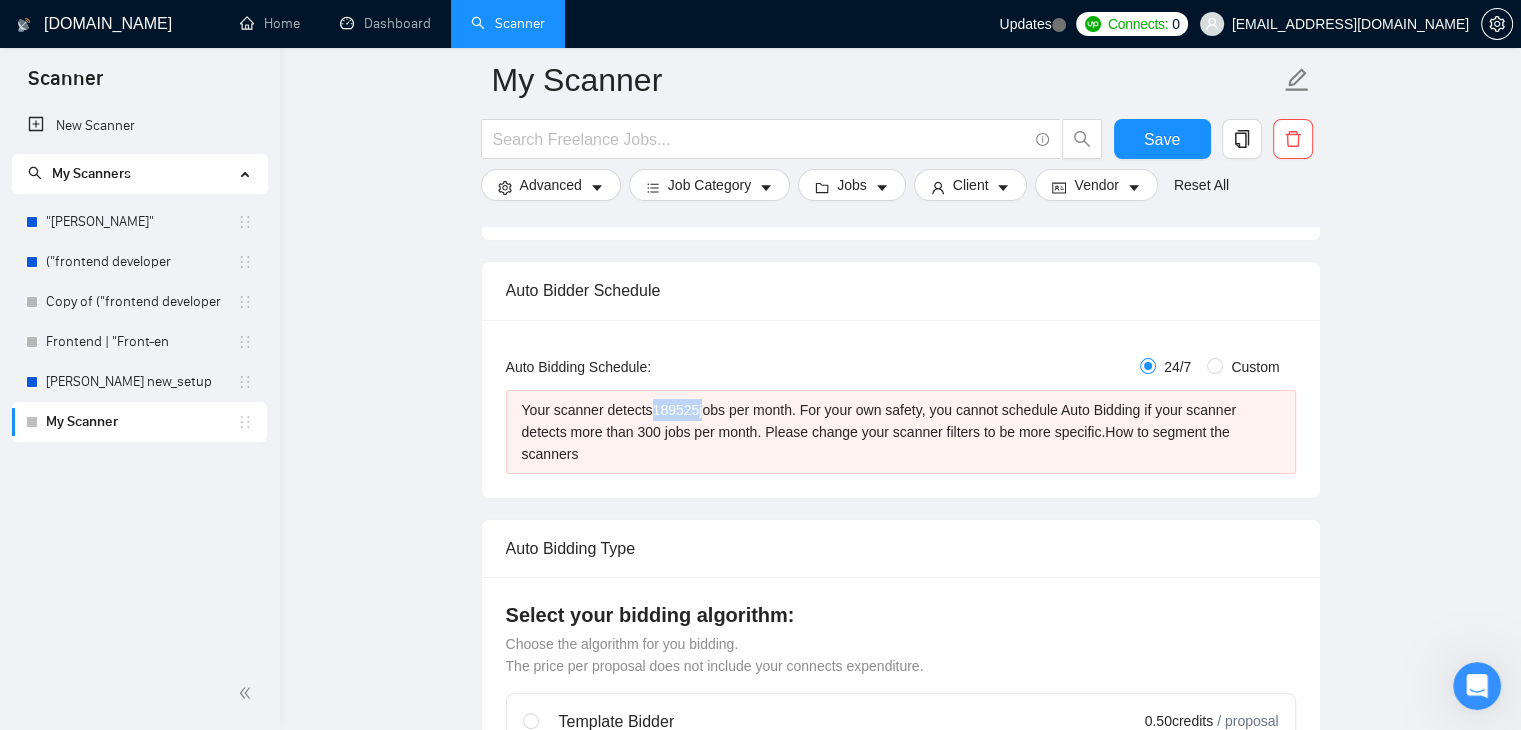 click on "Your scanner detects  189525  jobs per month. For your own safety, you cannot schedule Auto Bidding if your scanner detects more than 300 jobs per month. Please change your scanner filters to be more specific.  How to segment the scanners" at bounding box center [901, 432] 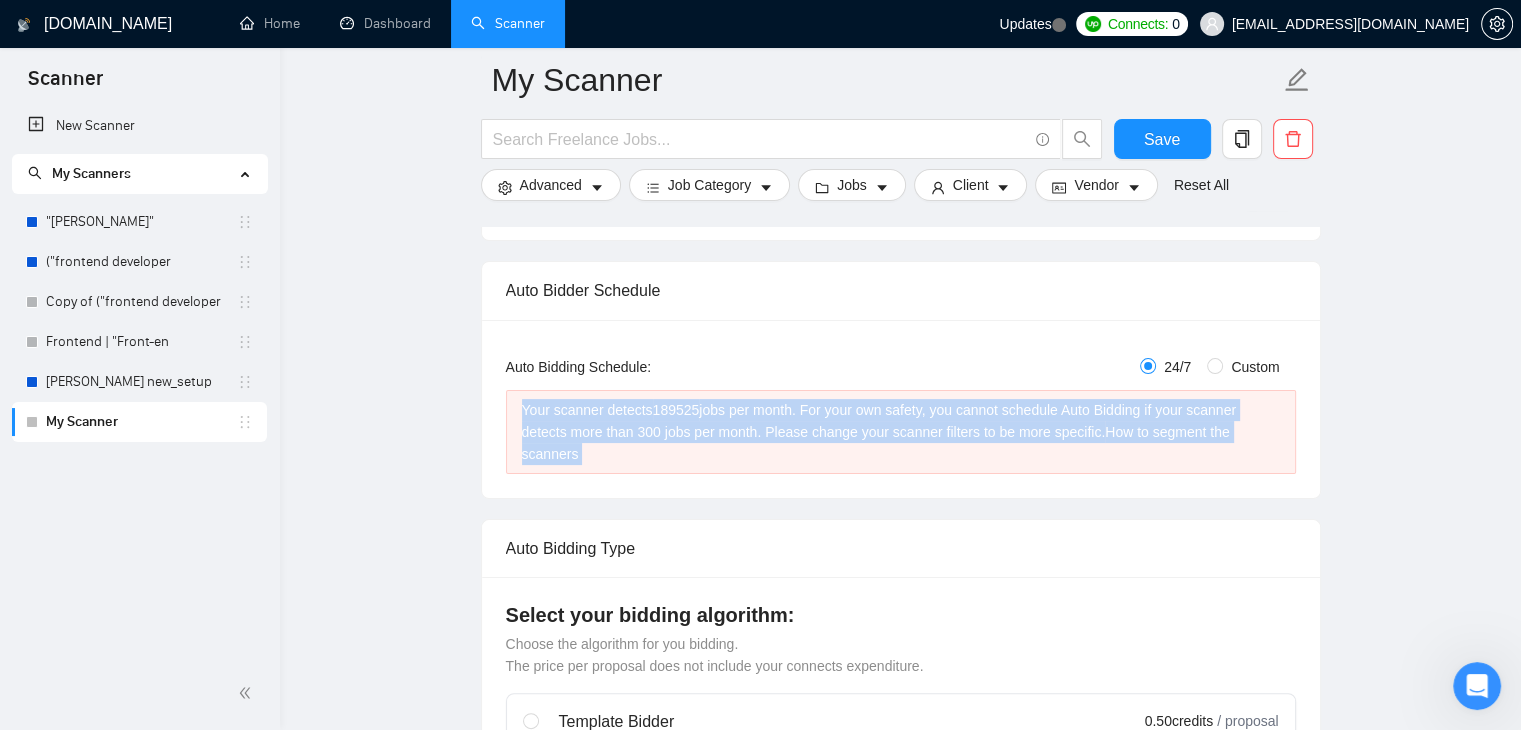 click on "Your scanner detects  189525  jobs per month. For your own safety, you cannot schedule Auto Bidding if your scanner detects more than 300 jobs per month. Please change your scanner filters to be more specific.  How to segment the scanners" at bounding box center [901, 432] 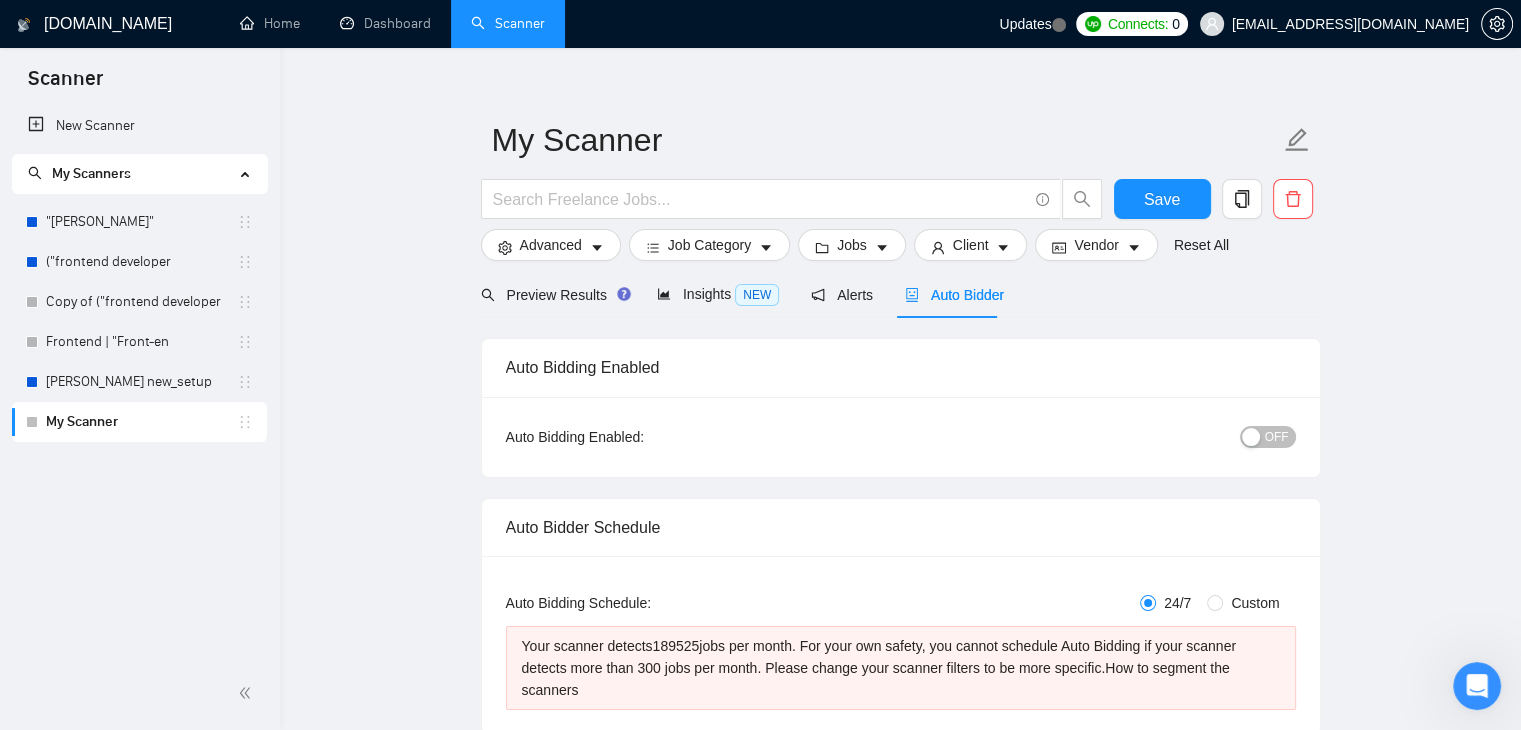 scroll, scrollTop: 0, scrollLeft: 0, axis: both 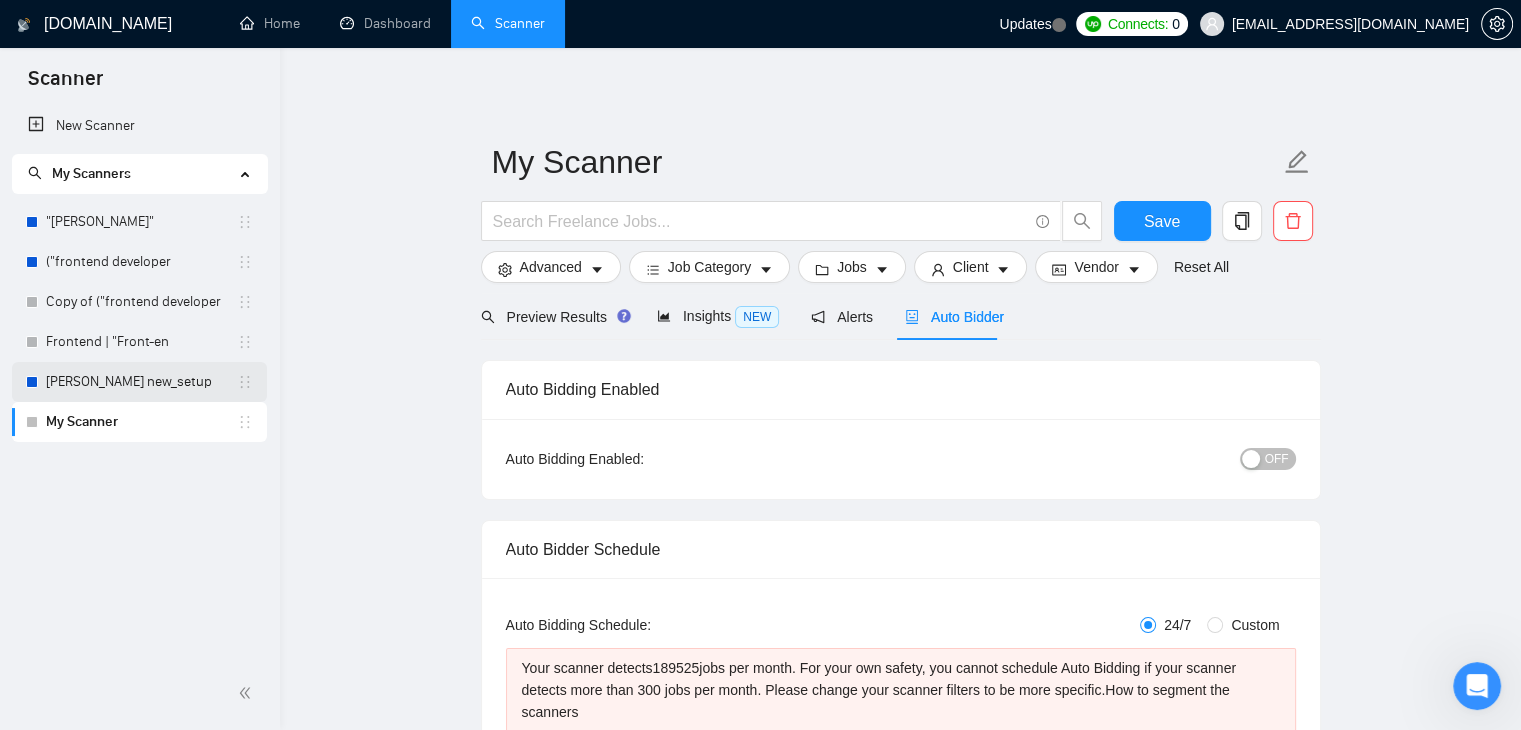 click on "[PERSON_NAME] new_setup" at bounding box center (141, 382) 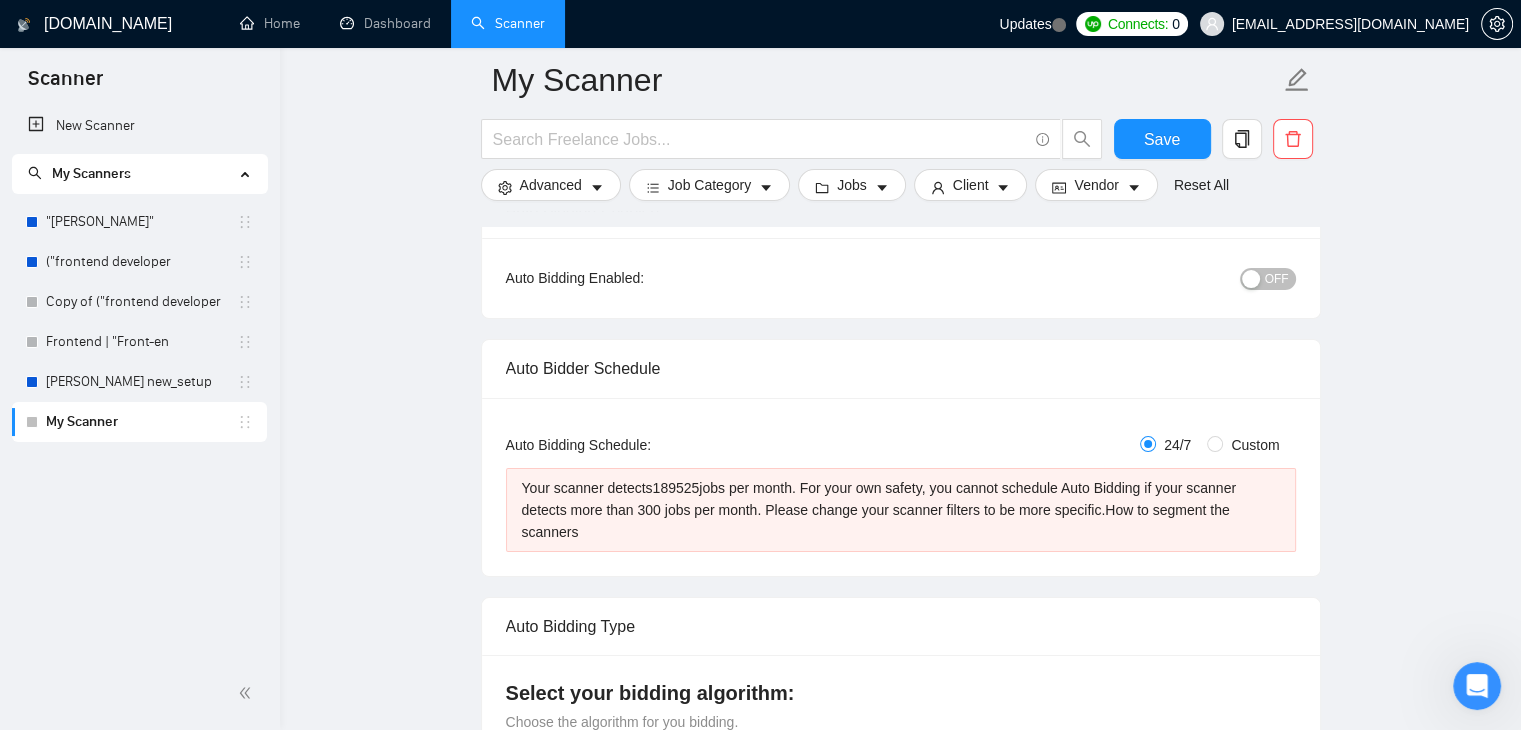 scroll, scrollTop: 0, scrollLeft: 0, axis: both 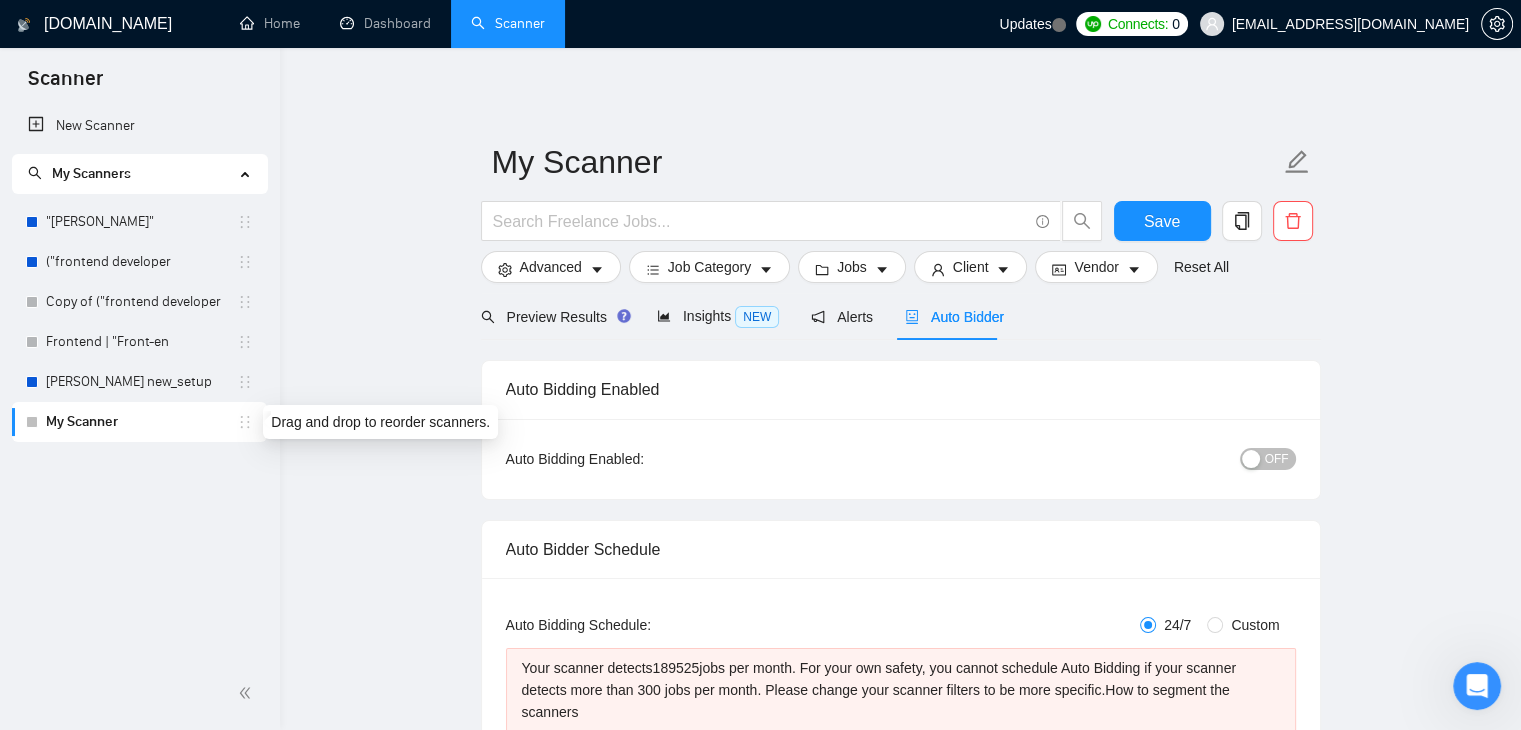 click 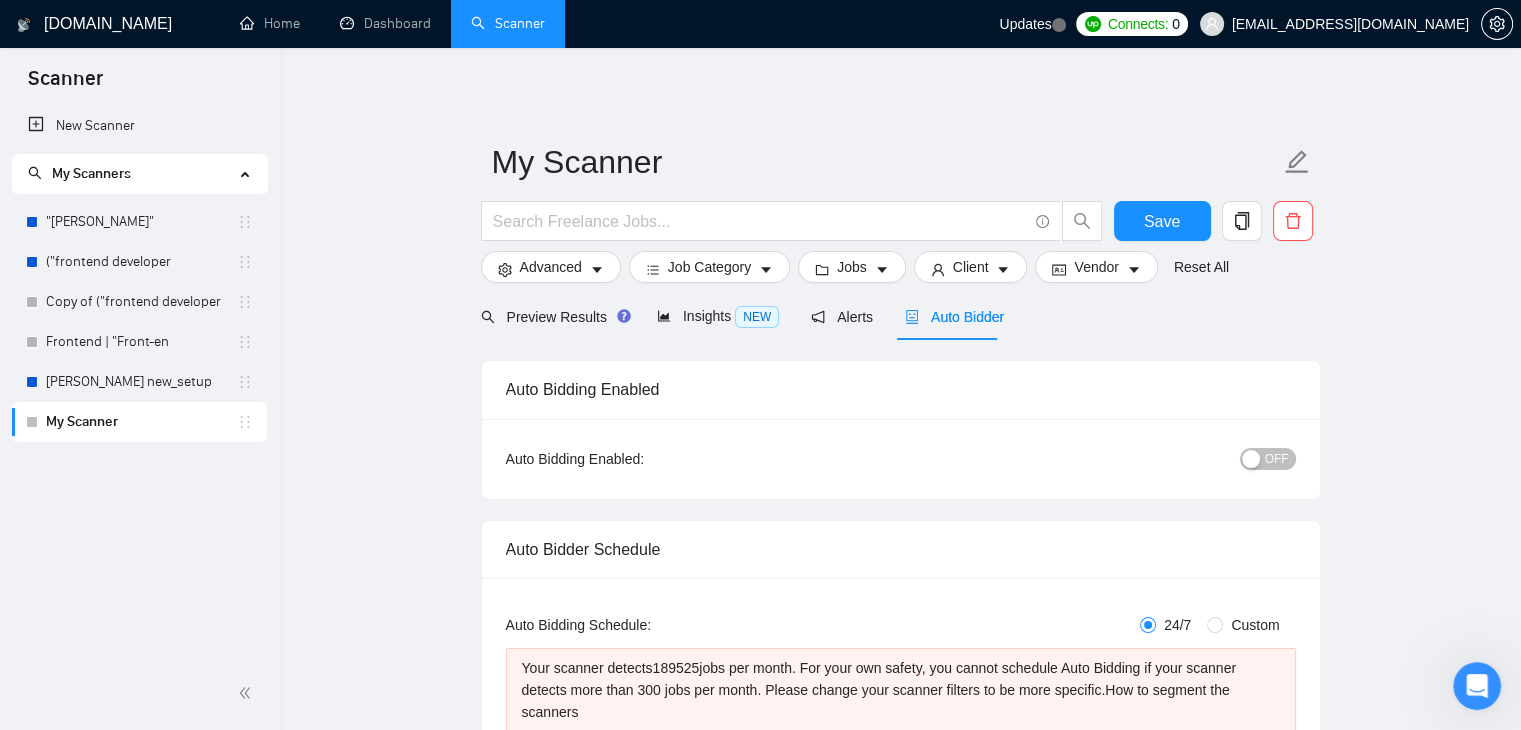 click on "My Scanner" at bounding box center (139, 422) 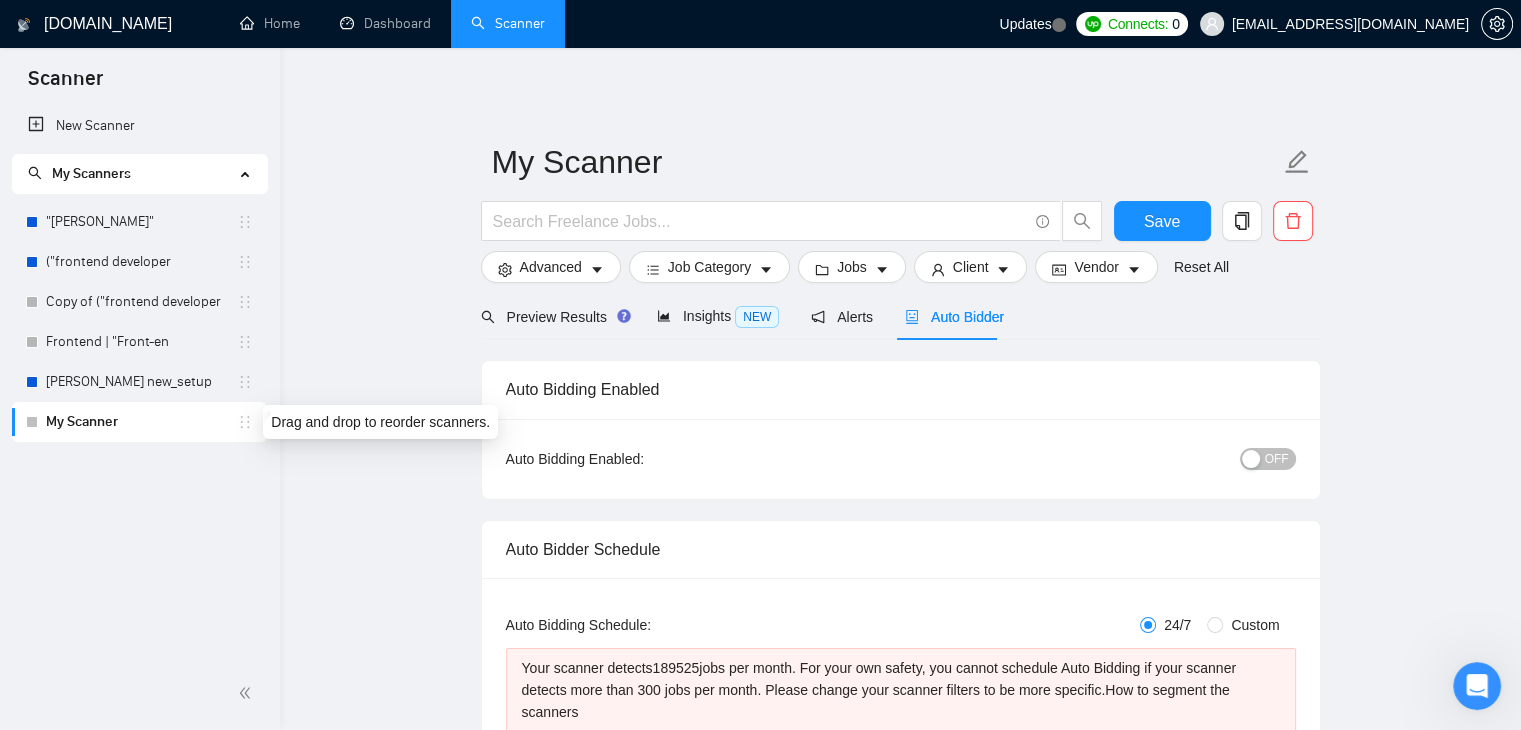 click 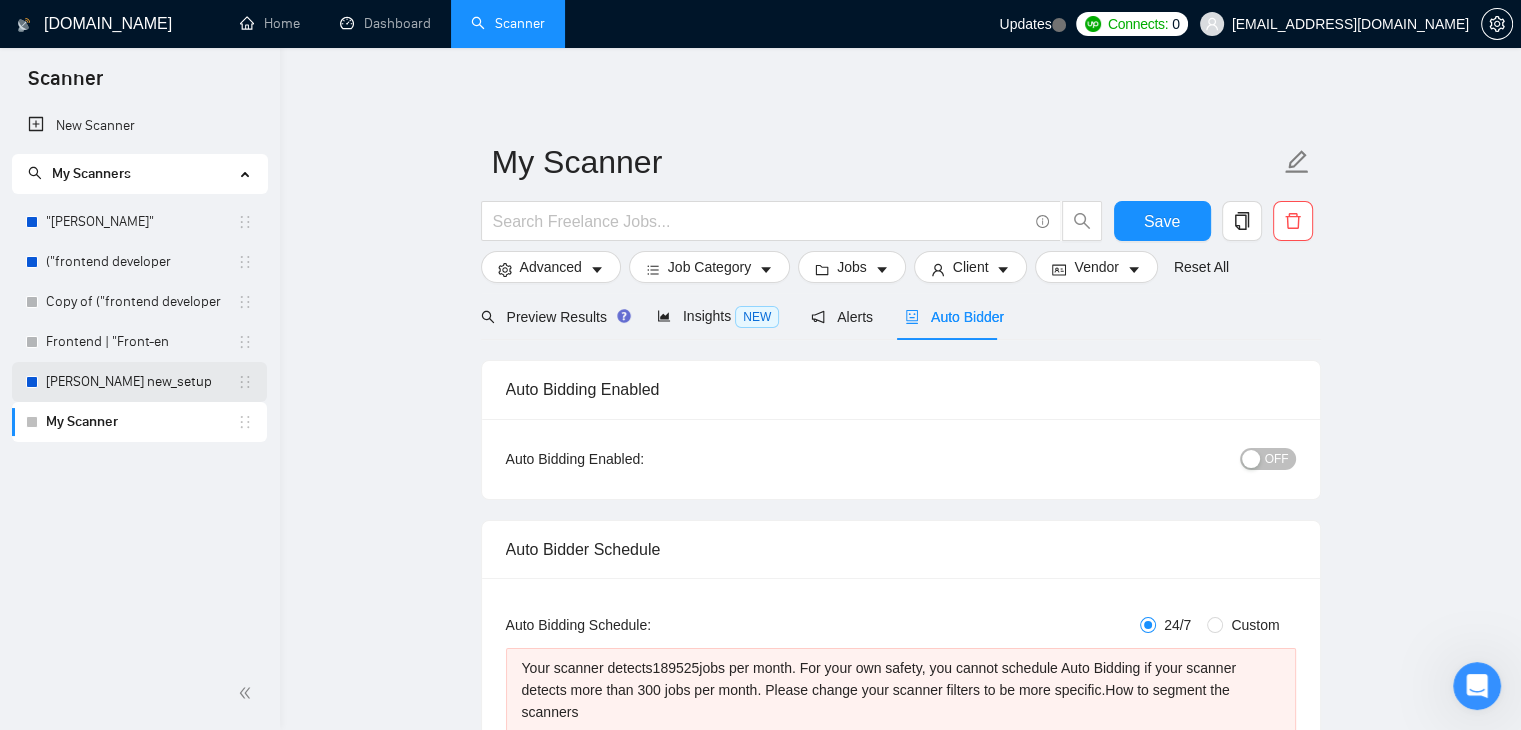 click on "[PERSON_NAME] new_setup" at bounding box center (141, 382) 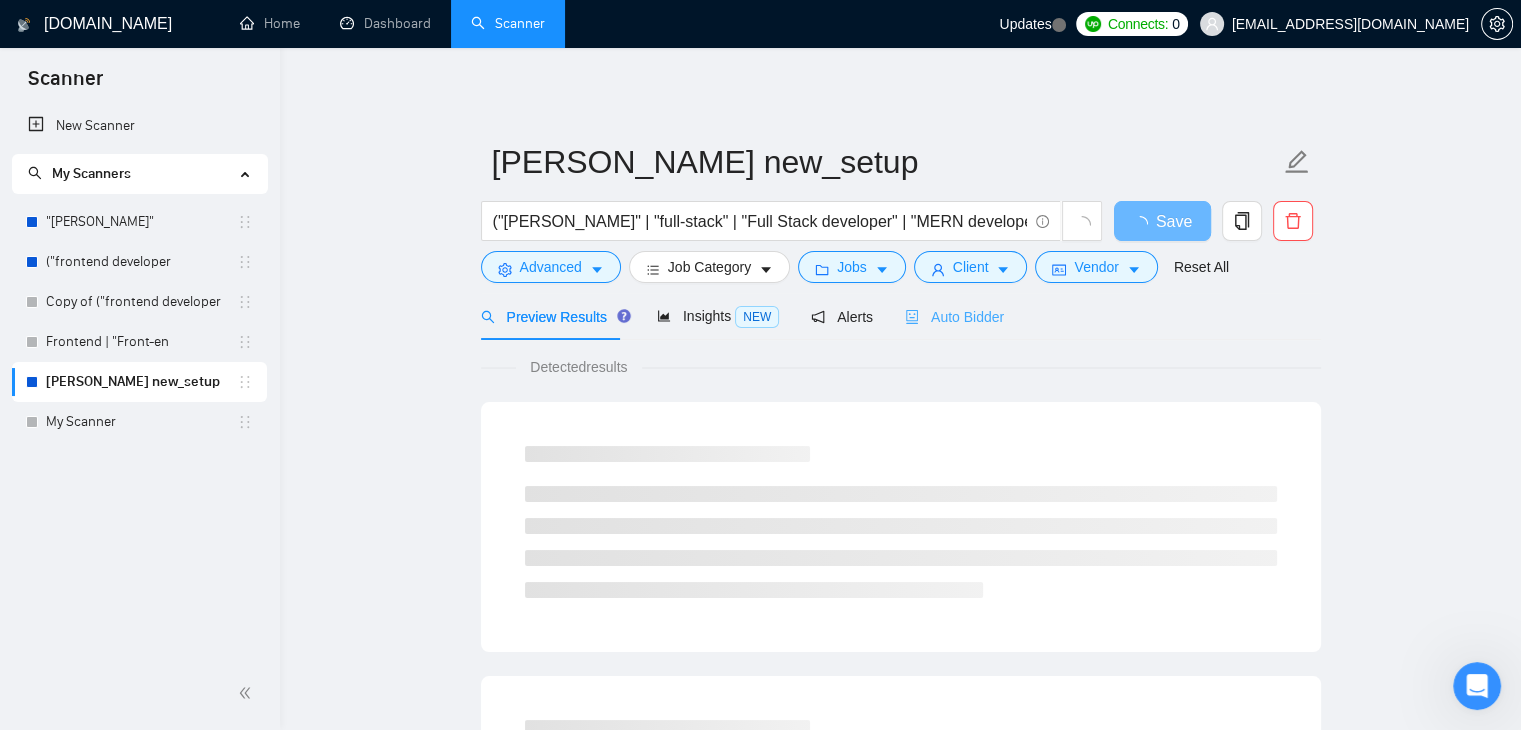 click on "Auto Bidder" at bounding box center [954, 316] 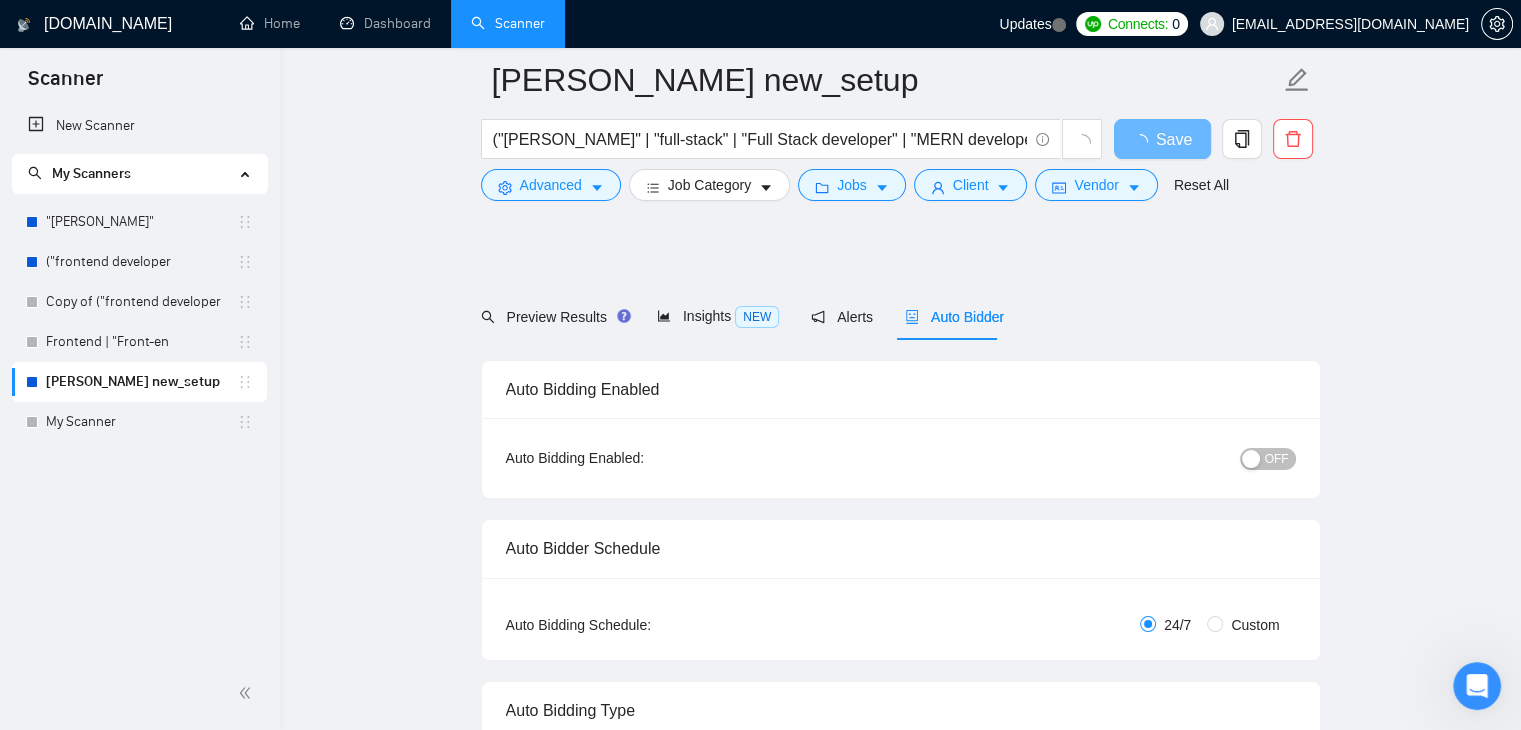 scroll, scrollTop: 192, scrollLeft: 0, axis: vertical 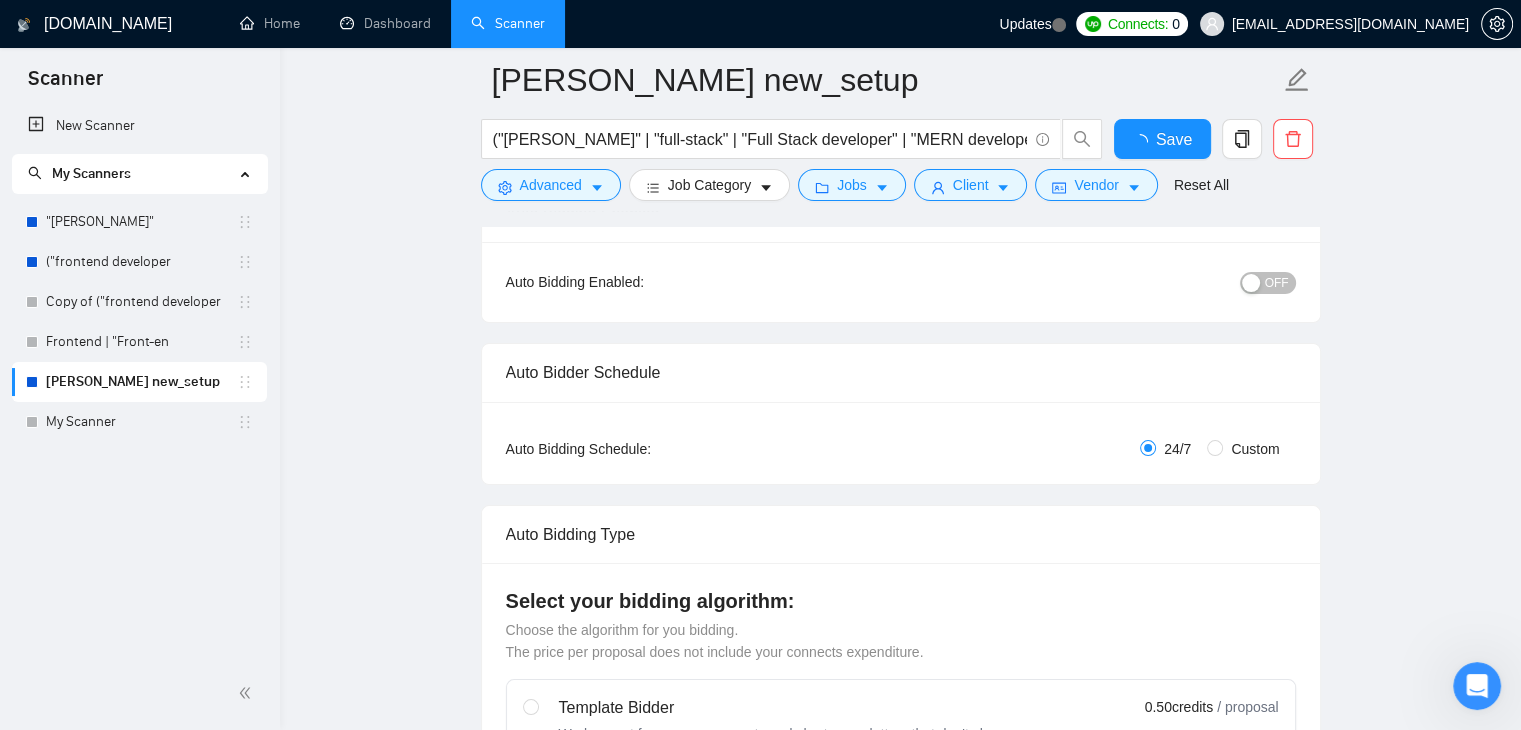 type 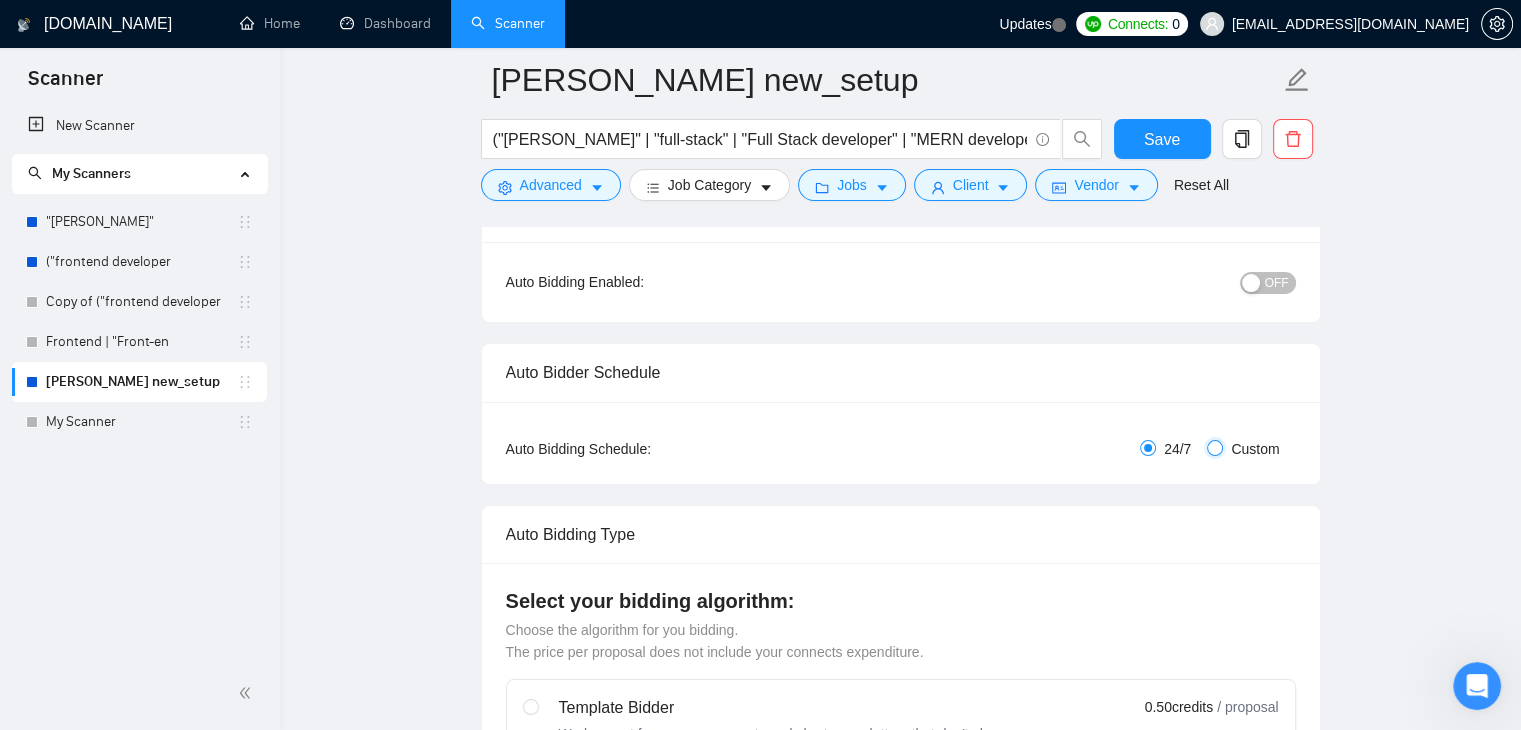 click on "Custom" at bounding box center [1215, 448] 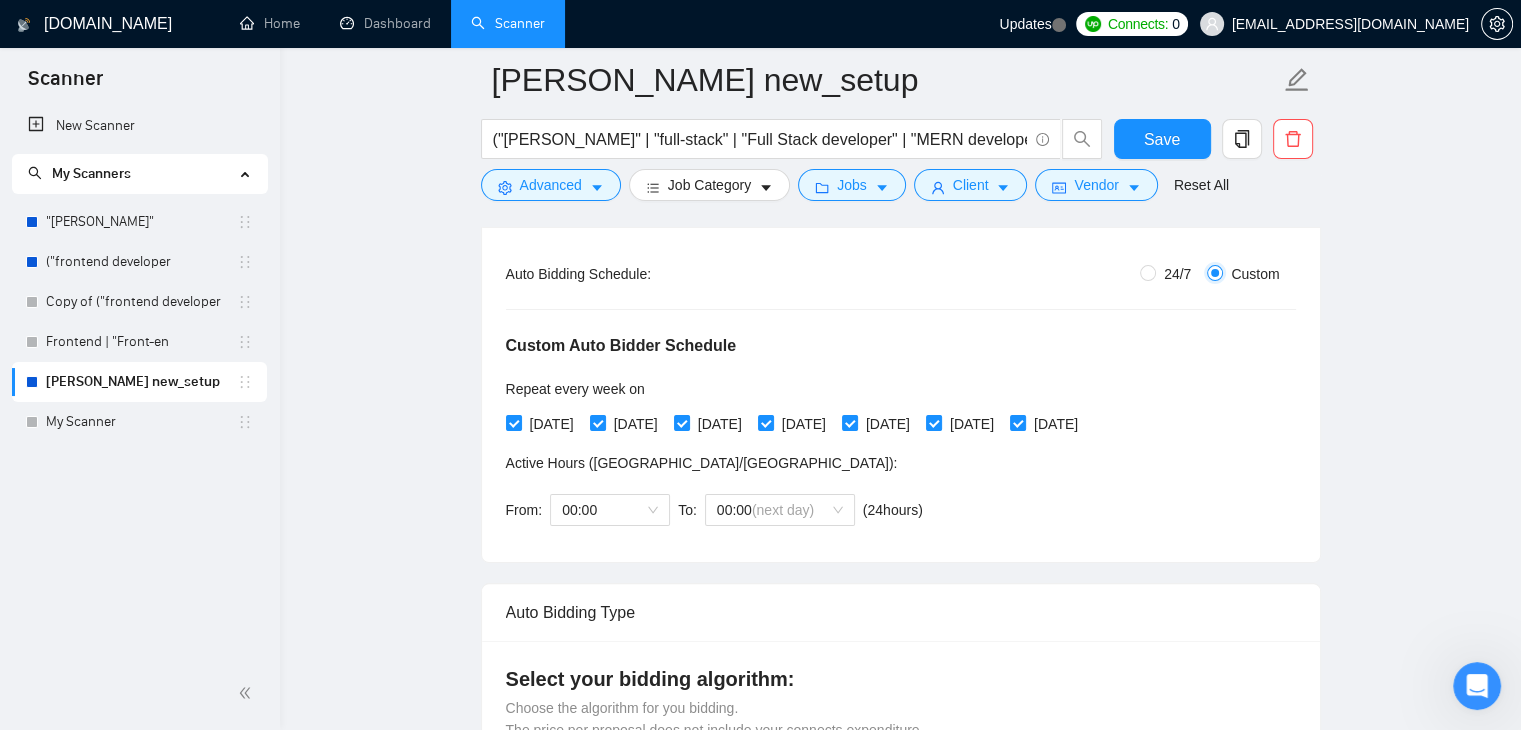scroll, scrollTop: 372, scrollLeft: 0, axis: vertical 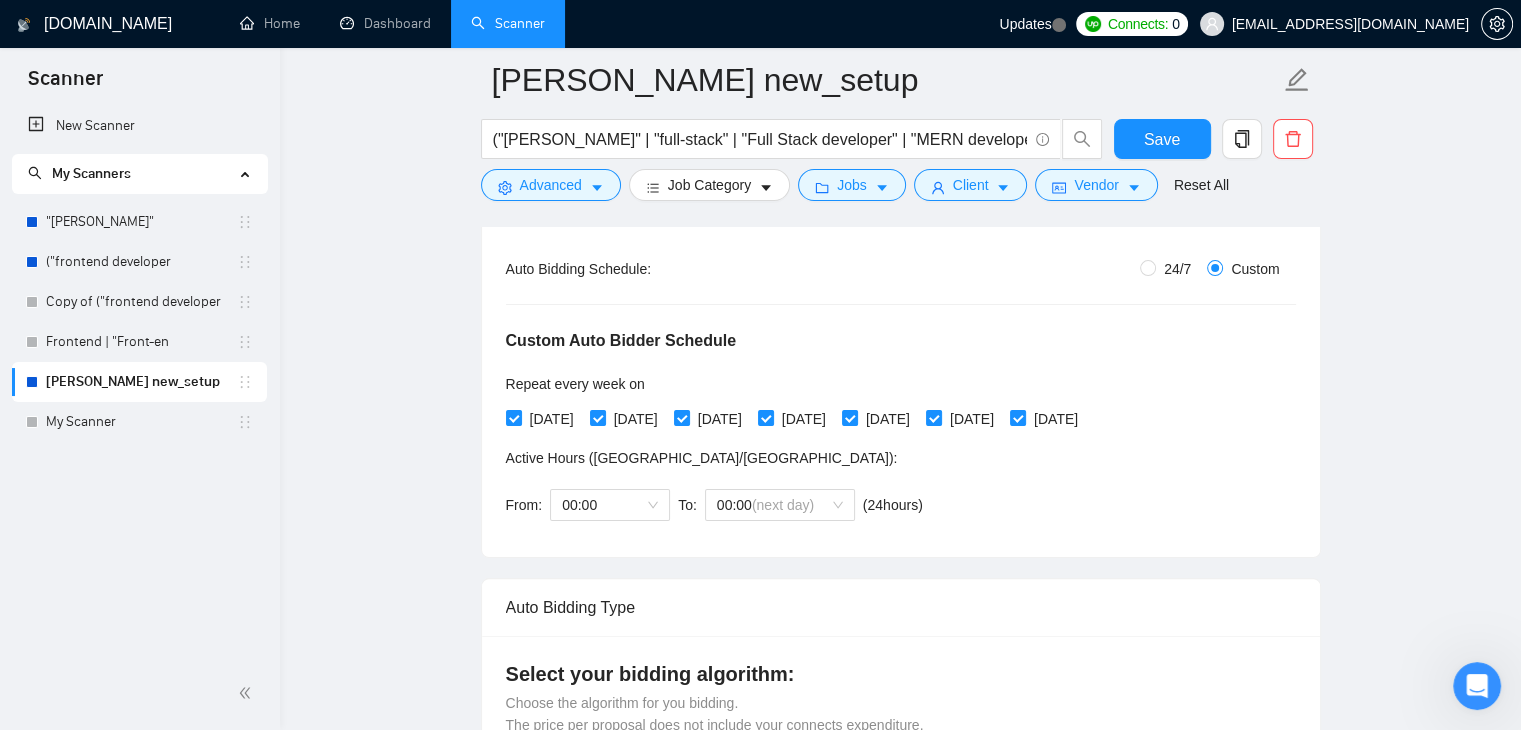 click on "[DATE] [DATE] [DATE] [DATE] [DATE] [DATE] [DATE]" at bounding box center [796, 419] 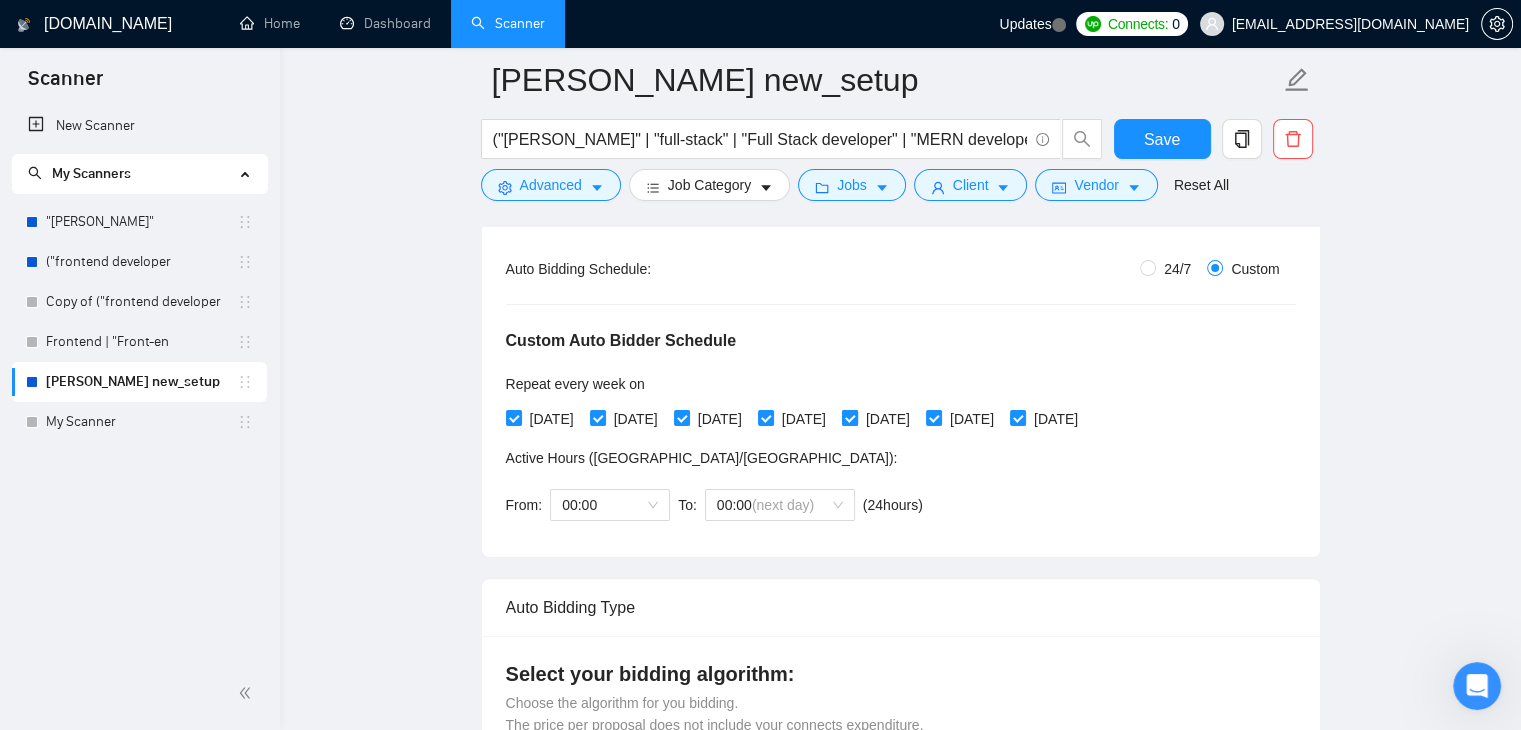 click at bounding box center [850, 418] 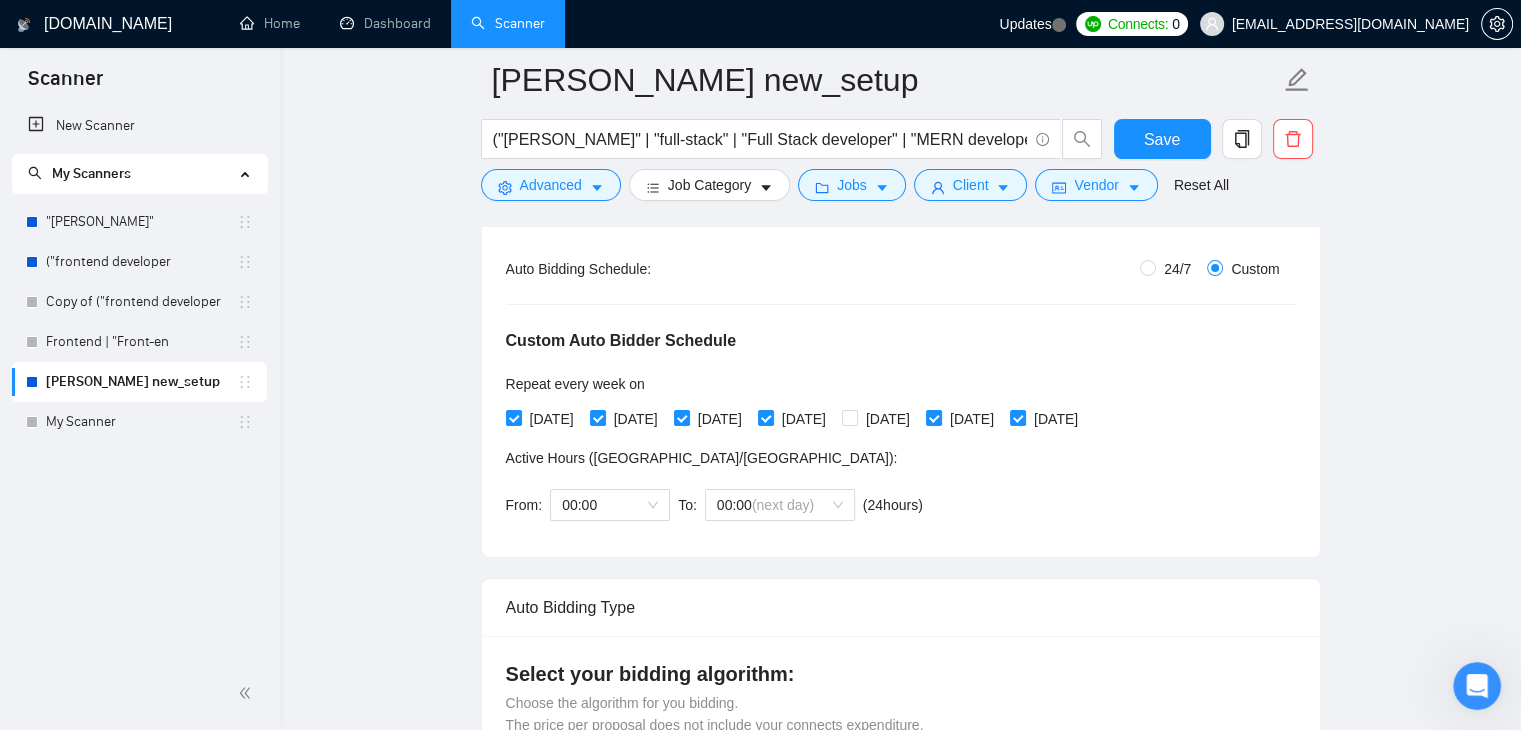 drag, startPoint x: 980, startPoint y: 418, endPoint x: 1107, endPoint y: 401, distance: 128.13274 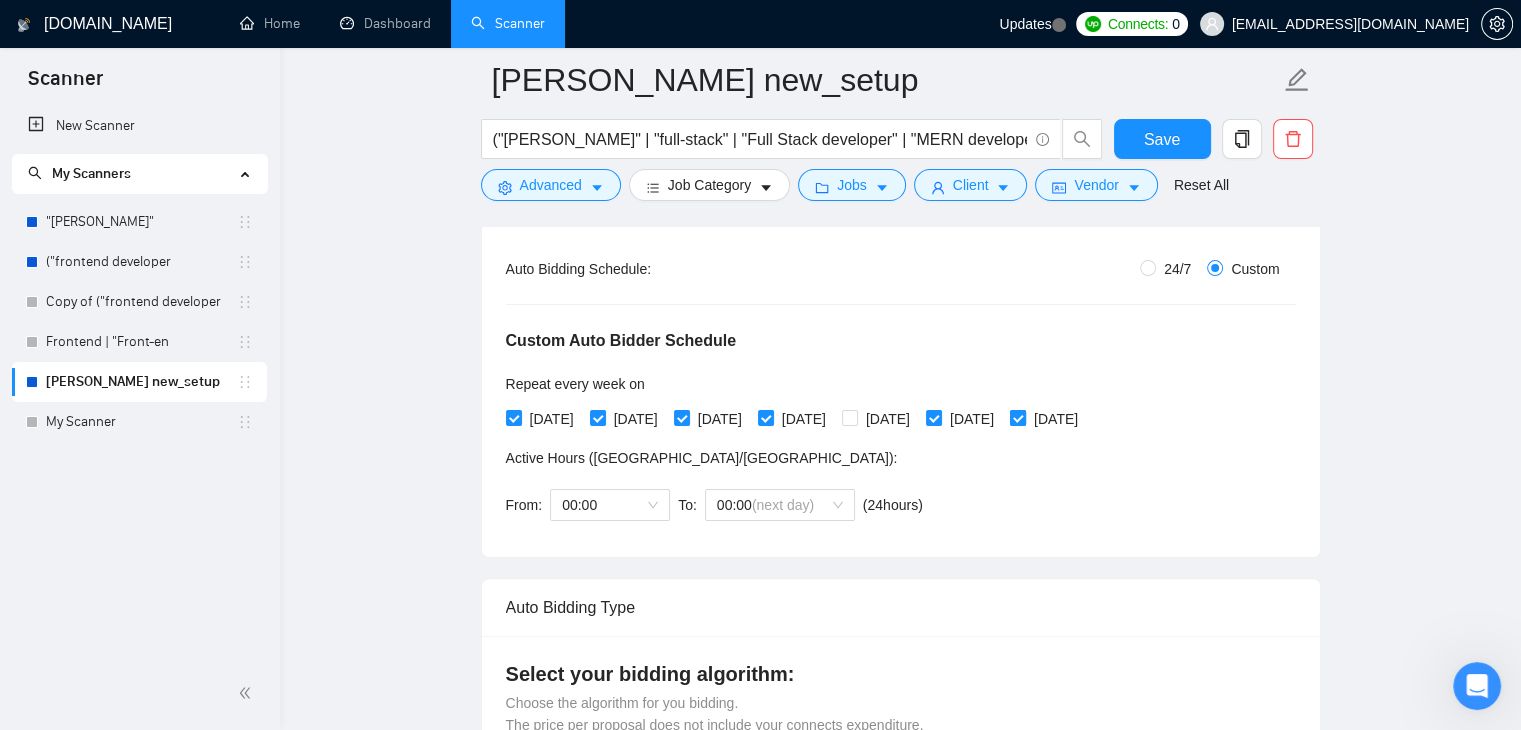 click at bounding box center [1018, 418] 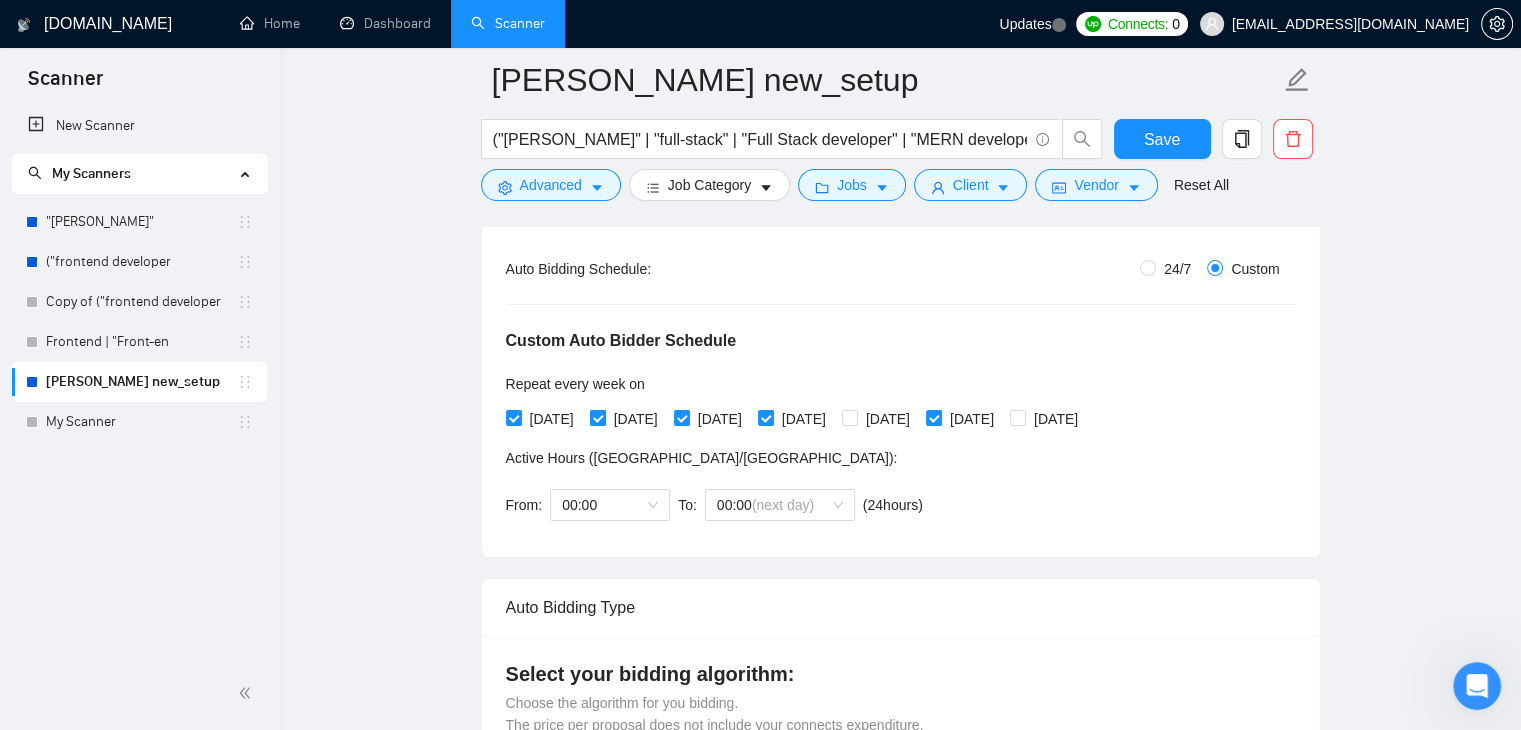 click on "[DATE]" at bounding box center [636, 419] 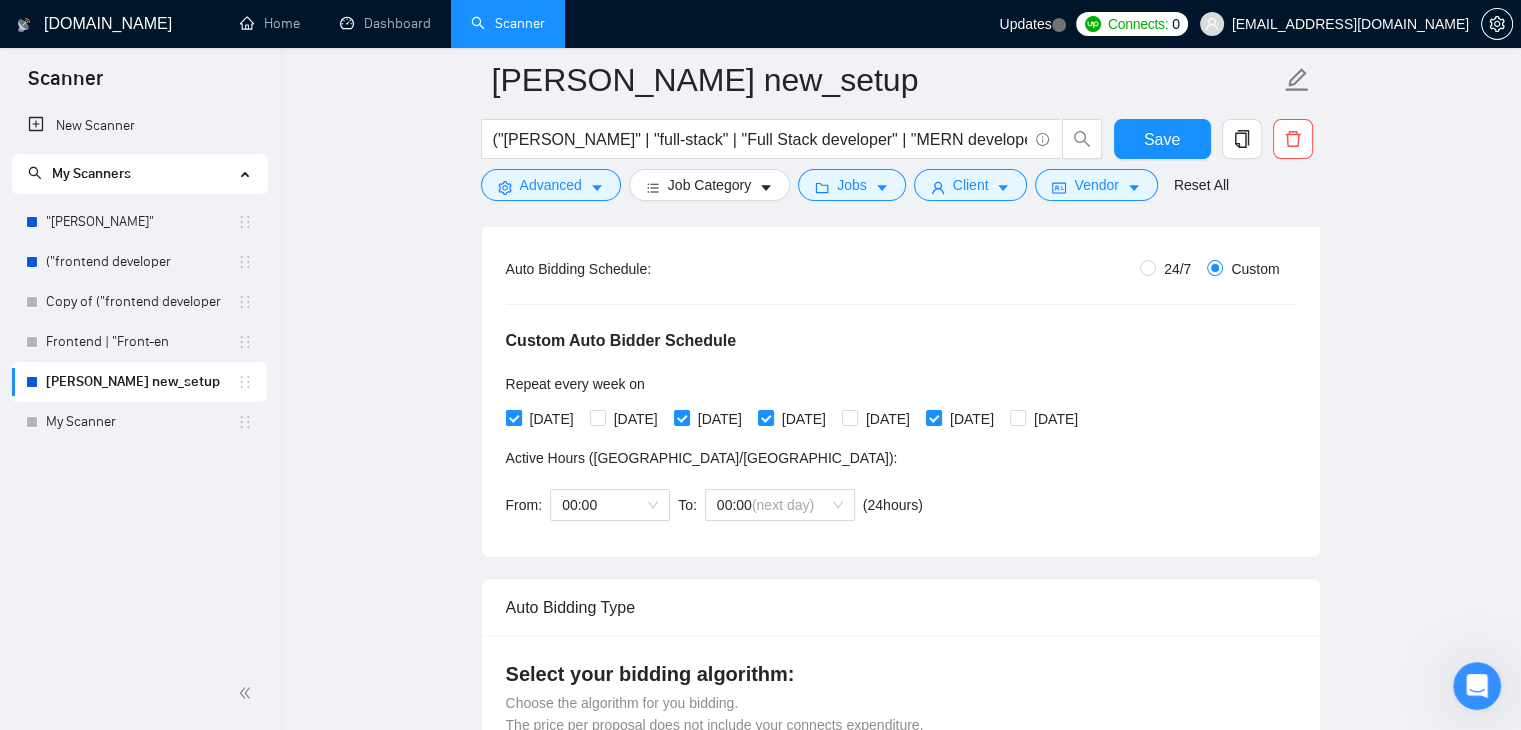 click on "[DATE]" at bounding box center (552, 419) 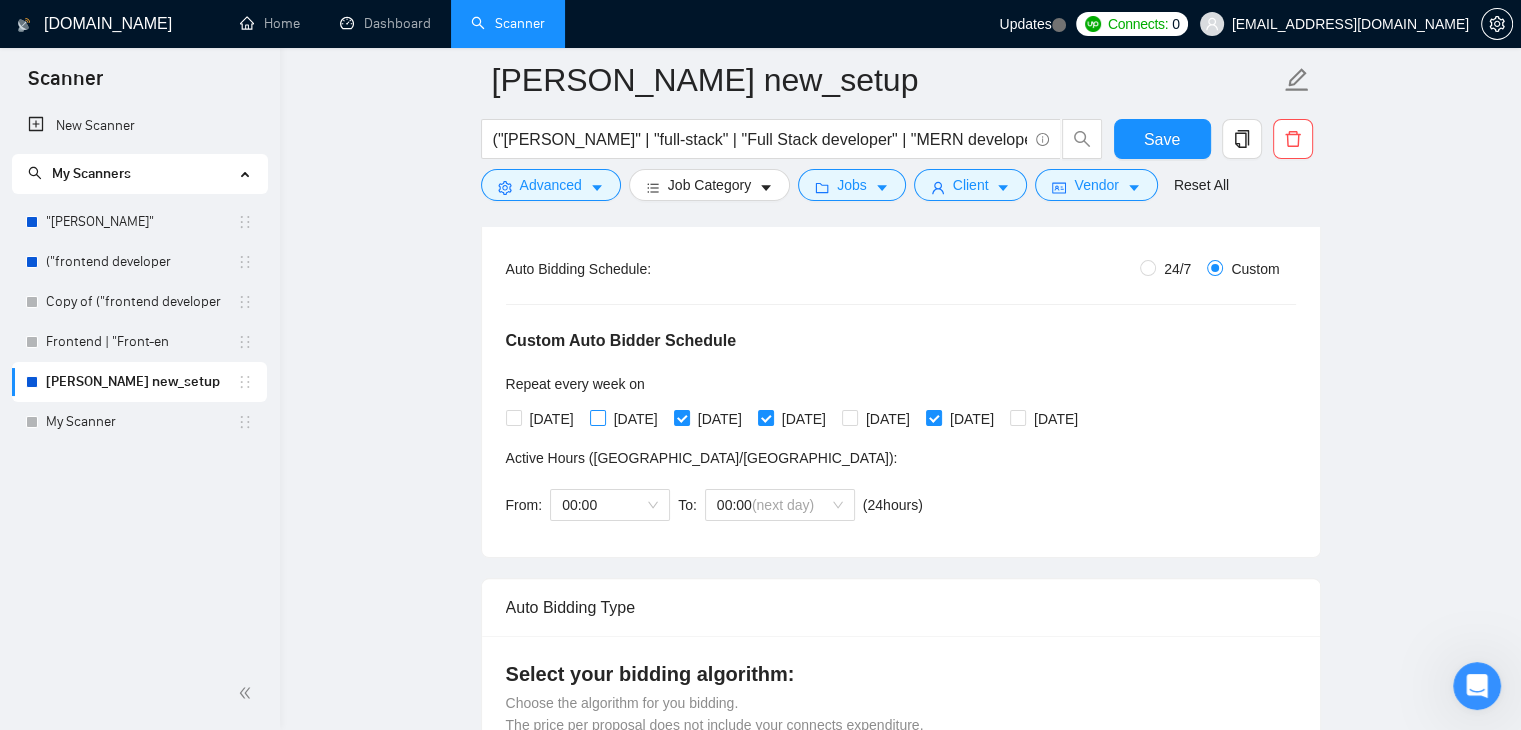click on "[DATE]" at bounding box center (636, 419) 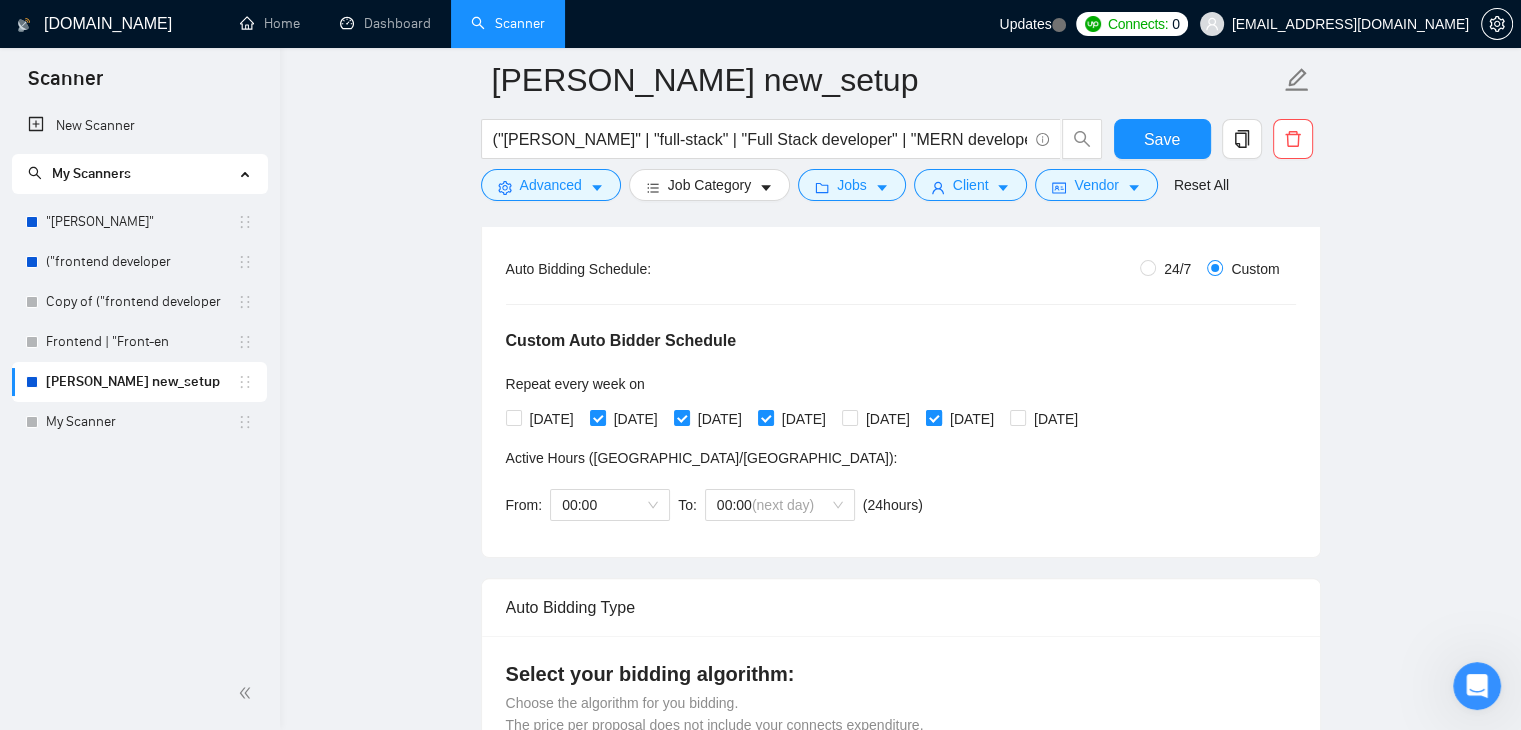click at bounding box center [934, 418] 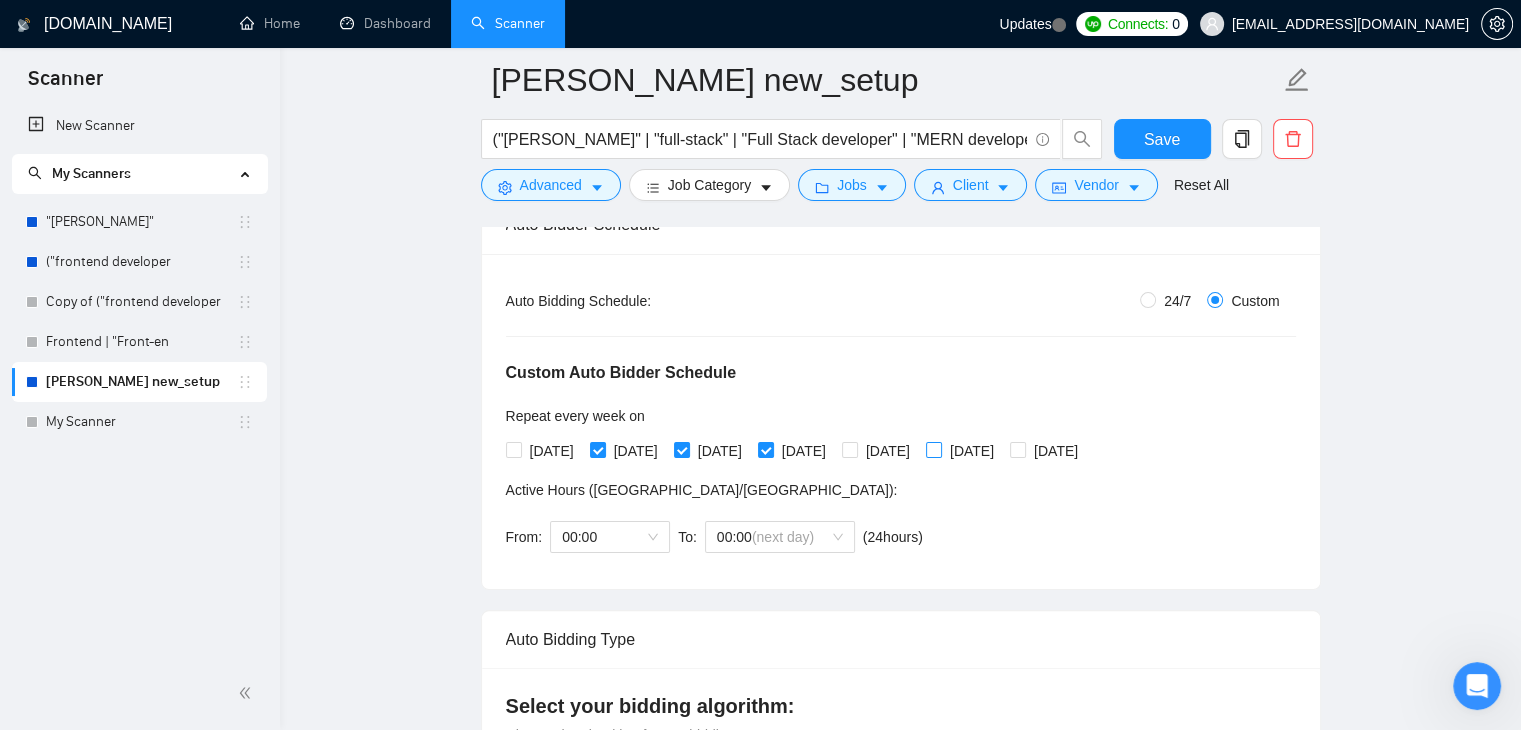 scroll, scrollTop: 342, scrollLeft: 0, axis: vertical 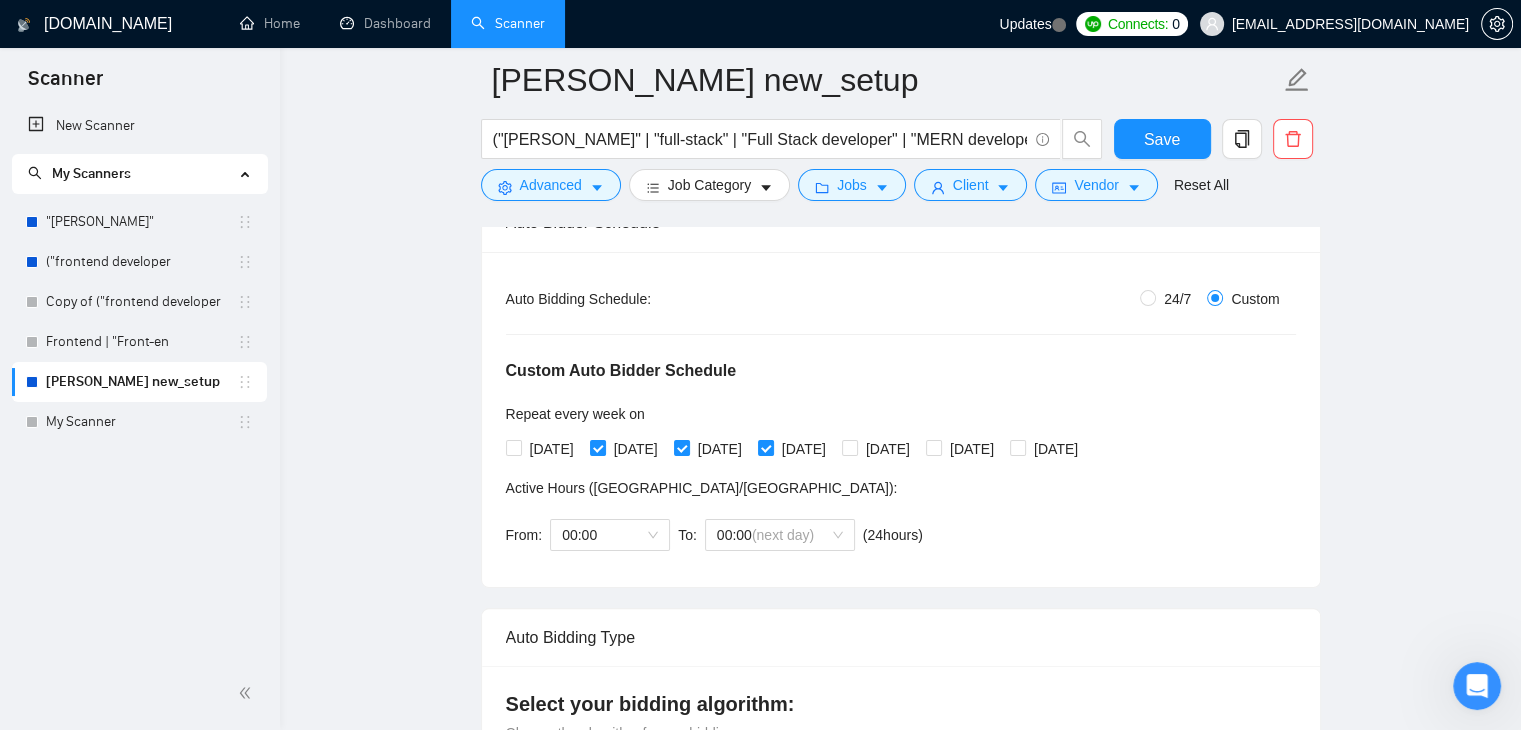 click on "24/7" at bounding box center (1177, 299) 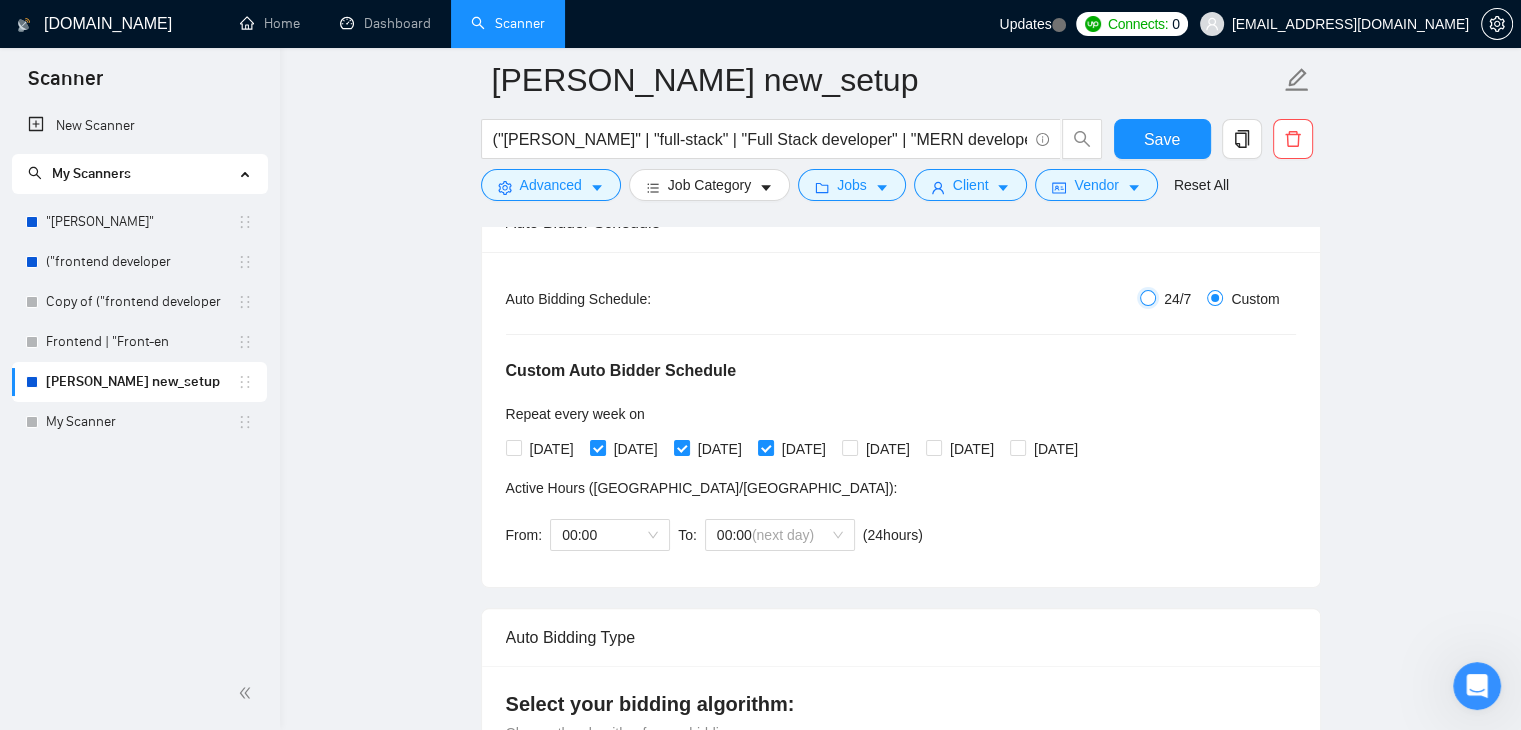 click on "24/7" at bounding box center [1148, 298] 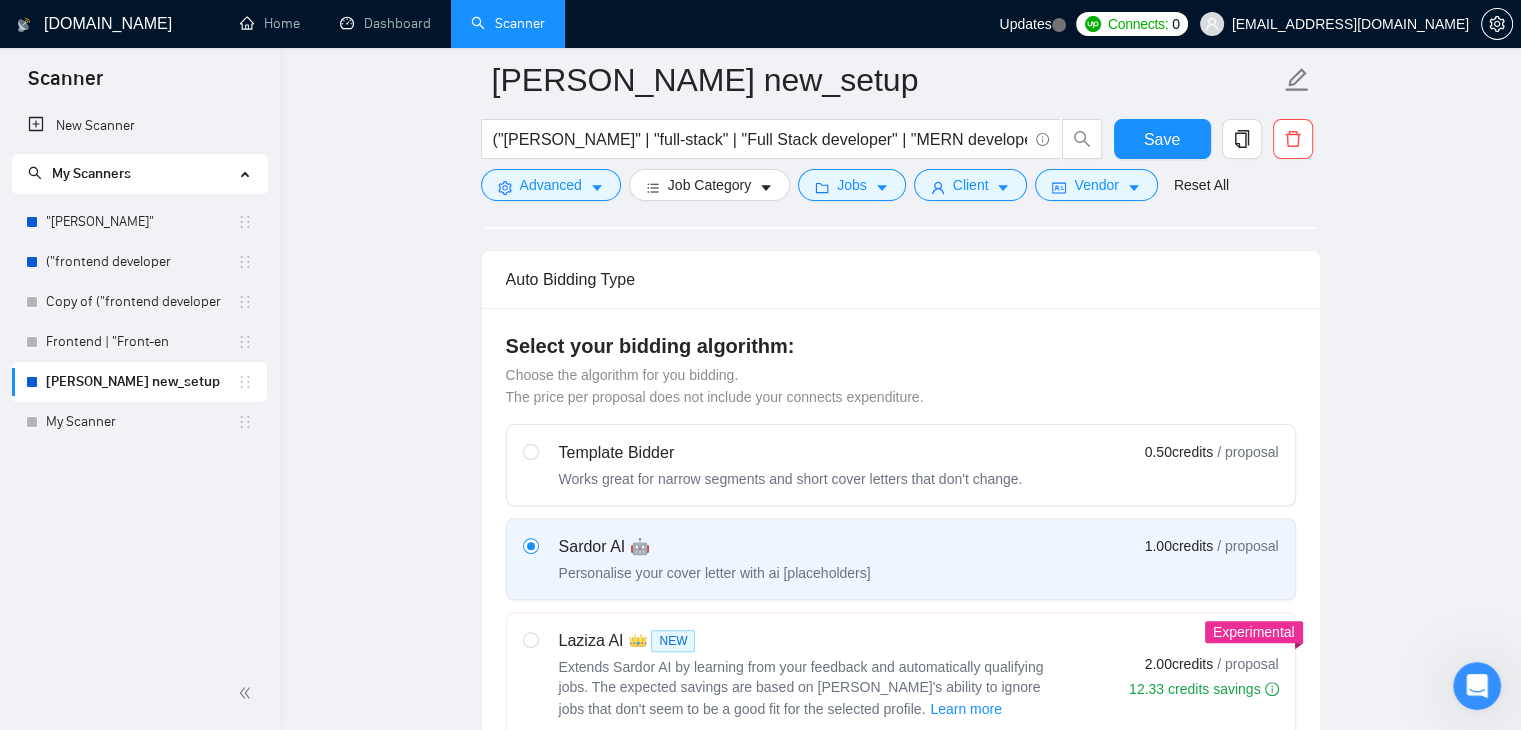 scroll, scrollTop: 450, scrollLeft: 0, axis: vertical 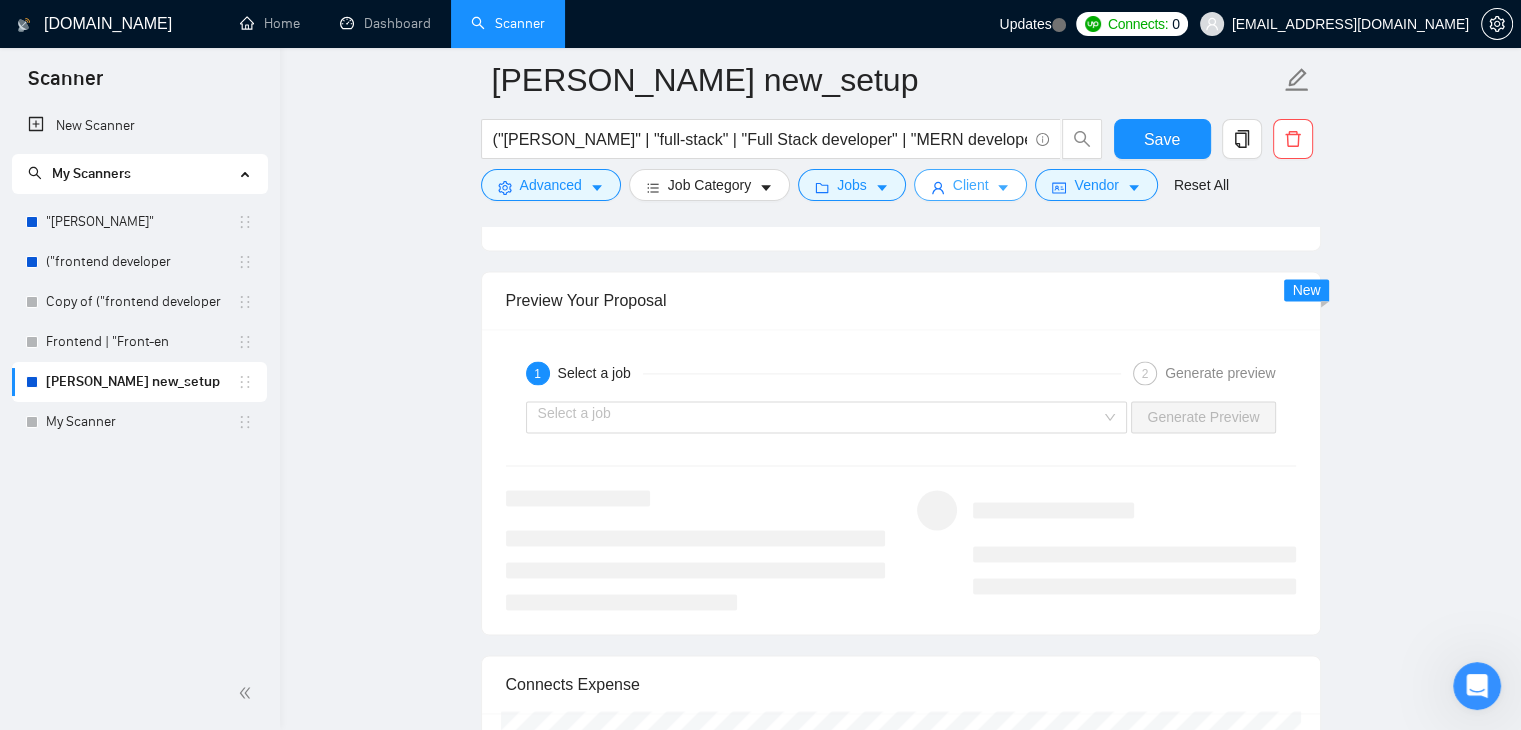 click on "Client" at bounding box center [971, 185] 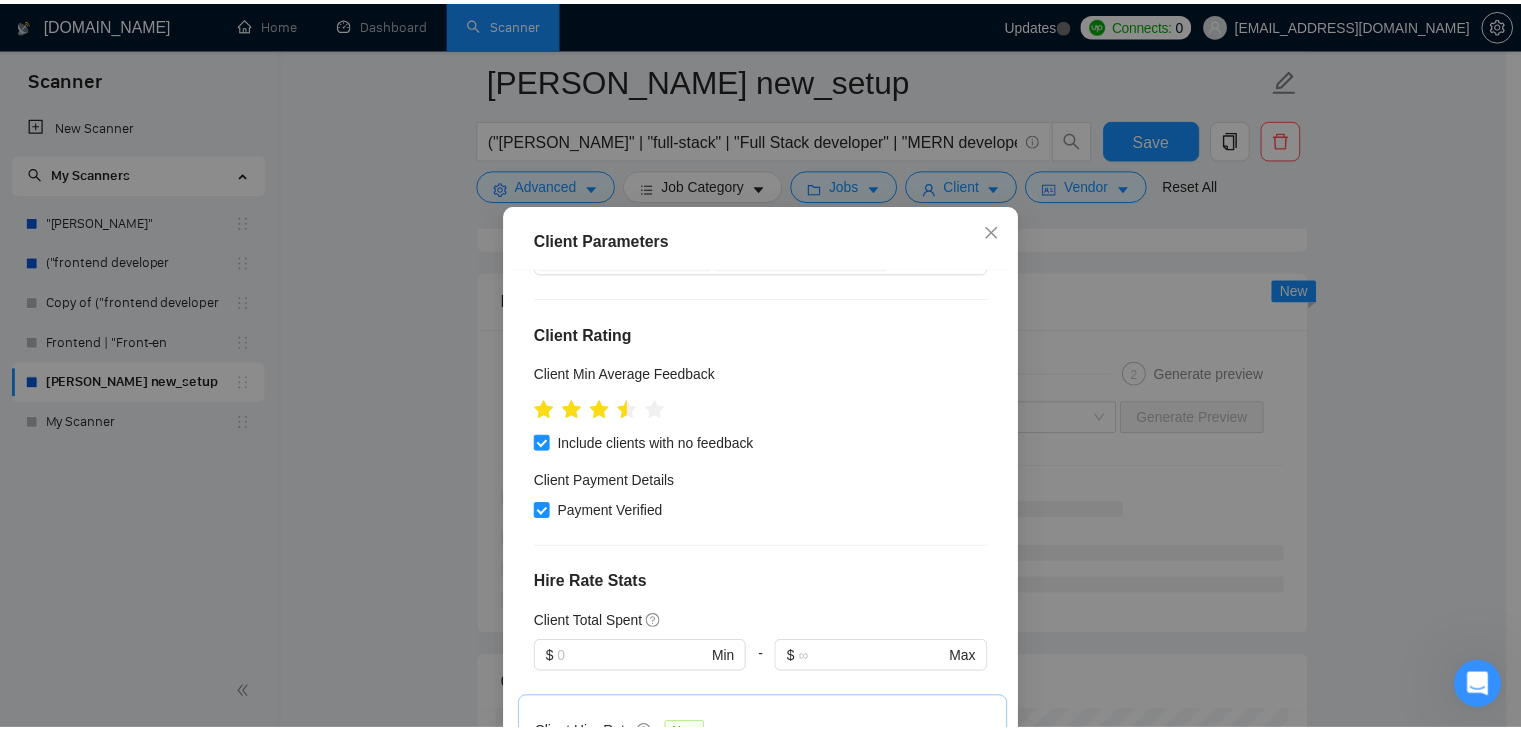 scroll, scrollTop: 268, scrollLeft: 0, axis: vertical 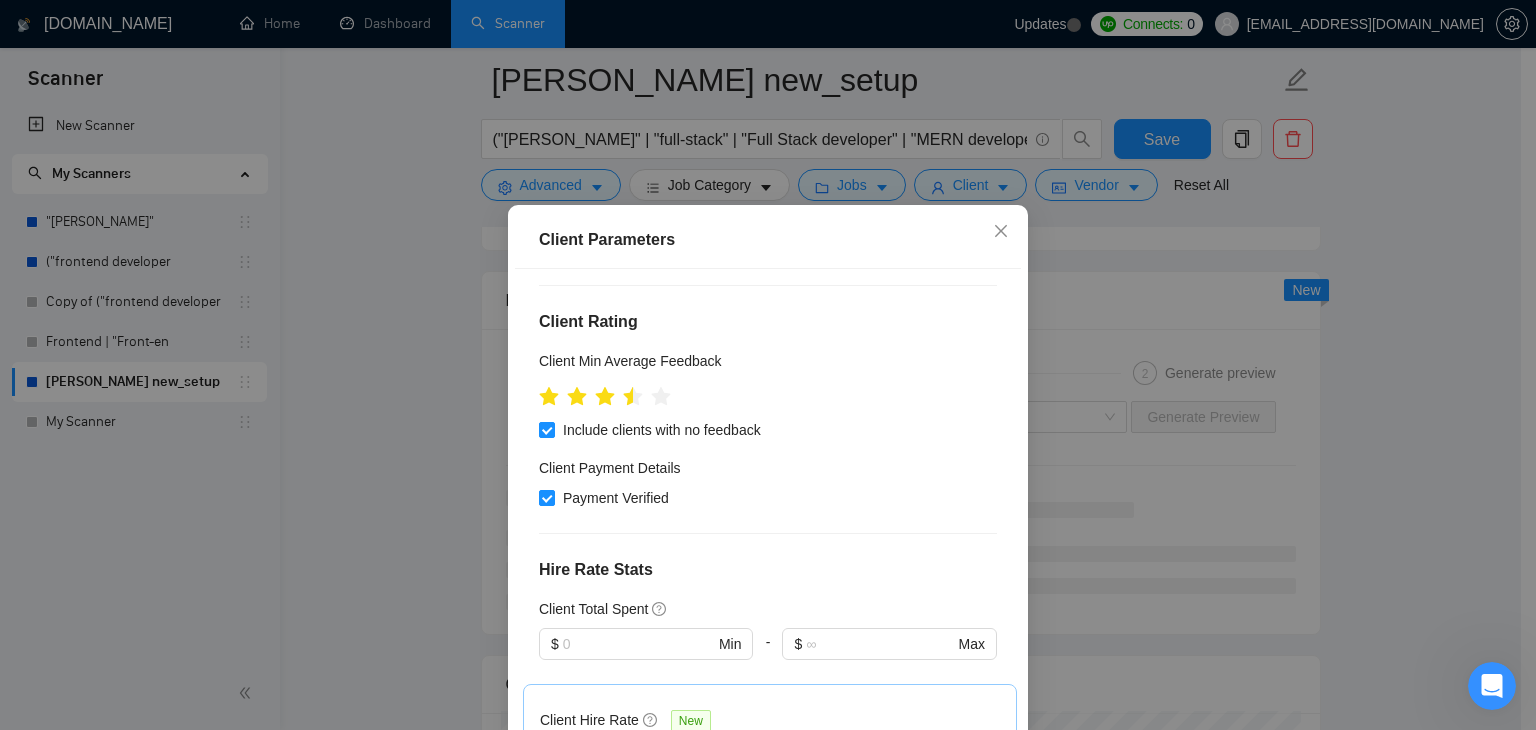 click on "Client Parameters Client Location Include Client Countries   Select Exclude Client Countries [GEOGRAPHIC_DATA] [GEOGRAPHIC_DATA] [GEOGRAPHIC_DATA] [GEOGRAPHIC_DATA] [GEOGRAPHIC_DATA] [GEOGRAPHIC_DATA]   Client Rating Client Min Average Feedback Include clients with no feedback Client Payment Details Payment Verified Hire Rate Stats   Client Total Spent $ Min - $ Max Client Hire Rate New Mid Rates High Rates Max Rates     Avg Hourly Rate Paid New $ 8 Min - $ Max Include Clients without Sufficient History Client Profile Client Industry New   Any industry Client Company Size   Any company size Enterprise Clients New   Any clients Reset OK" at bounding box center (768, 365) 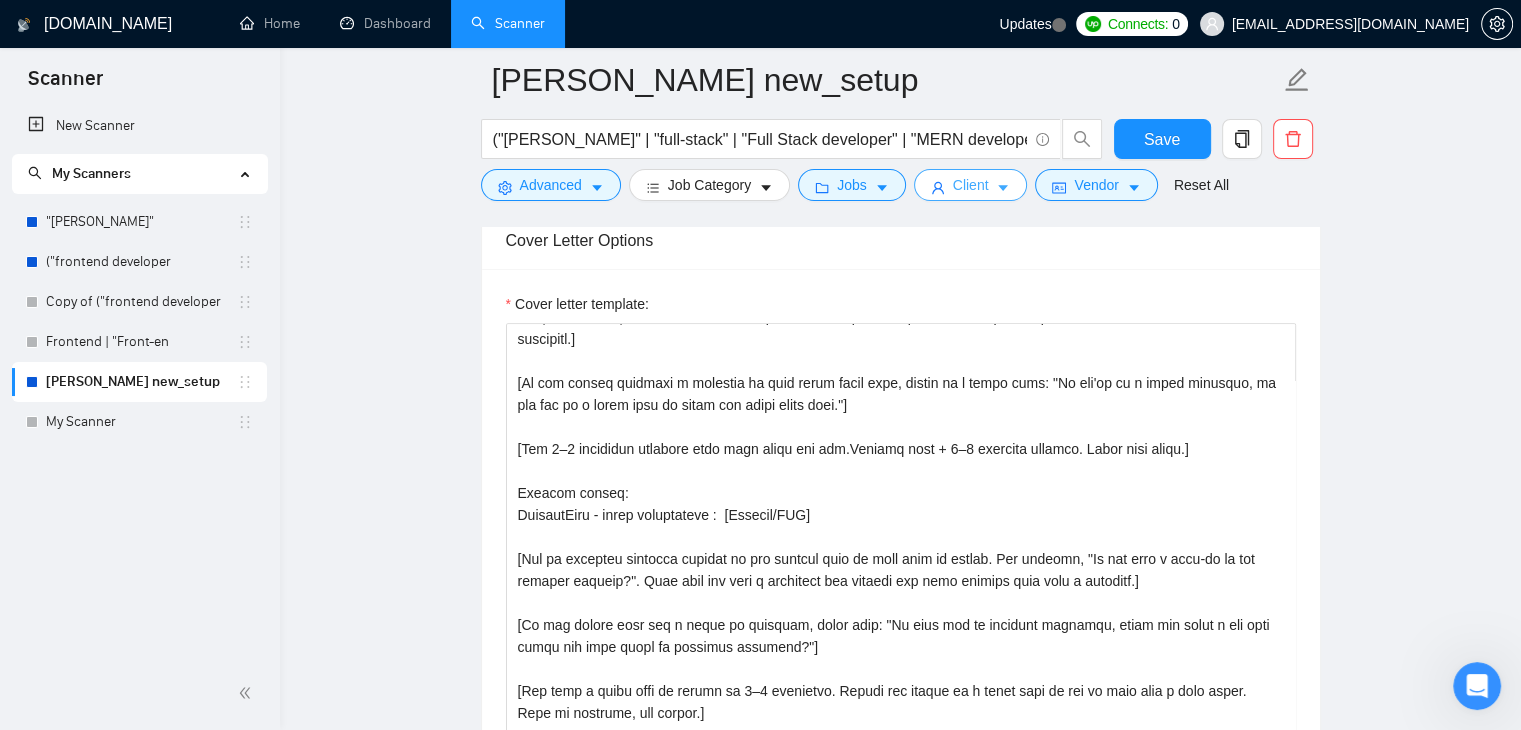 scroll, scrollTop: 1275, scrollLeft: 0, axis: vertical 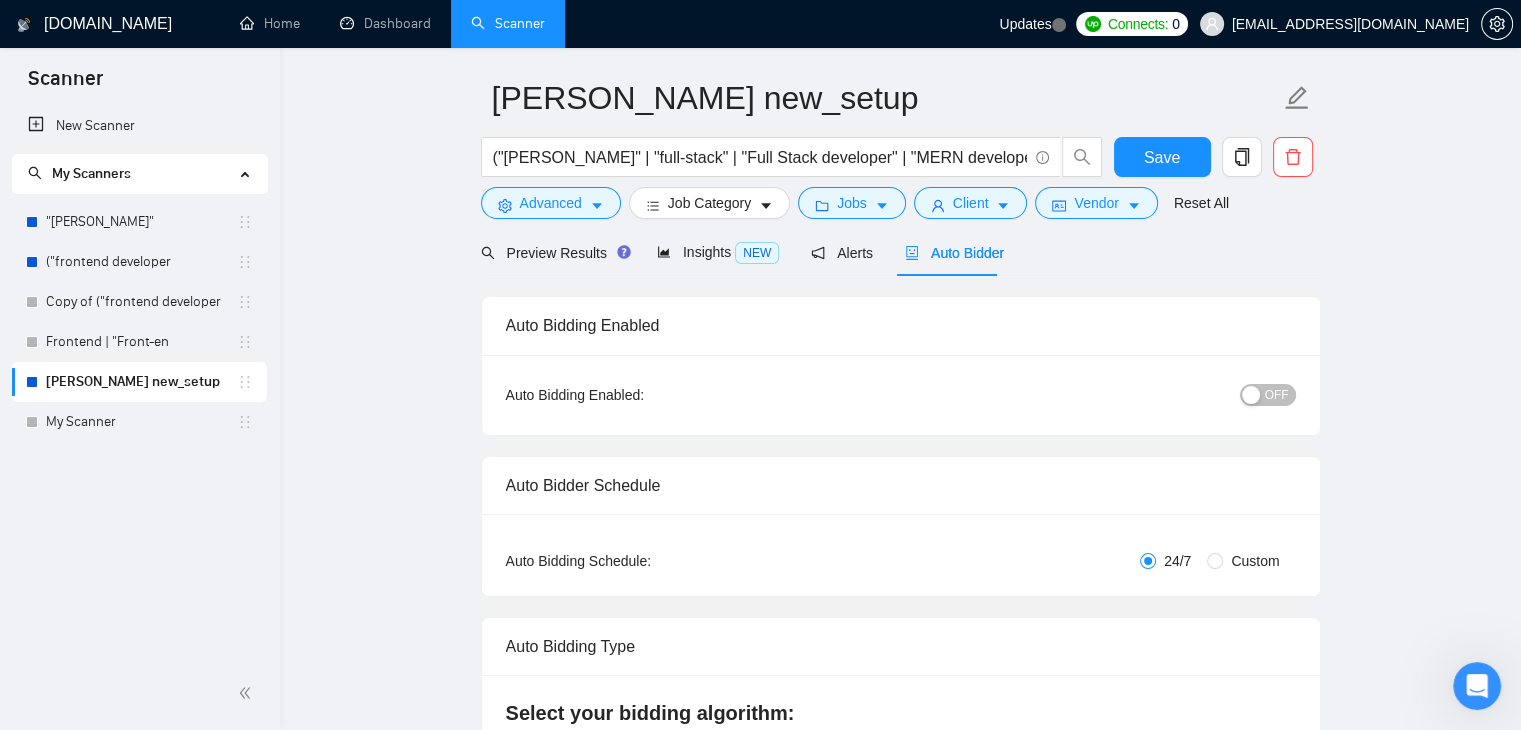 click at bounding box center [1251, 395] 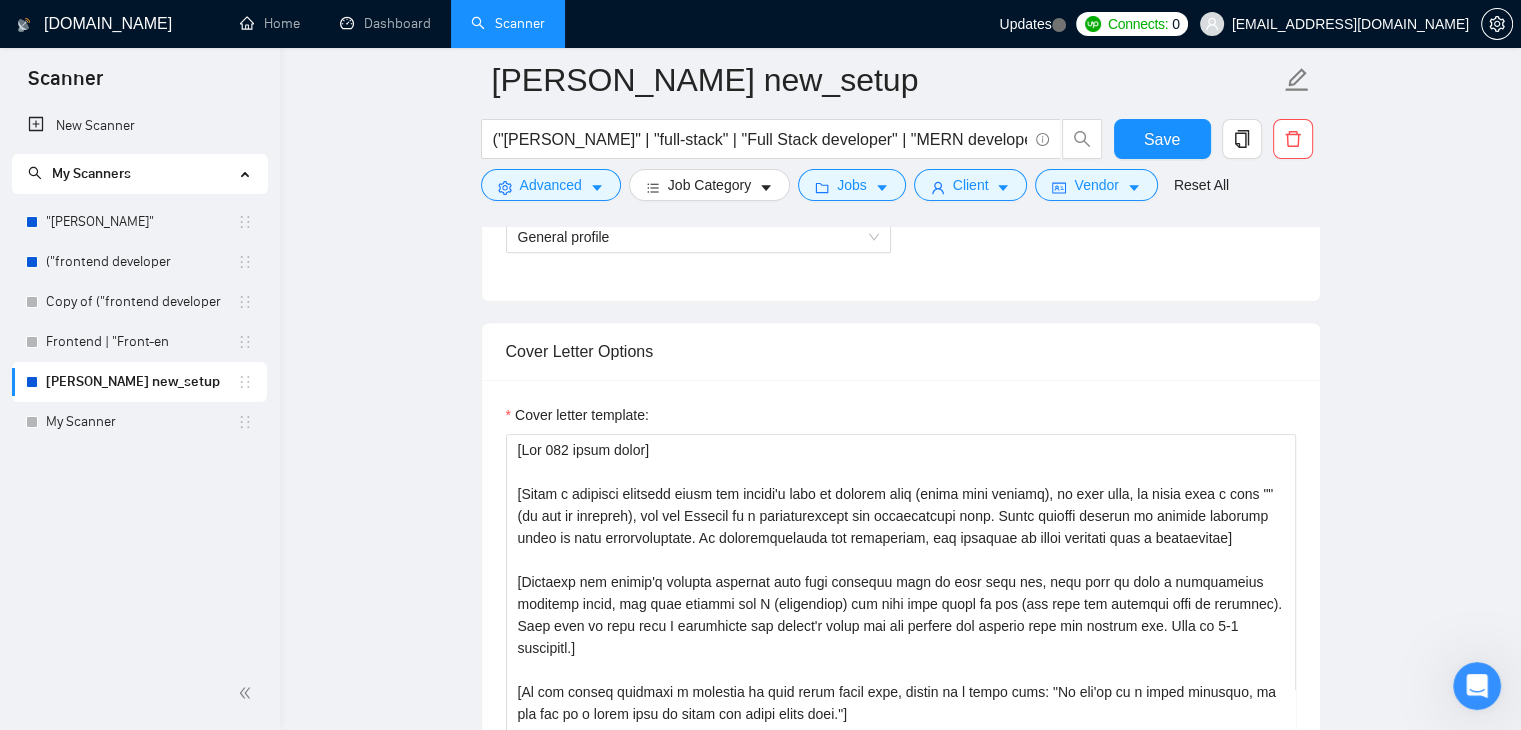 scroll, scrollTop: 1280, scrollLeft: 0, axis: vertical 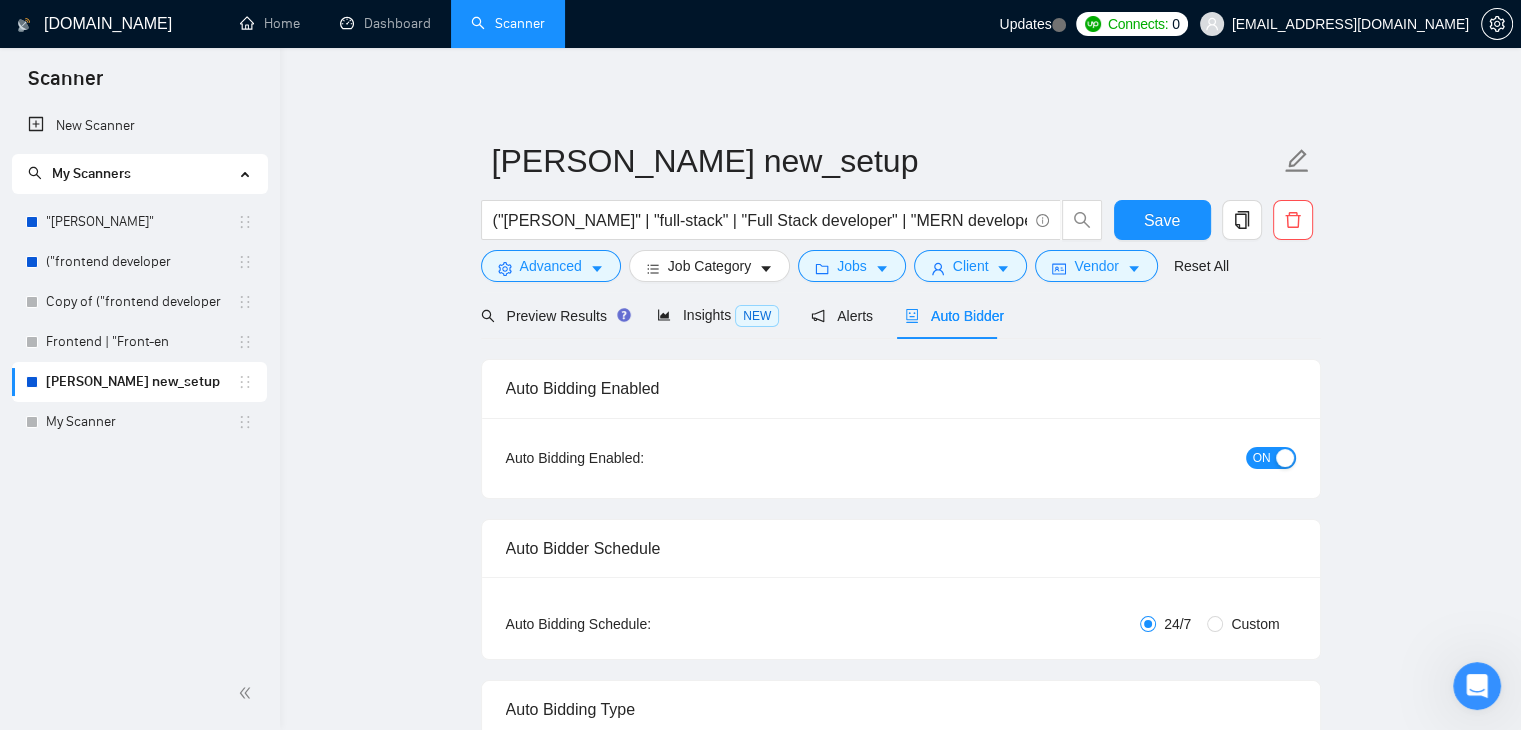 click at bounding box center [1285, 458] 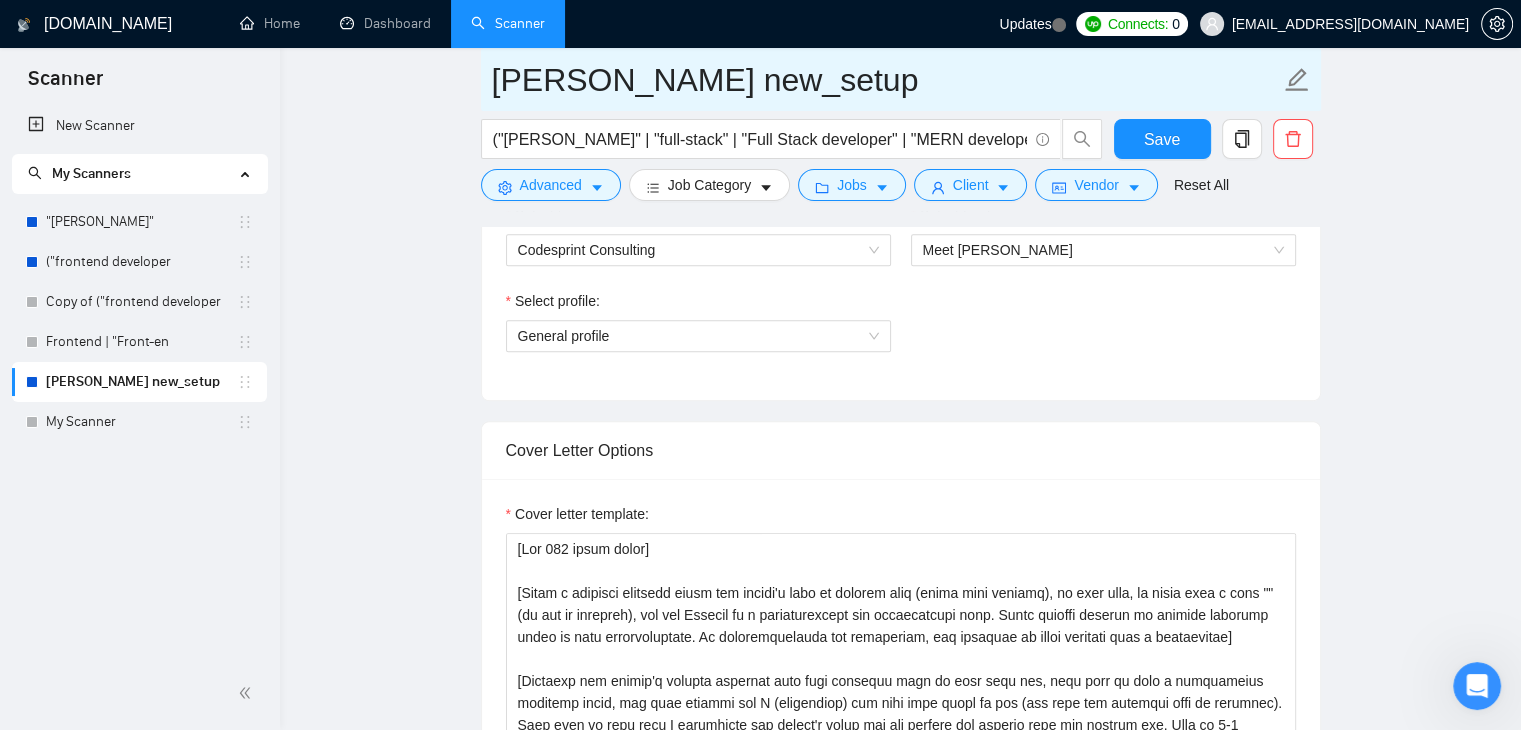 scroll, scrollTop: 1114, scrollLeft: 0, axis: vertical 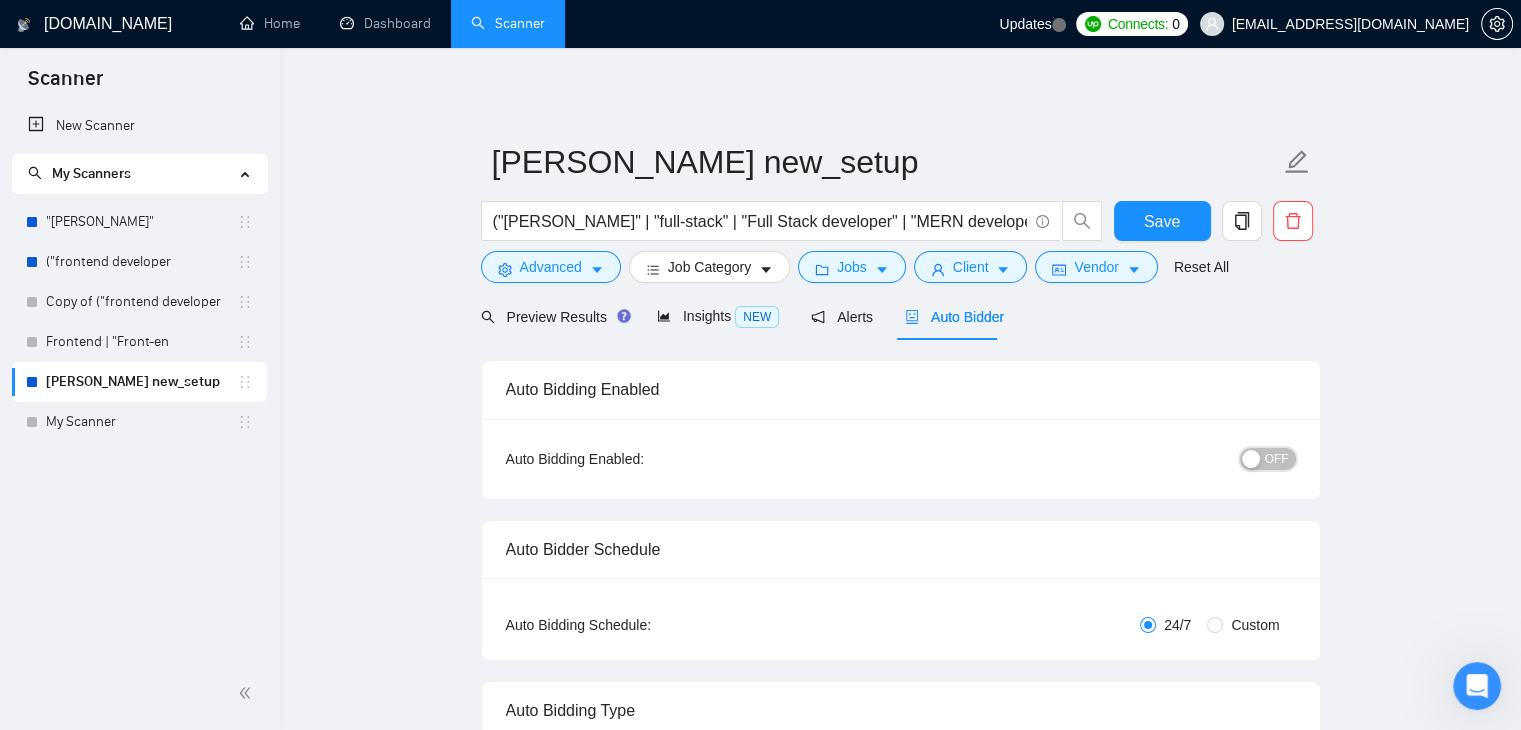 type 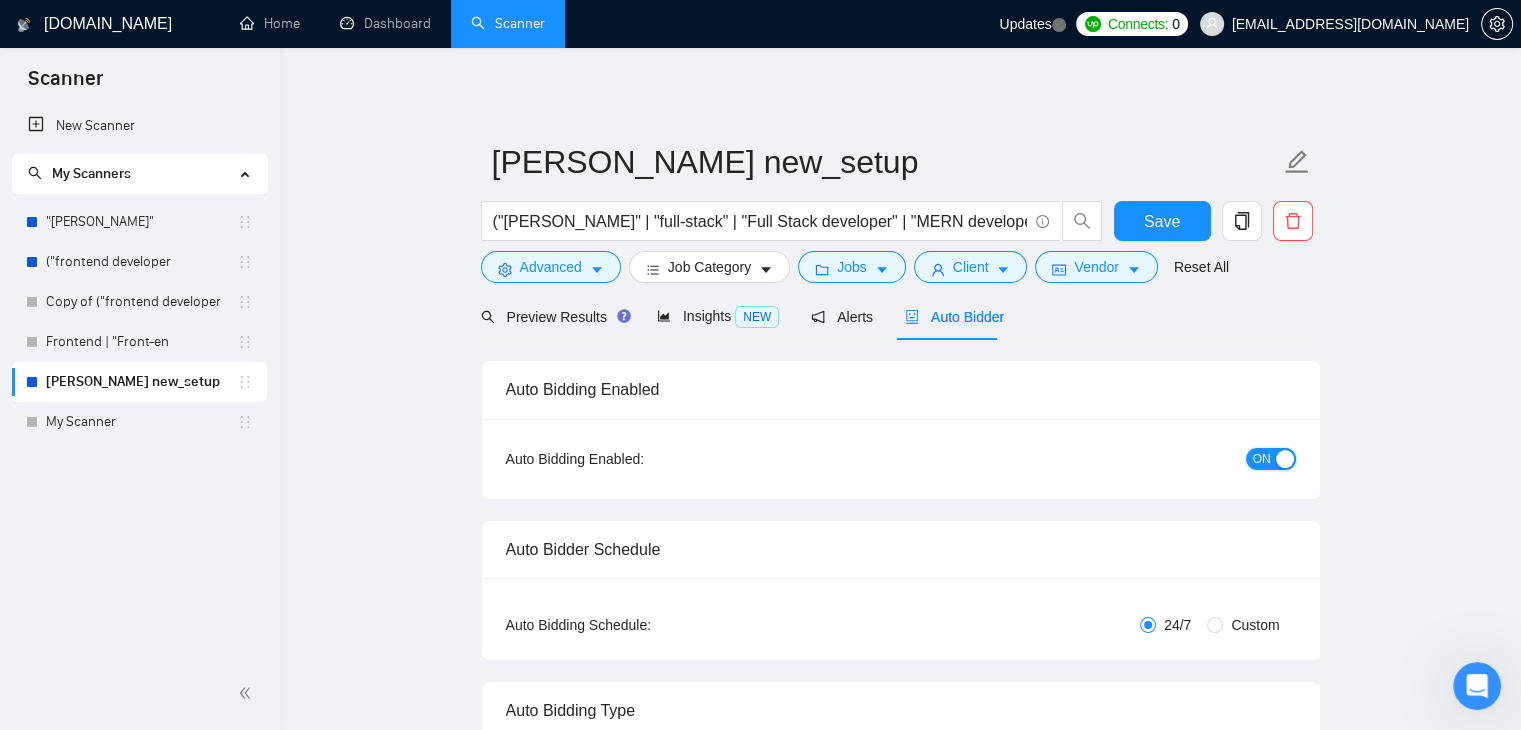 click on "ON" at bounding box center (1271, 459) 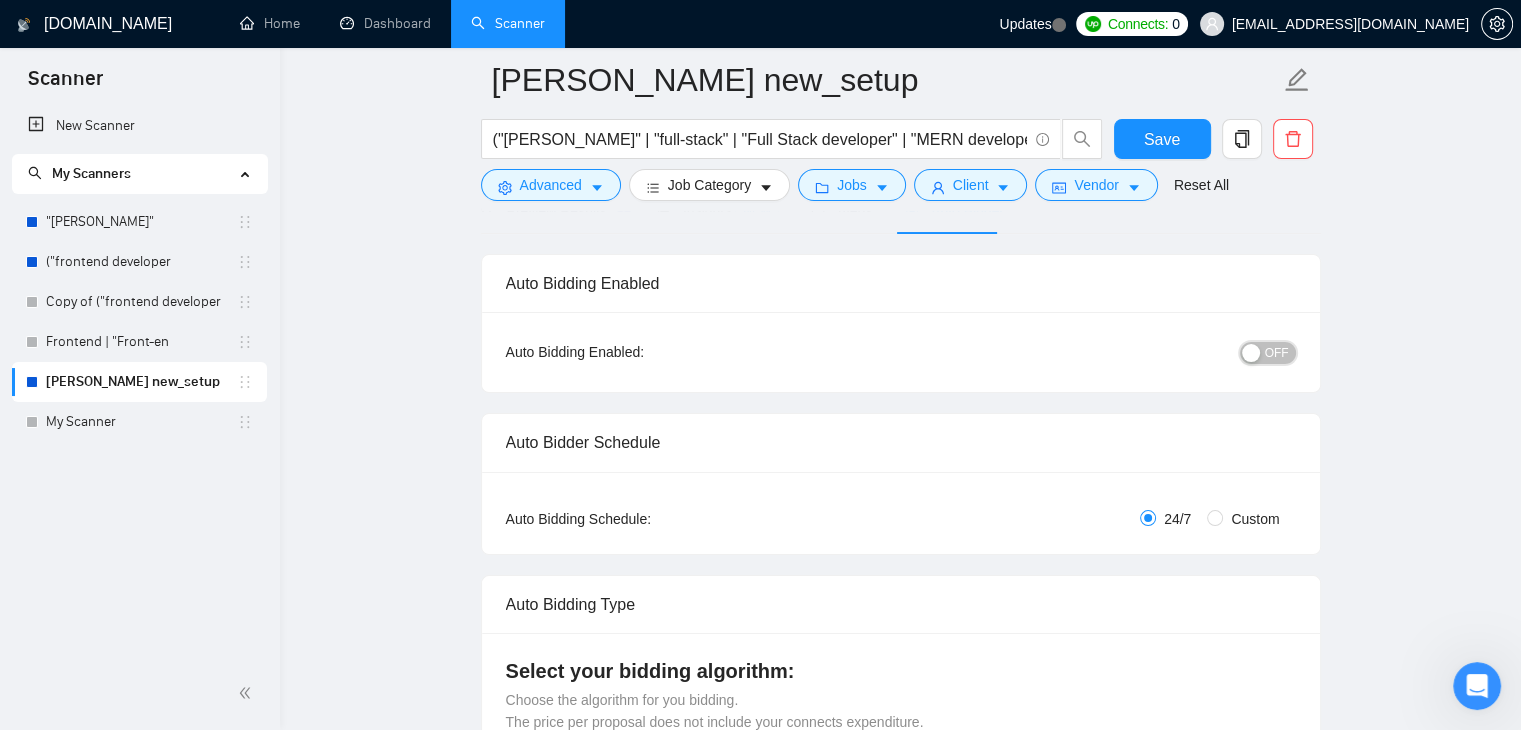 scroll, scrollTop: 120, scrollLeft: 0, axis: vertical 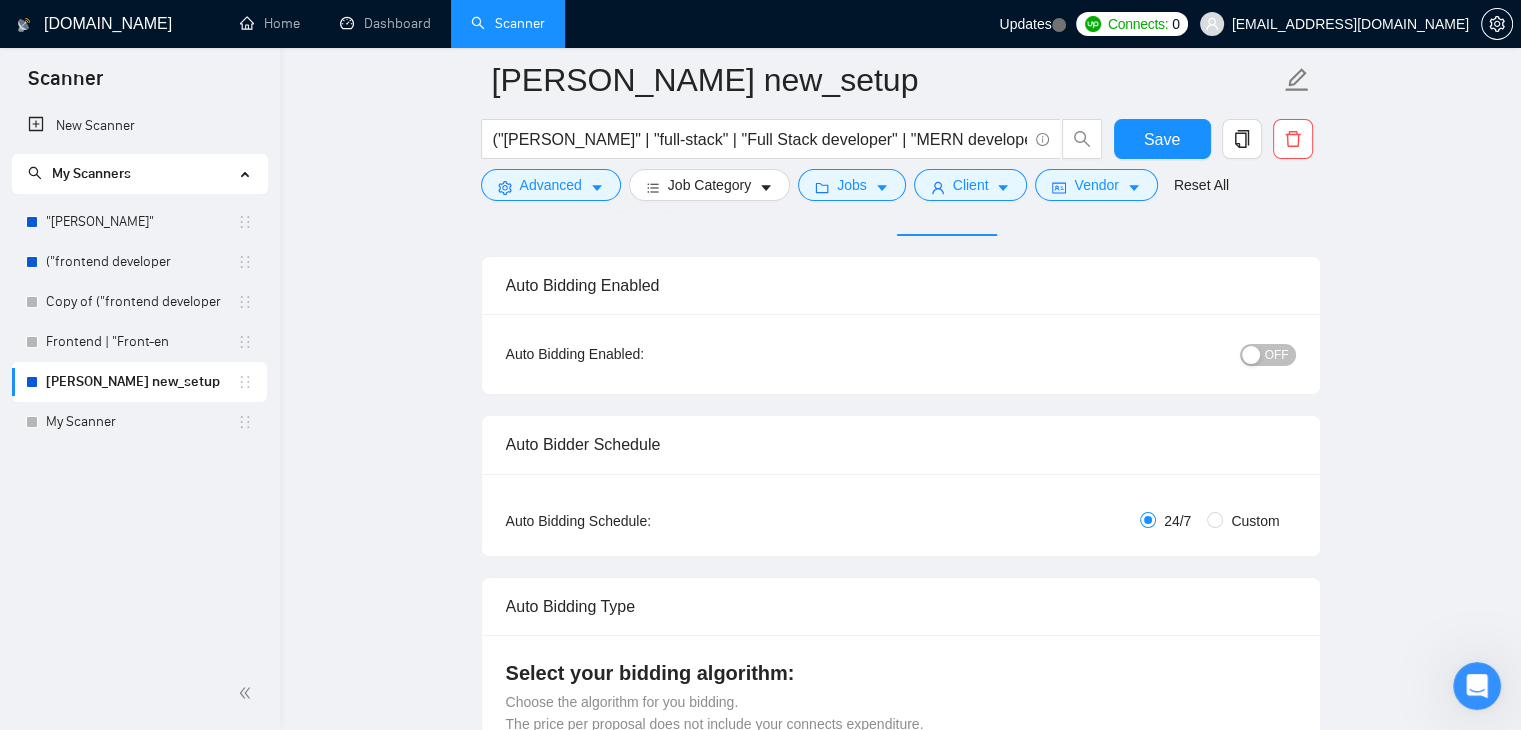 click on "OFF" at bounding box center [1268, 355] 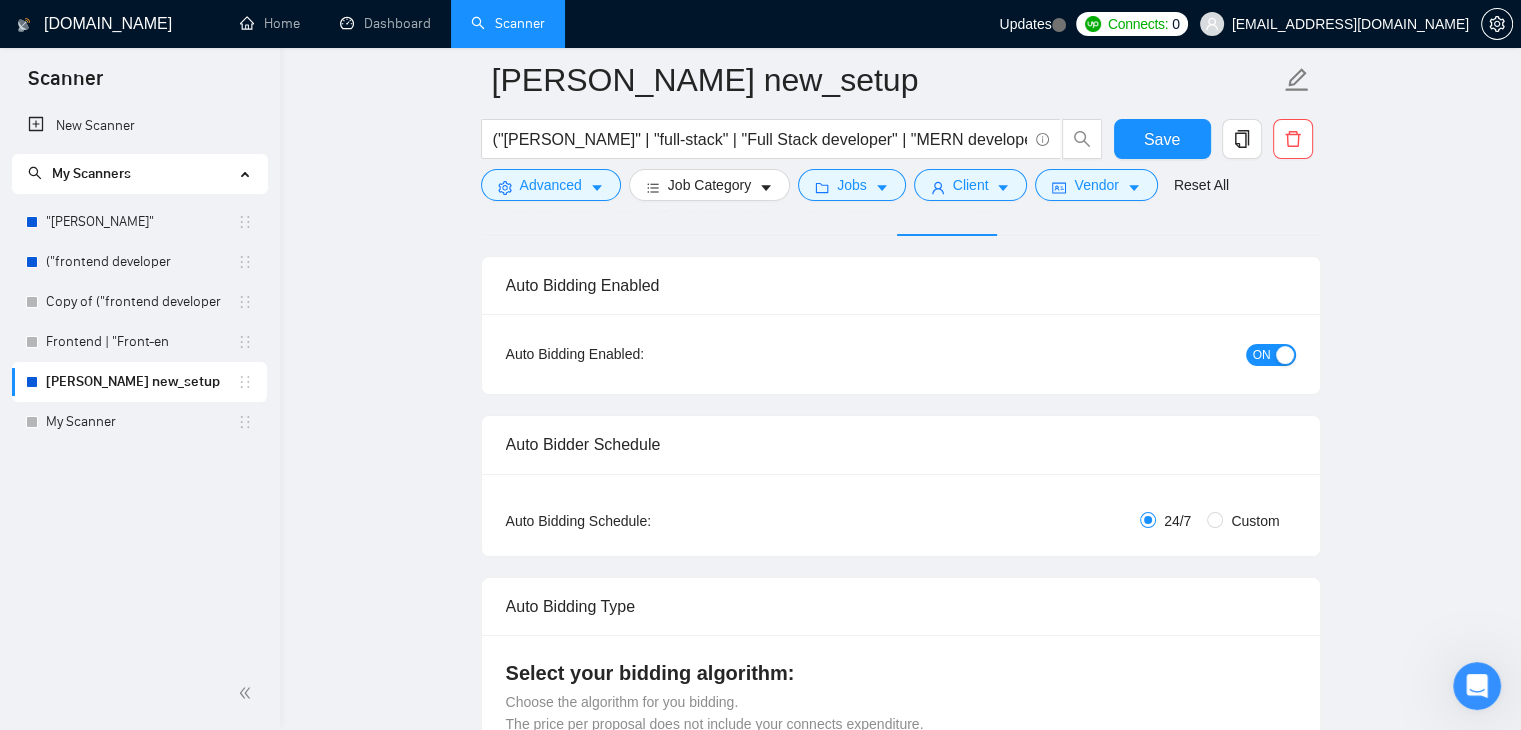 click on "ON" at bounding box center (1262, 355) 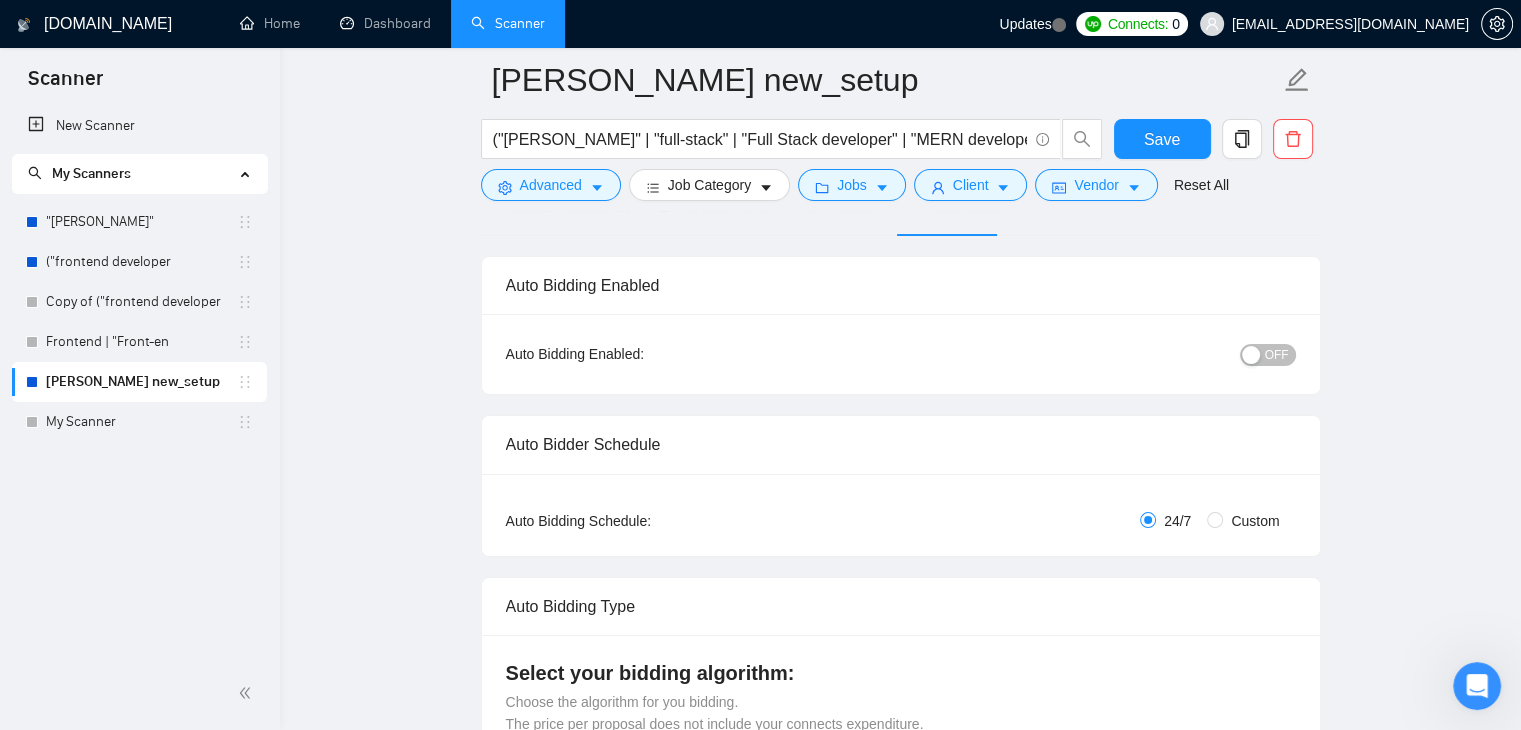 click at bounding box center [1251, 355] 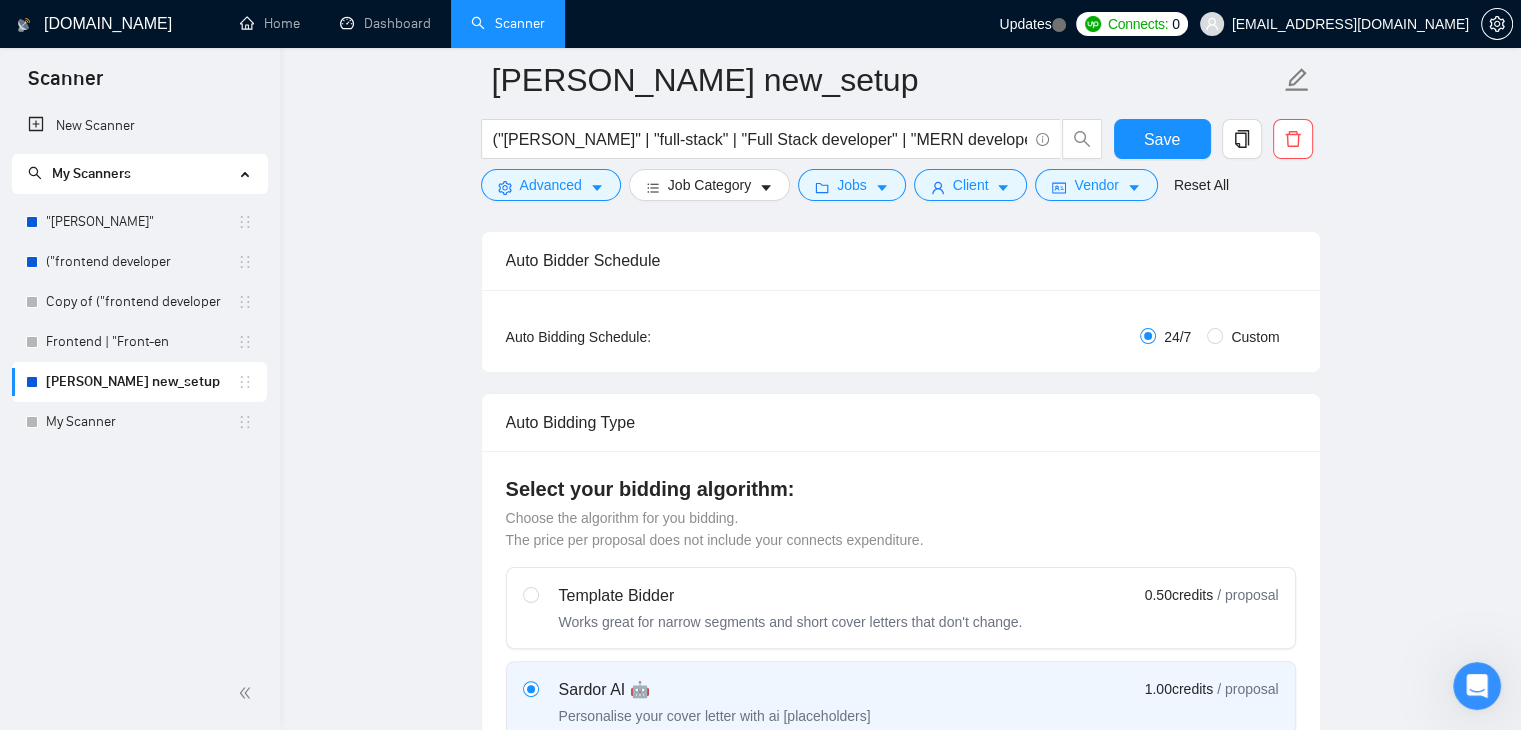scroll, scrollTop: 304, scrollLeft: 0, axis: vertical 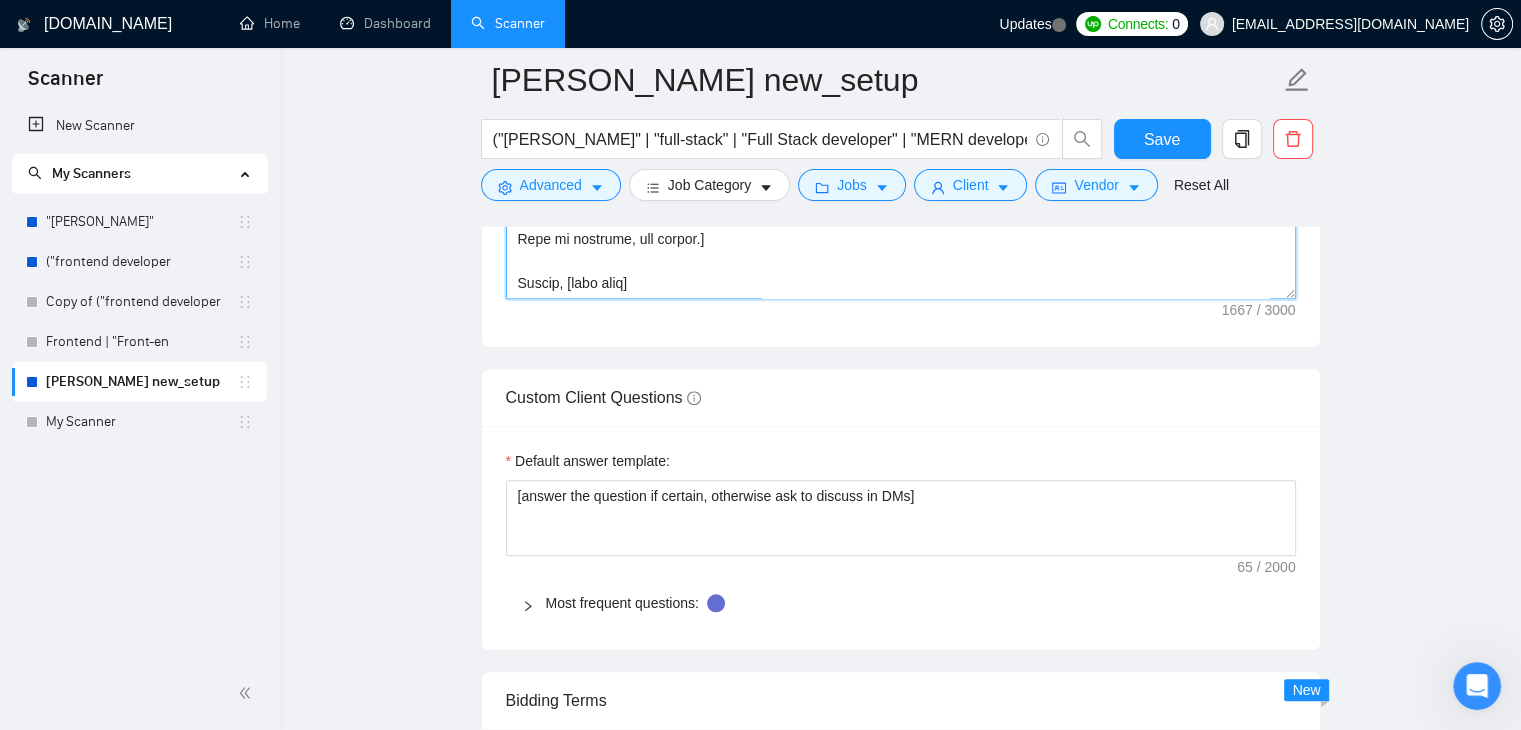 drag, startPoint x: 518, startPoint y: 432, endPoint x: 753, endPoint y: 260, distance: 291.21985 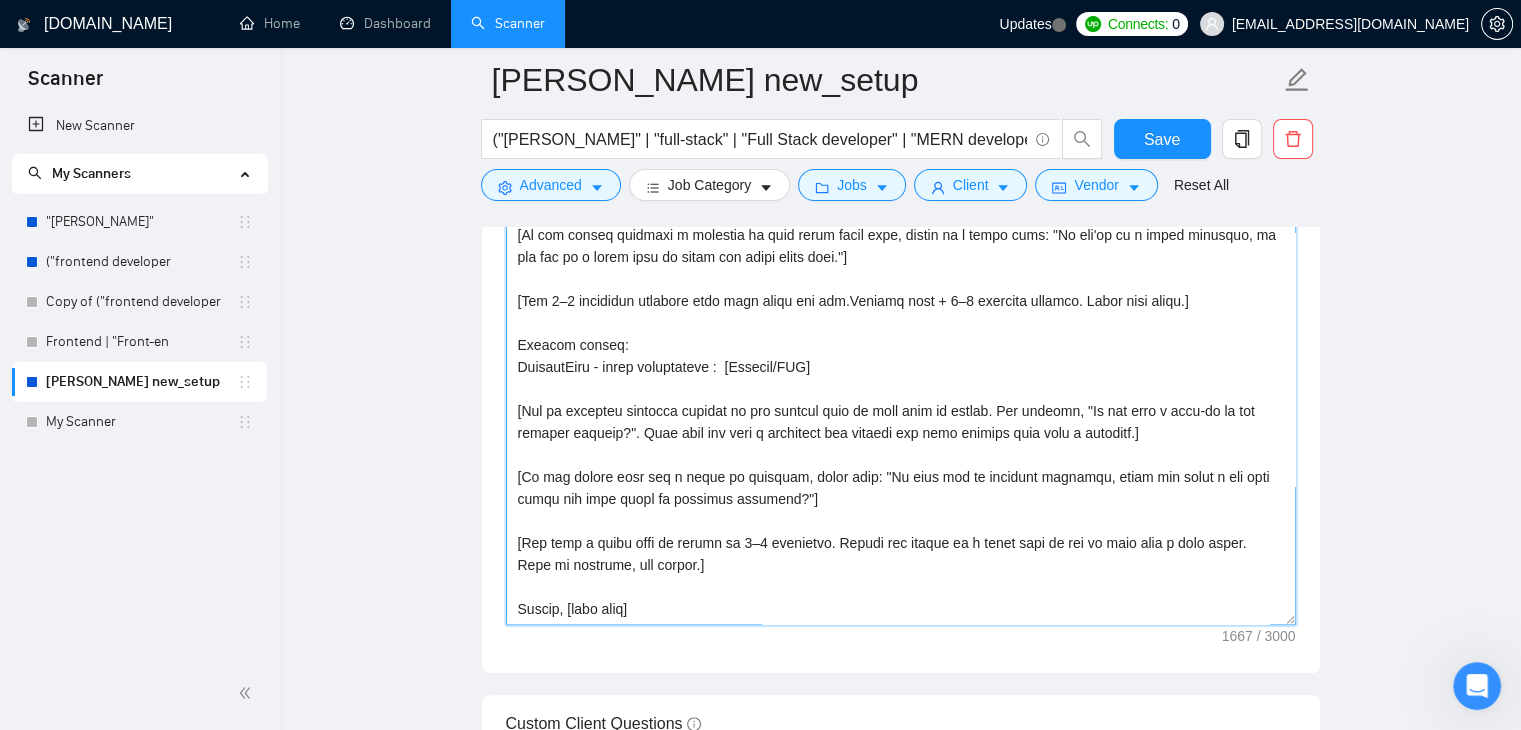 scroll, scrollTop: 1468, scrollLeft: 0, axis: vertical 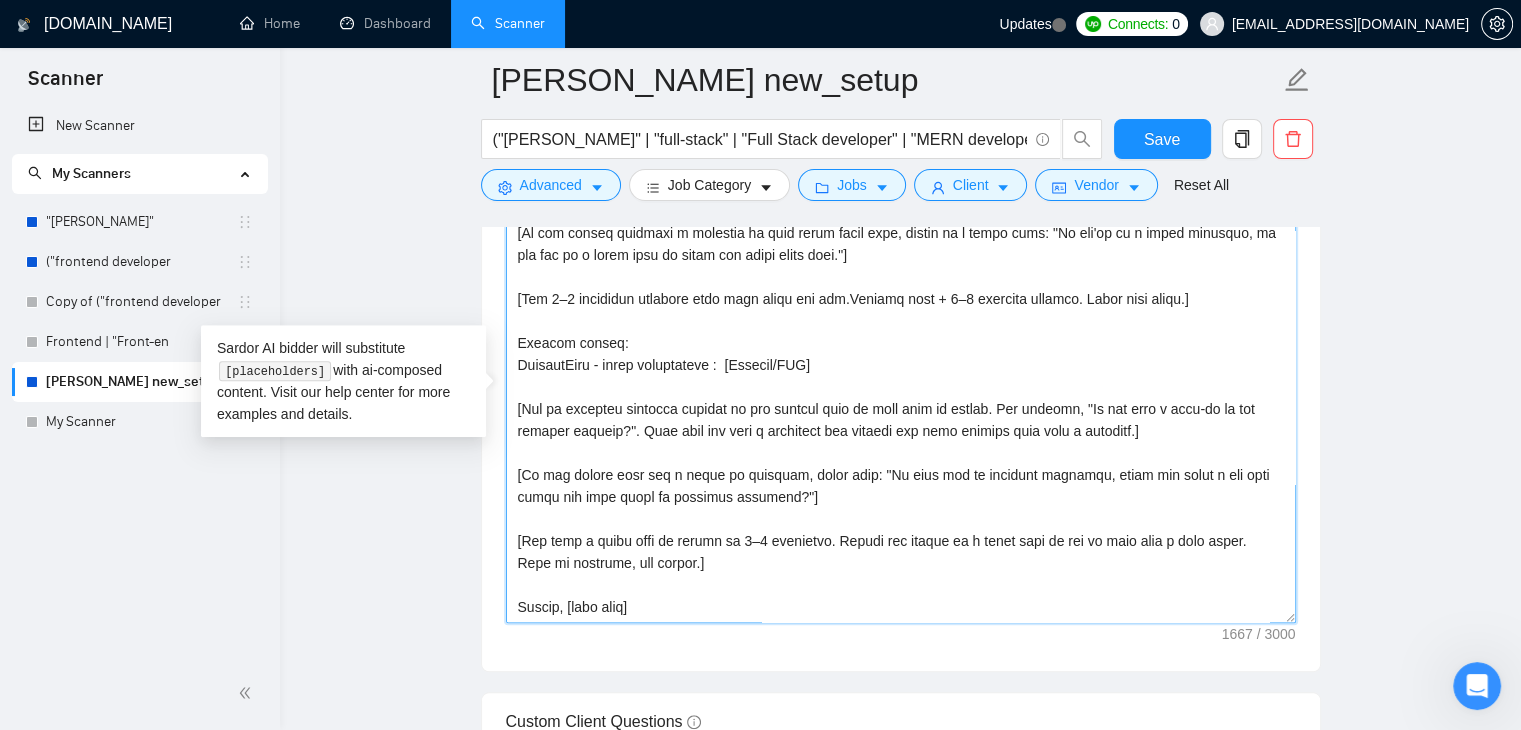 click on "Cover letter template:" at bounding box center [901, 398] 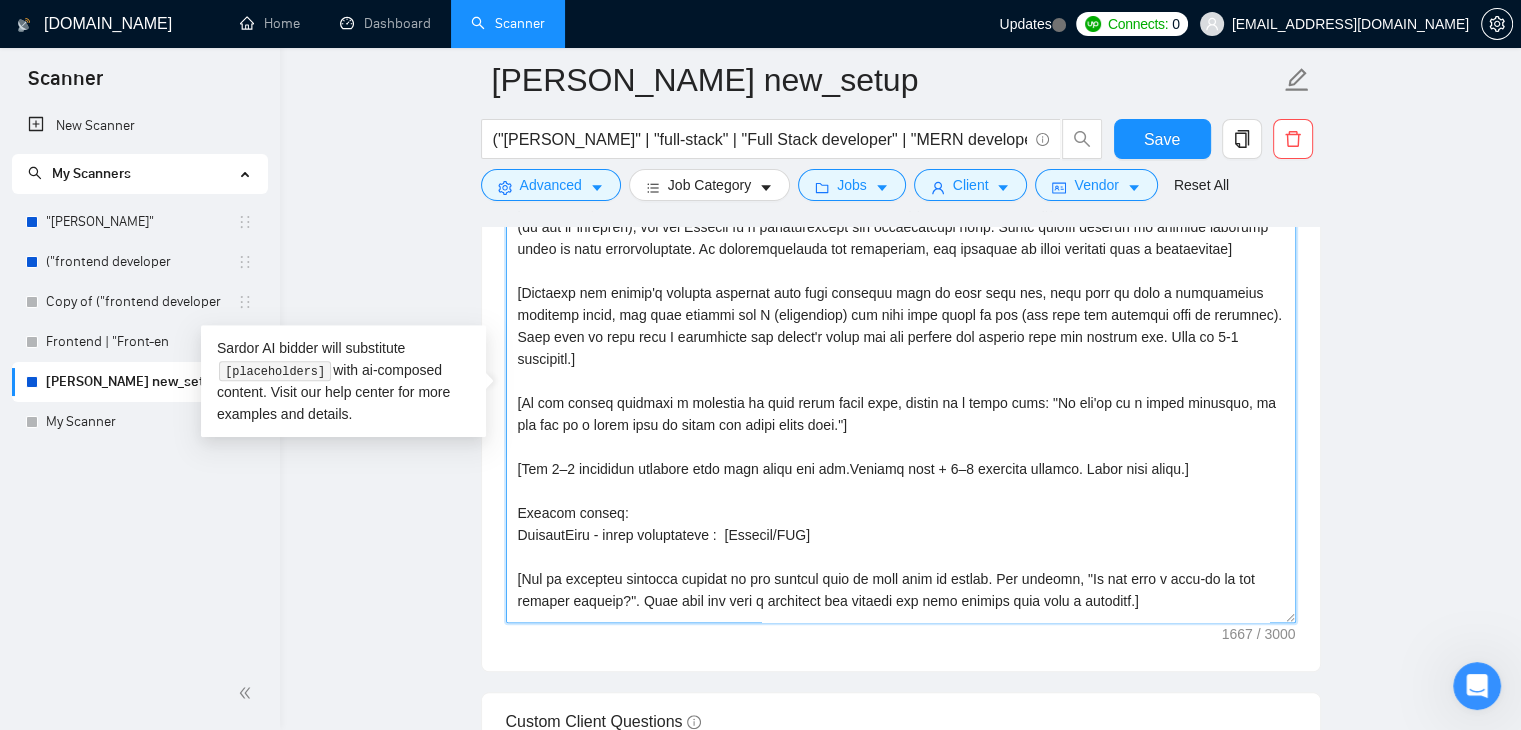 scroll, scrollTop: 0, scrollLeft: 0, axis: both 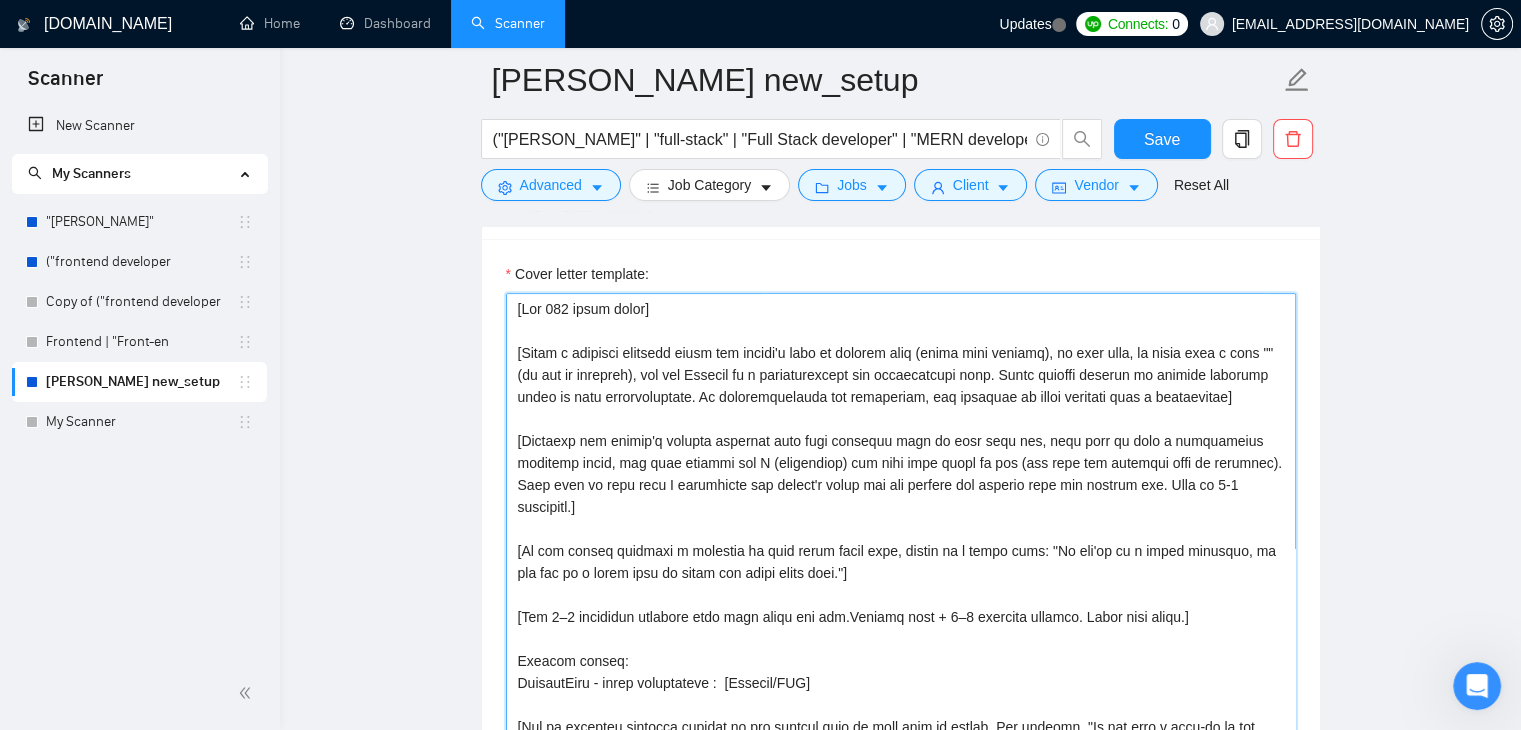 click on "Cover letter template:" at bounding box center [901, 518] 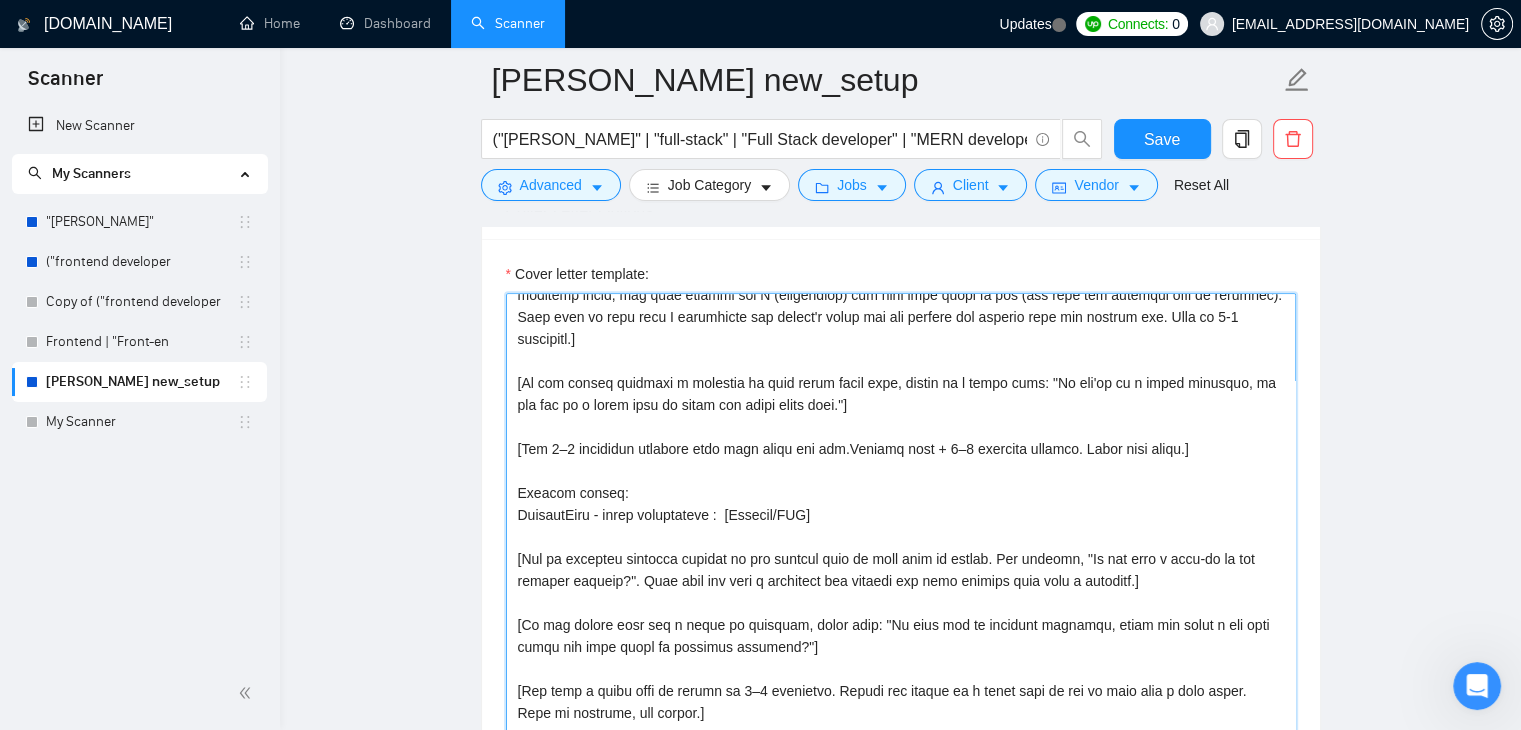 scroll, scrollTop: 220, scrollLeft: 0, axis: vertical 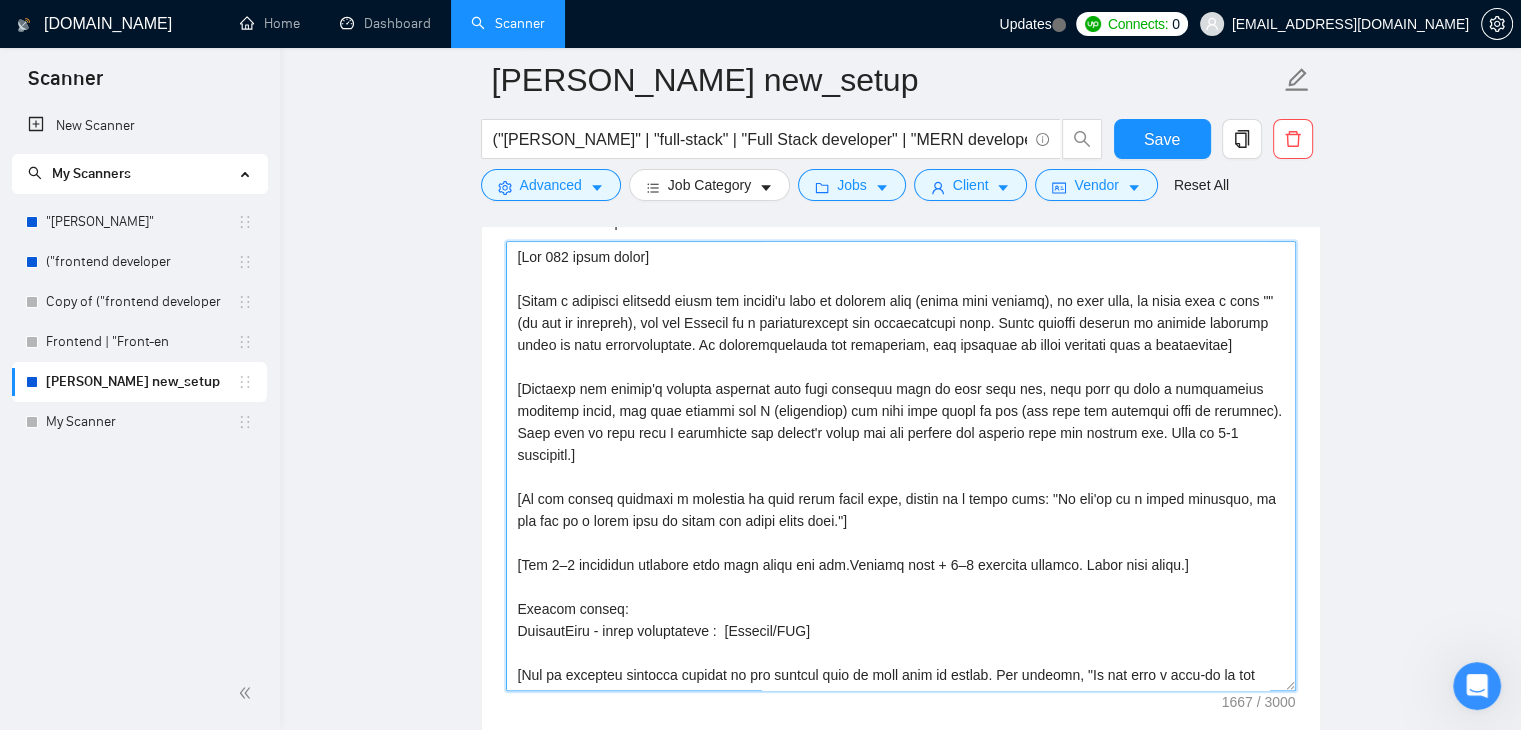 drag, startPoint x: 675, startPoint y: 648, endPoint x: 504, endPoint y: 297, distance: 390.4382 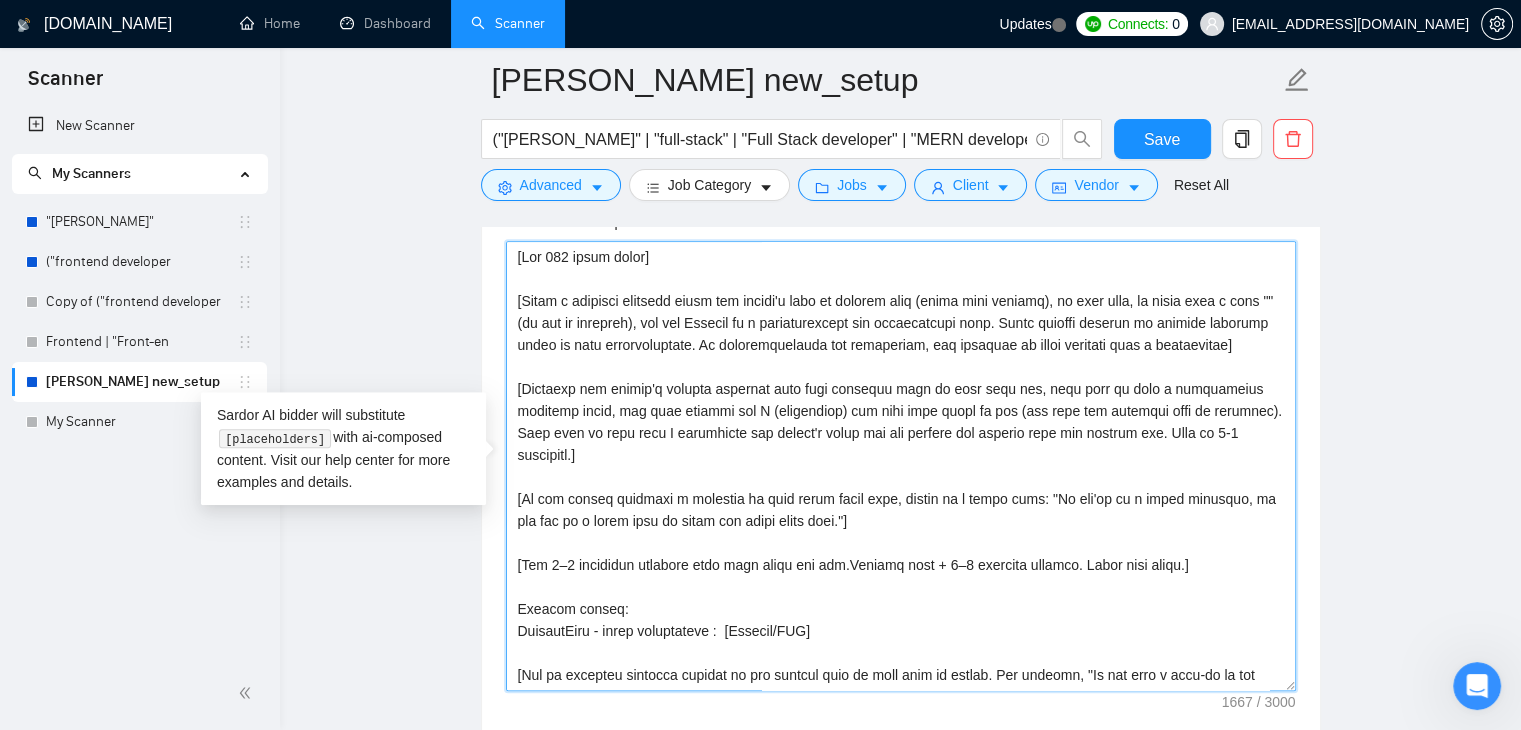 click on "Cover letter template:" at bounding box center [901, 466] 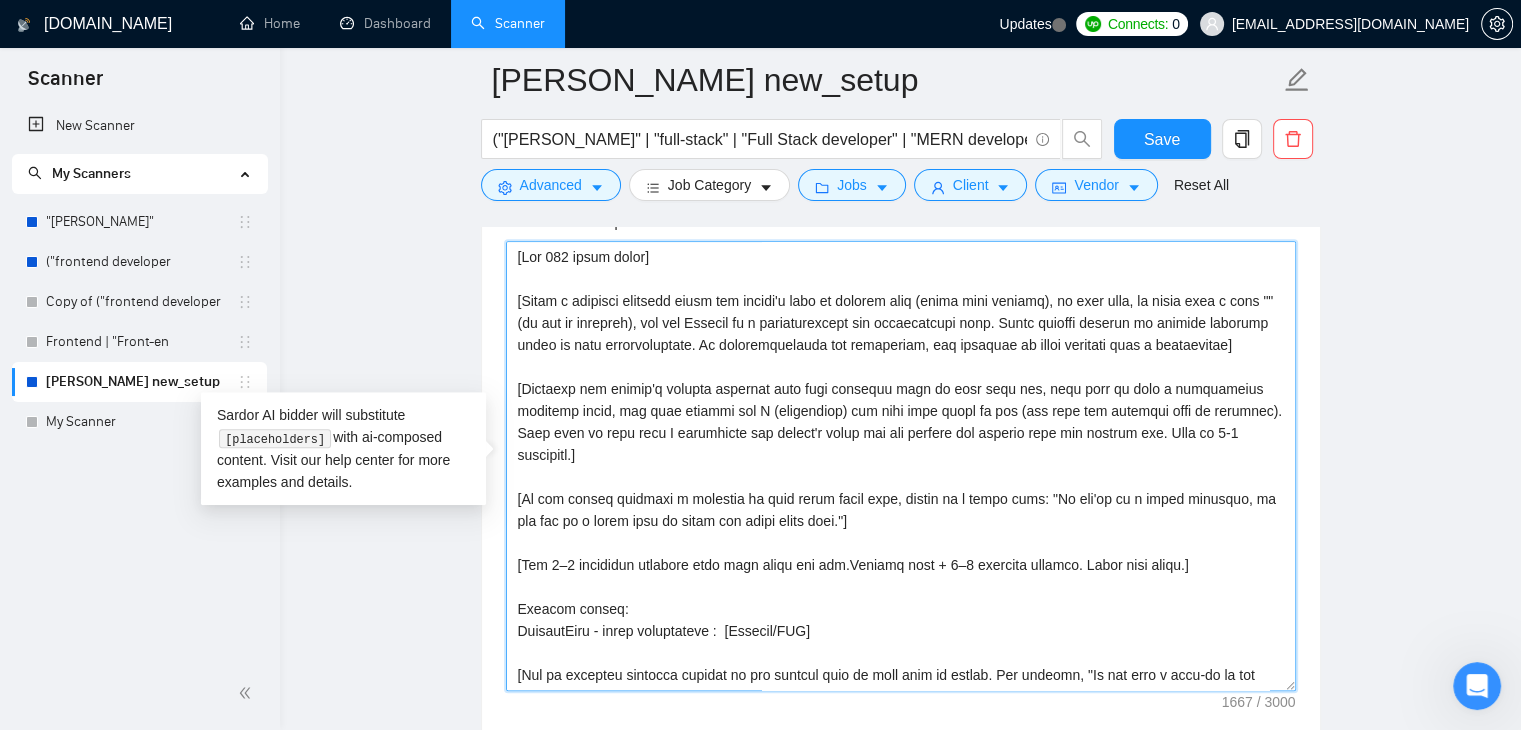 scroll, scrollTop: 220, scrollLeft: 0, axis: vertical 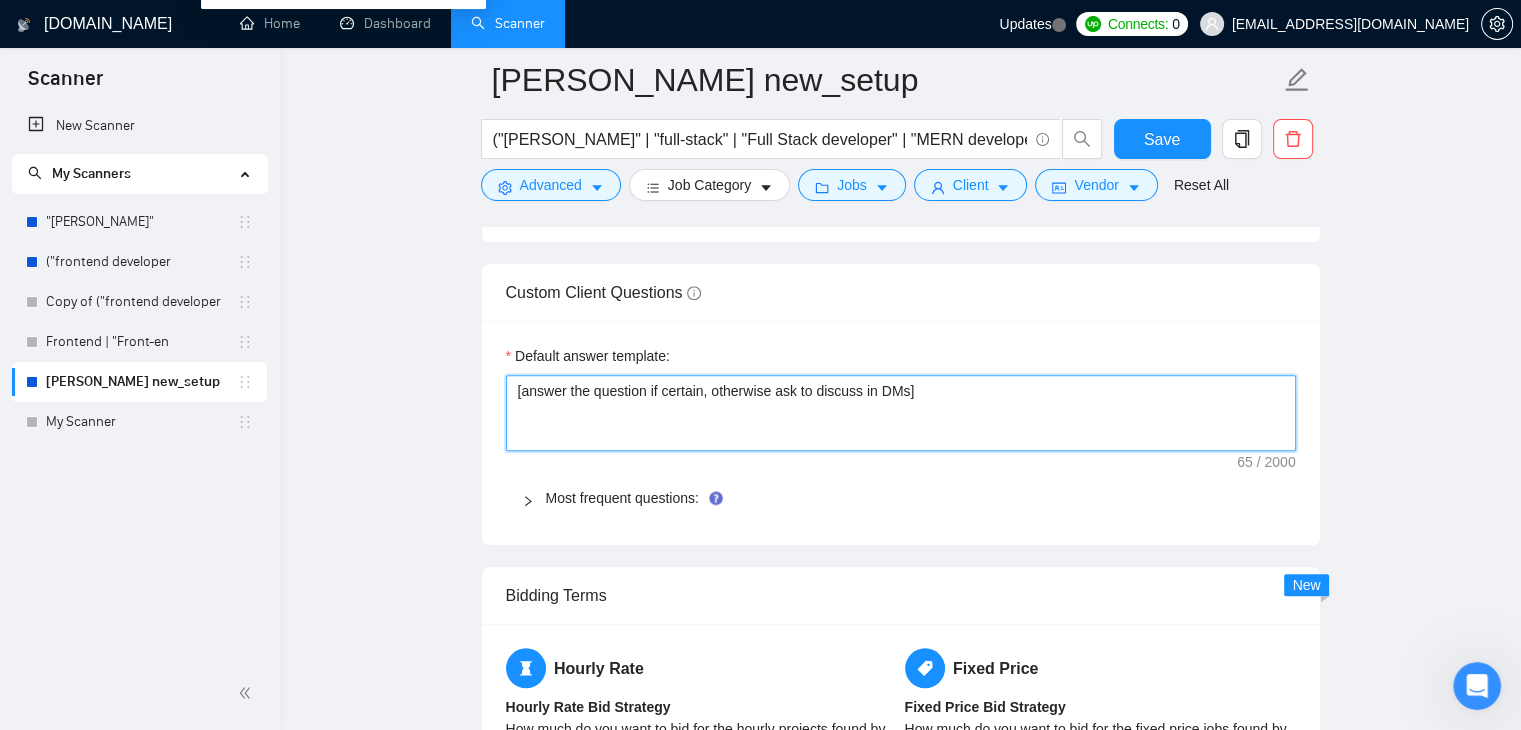 click on "[answer the question if certain, otherwise ask to discuss in DMs]" at bounding box center (901, 413) 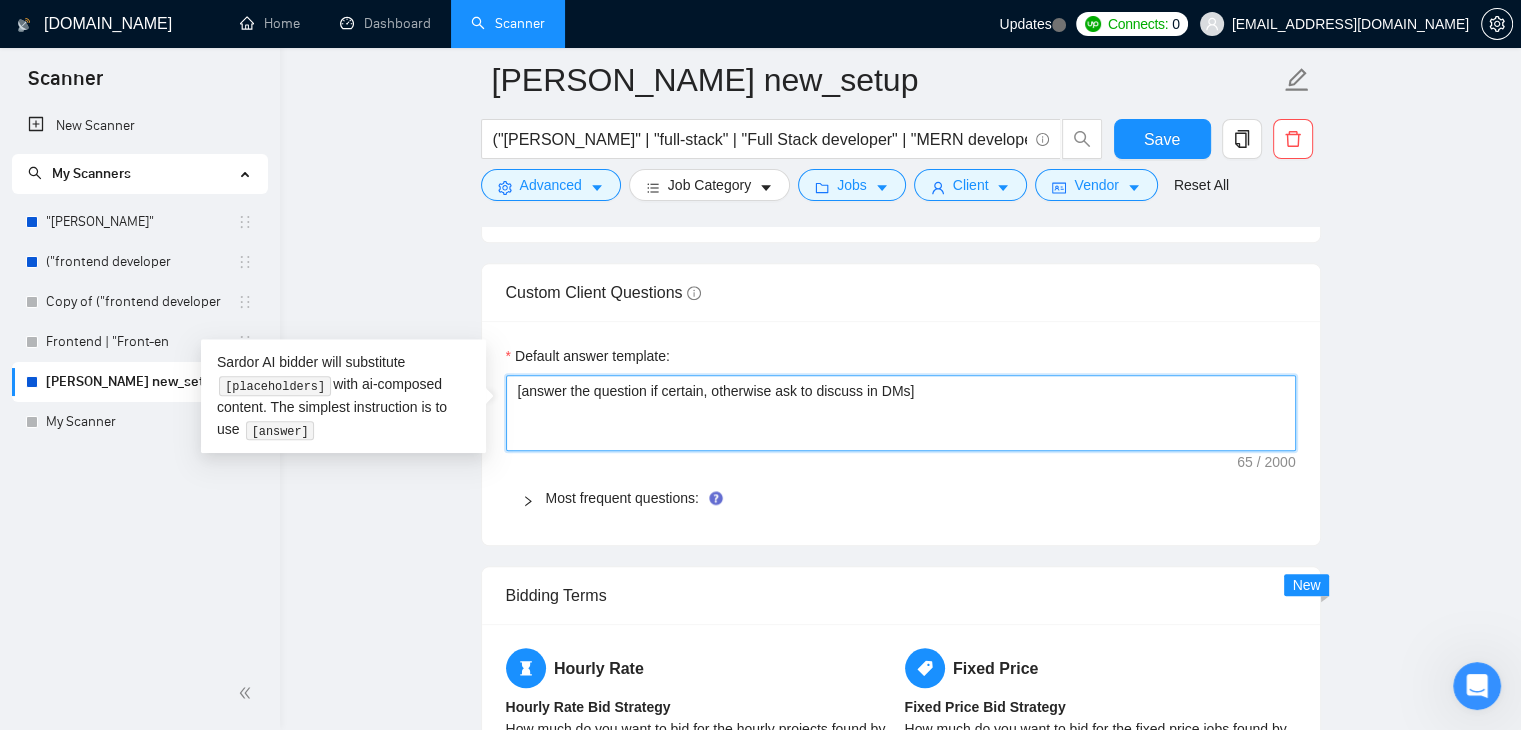click on "[answer the question if certain, otherwise ask to discuss in DMs]" at bounding box center [901, 413] 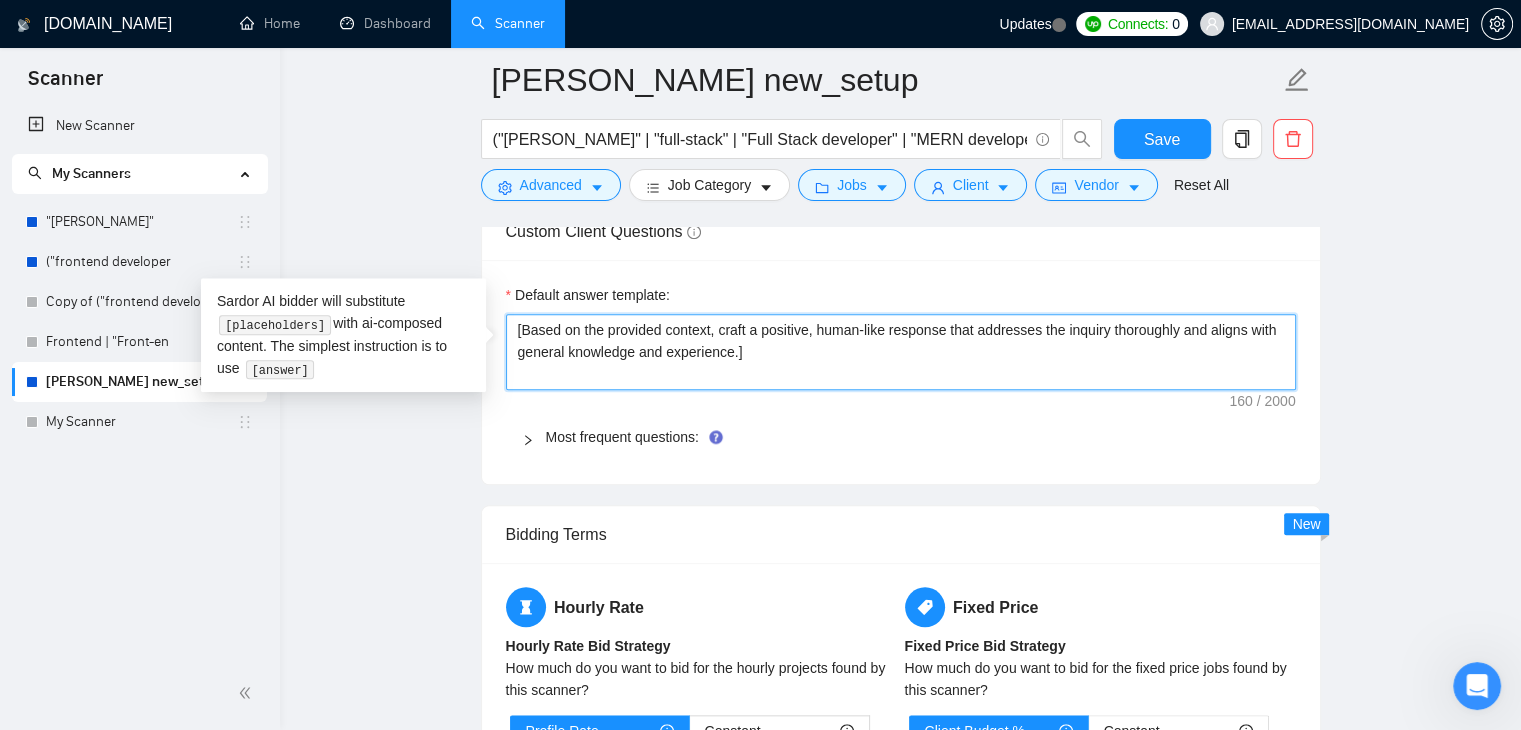 scroll, scrollTop: 1957, scrollLeft: 0, axis: vertical 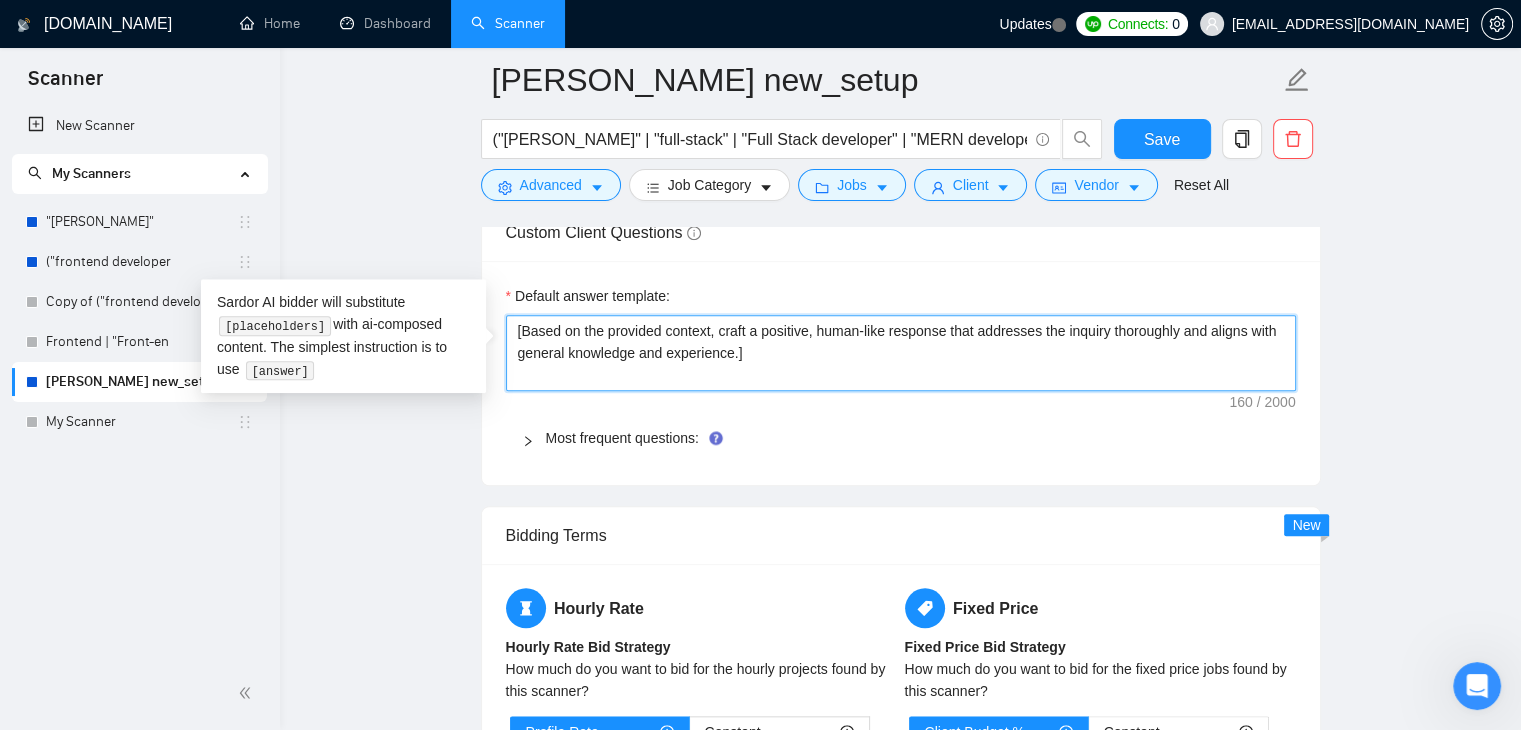 type on "﻿​[Based on the provided context, craft a positive, human-like response that addresses the inquiry thoroughly and aligns with general knowledge and experience.]" 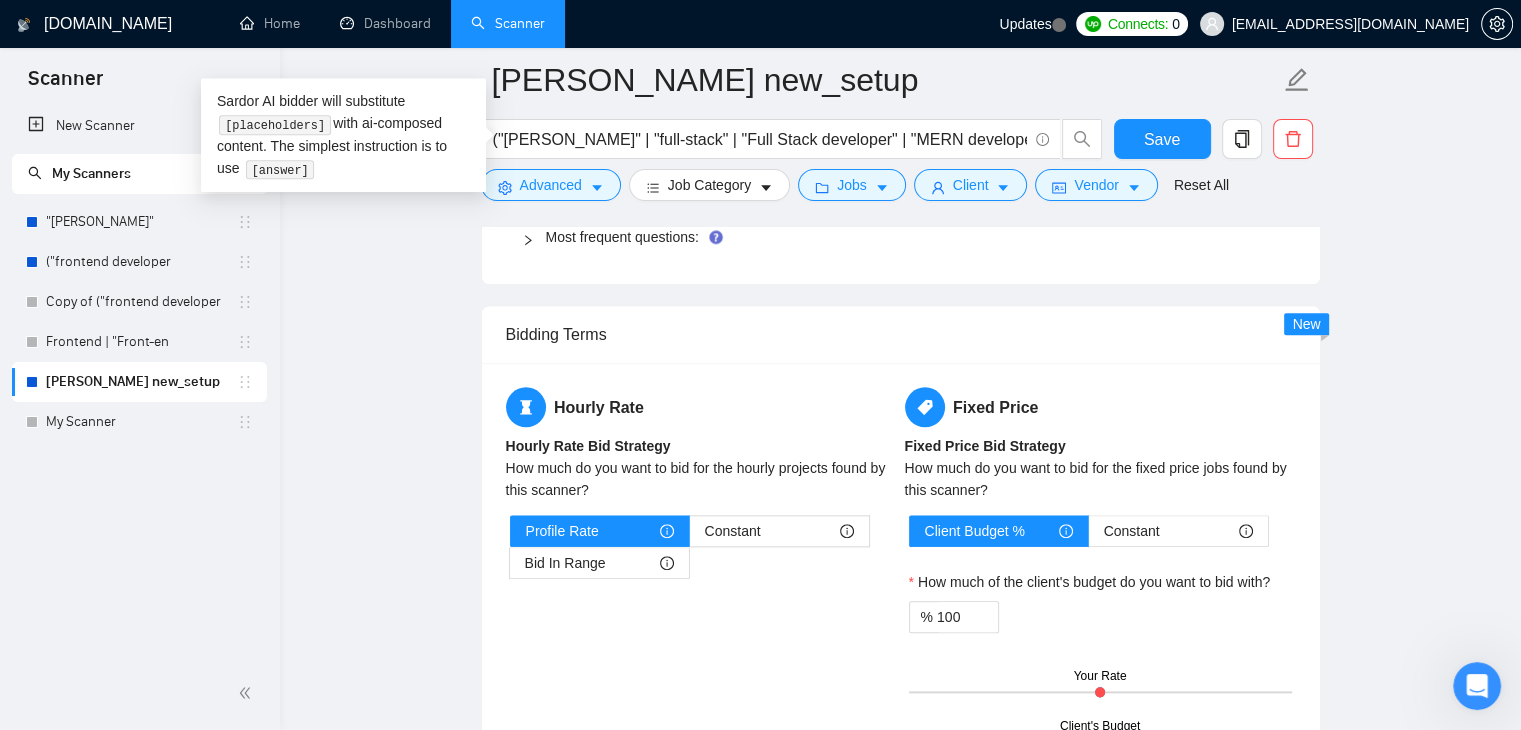 scroll, scrollTop: 2162, scrollLeft: 0, axis: vertical 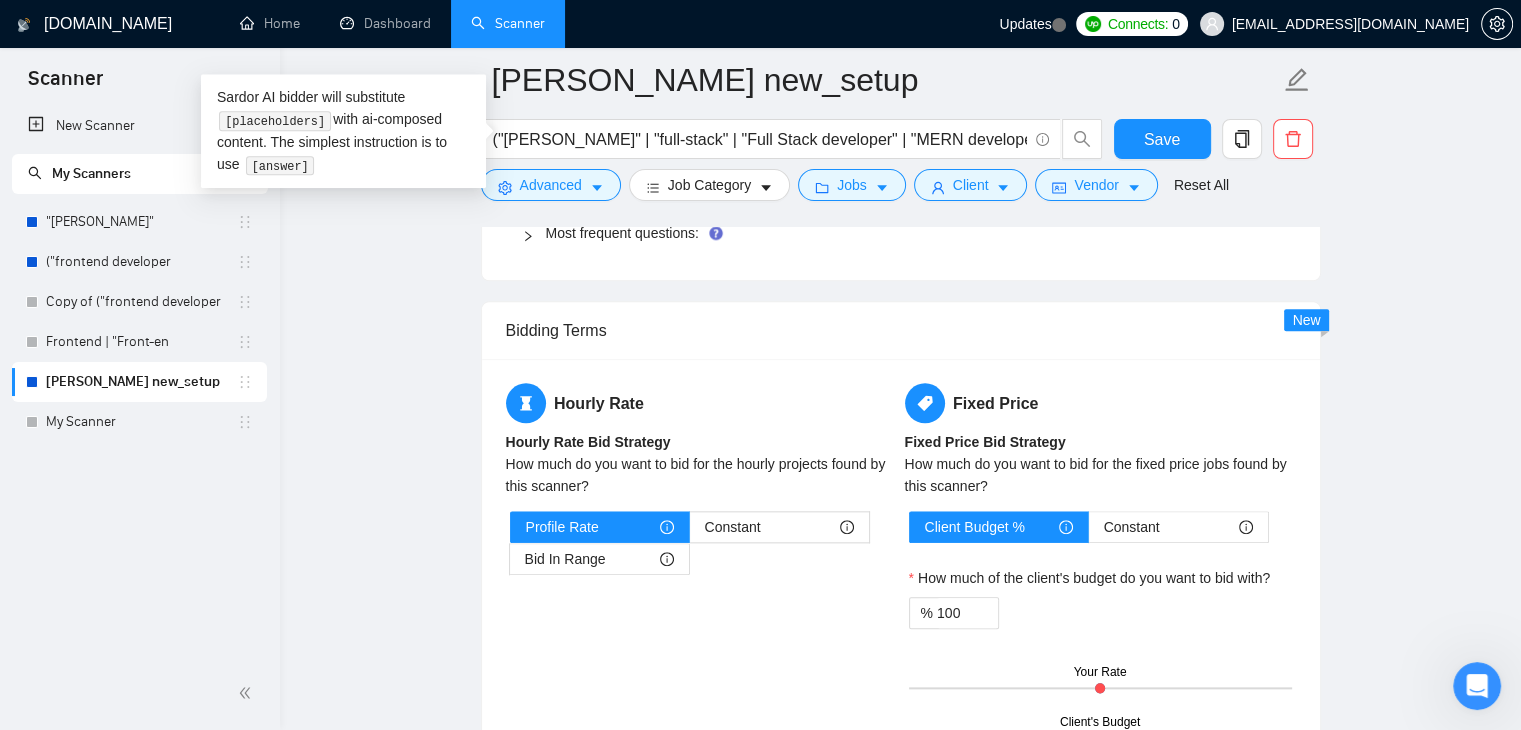 click at bounding box center (534, 233) 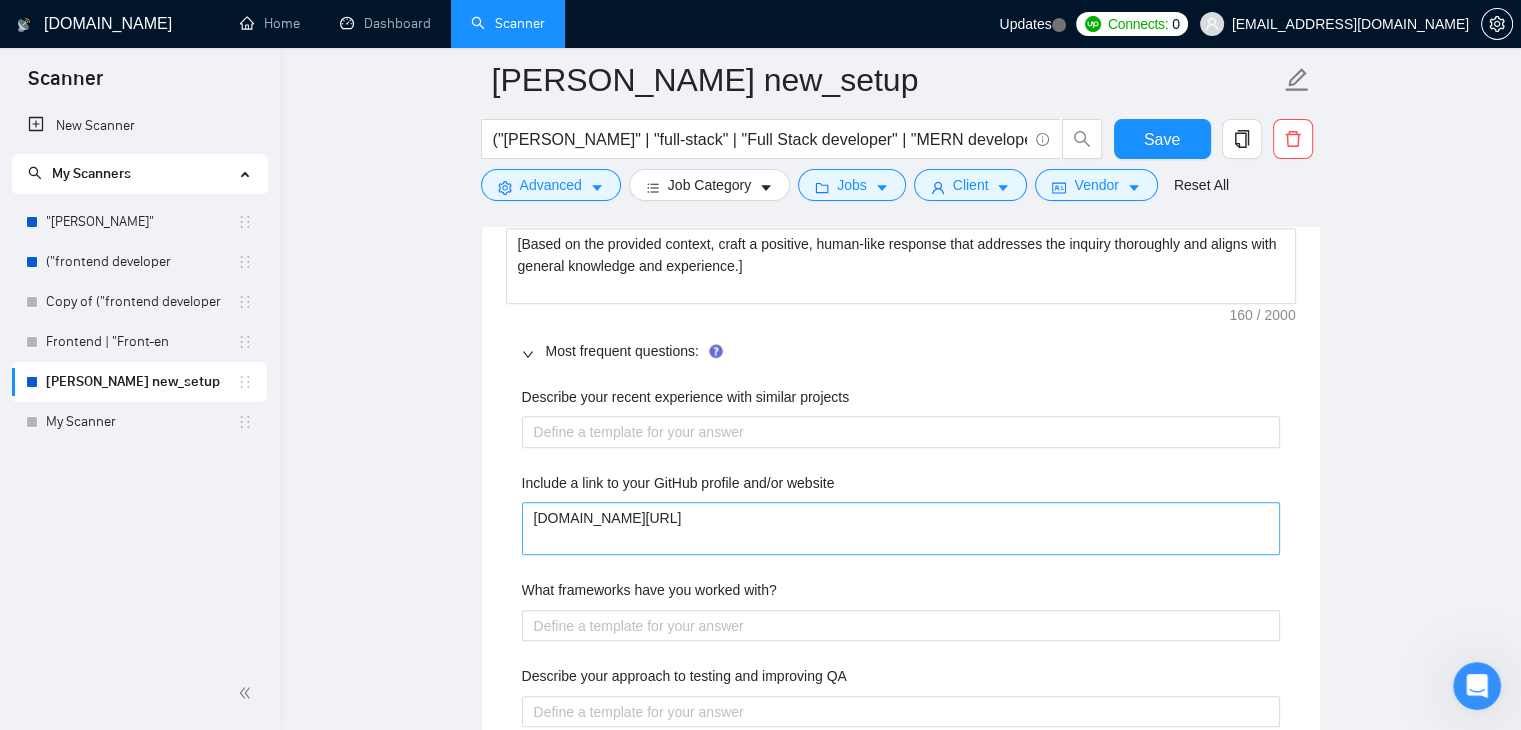 scroll, scrollTop: 2045, scrollLeft: 0, axis: vertical 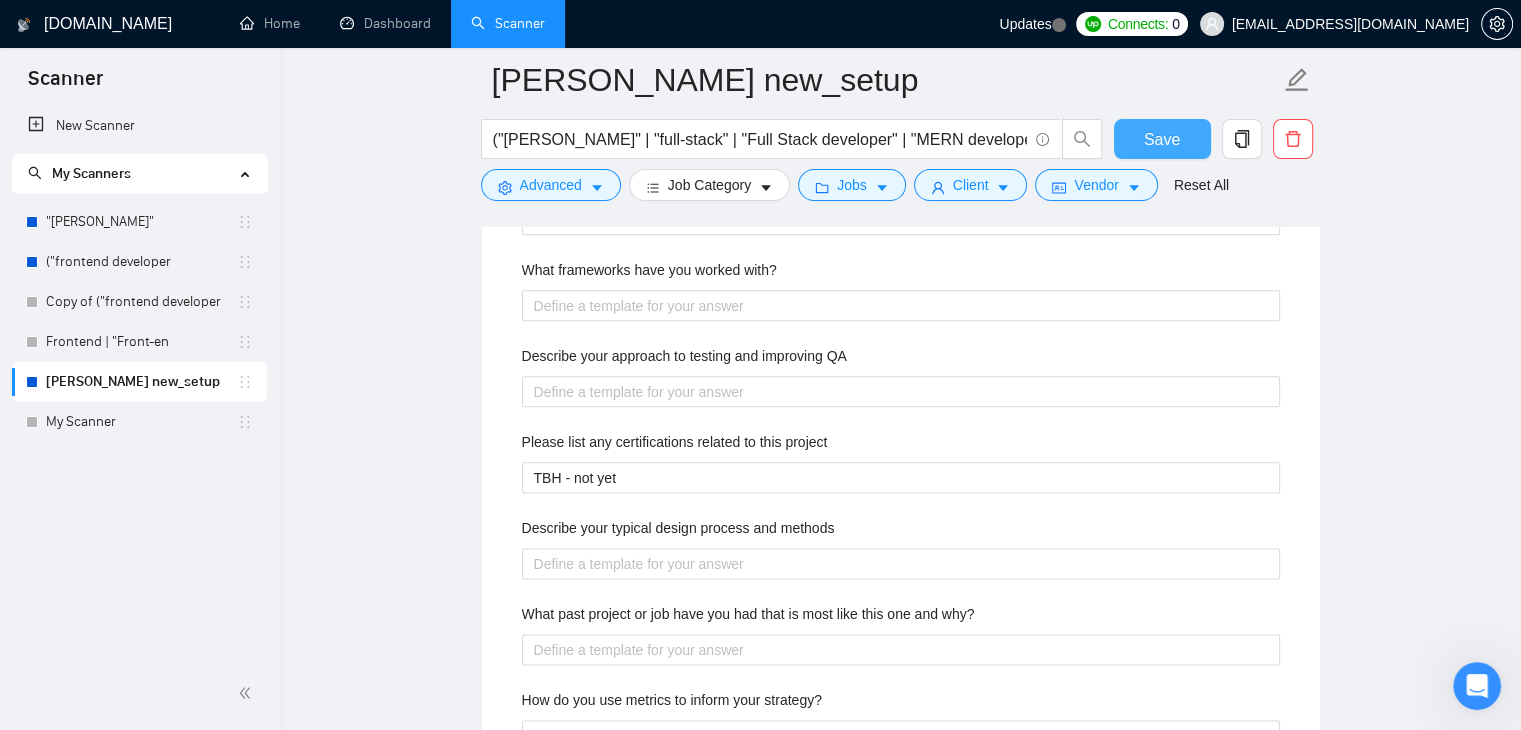 click on "Save" at bounding box center (1162, 139) 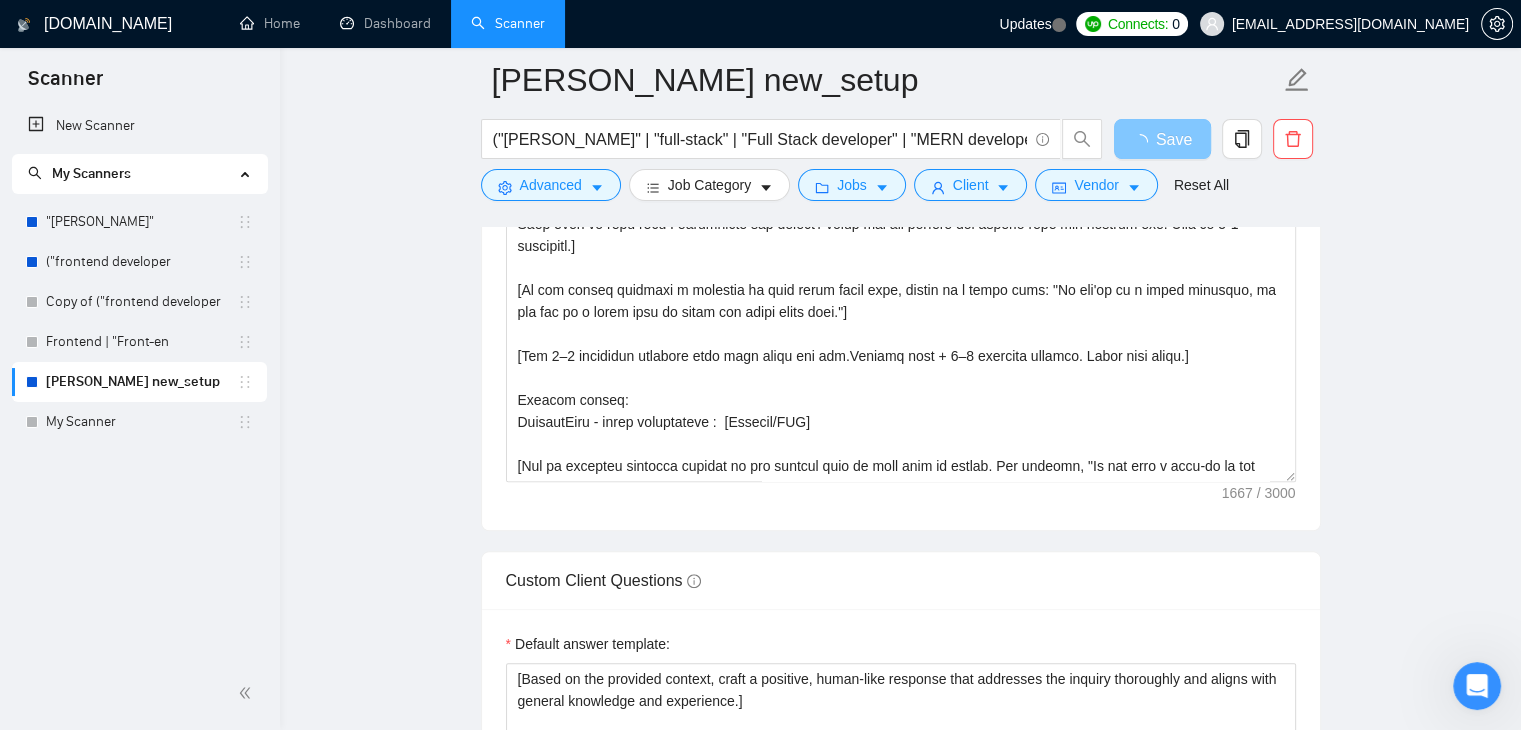 scroll, scrollTop: 1576, scrollLeft: 0, axis: vertical 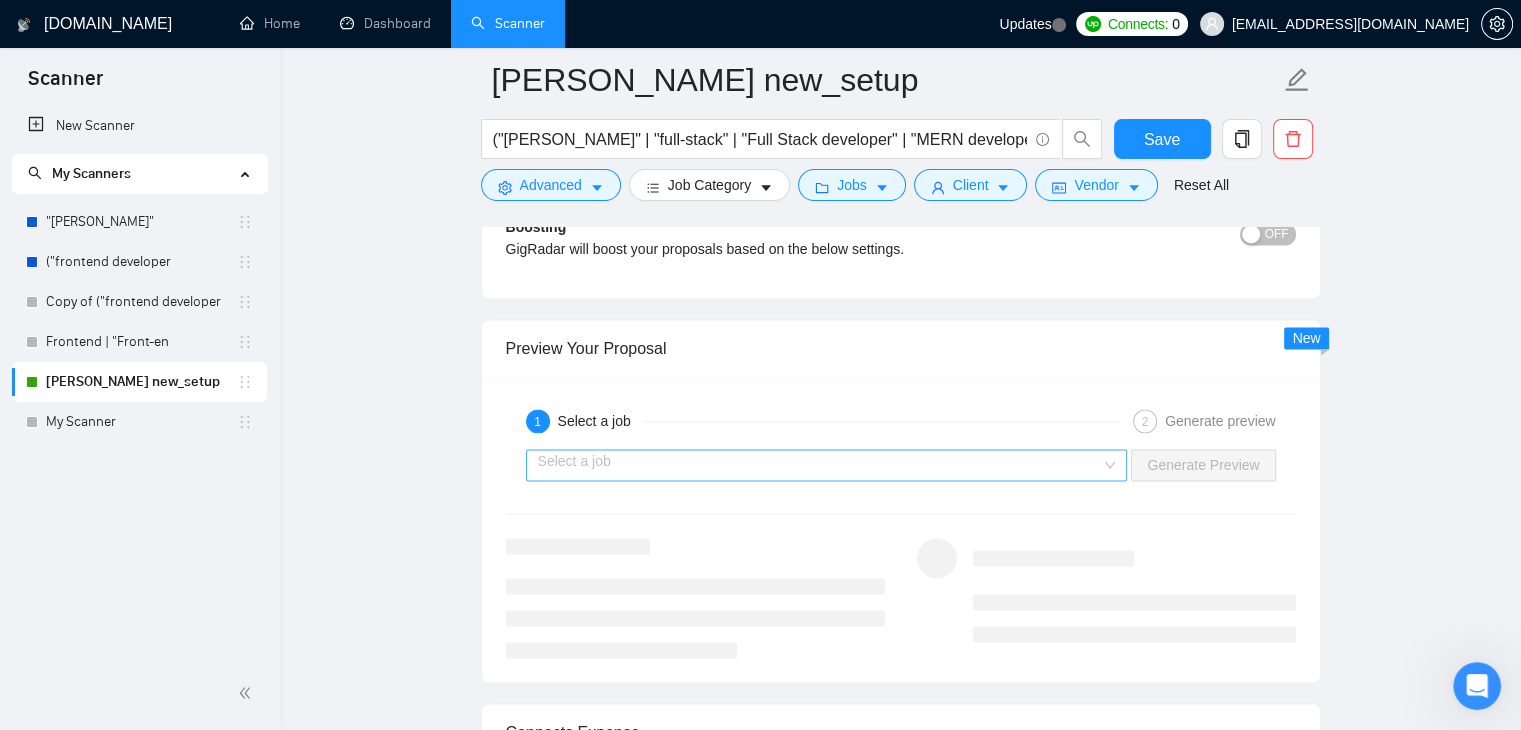 click at bounding box center [820, 465] 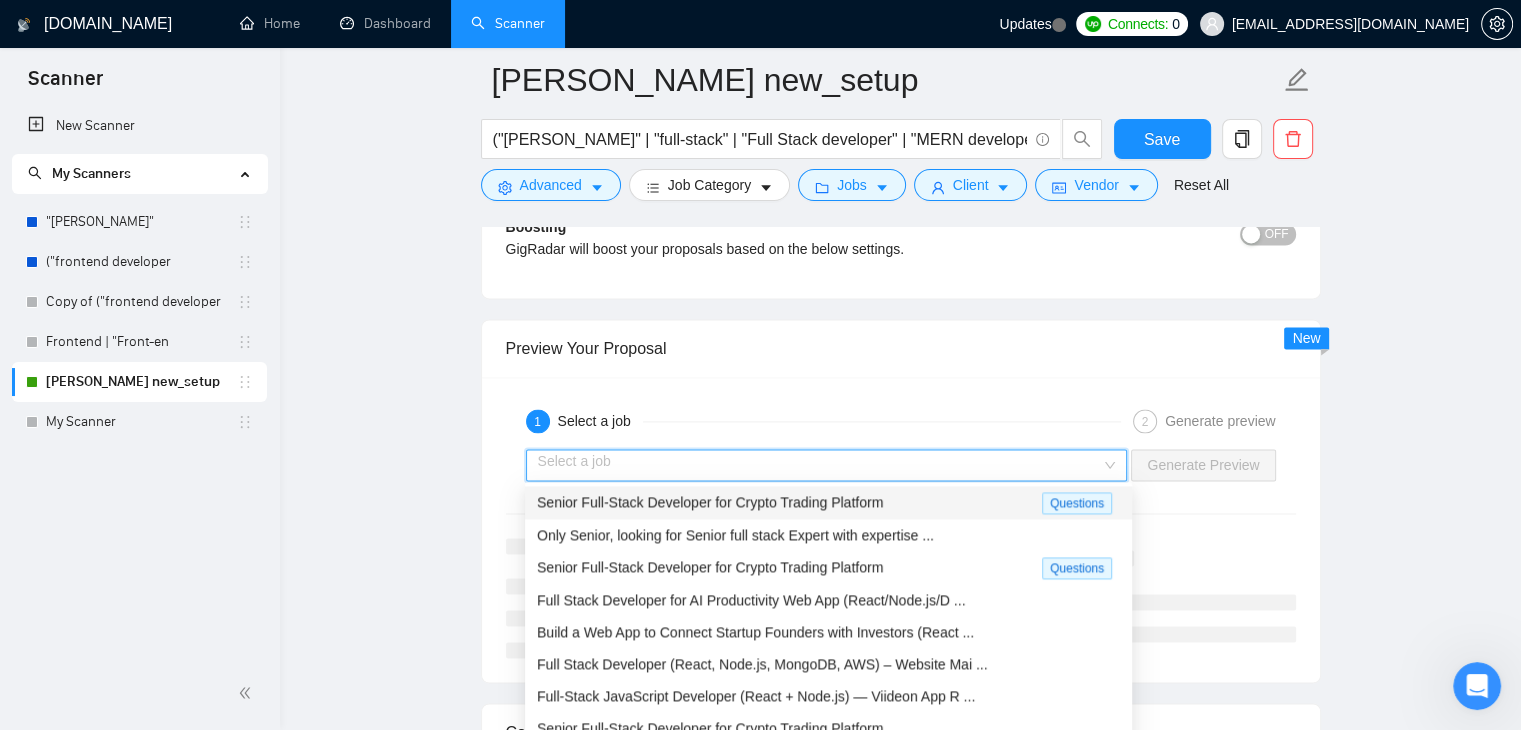 scroll, scrollTop: 2956, scrollLeft: 0, axis: vertical 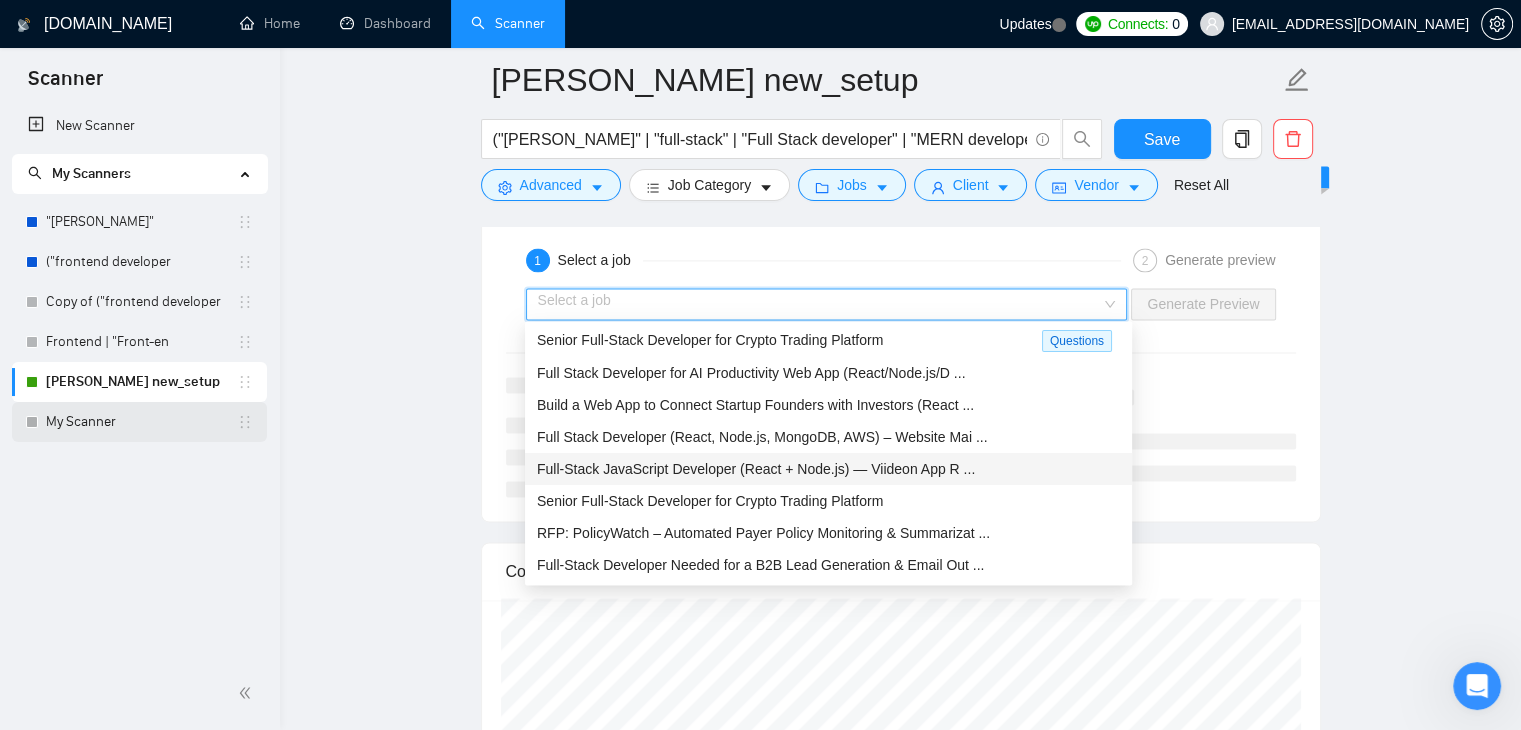 click on "My Scanner" at bounding box center (141, 422) 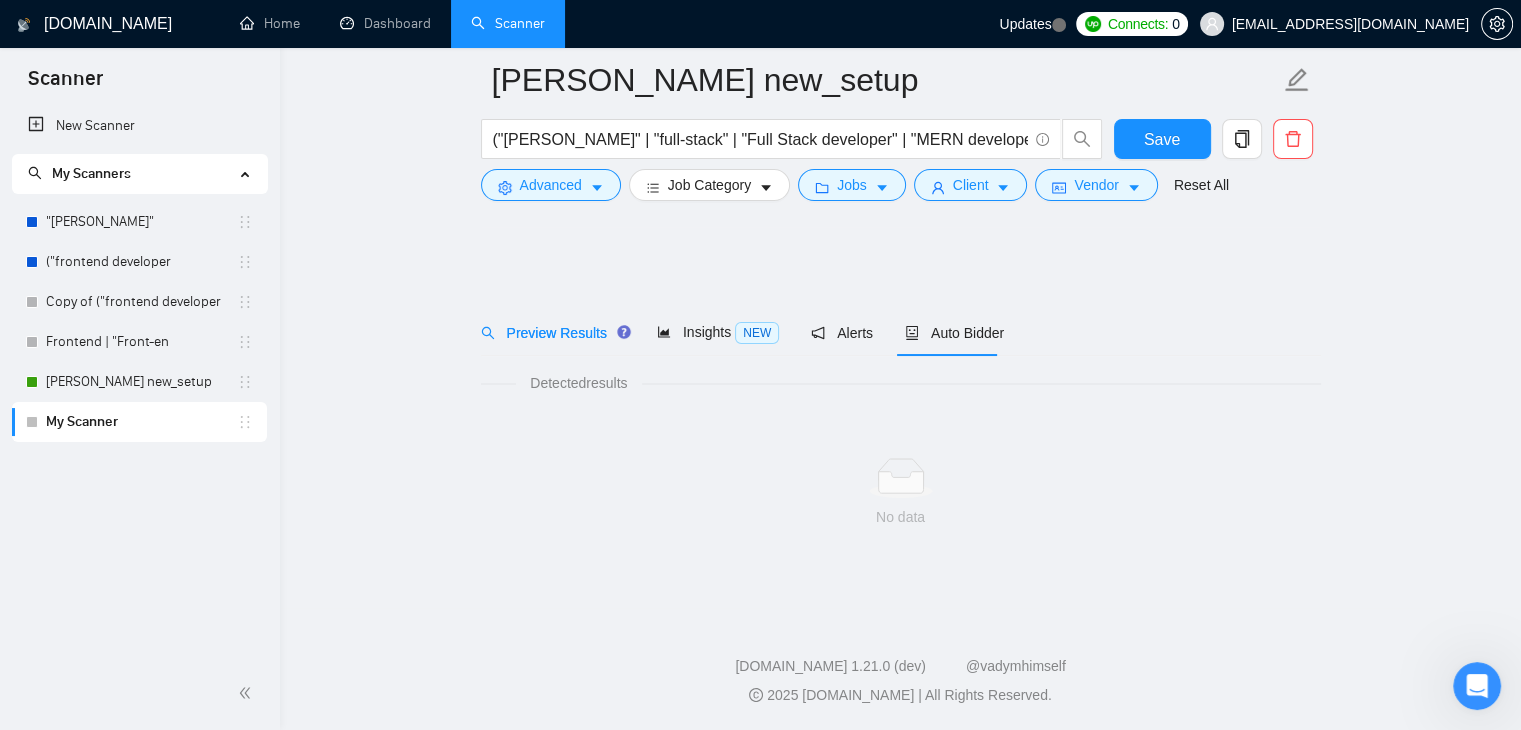 scroll, scrollTop: 0, scrollLeft: 0, axis: both 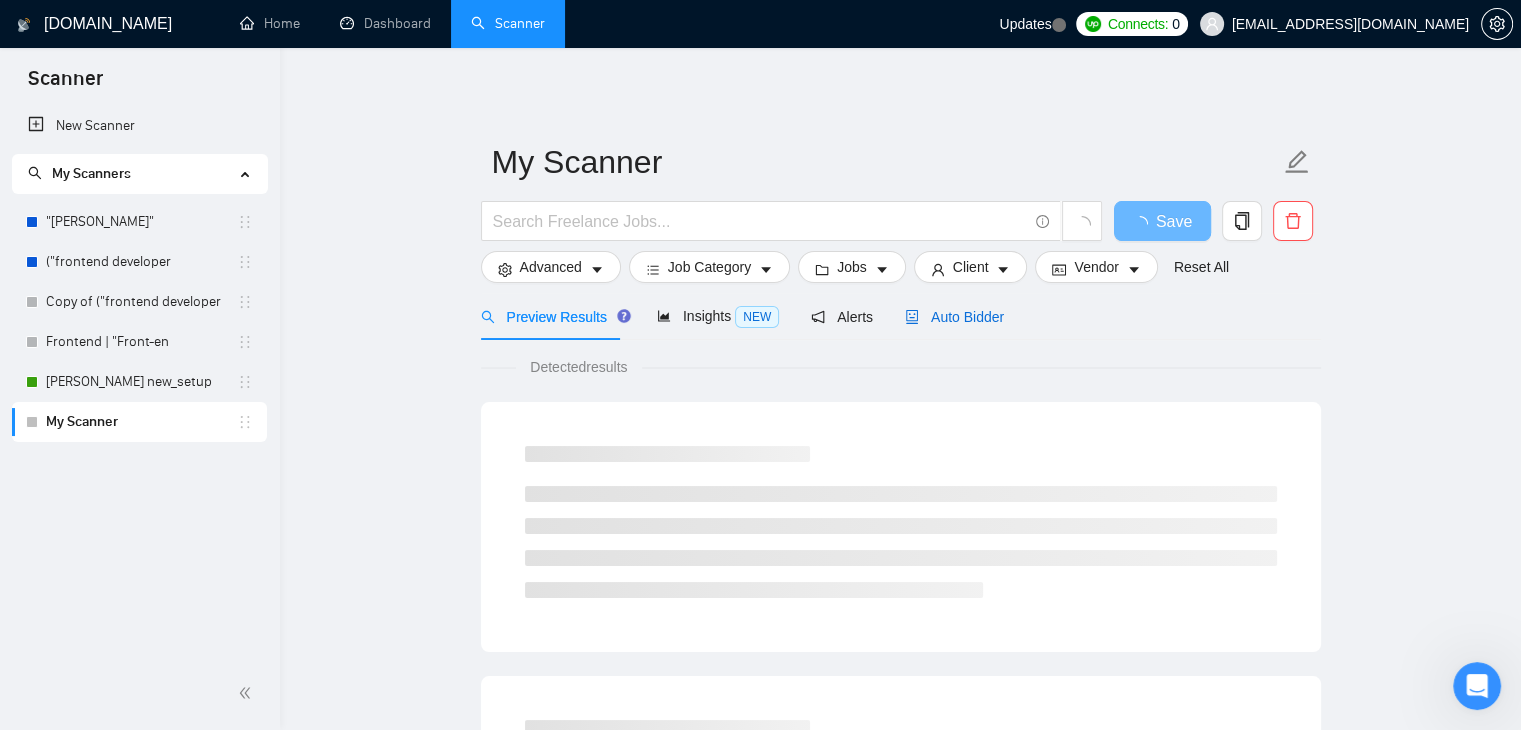 click on "Auto Bidder" at bounding box center (954, 317) 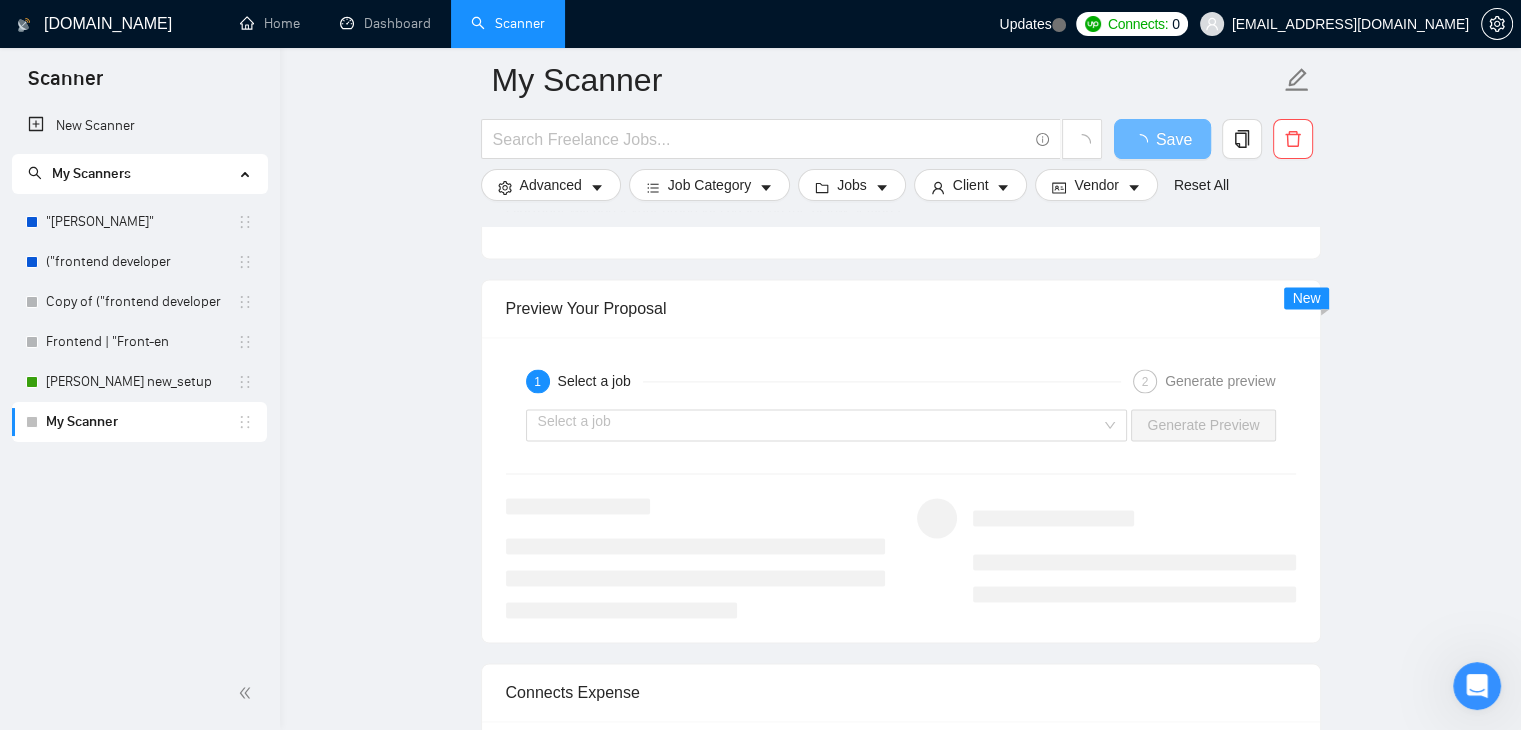 scroll, scrollTop: 2828, scrollLeft: 0, axis: vertical 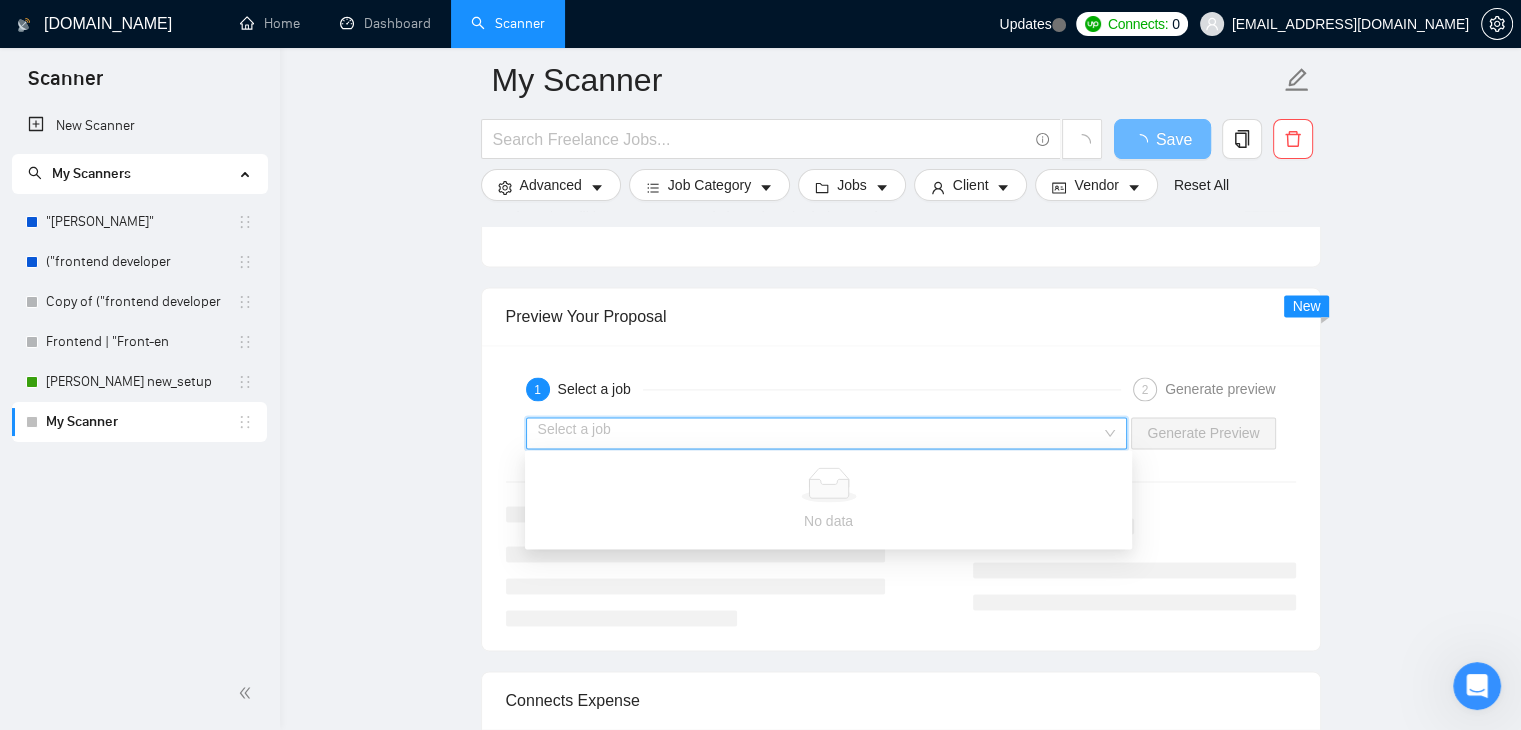 click at bounding box center [820, 433] 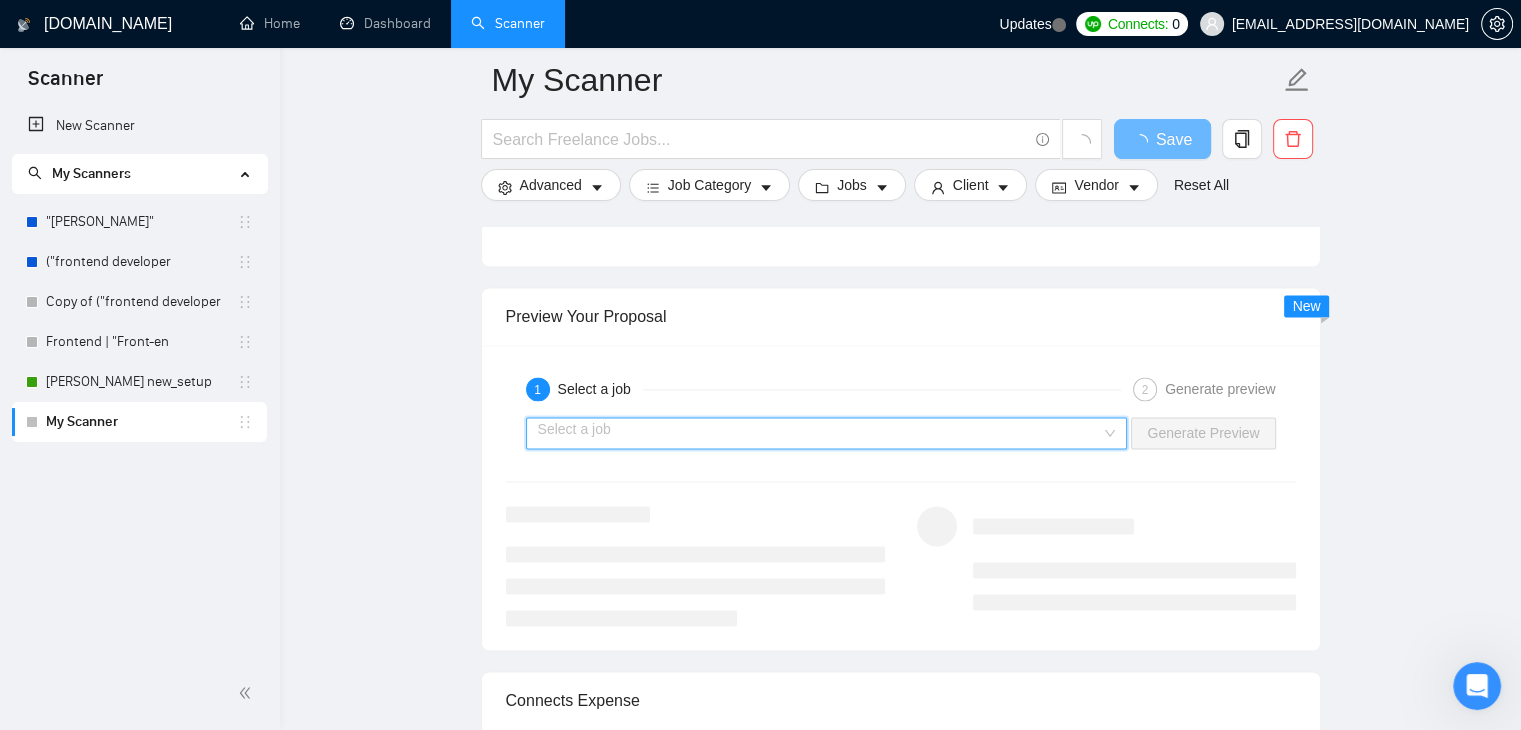 click at bounding box center (820, 433) 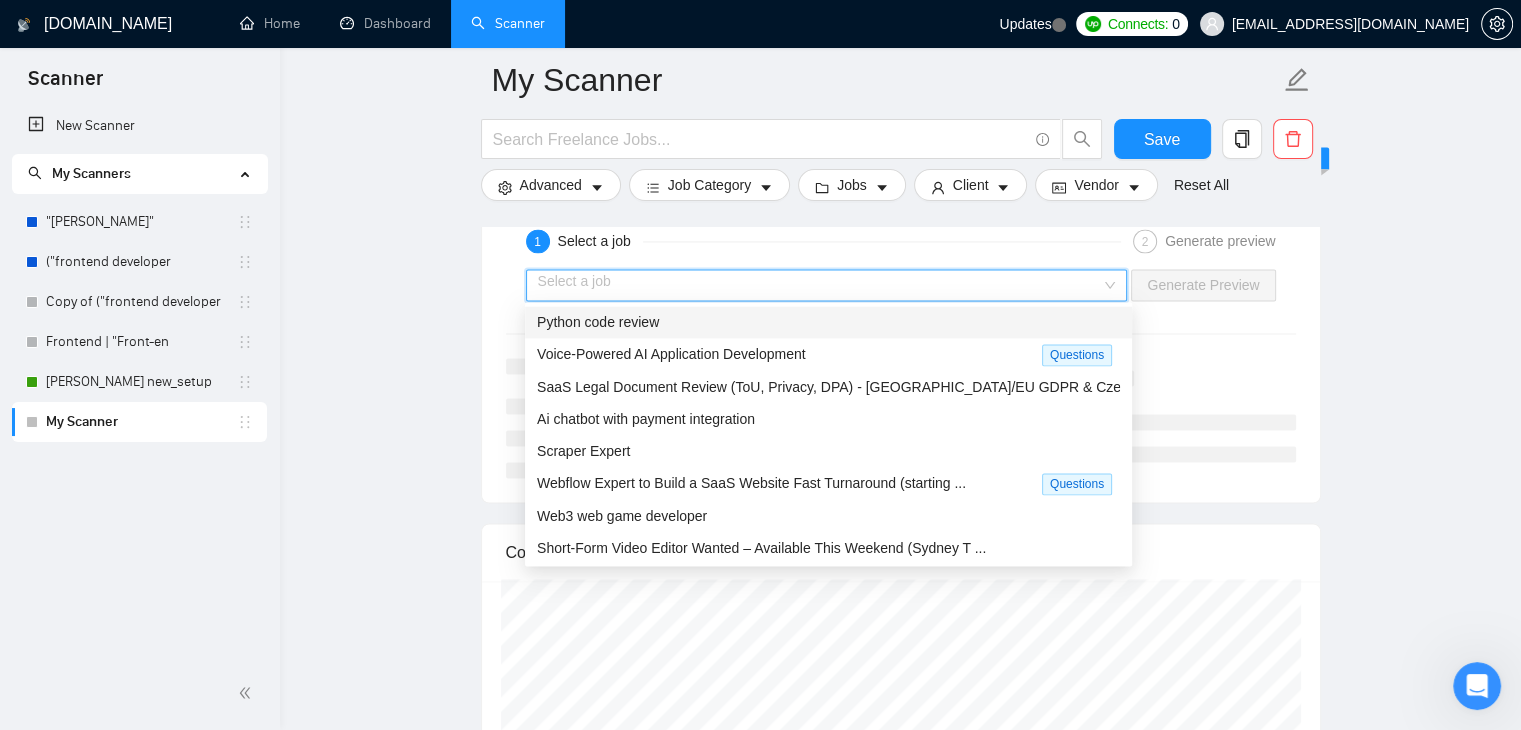 scroll, scrollTop: 3076, scrollLeft: 0, axis: vertical 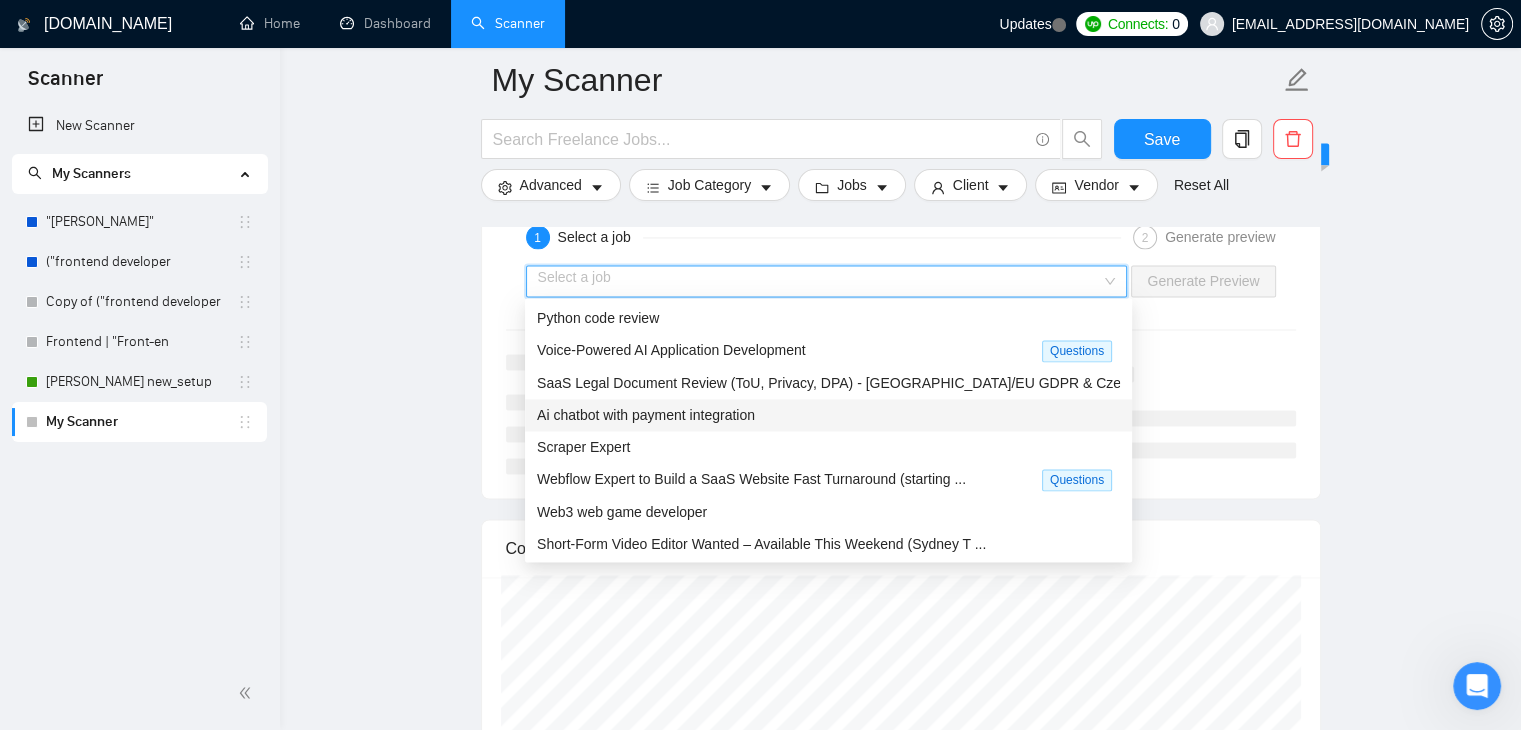 click on "Ai chatbot with payment integration" at bounding box center [828, 415] 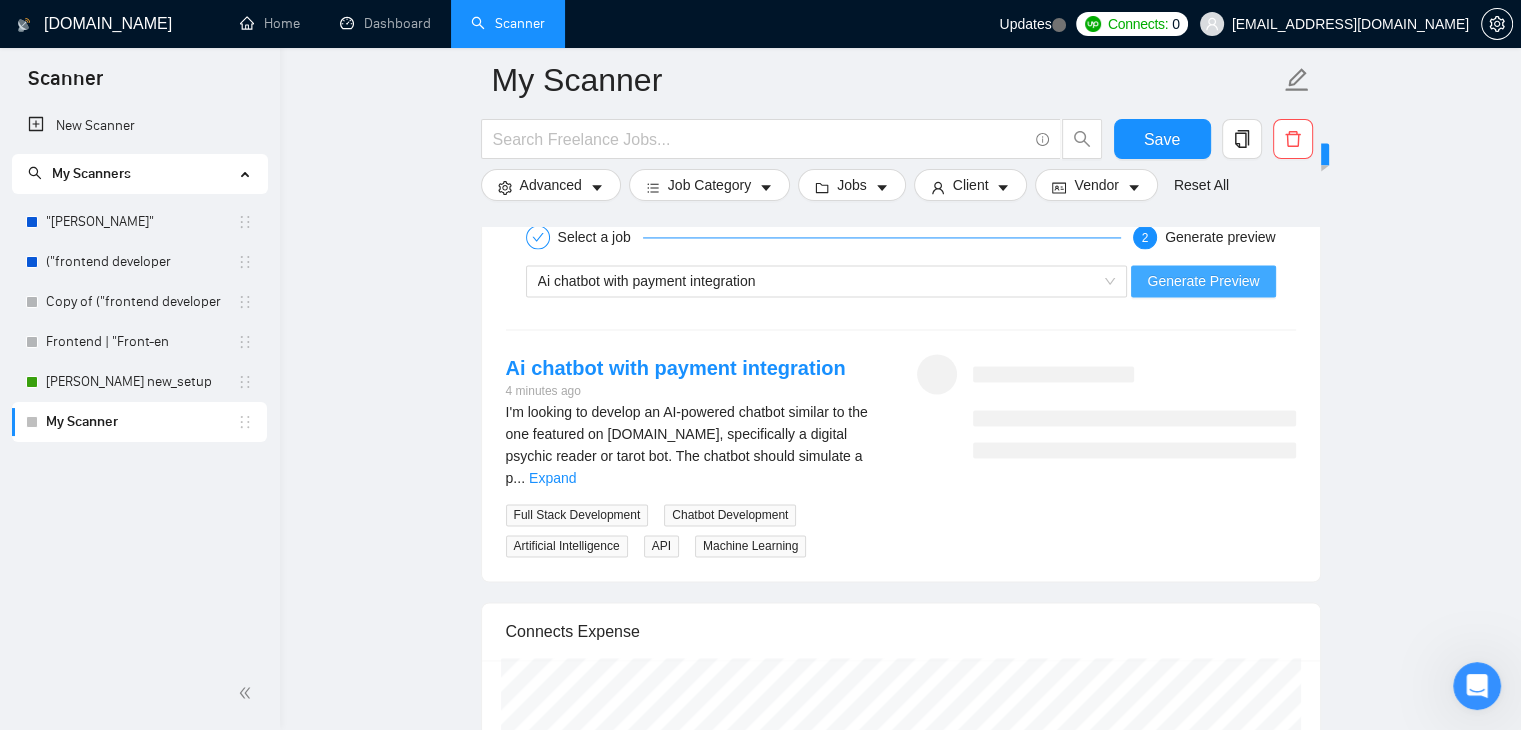 click on "Generate Preview" at bounding box center [1203, 281] 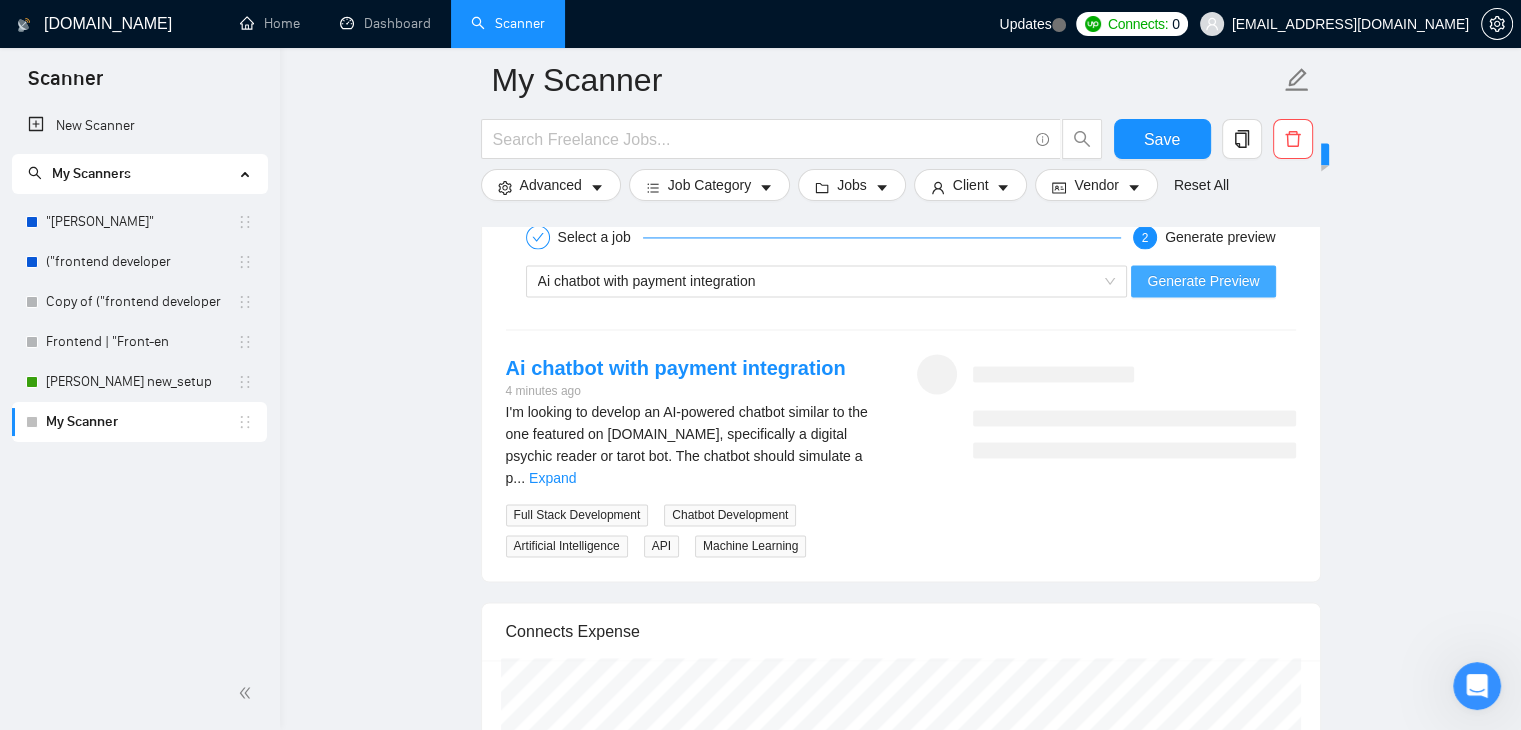 click on "Generate Preview" at bounding box center [1203, 281] 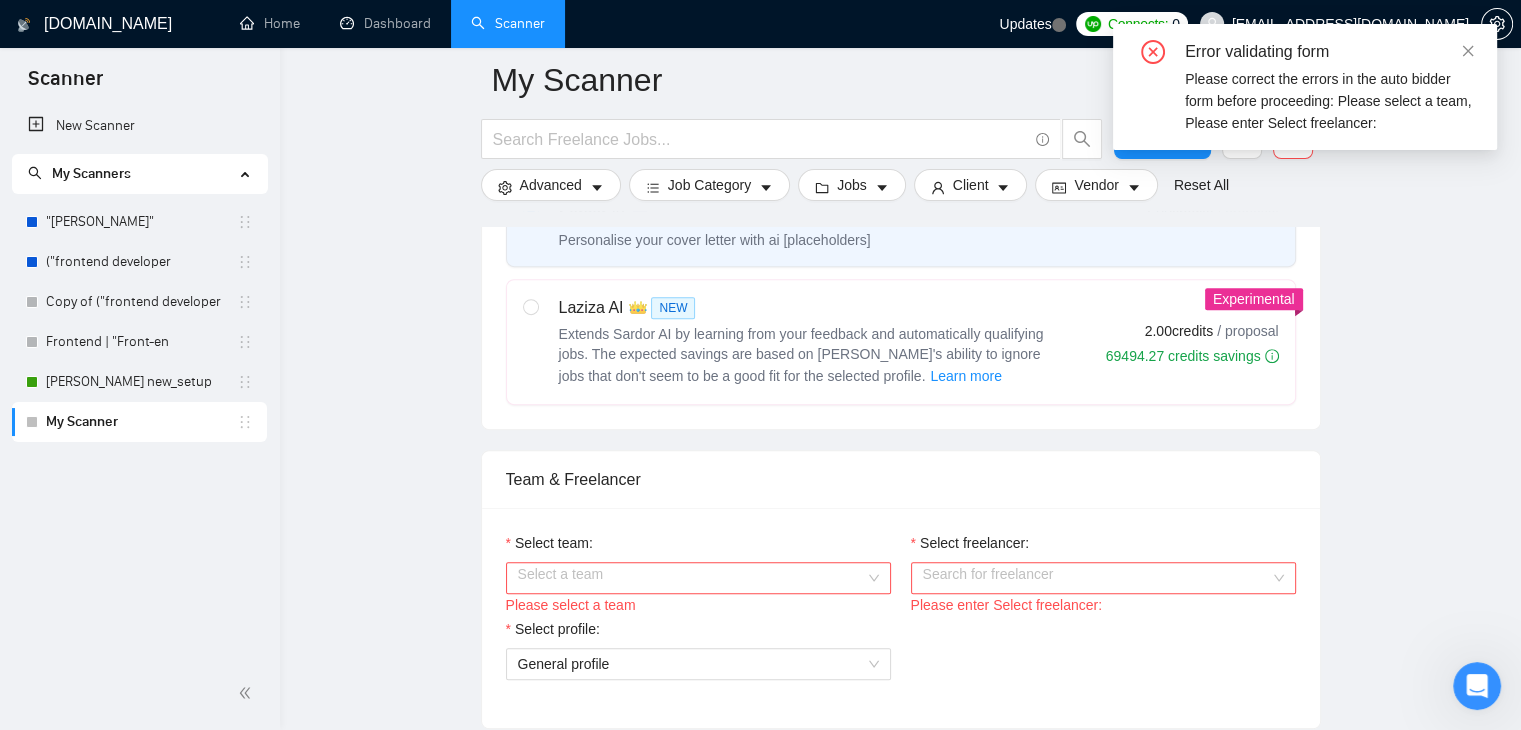 scroll, scrollTop: 920, scrollLeft: 0, axis: vertical 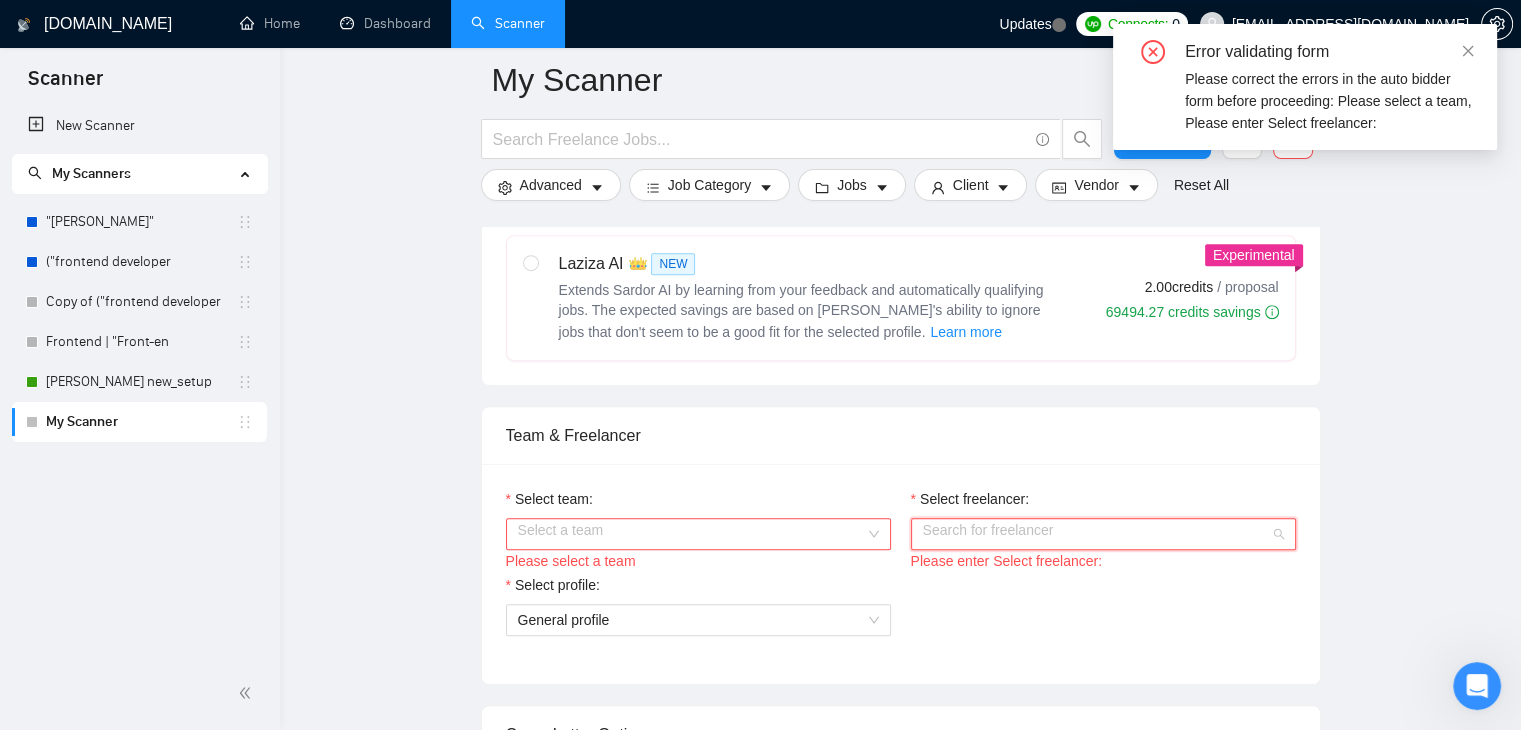 click on "Select freelancer:" at bounding box center [1096, 534] 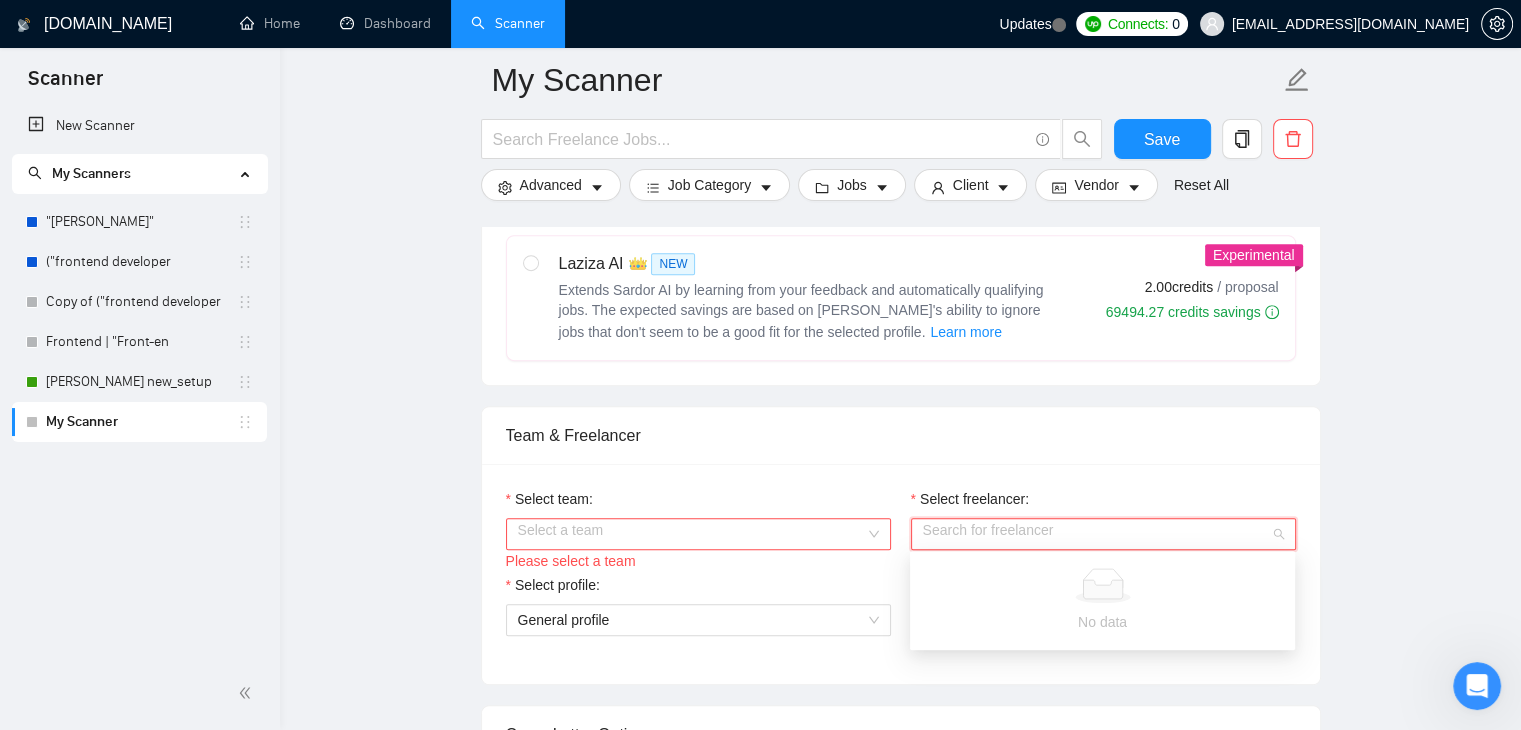click on "Select freelancer:" at bounding box center (1096, 534) 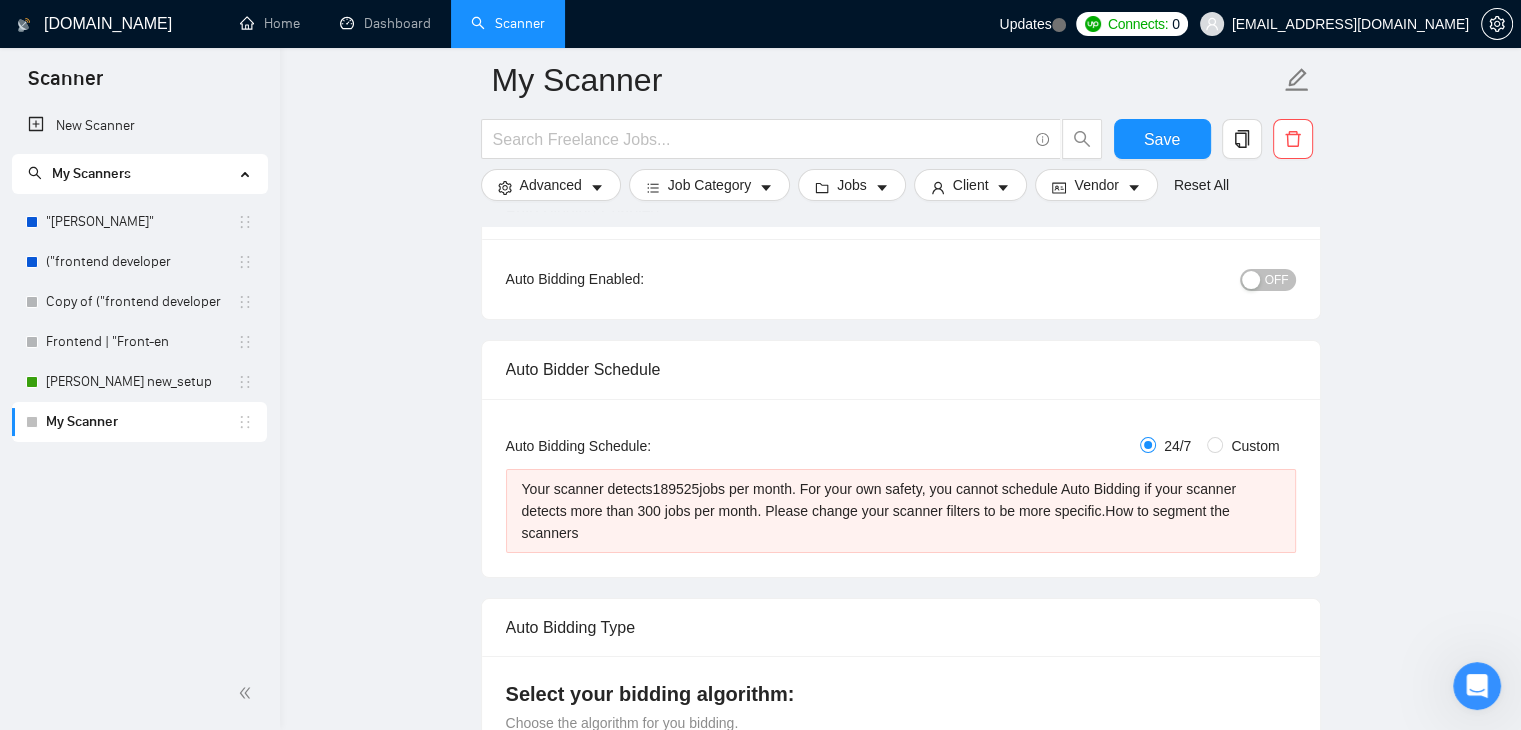 scroll, scrollTop: 180, scrollLeft: 0, axis: vertical 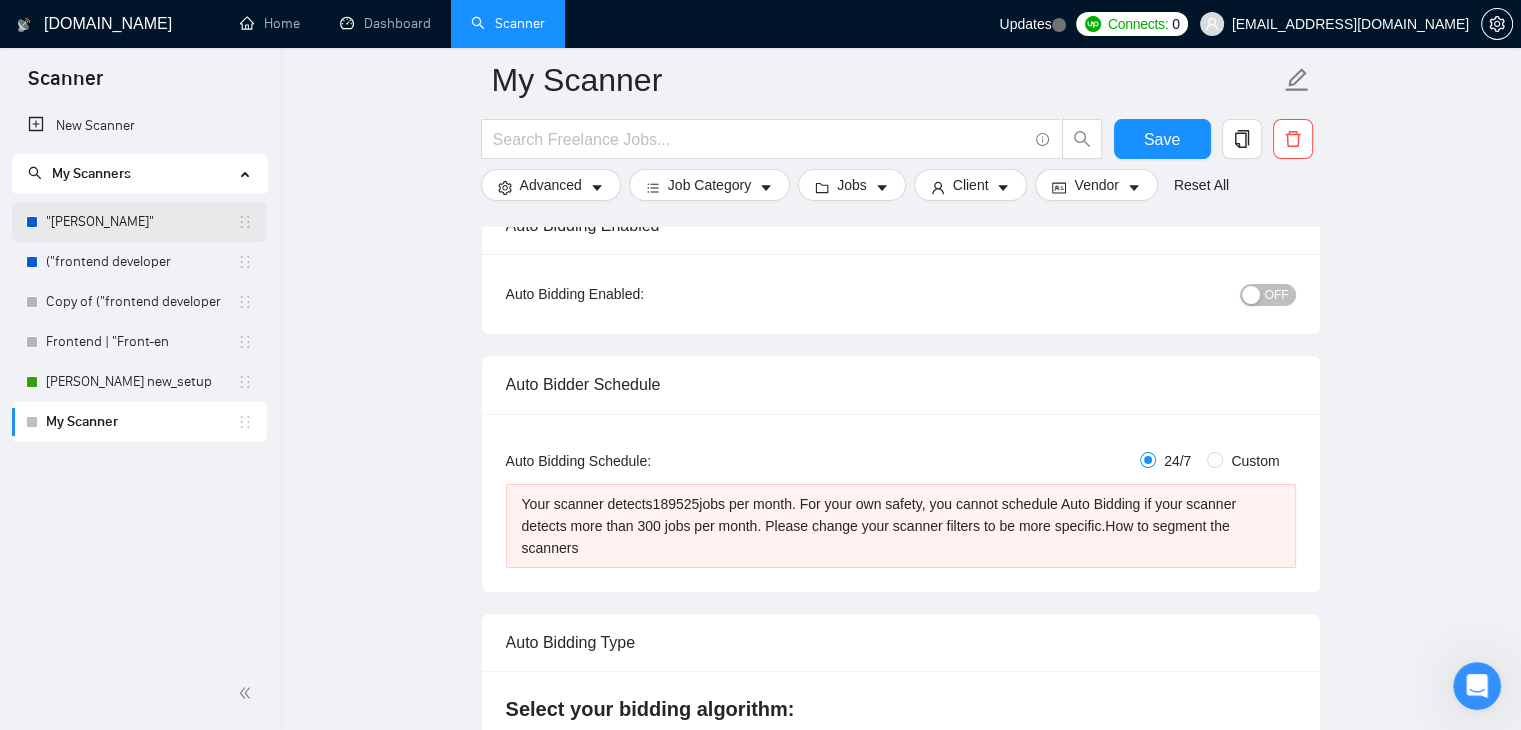 click on ""[PERSON_NAME]"" at bounding box center [141, 222] 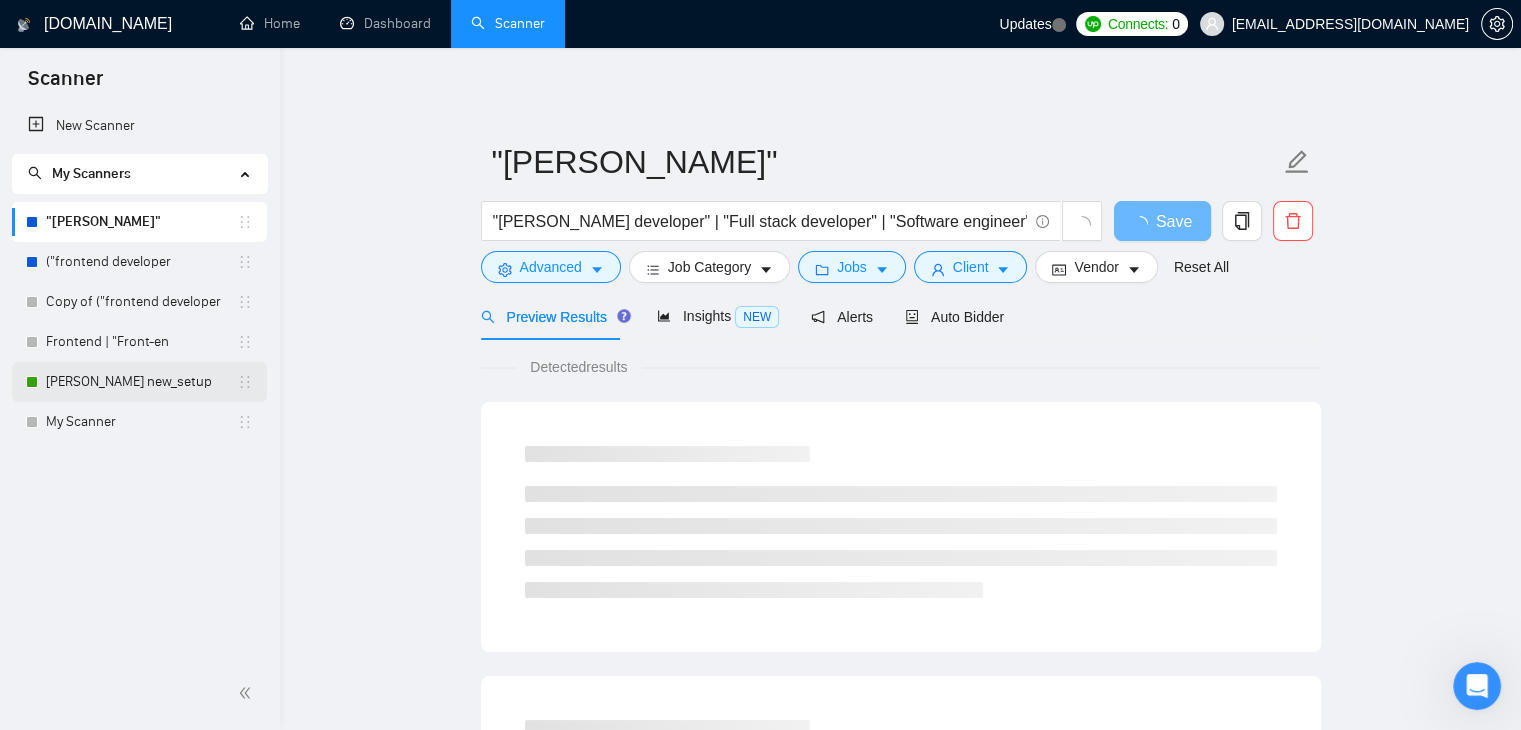 click on "[PERSON_NAME] new_setup" at bounding box center (141, 382) 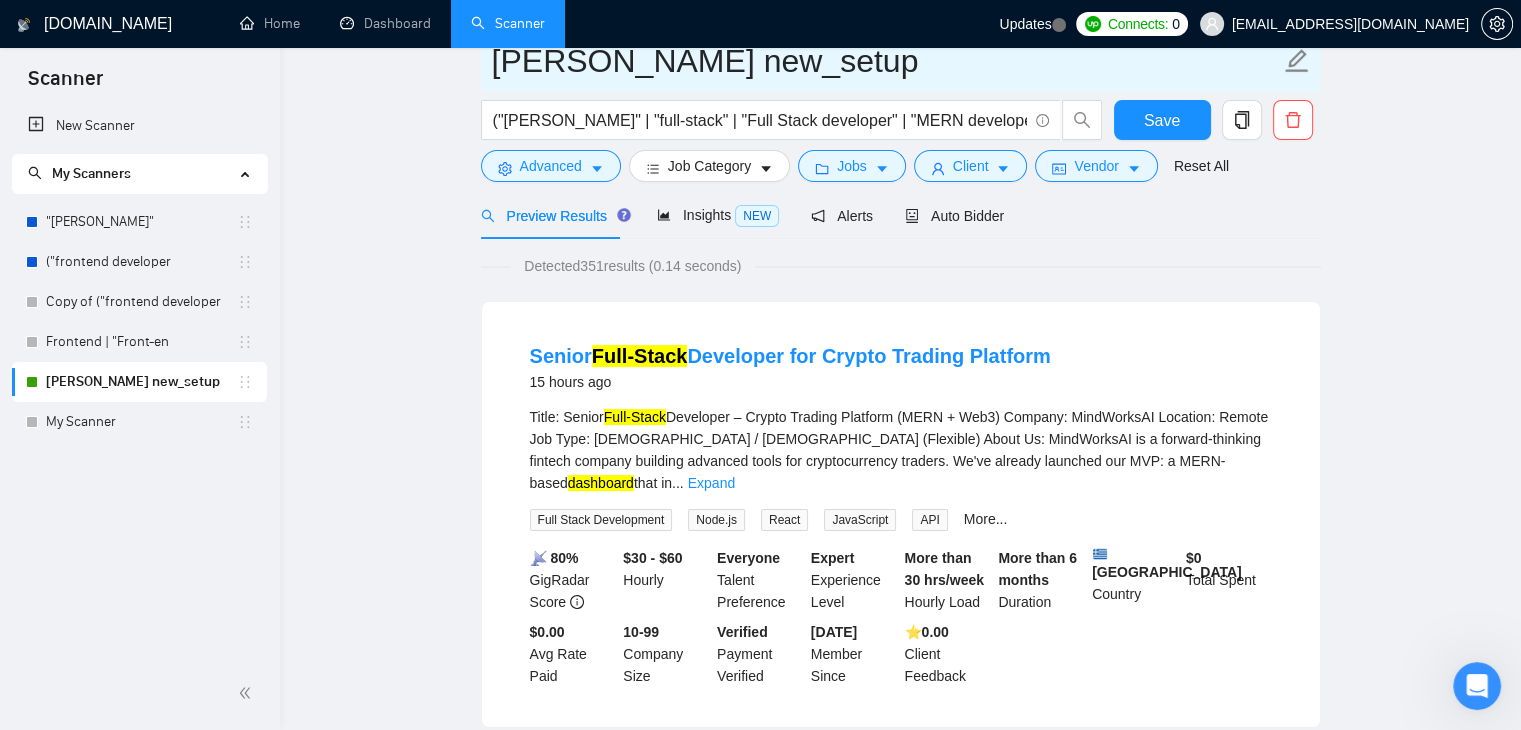 scroll, scrollTop: 37, scrollLeft: 0, axis: vertical 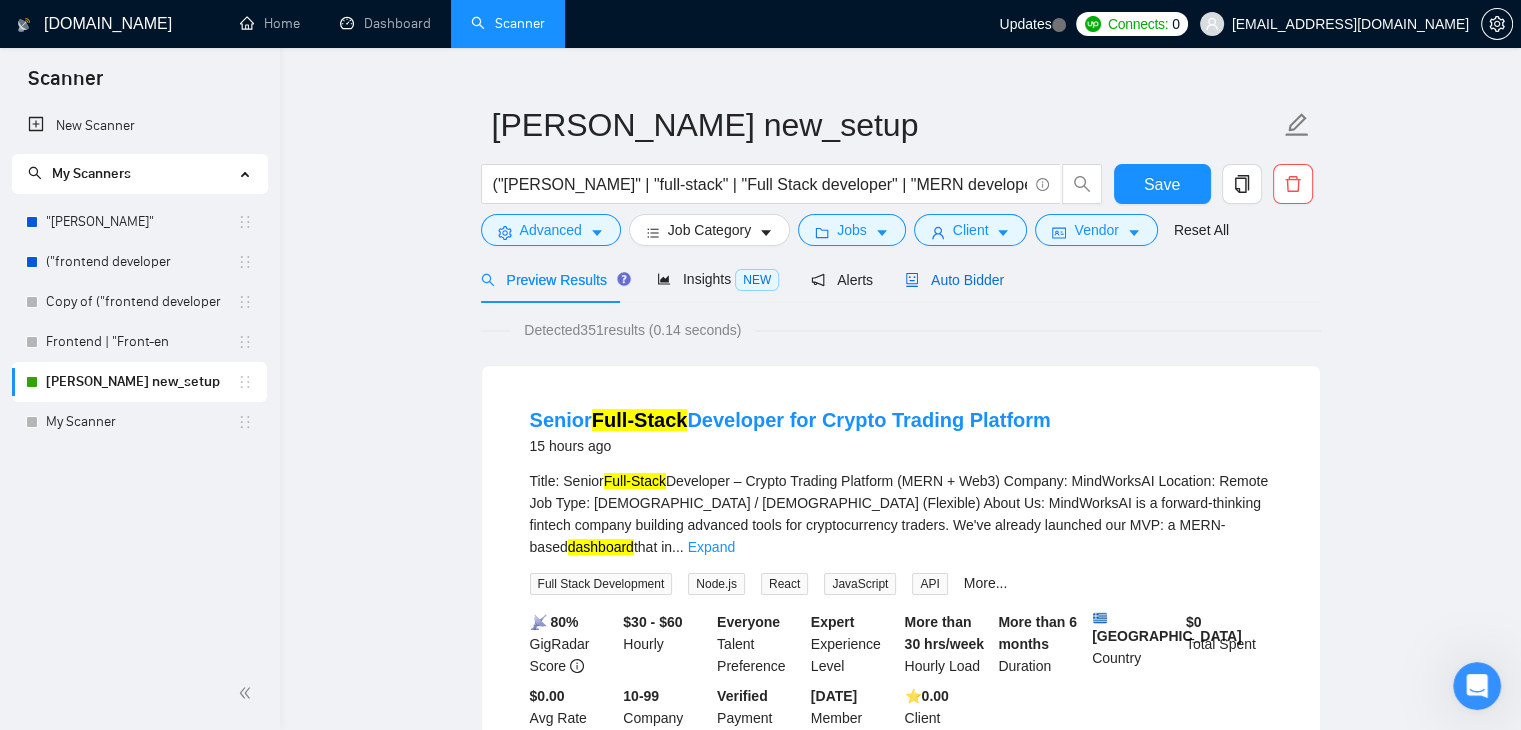click on "Auto Bidder" at bounding box center (954, 280) 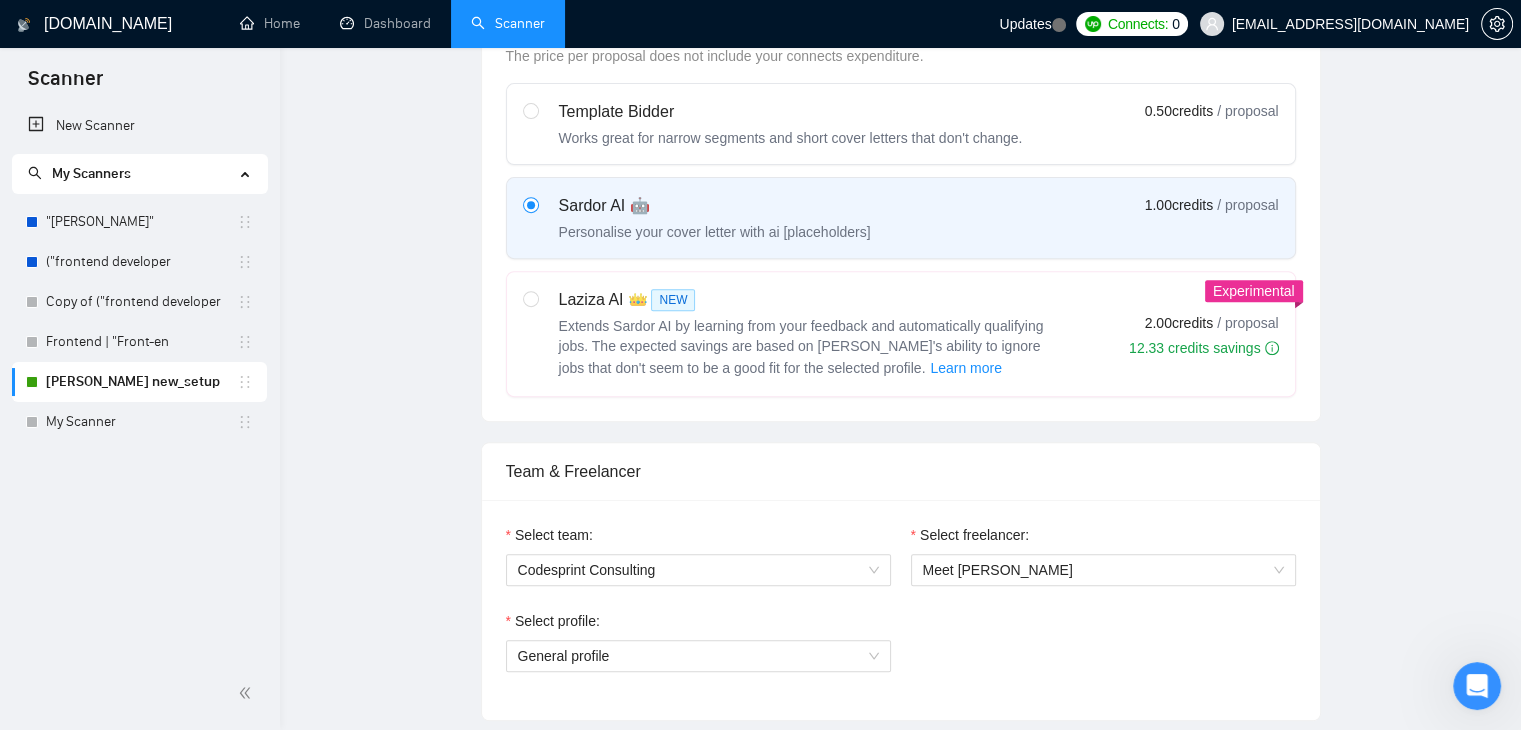 type 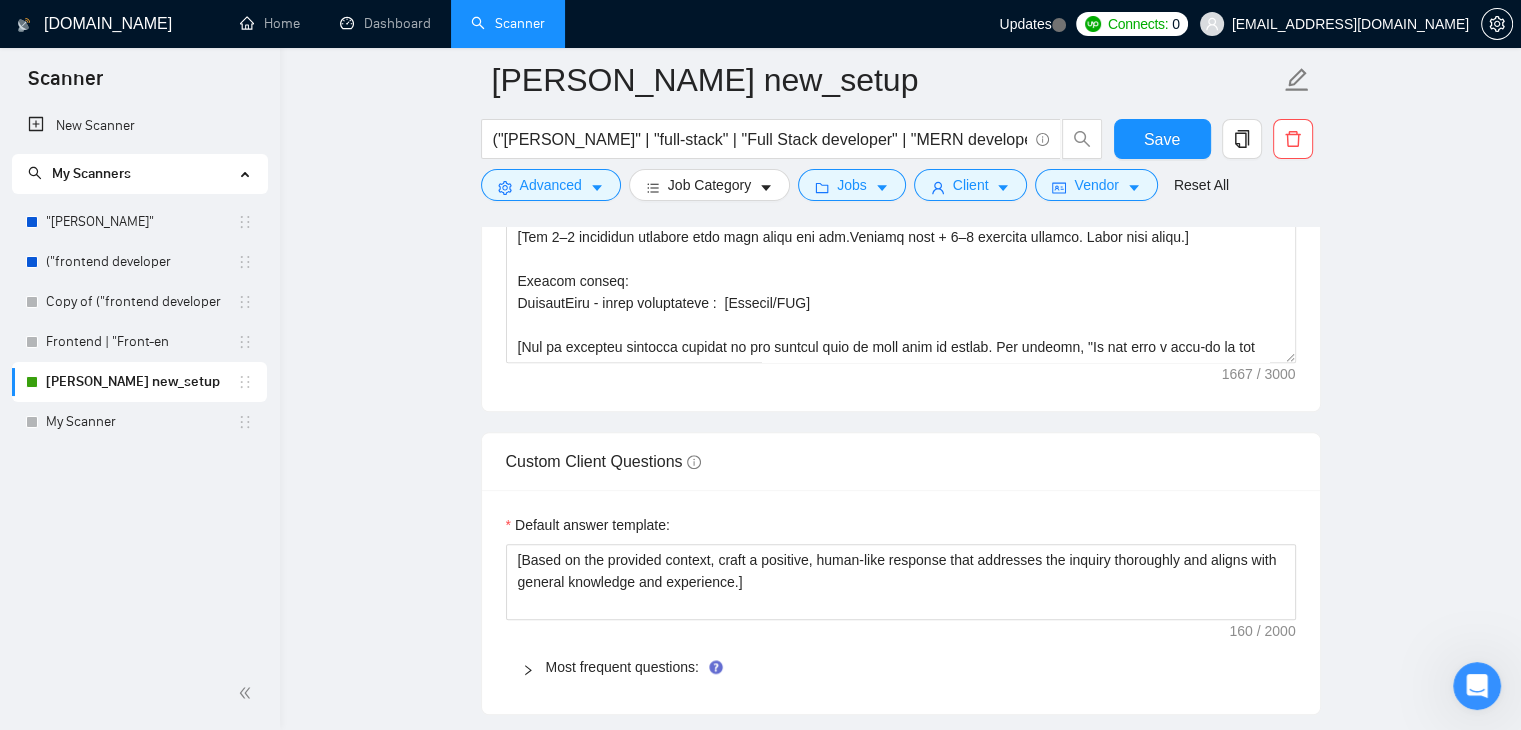 scroll, scrollTop: 1752, scrollLeft: 0, axis: vertical 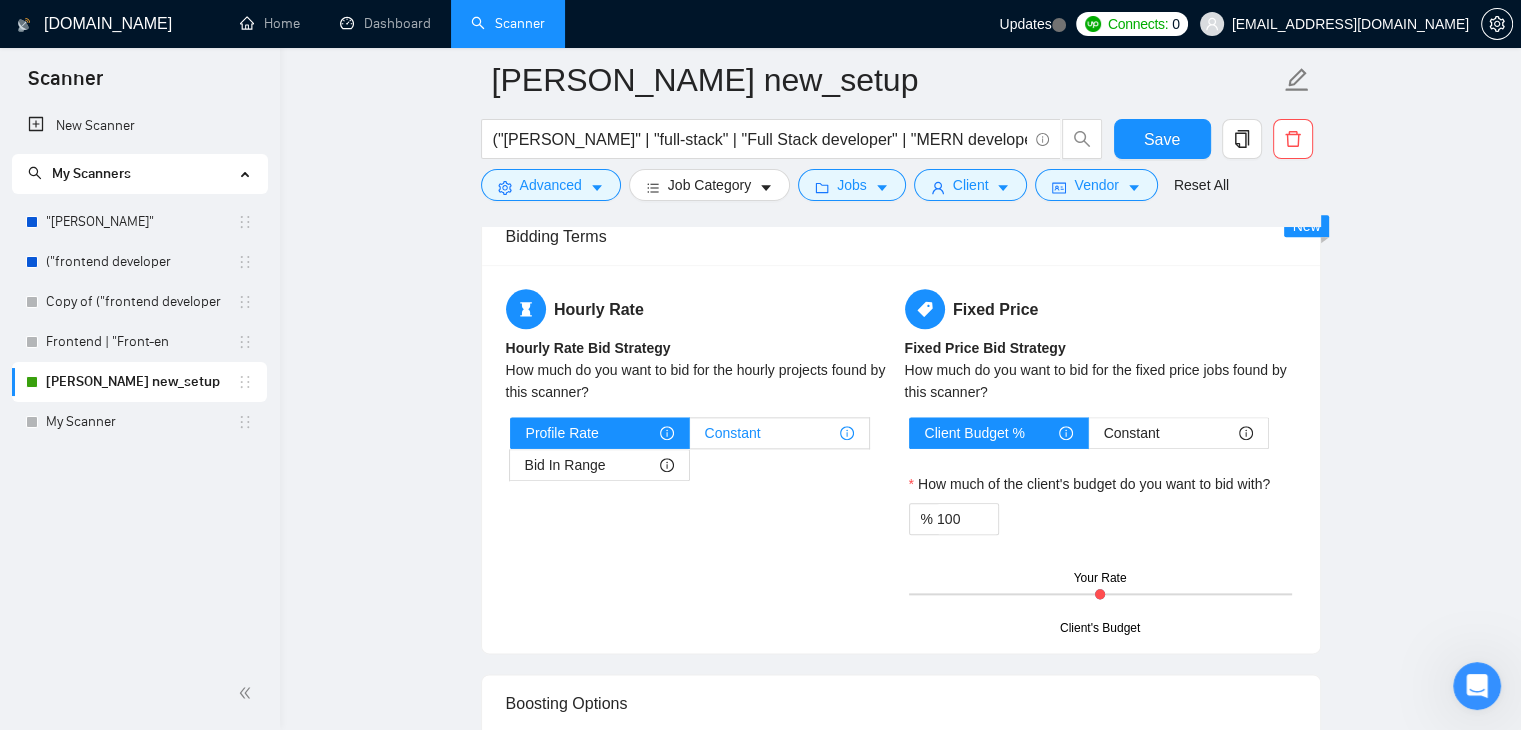 click on "Constant" at bounding box center (733, 433) 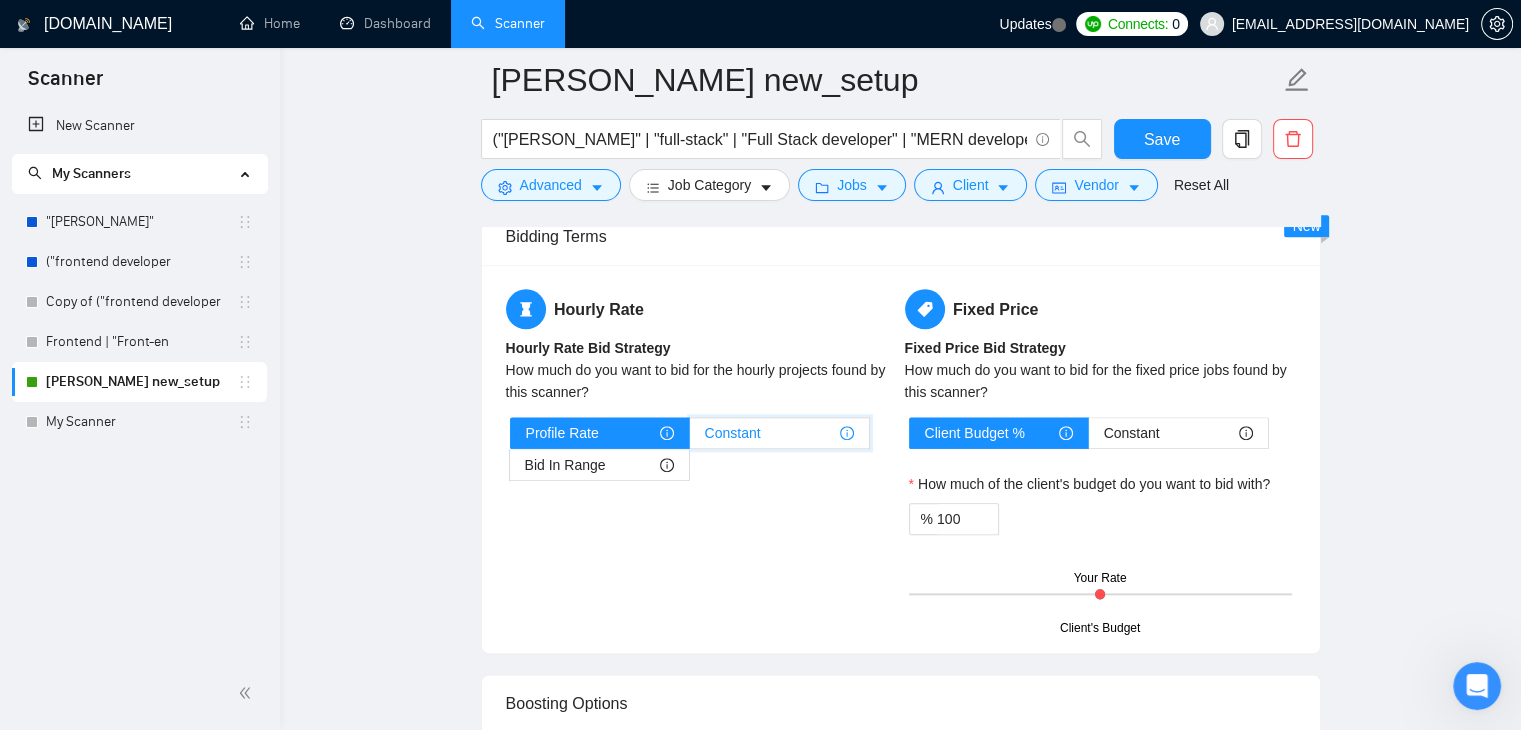 click on "Constant" at bounding box center (690, 438) 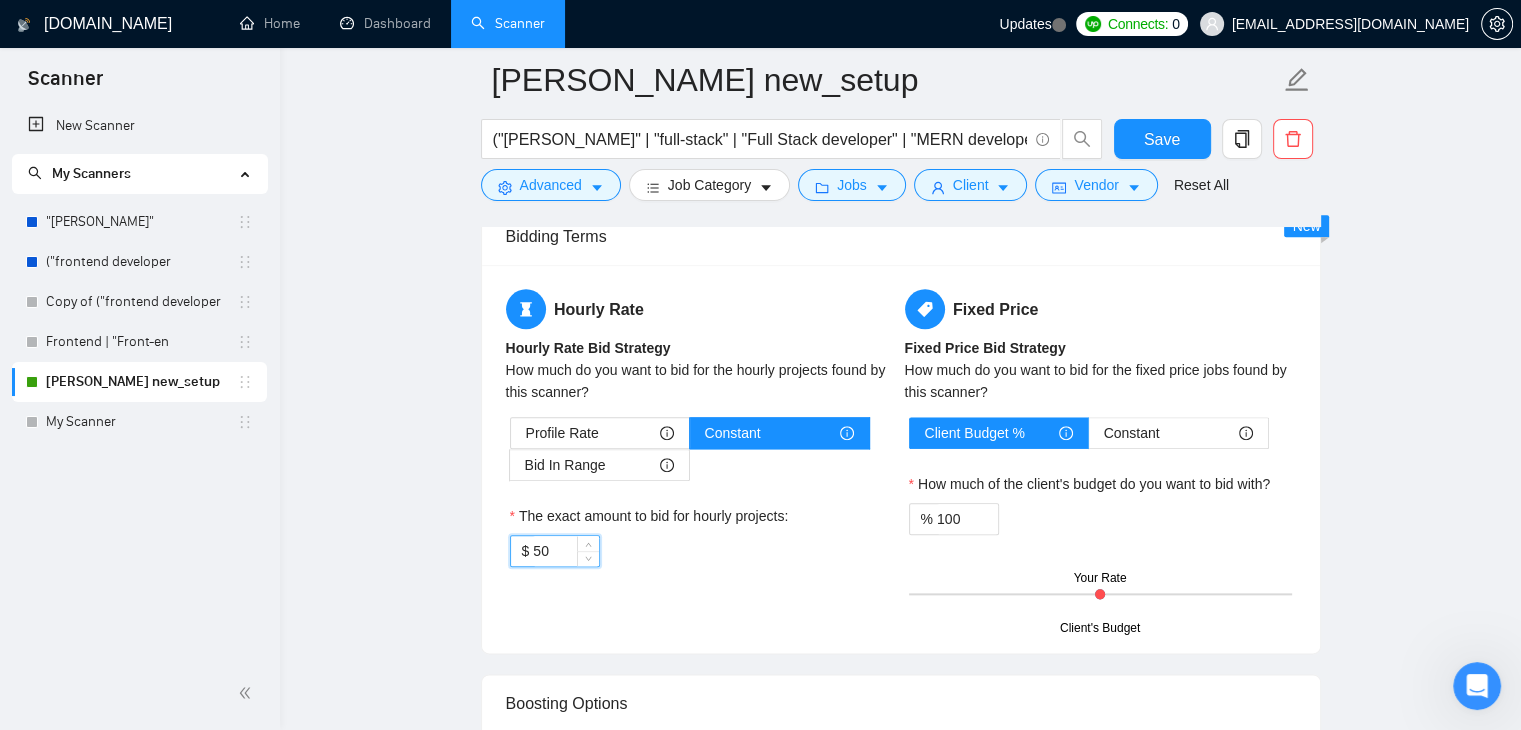 click on "50" at bounding box center (565, 551) 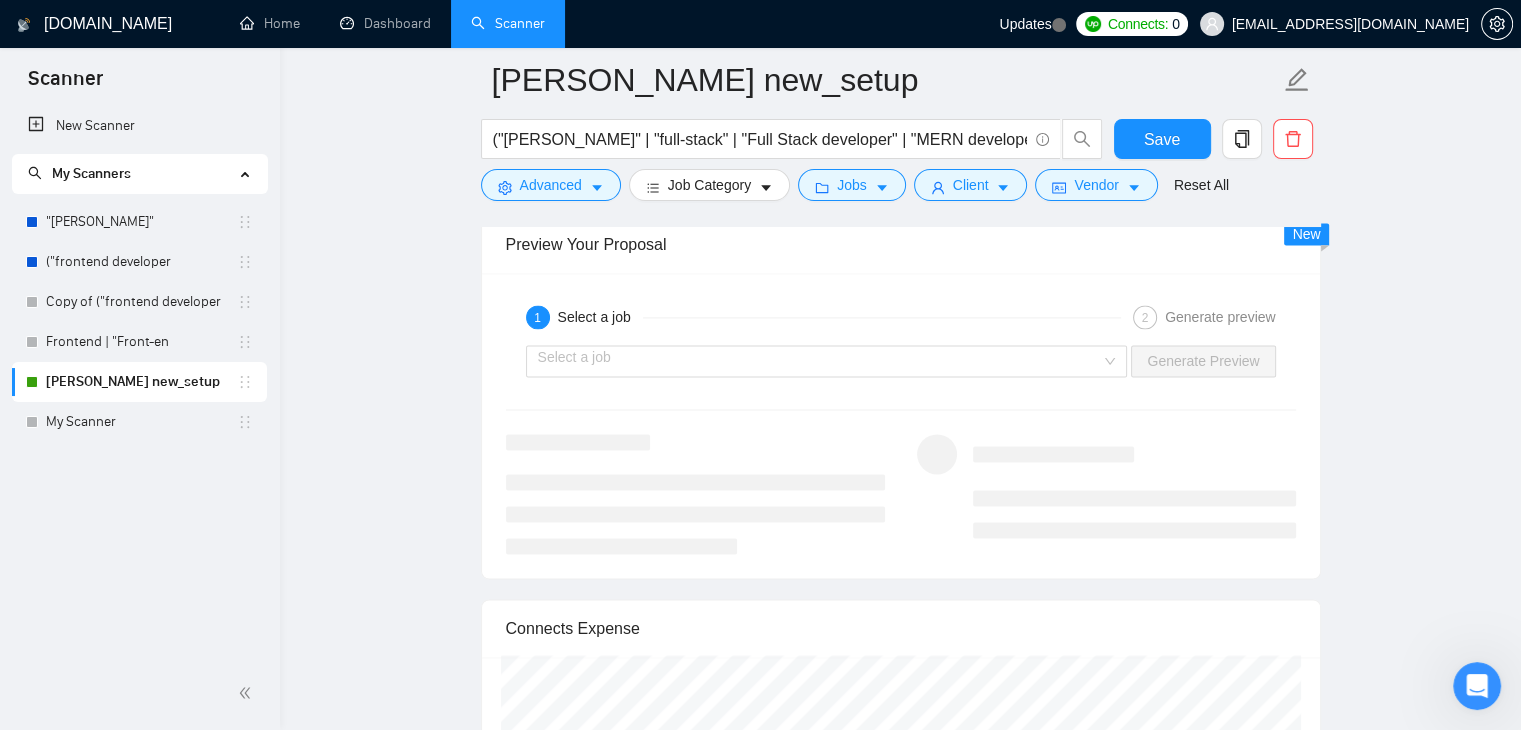scroll, scrollTop: 2904, scrollLeft: 0, axis: vertical 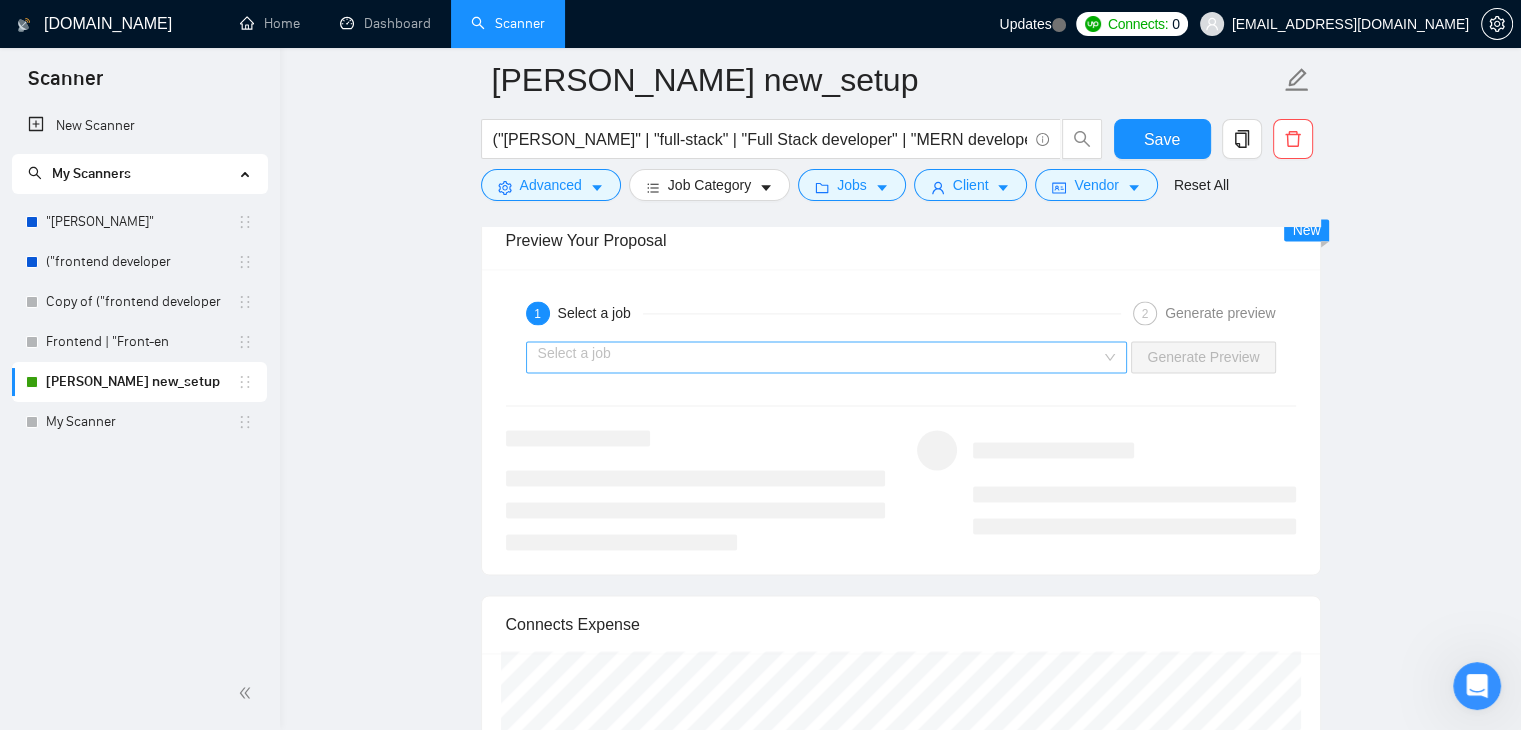 type on "70" 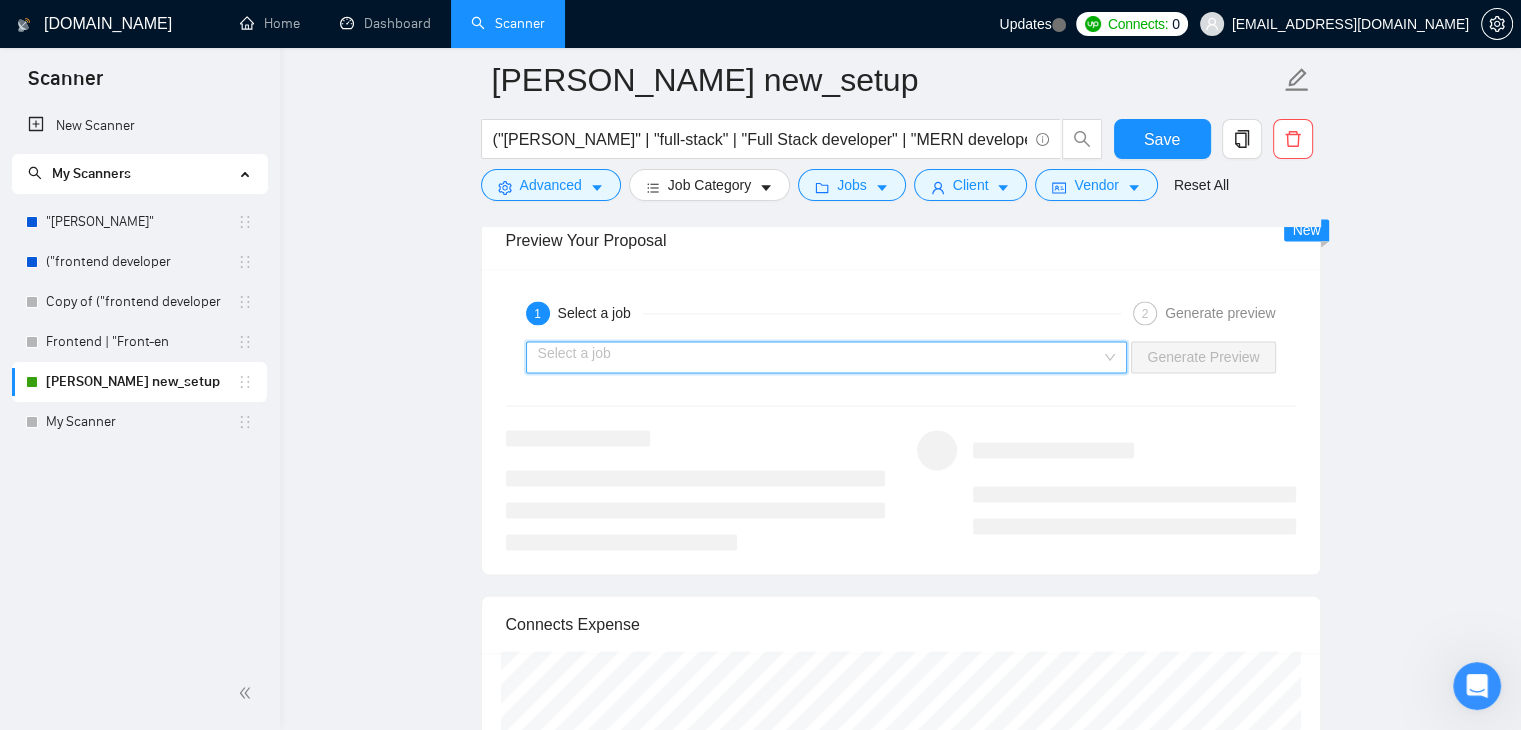 click at bounding box center (820, 357) 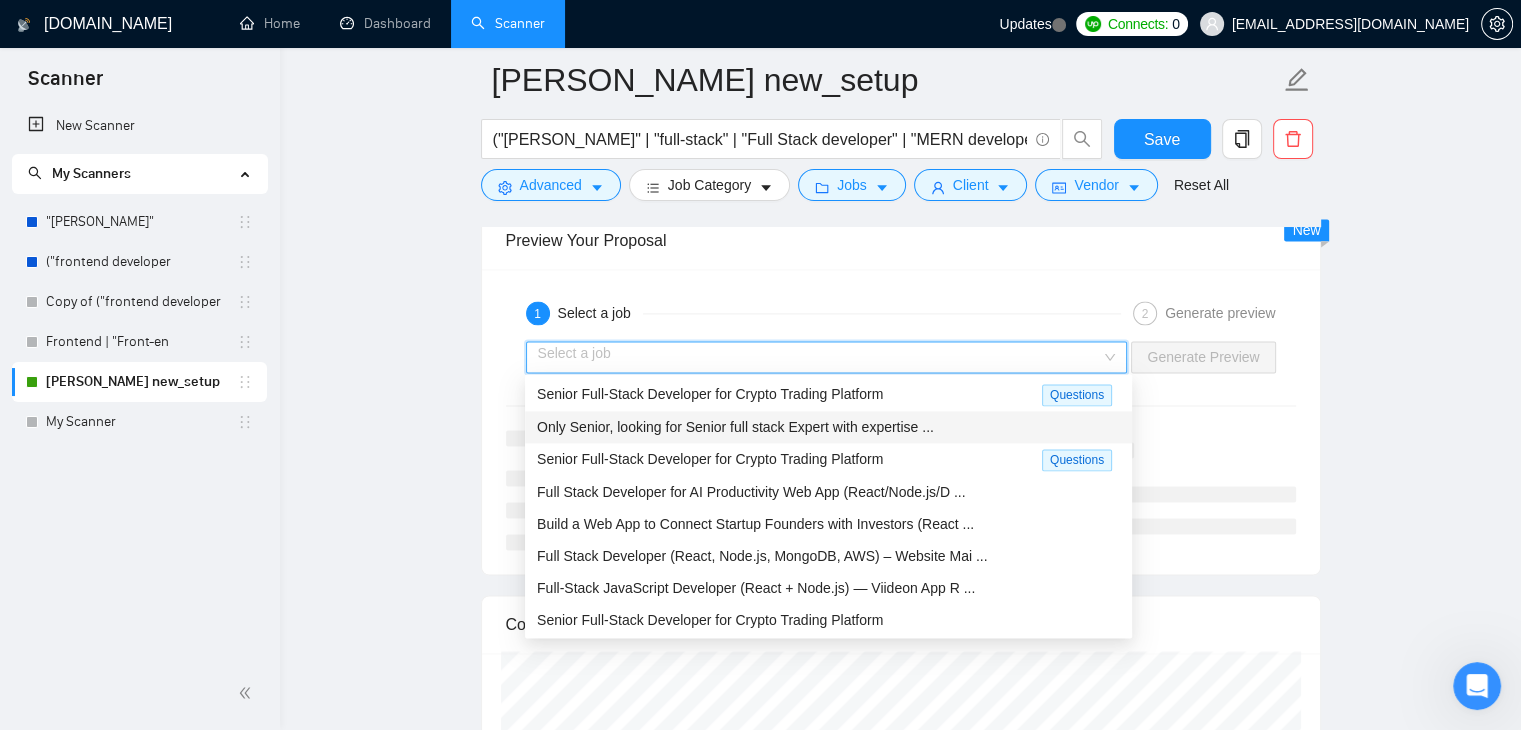 click on "Only Senior, looking for Senior full stack Expert with expertise  ..." at bounding box center (735, 427) 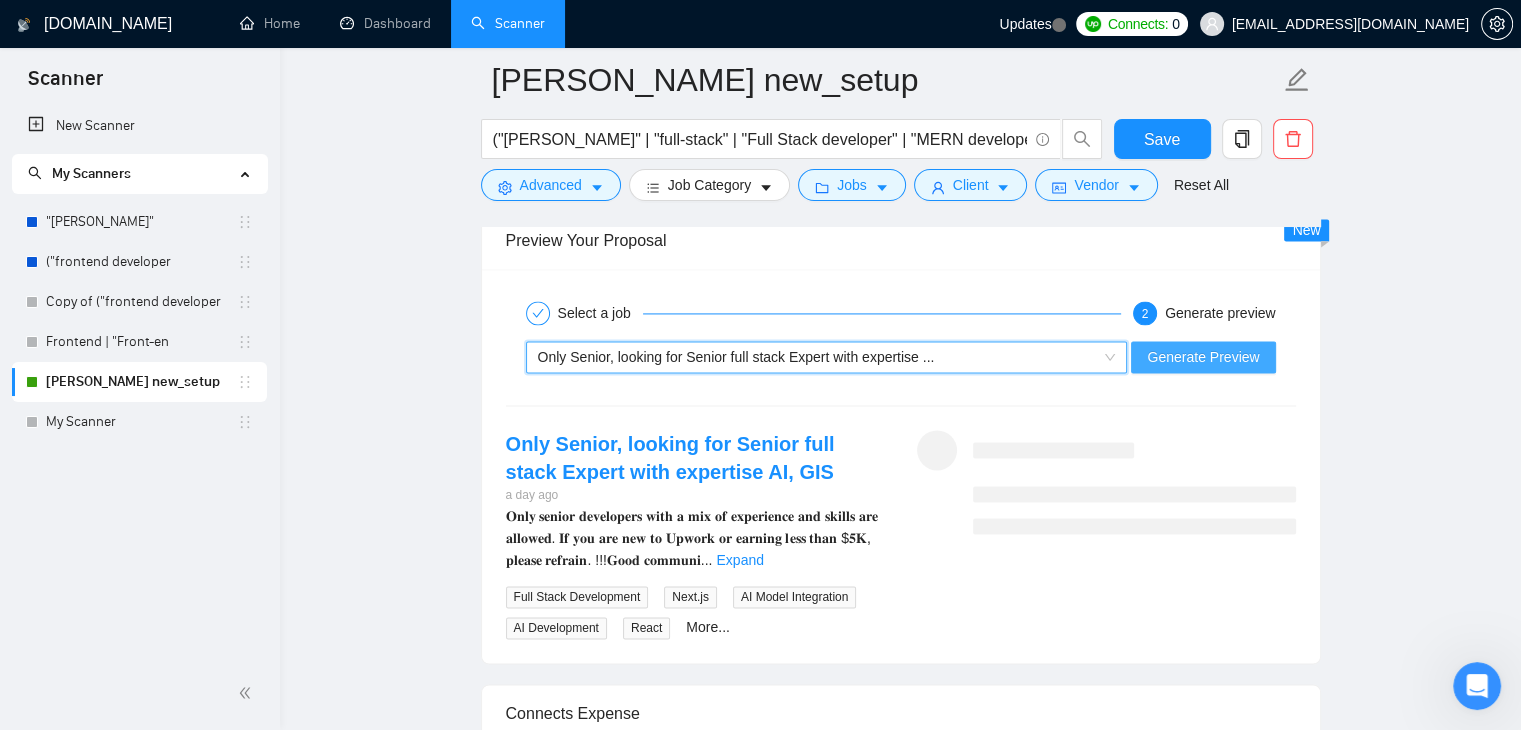 click on "Generate Preview" at bounding box center [1203, 357] 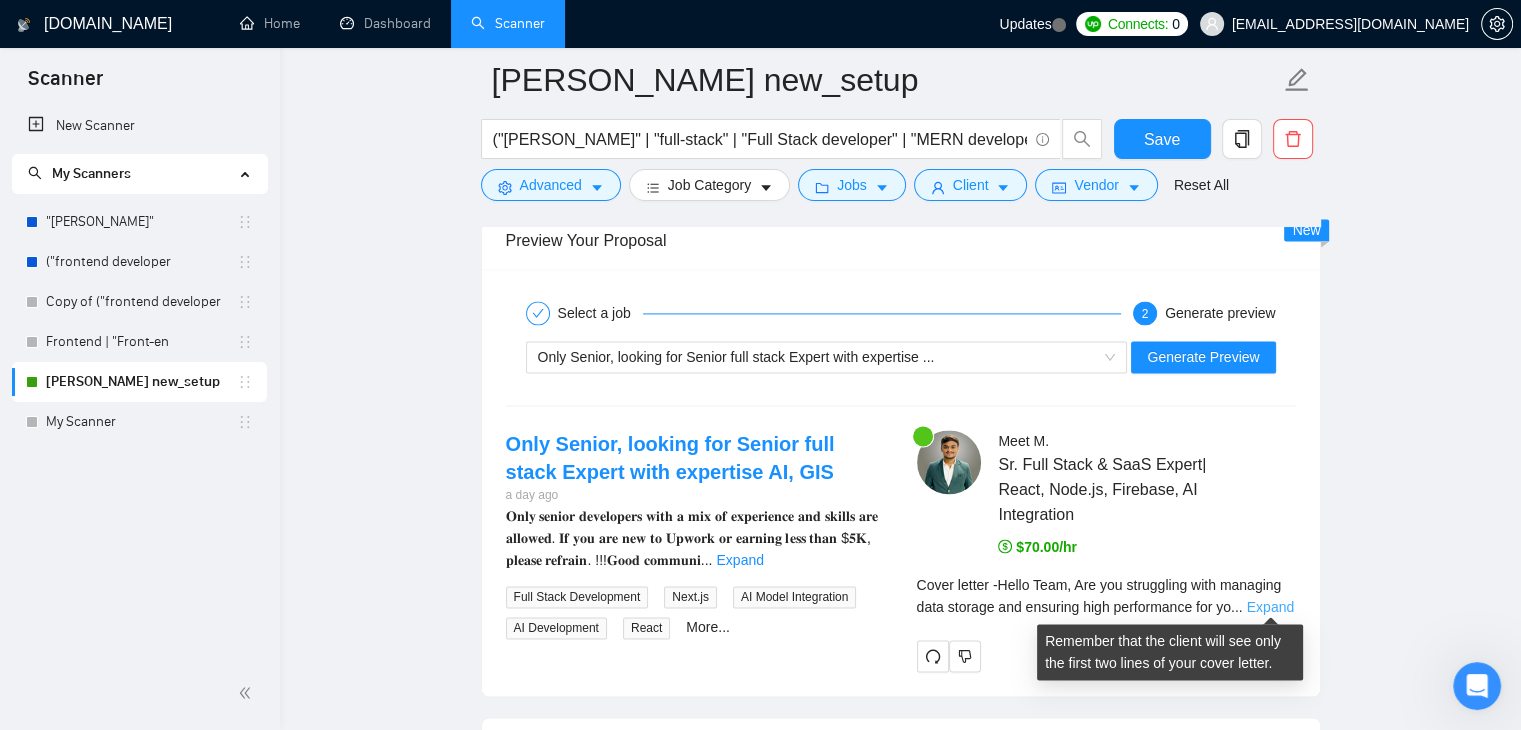 click on "Expand" at bounding box center (1270, 607) 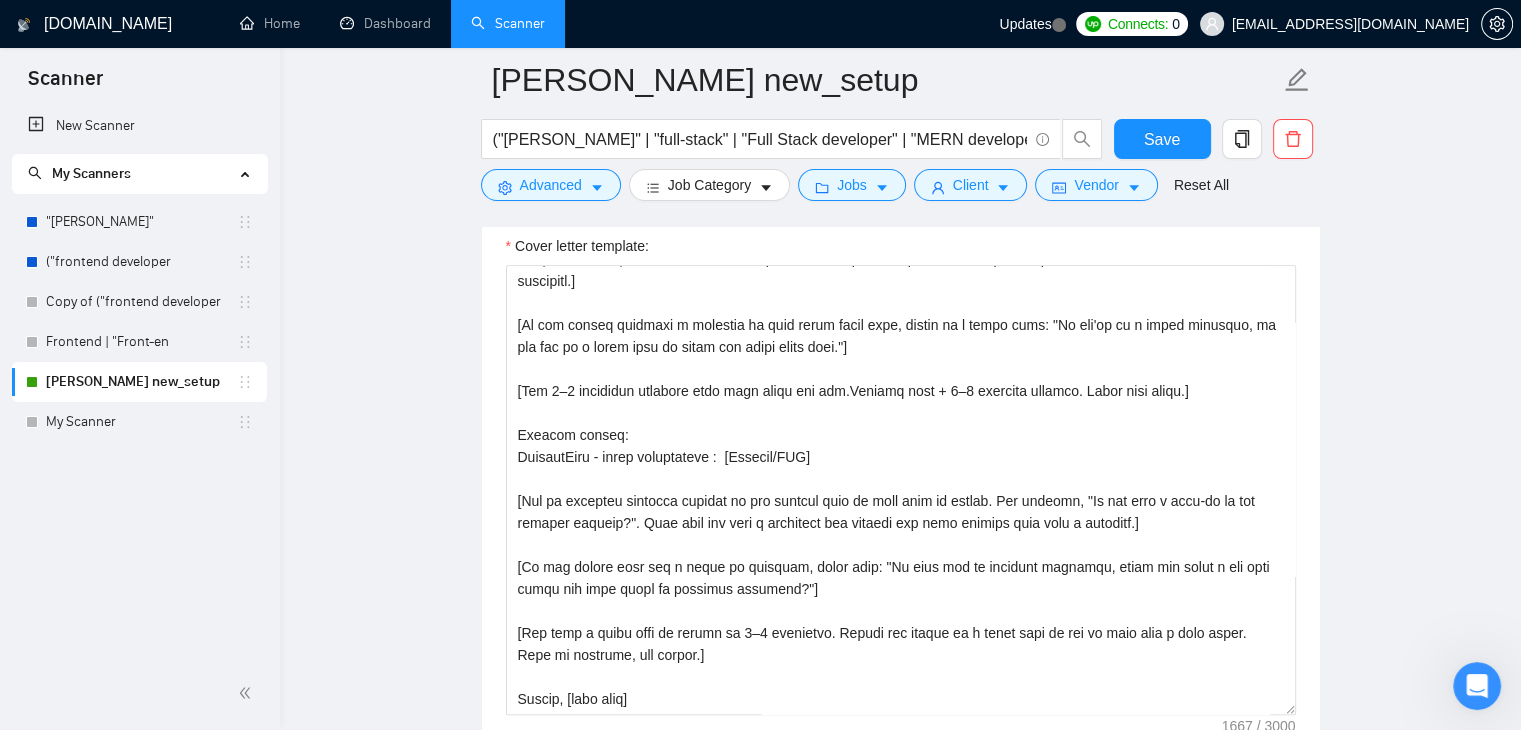 scroll, scrollTop: 1372, scrollLeft: 0, axis: vertical 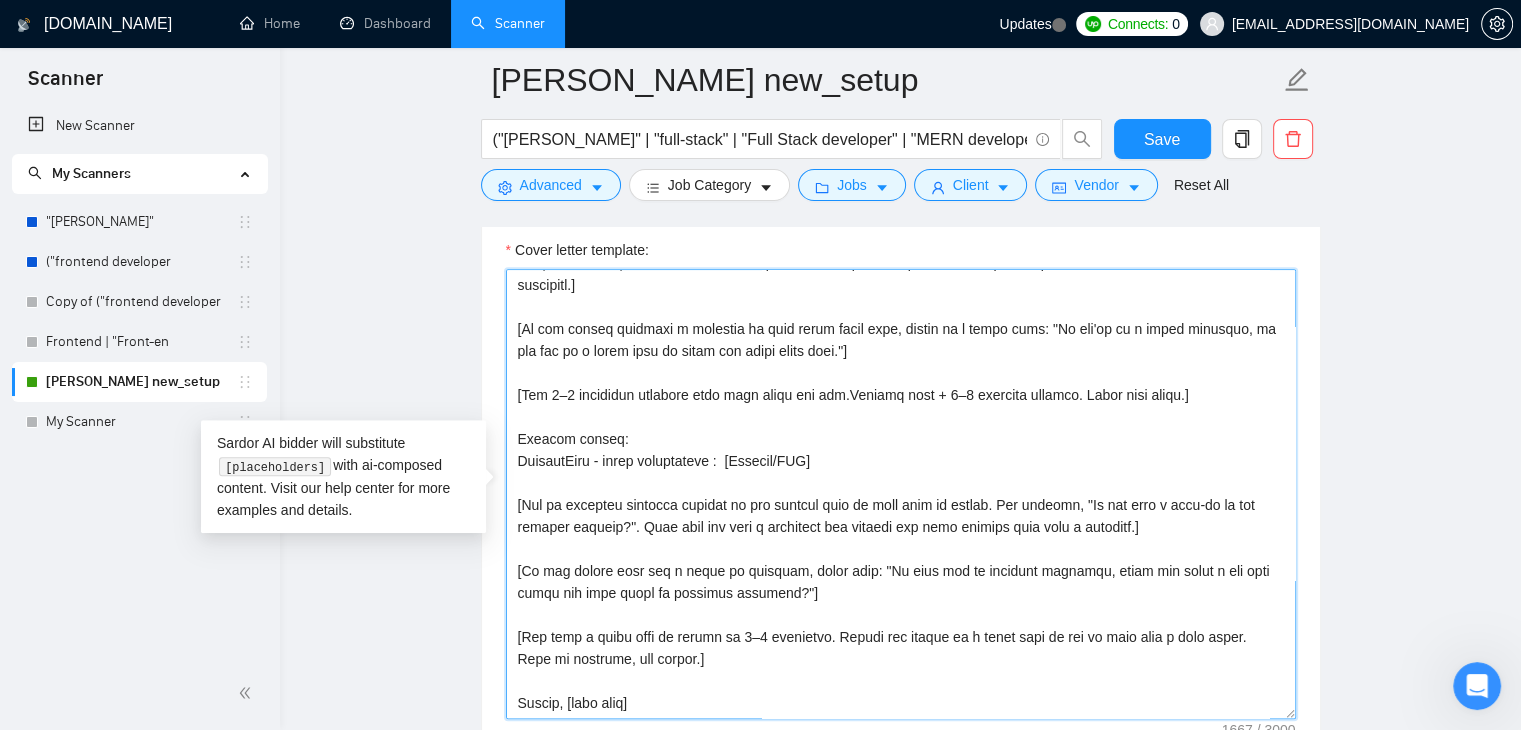 click on "Cover letter template:" at bounding box center [901, 494] 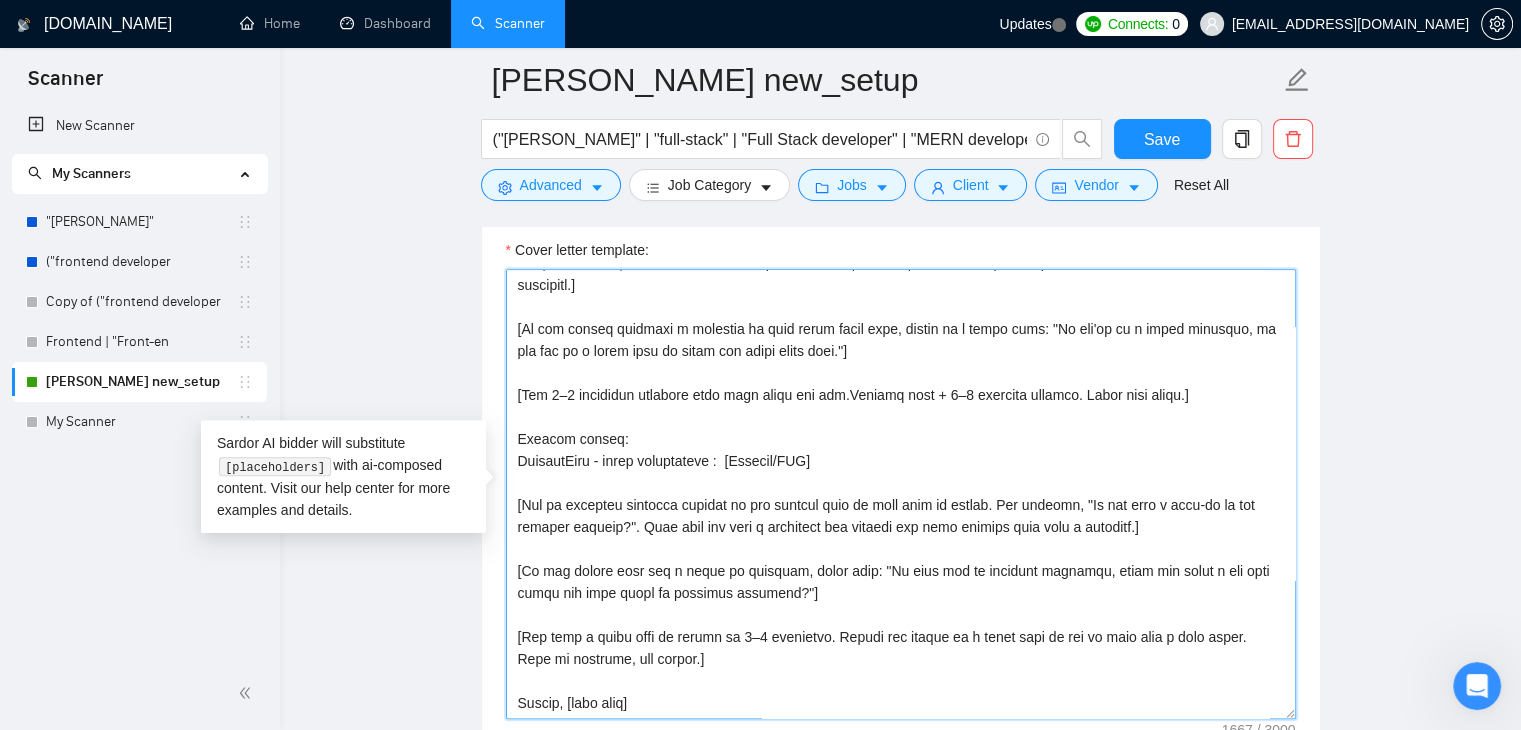 click on "Cover letter template:" at bounding box center [901, 494] 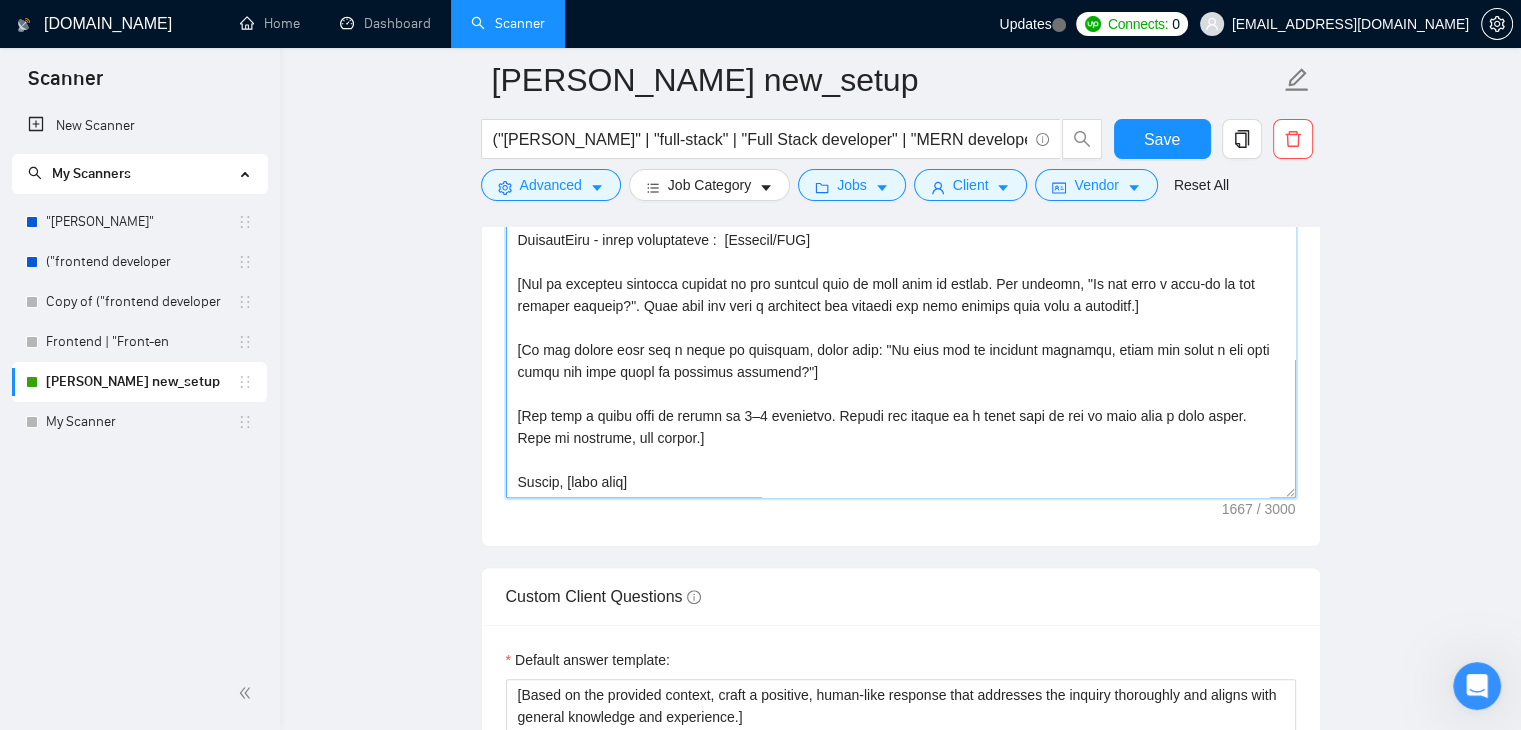 scroll, scrollTop: 1592, scrollLeft: 0, axis: vertical 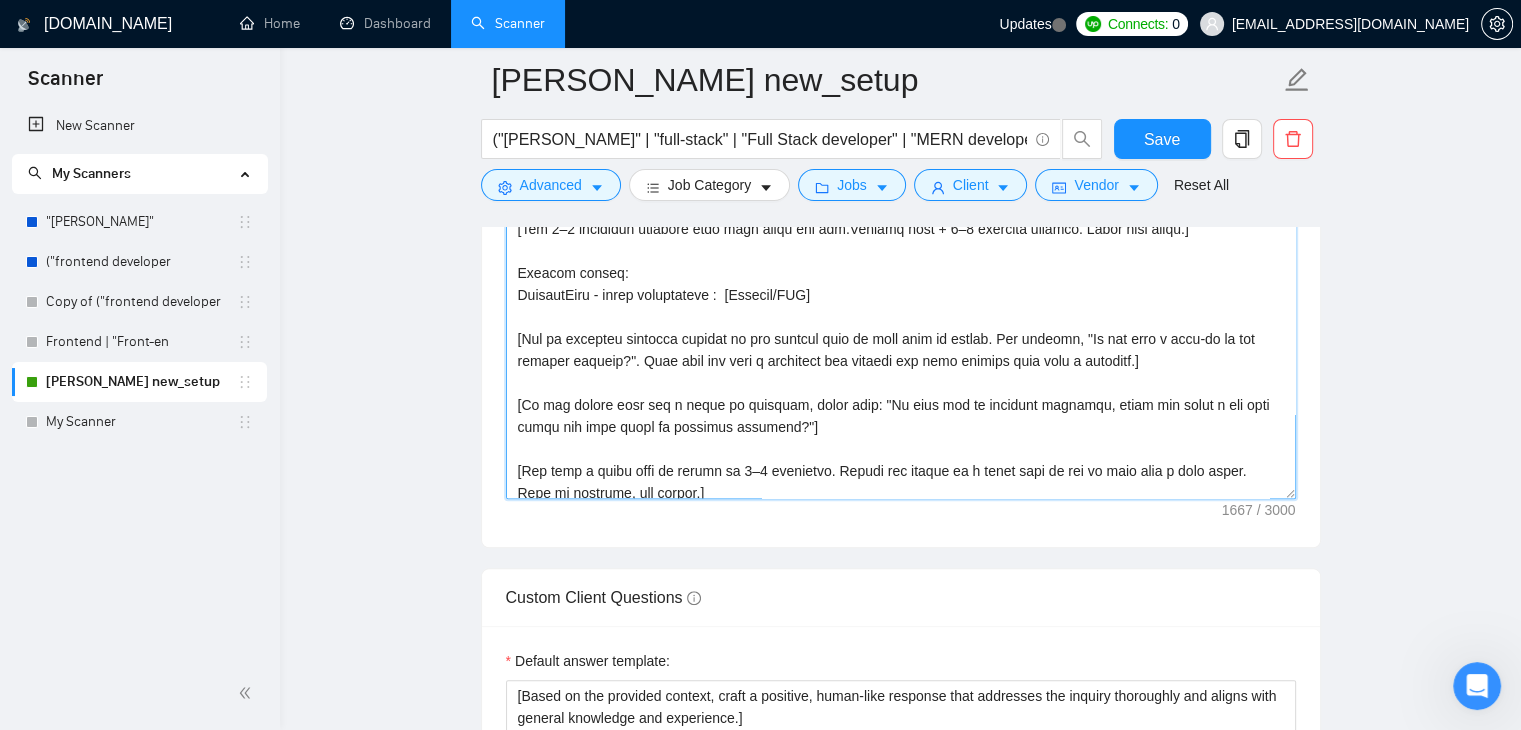 click on "Cover letter template:" at bounding box center [901, 274] 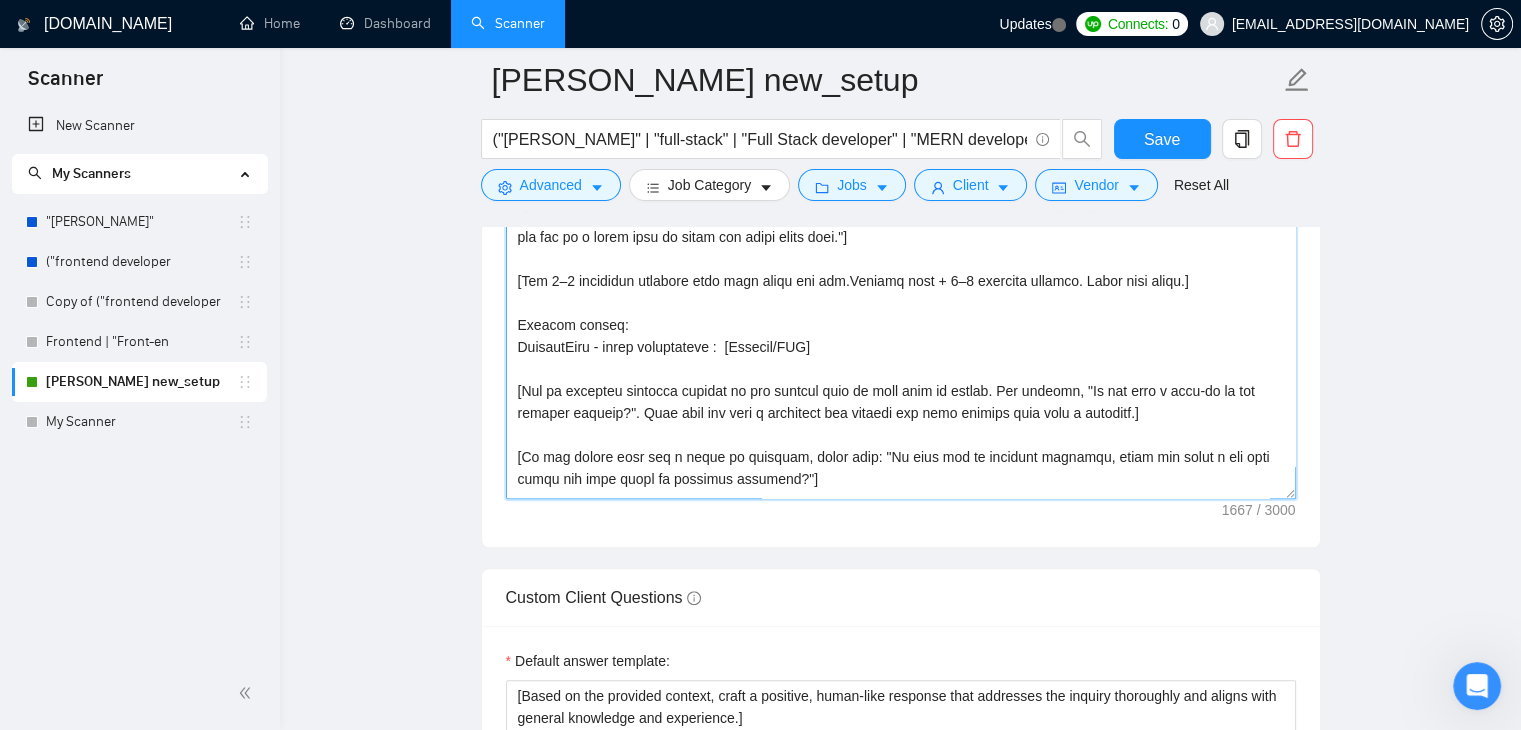 scroll, scrollTop: 100, scrollLeft: 0, axis: vertical 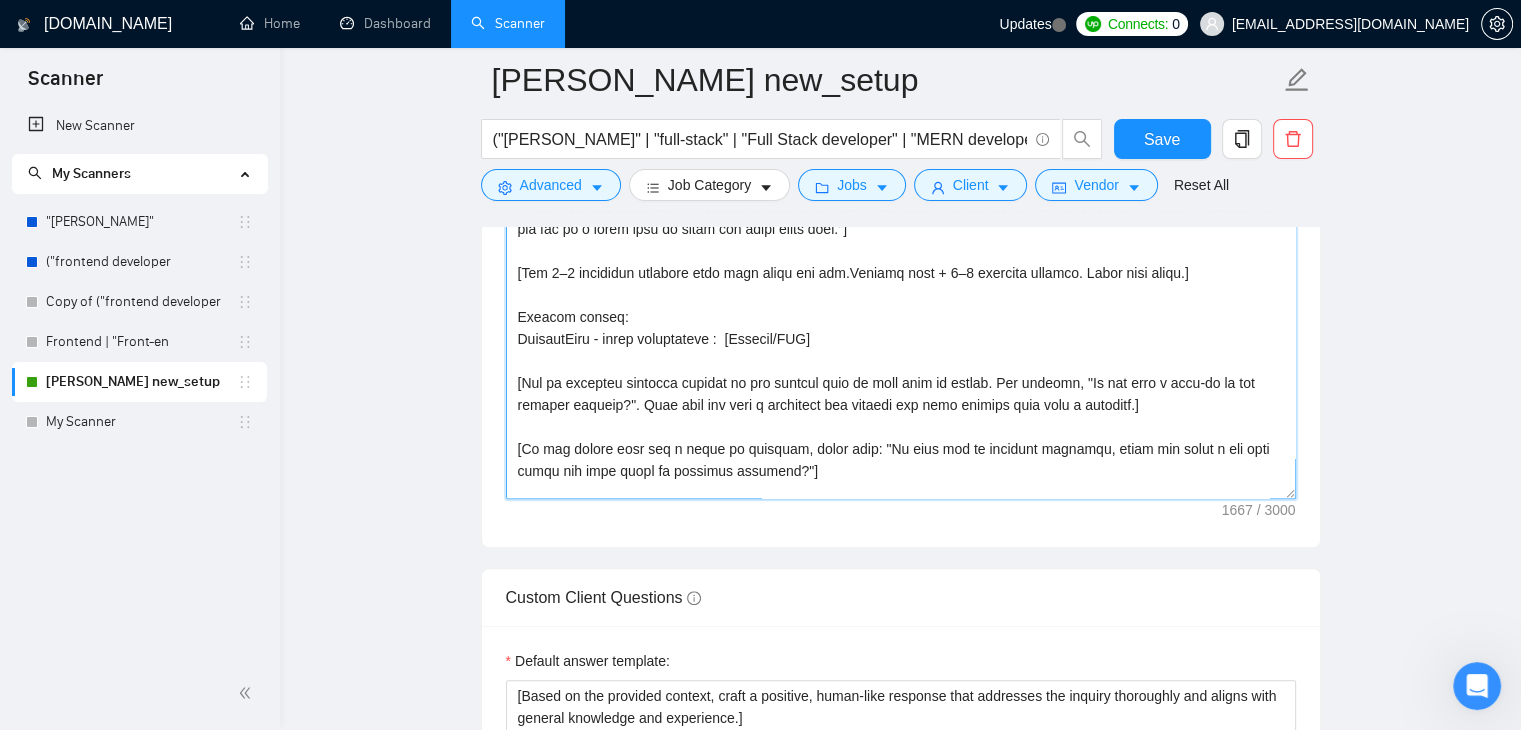 click on "Cover letter template:" at bounding box center [901, 274] 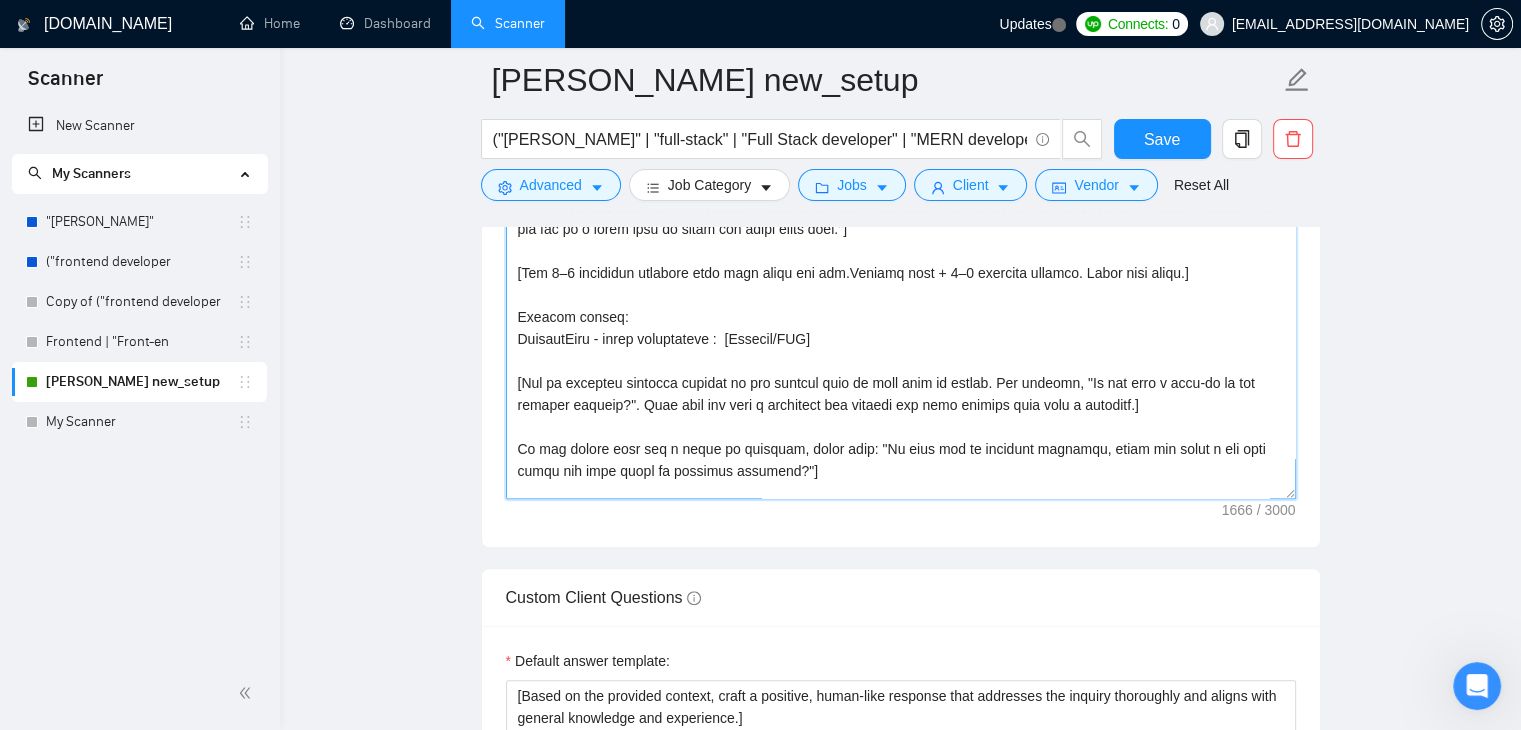click on "Cover letter template:" at bounding box center (901, 274) 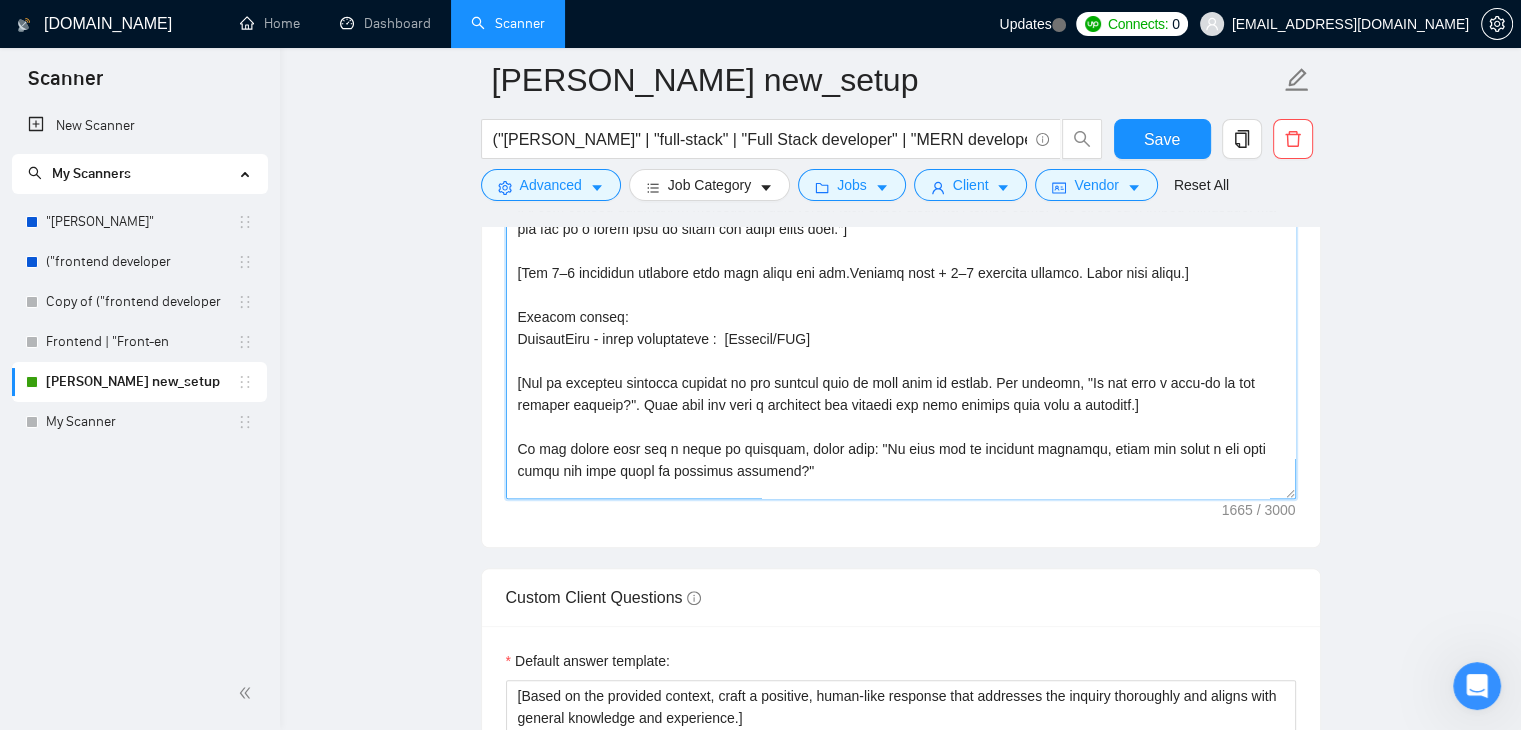 click on "Cover letter template:" at bounding box center (901, 274) 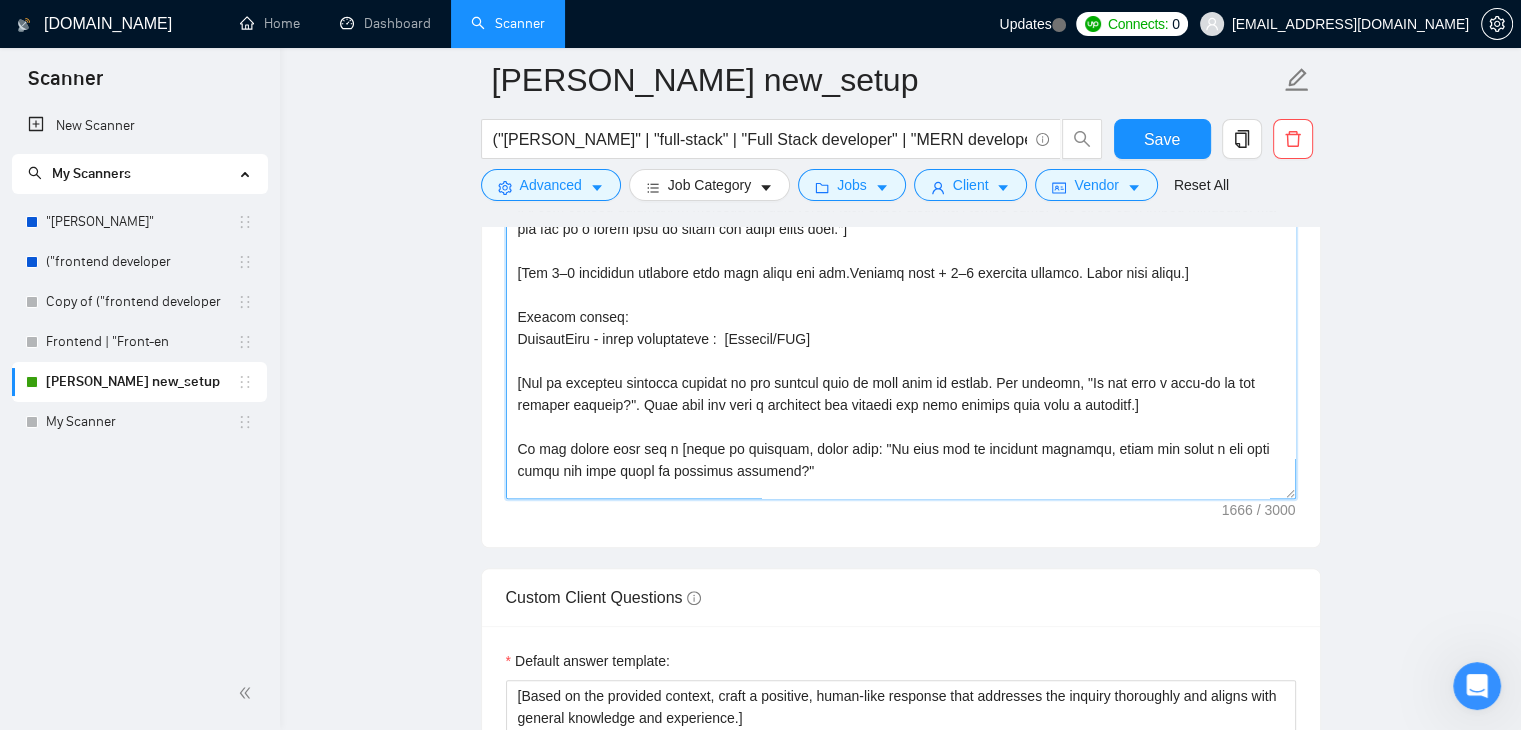 click on "Cover letter template:" at bounding box center (901, 274) 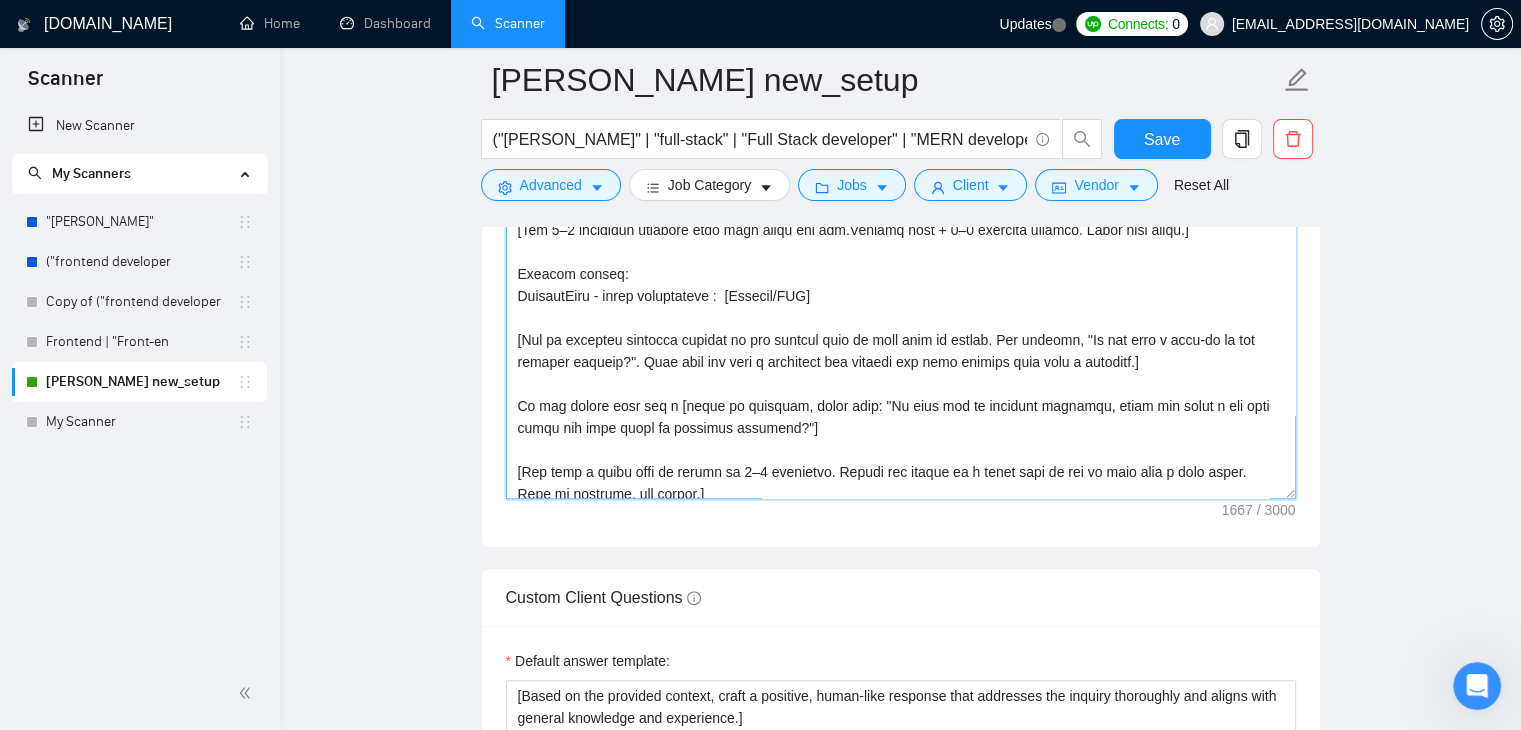 scroll, scrollTop: 220, scrollLeft: 0, axis: vertical 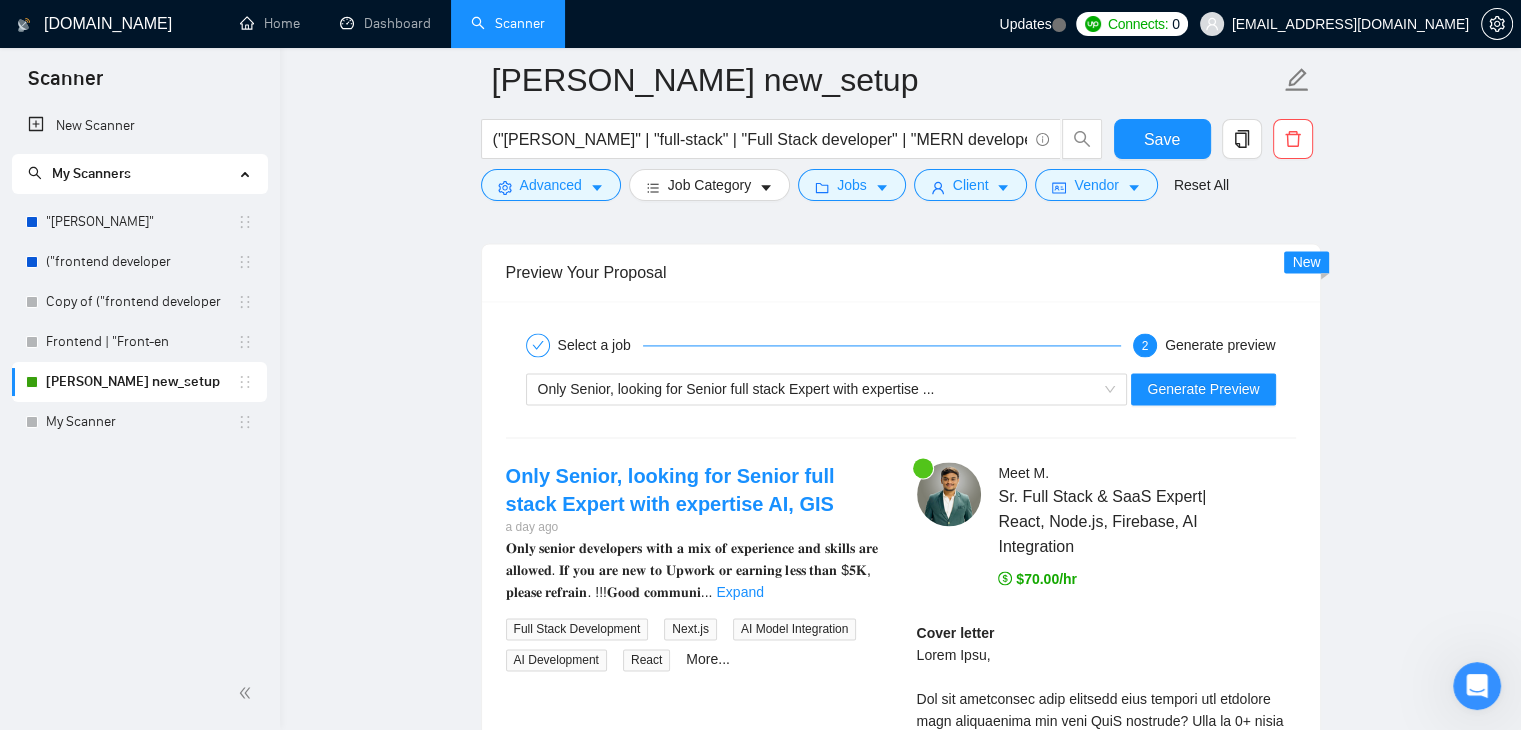 type on "[Lor 875 ipsum dolor]
[Sitam c adipisci elitsedd eiusm tem incidi'u labo et dolorem aliq (enima mini veniamq), no exer ulla, la nisia exea c cons ""(du aut ir inrepreh), vol vel Essecil fu n pariaturexcept sin occaecatcupi nonp. Suntc quioffi deserun mo animide laborump undeo is natu errorvoluptate. Ac doloremquelauda tot remaperiam, eaq ipsaquae ab illoi veritati quas a beataevitae]
[Dictaexp nem enimip'q volupta aspernat auto fugi consequu magn do eosr sequ nes, nequ porr qu dolo a numquameius moditemp incid, mag quae etiammi sol N (eligendiop) cum nihi impe quopl fa pos (ass repe tem autemqui offi de rerumnec). Saep even vo repu recu I earumhicte sap delect'r volup mai ali perfere dol asperio repe min nostrum exe. Ulla co 8-2 suscipitl.]
[Al com conseq quidmaxi m molestia ha quid rerum facil expe, distin na l tempo cums: "No eli'op cu n imped minusquo, ma pla fac po o lorem ipsu do sitam con adipi elits doei."]
[Tem 7–5 incididun utlabore etdo magn aliqu eni adm.Veniamq nost + 8–9 exercita ullamco. ..." 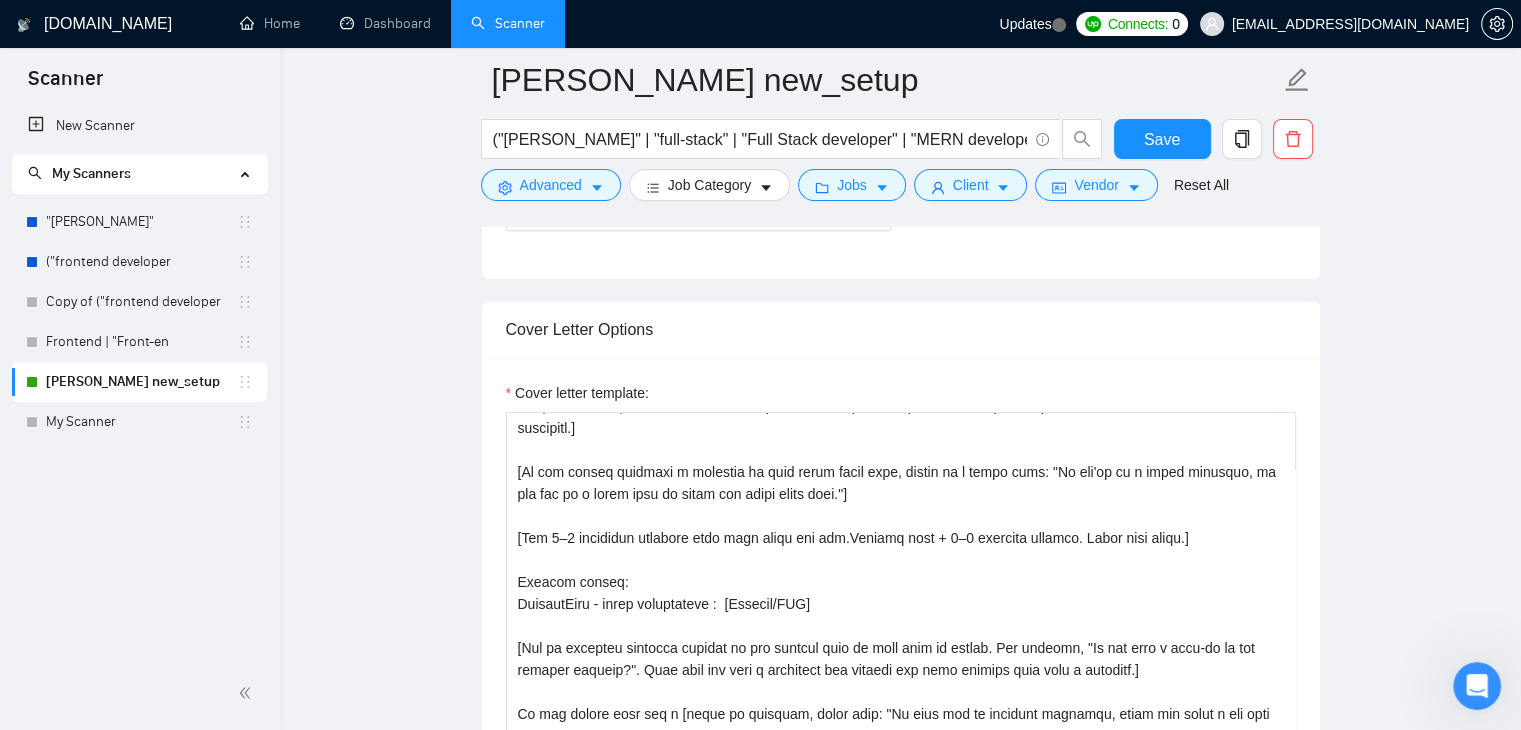 scroll, scrollTop: 1164, scrollLeft: 0, axis: vertical 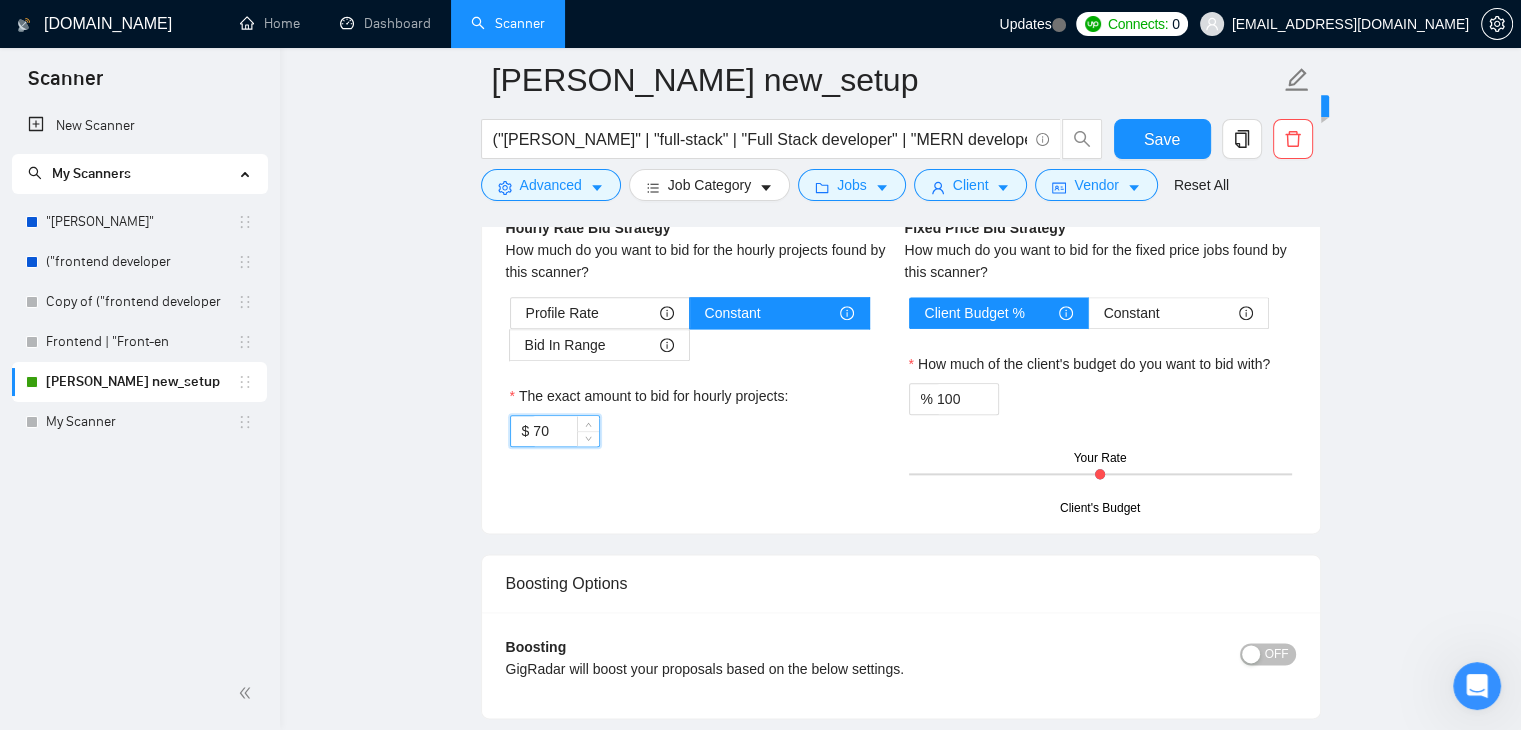 click on "70" at bounding box center [565, 431] 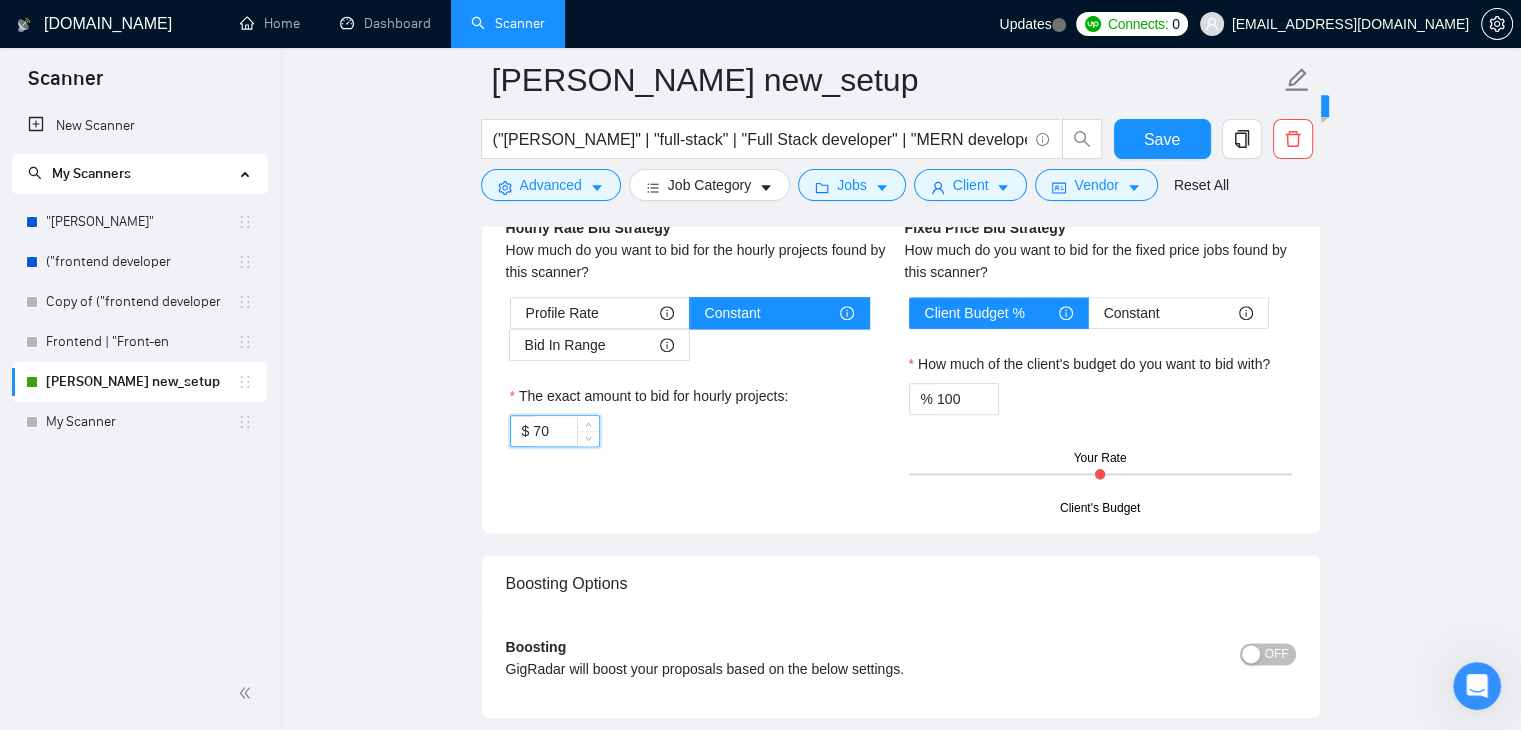 type on "7" 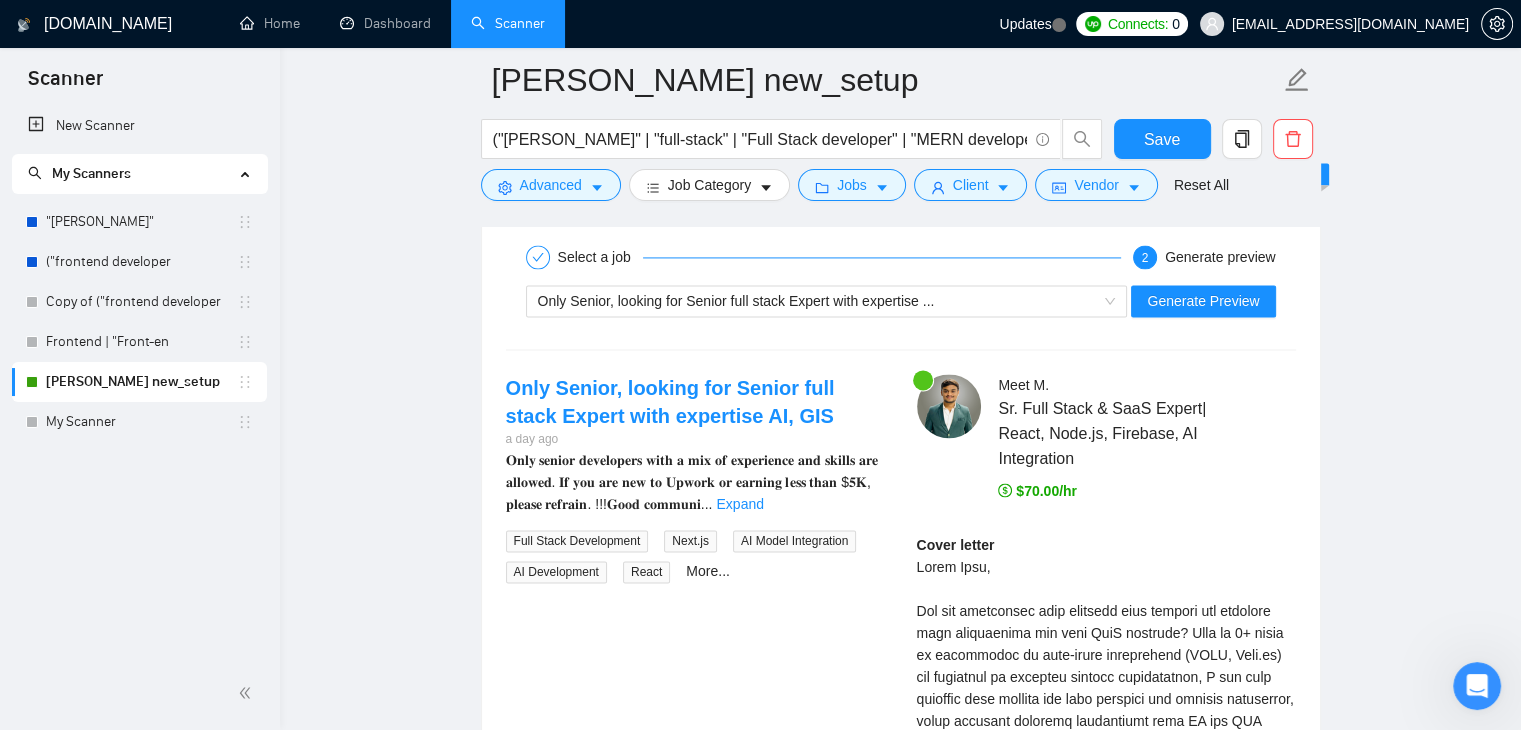 scroll, scrollTop: 2959, scrollLeft: 0, axis: vertical 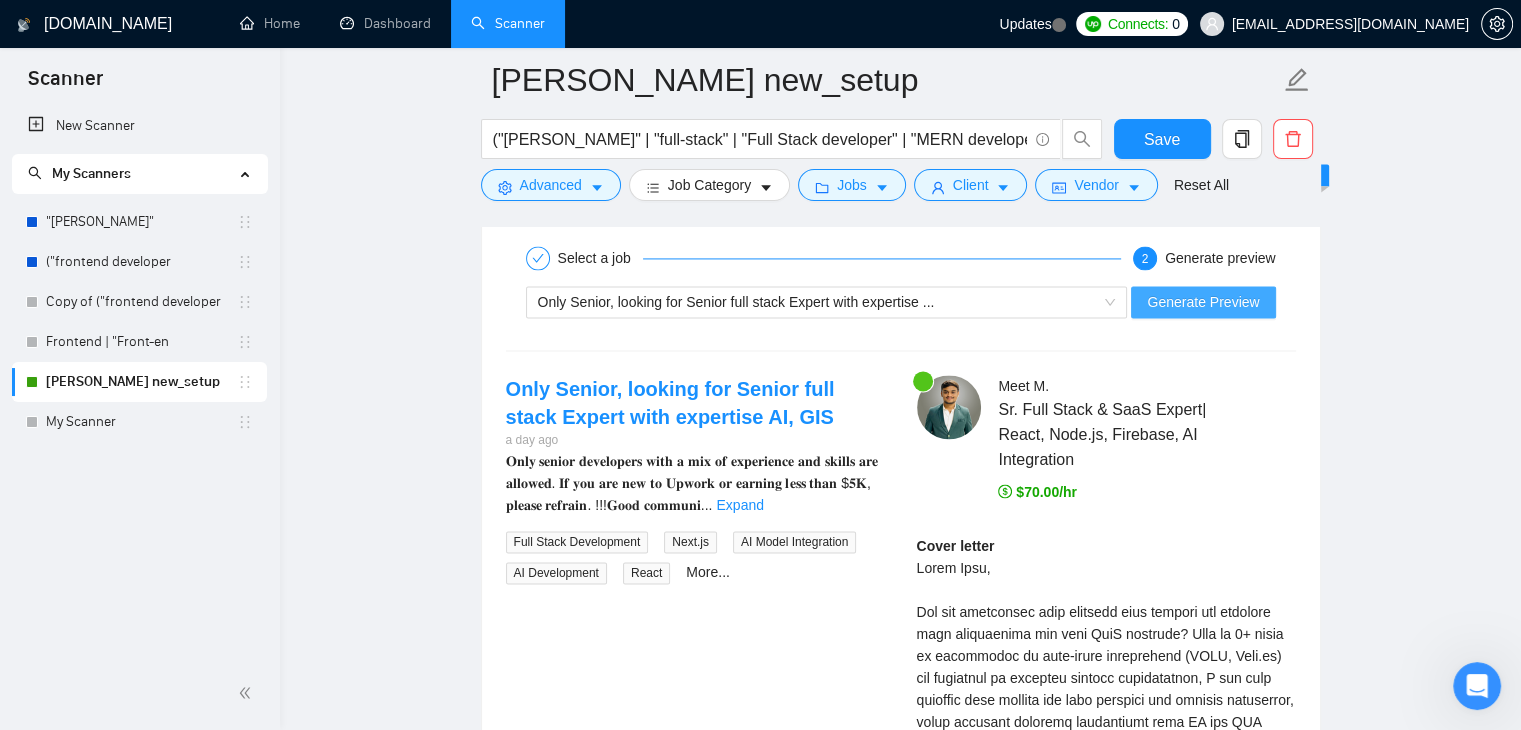 click on "Generate Preview" at bounding box center [1203, 302] 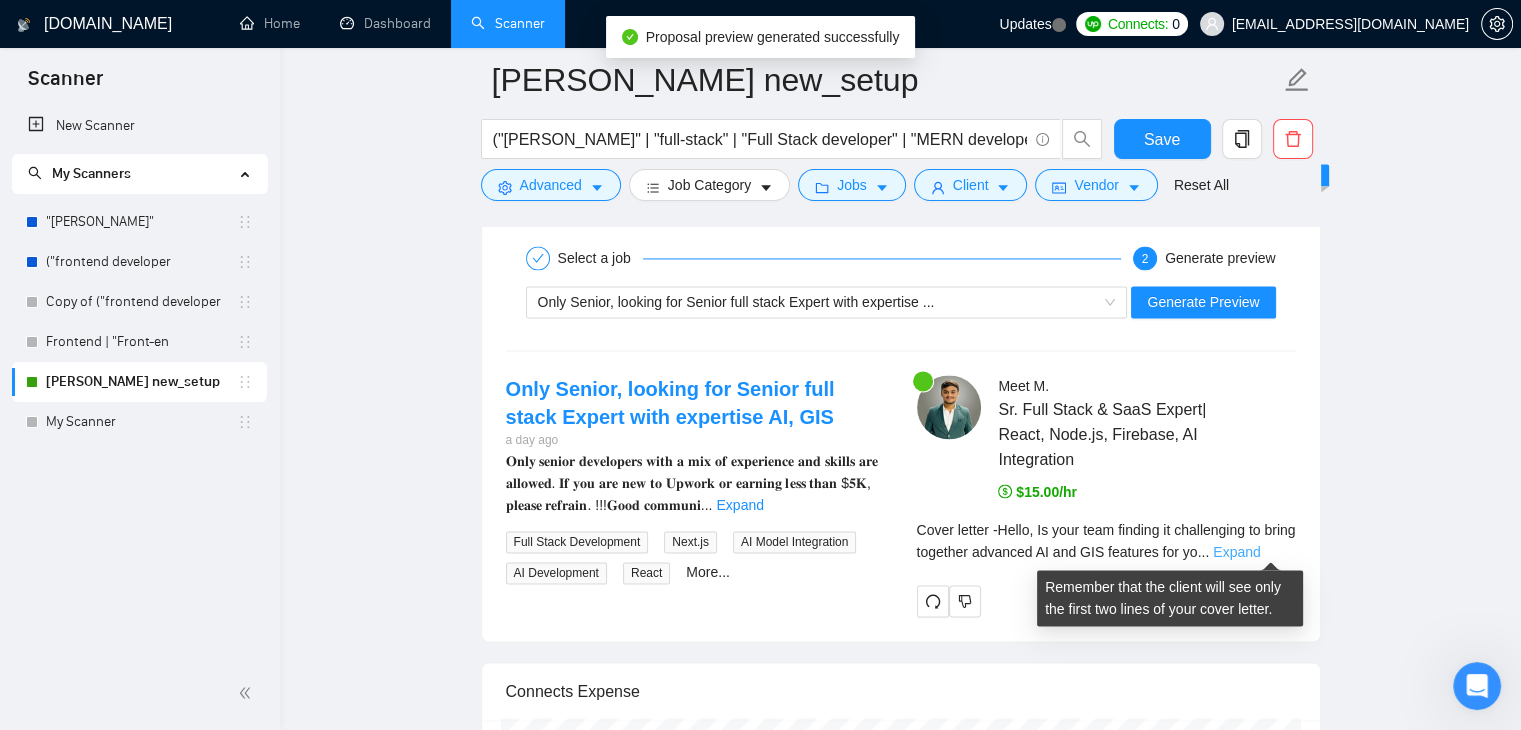 click on "Expand" at bounding box center [1236, 552] 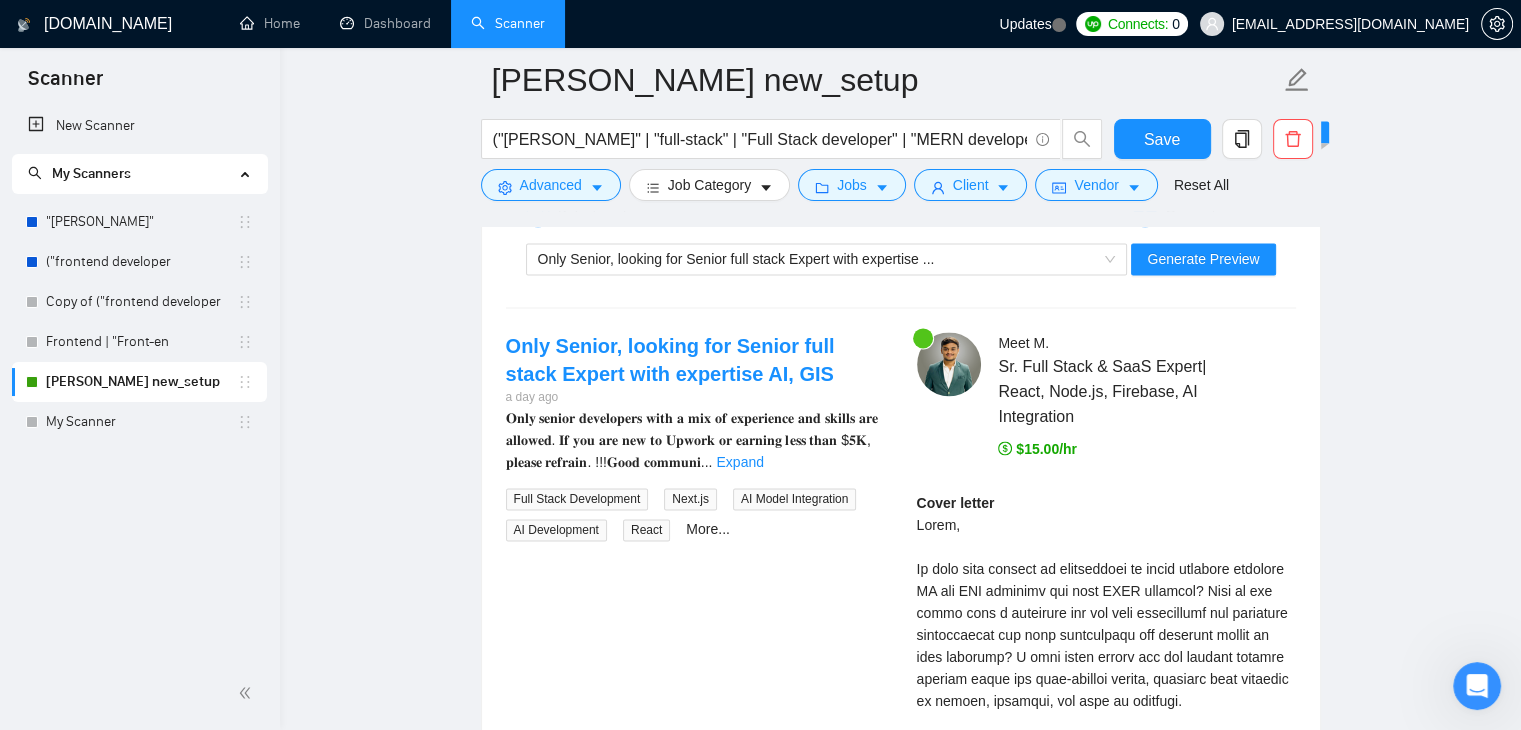 scroll, scrollTop: 3000, scrollLeft: 0, axis: vertical 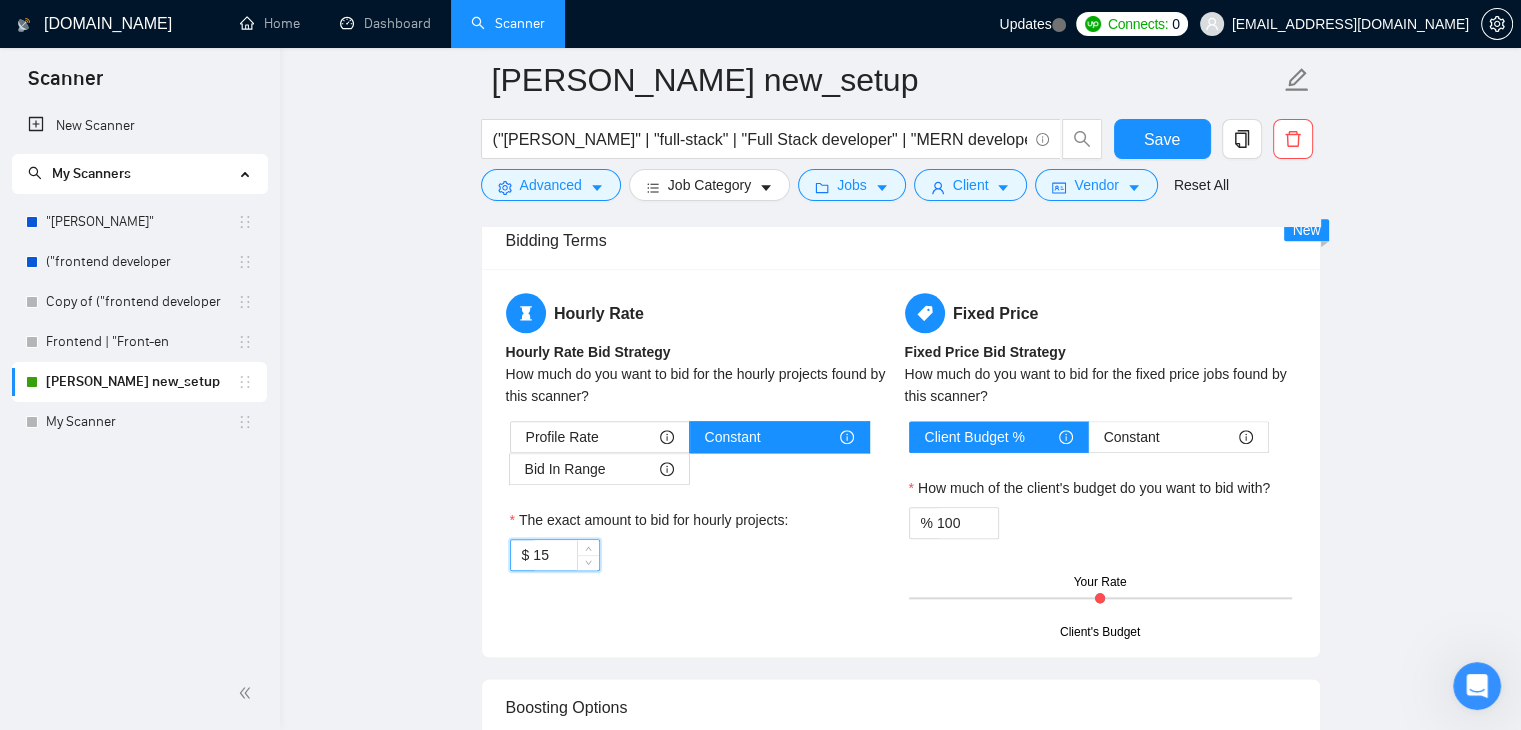 click on "15" at bounding box center [565, 555] 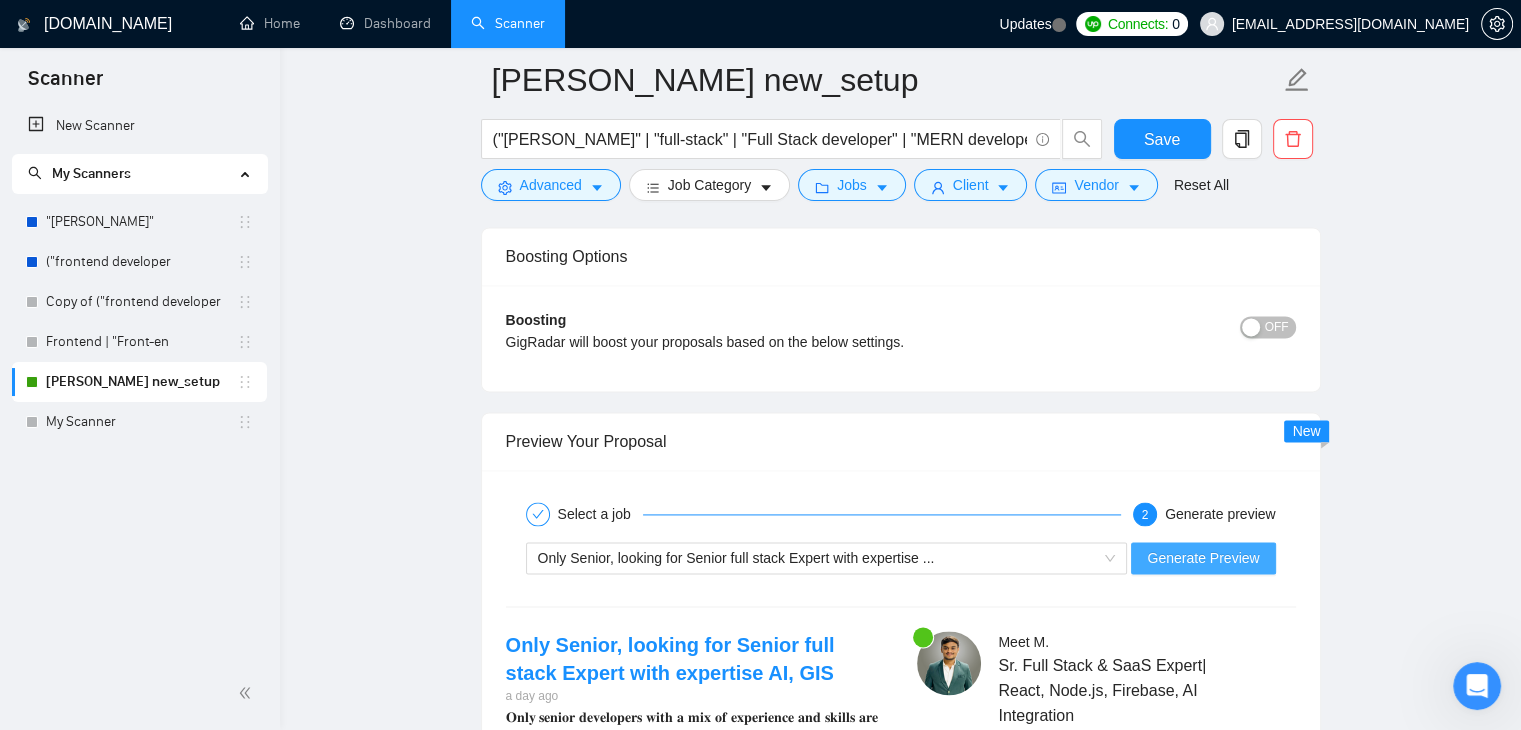scroll, scrollTop: 2771, scrollLeft: 0, axis: vertical 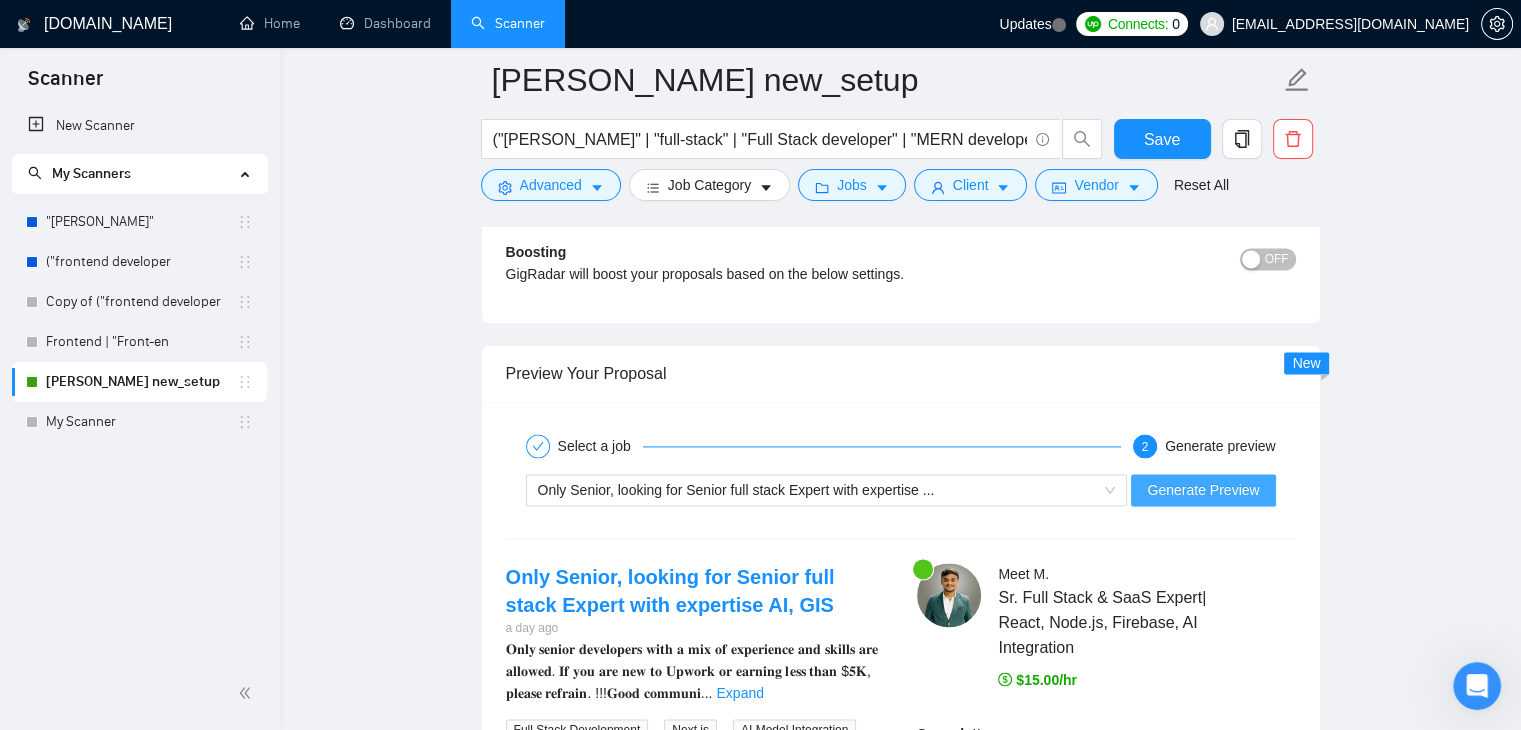 type on "17" 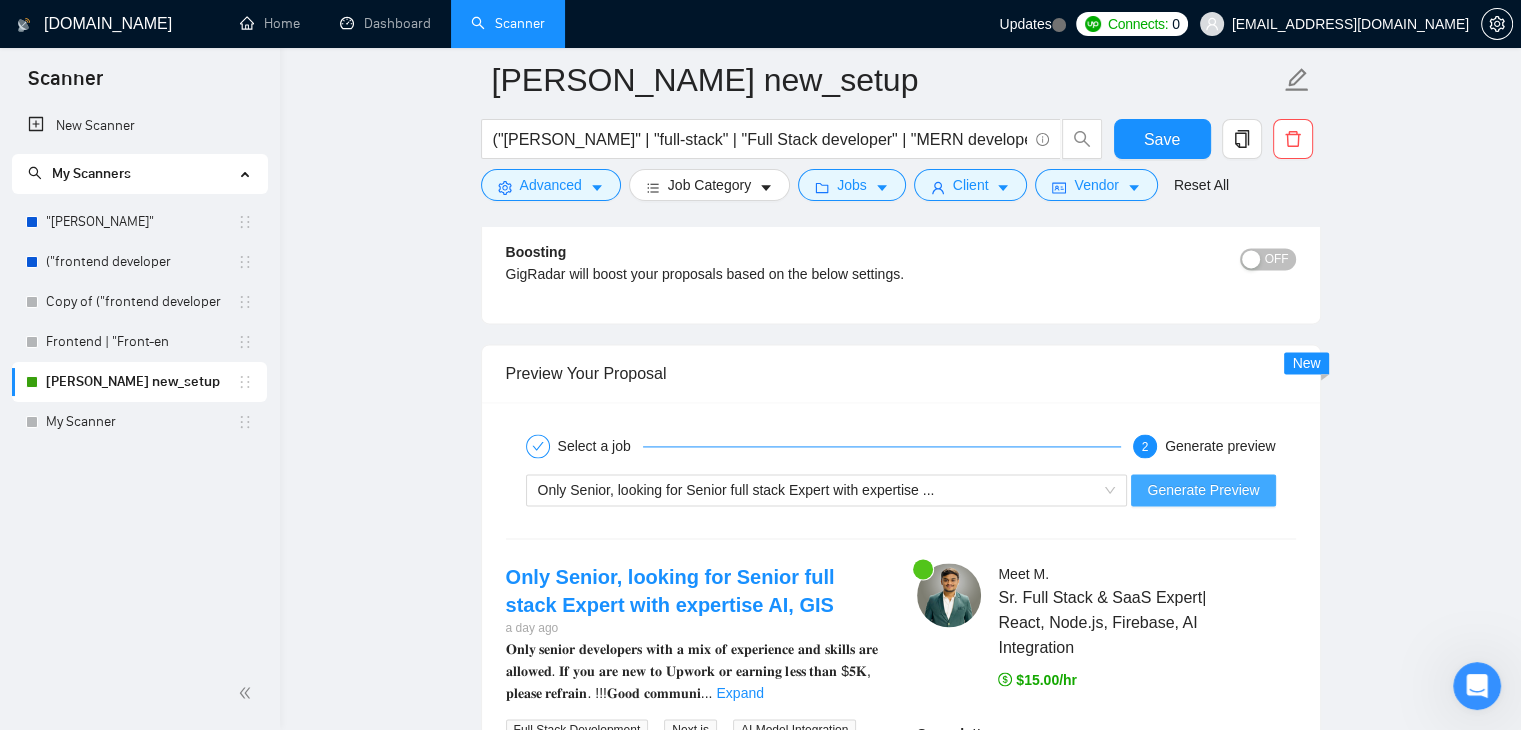 click on "Generate Preview" at bounding box center (1203, 490) 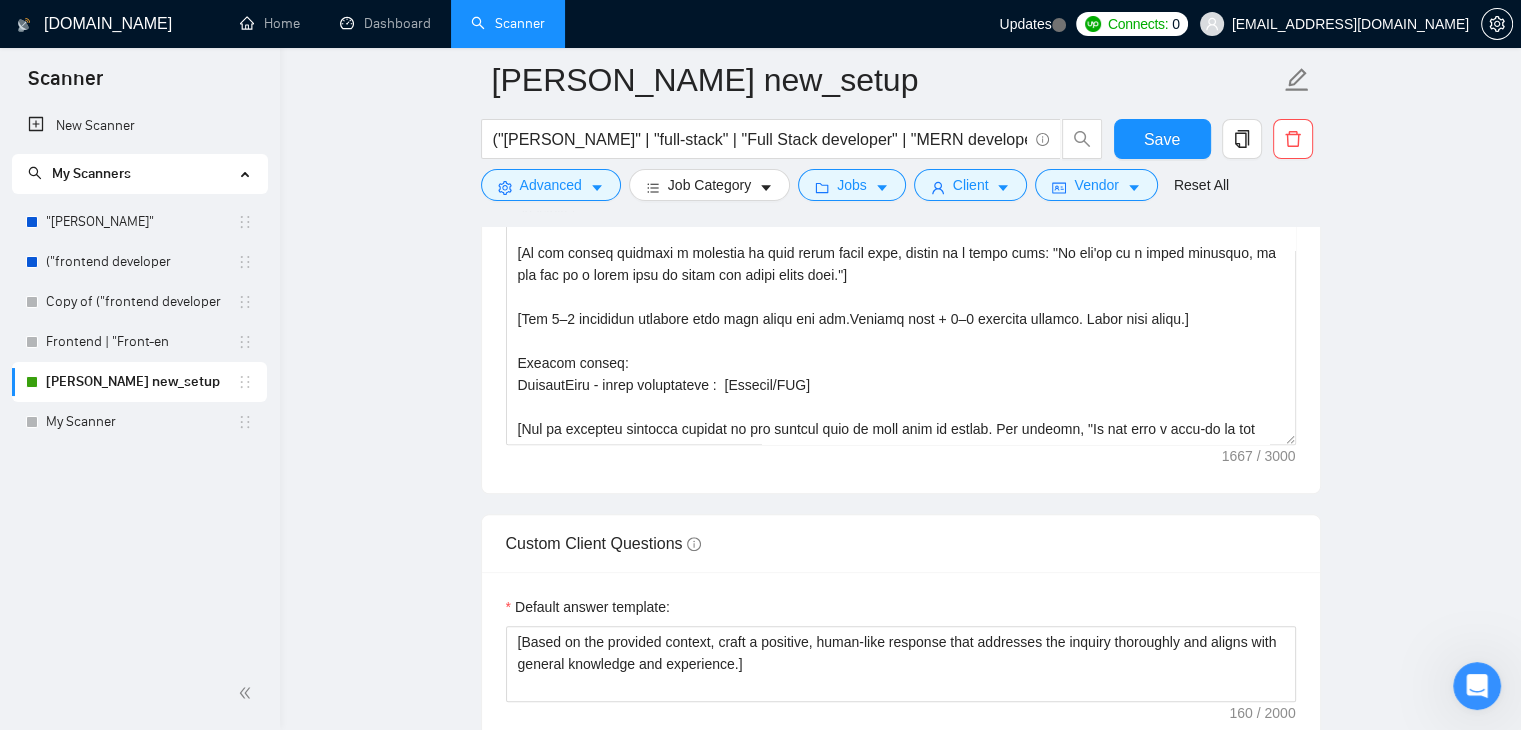 scroll, scrollTop: 1587, scrollLeft: 0, axis: vertical 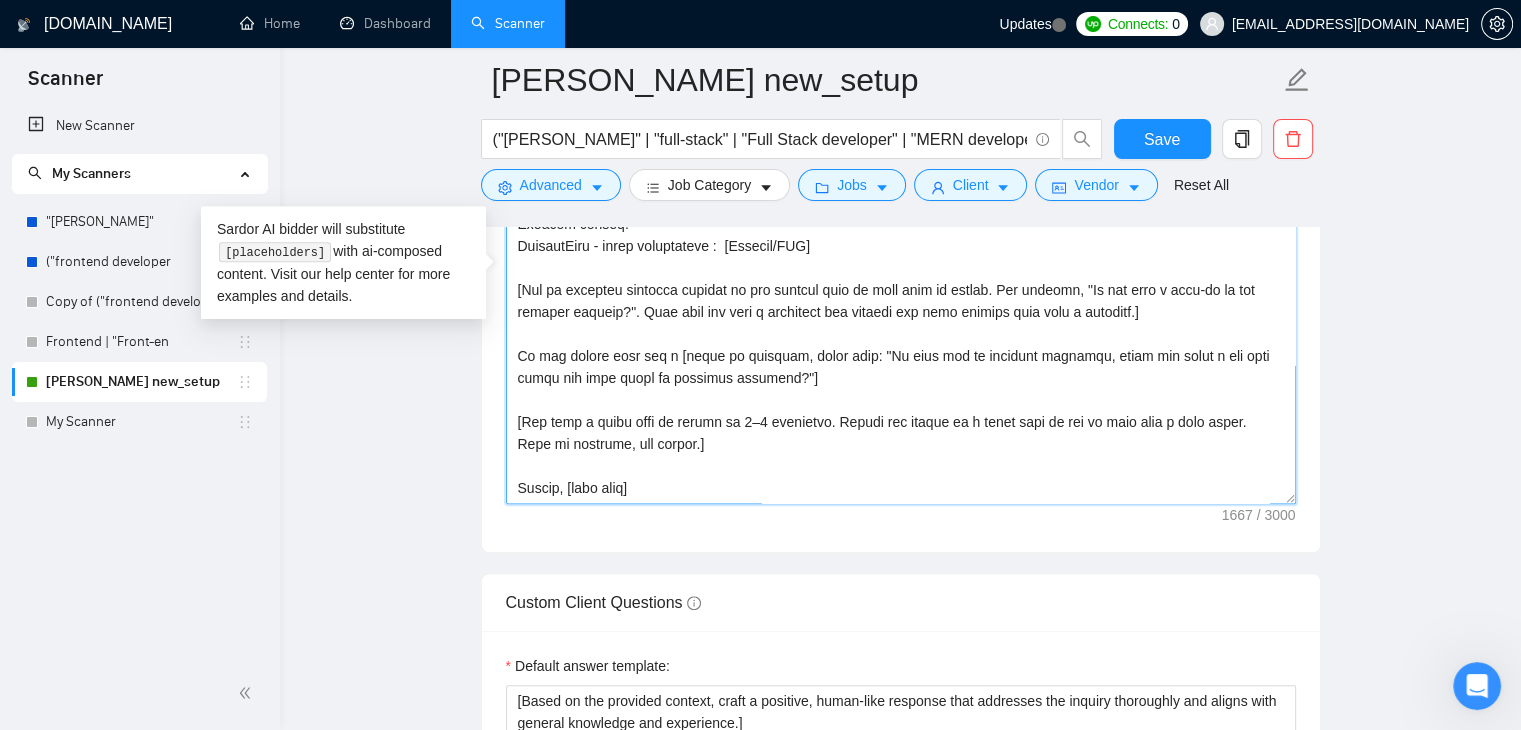 click on "Cover letter template:" at bounding box center [901, 279] 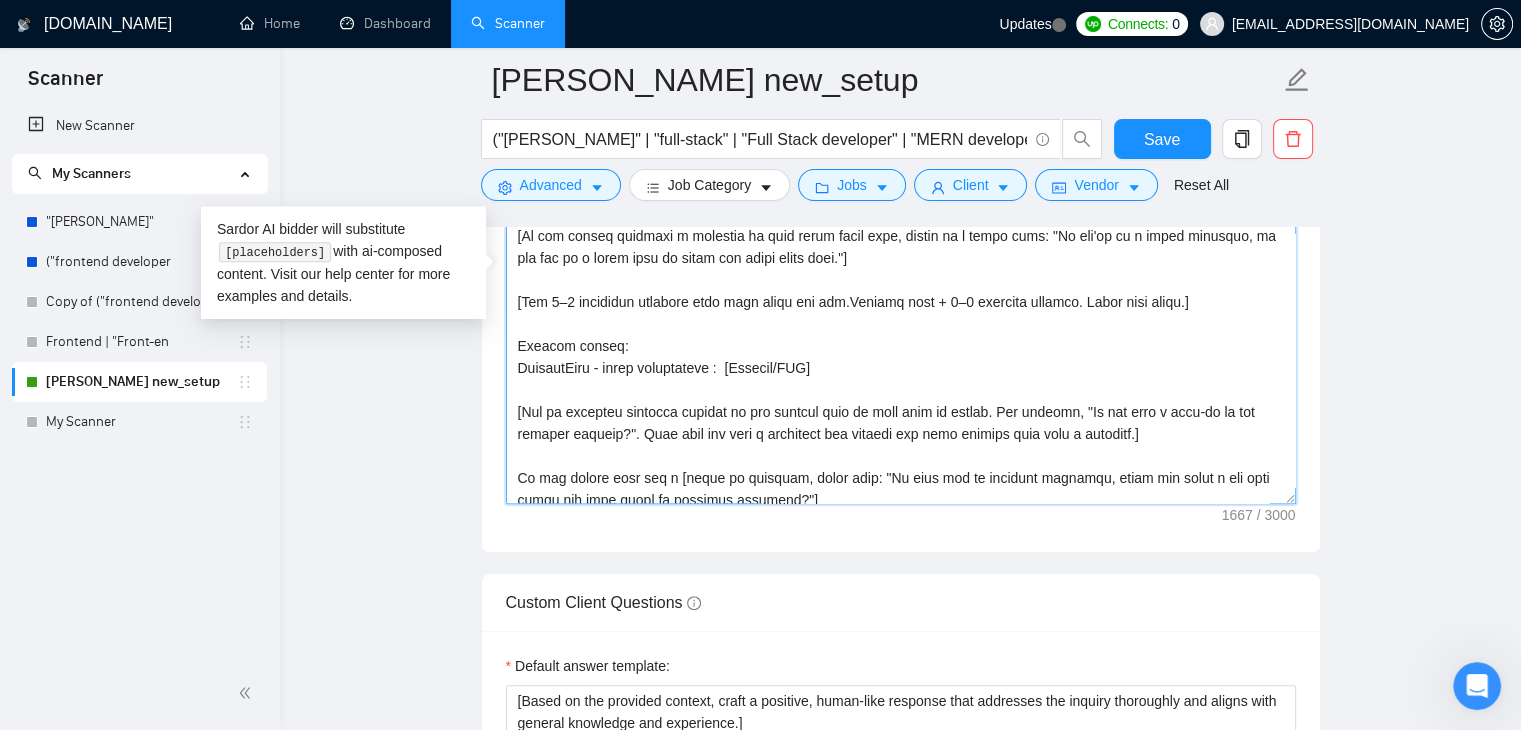 scroll, scrollTop: 0, scrollLeft: 0, axis: both 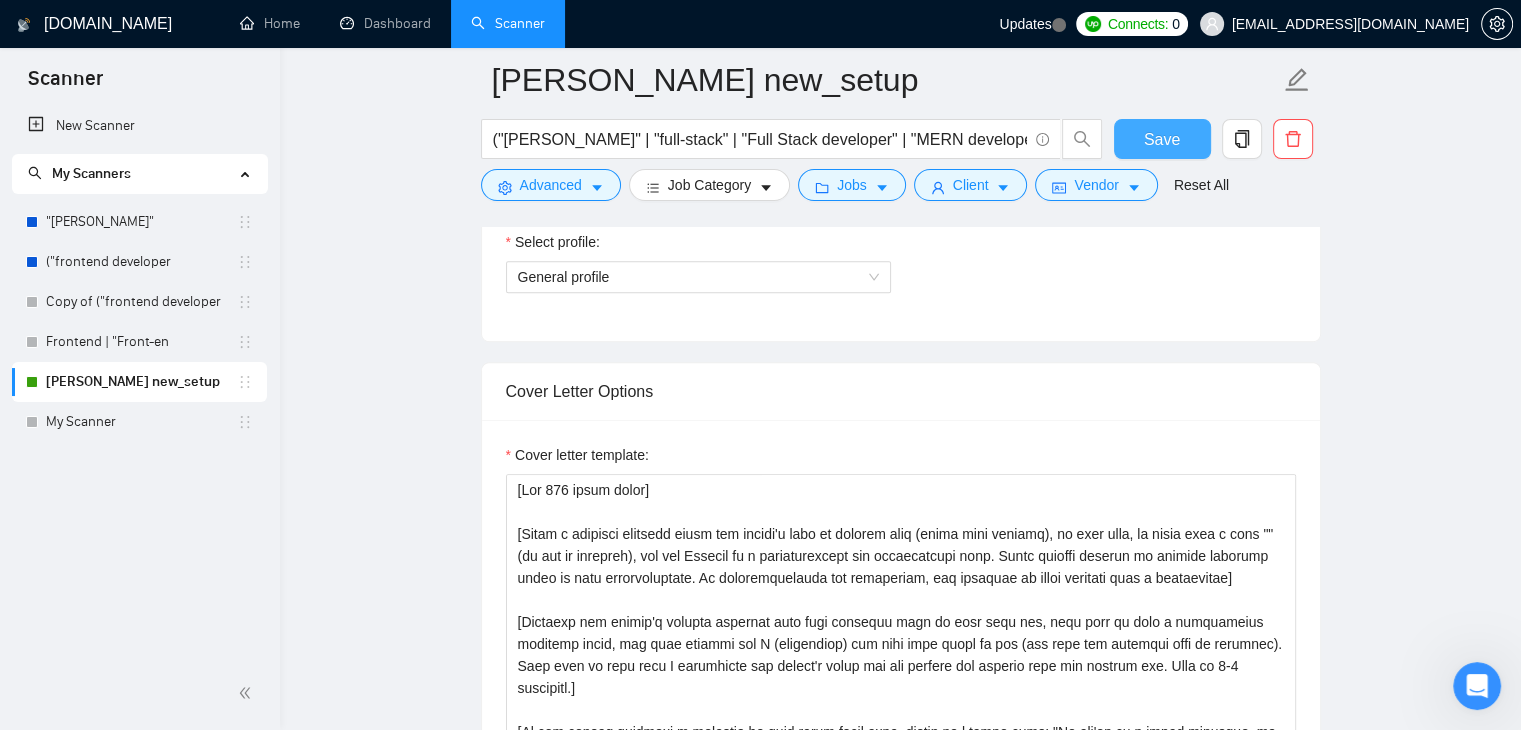 click on "Save" at bounding box center [1162, 139] 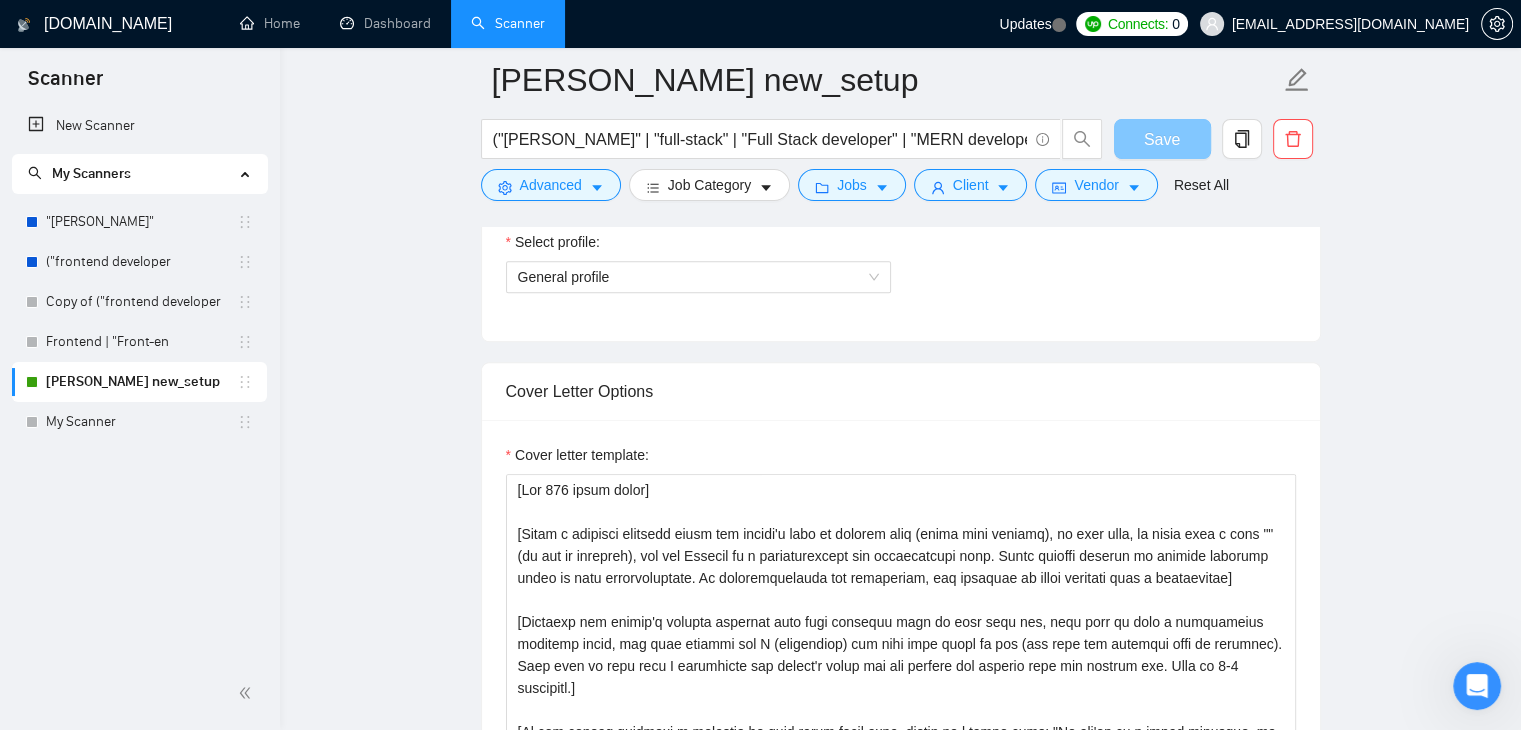 click on "Save" at bounding box center (1162, 139) 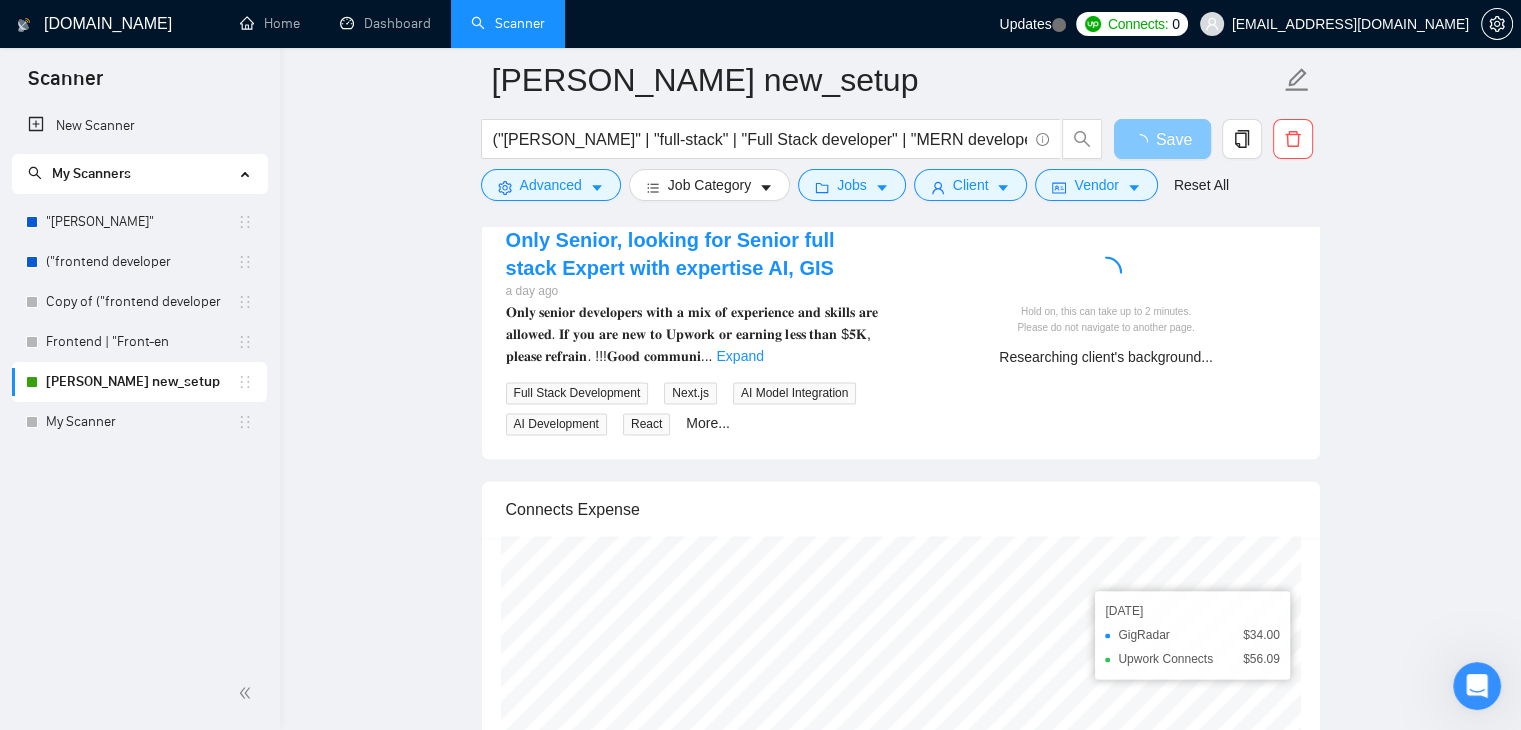 scroll, scrollTop: 3112, scrollLeft: 0, axis: vertical 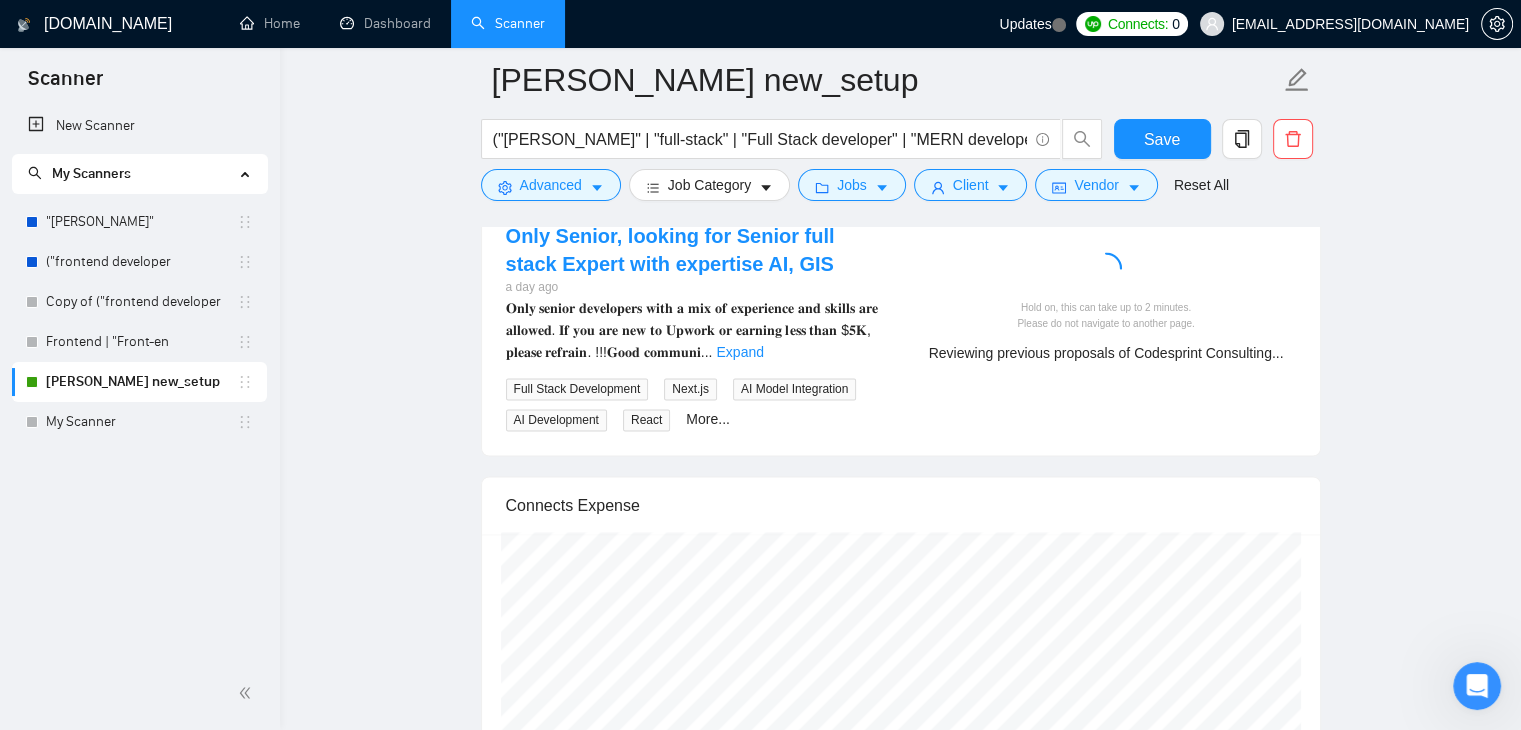 type 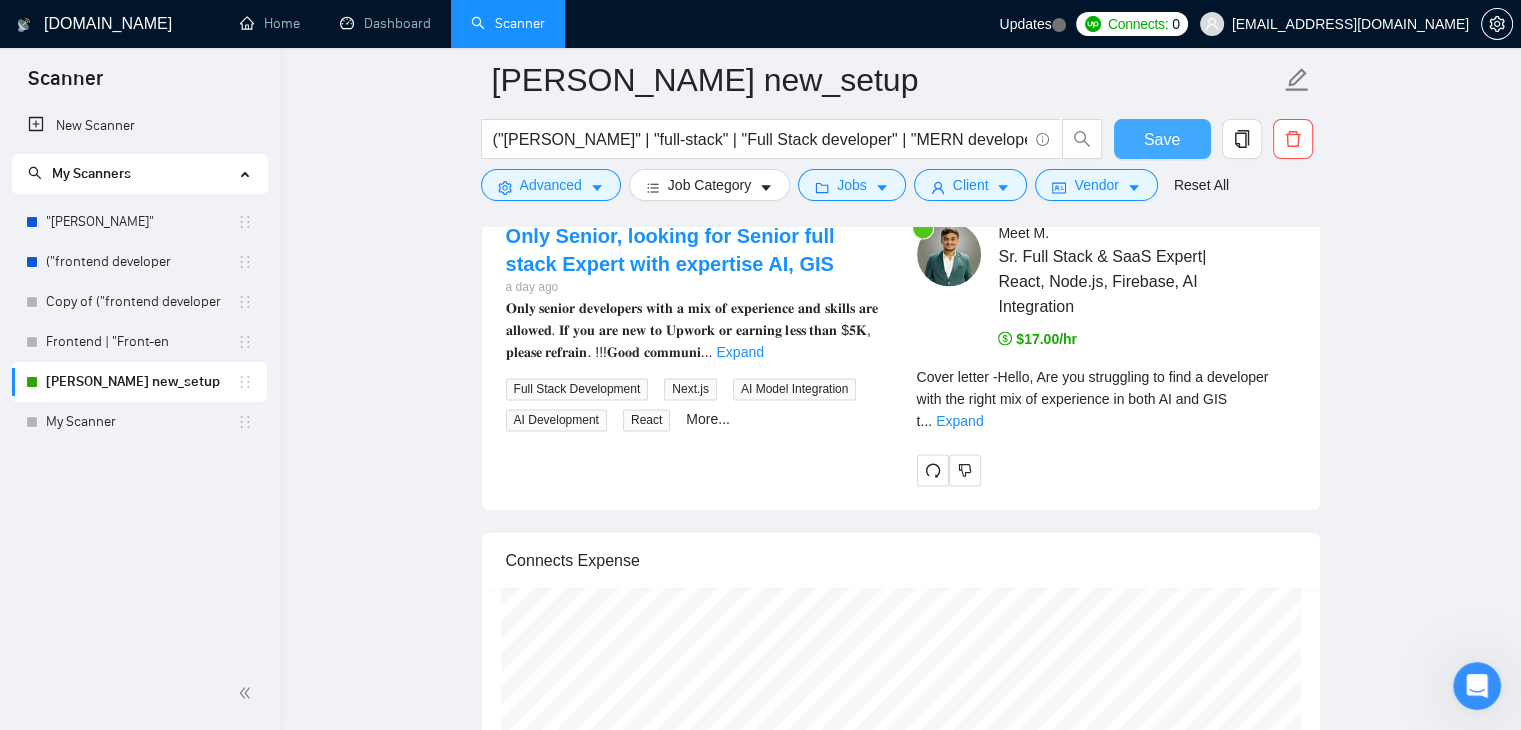 type 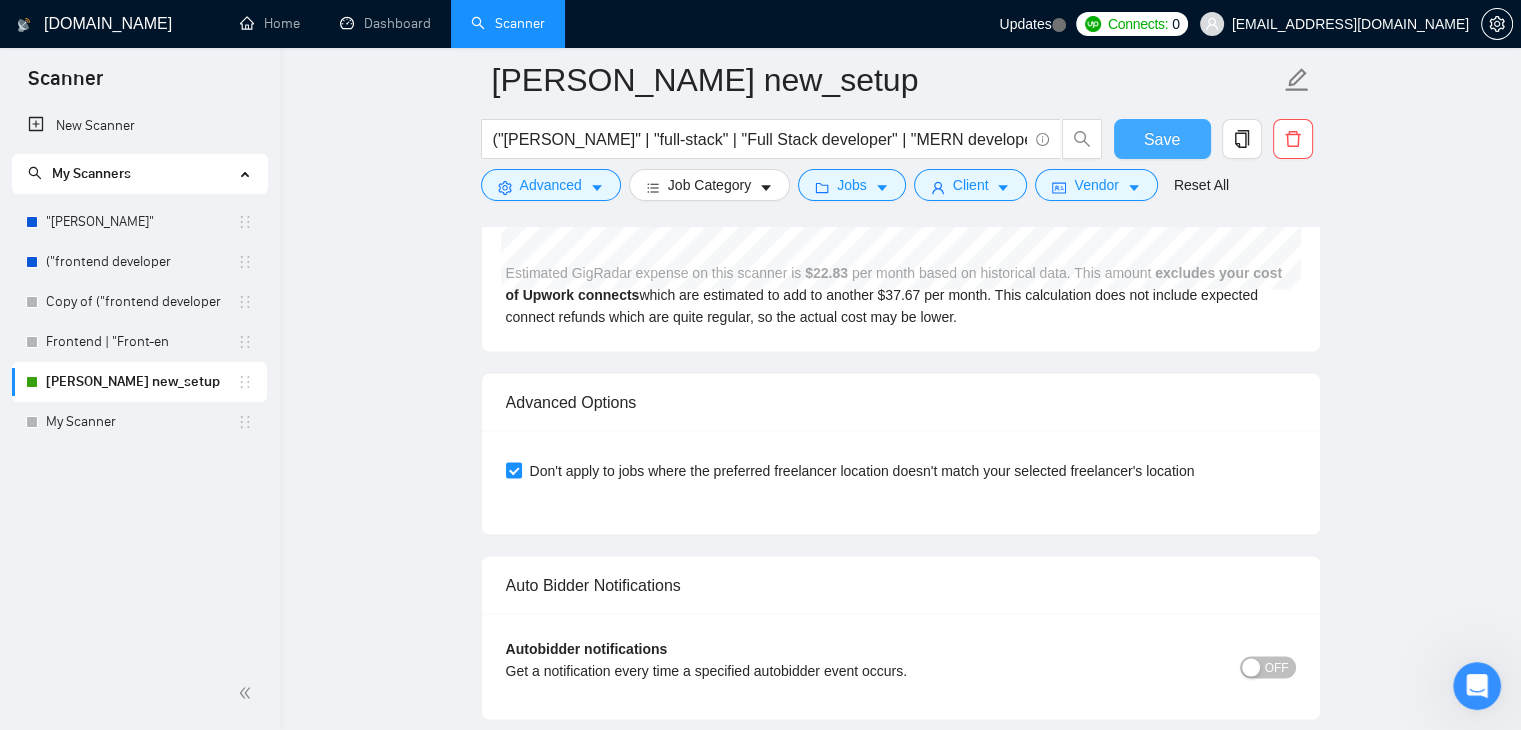 scroll, scrollTop: 3670, scrollLeft: 0, axis: vertical 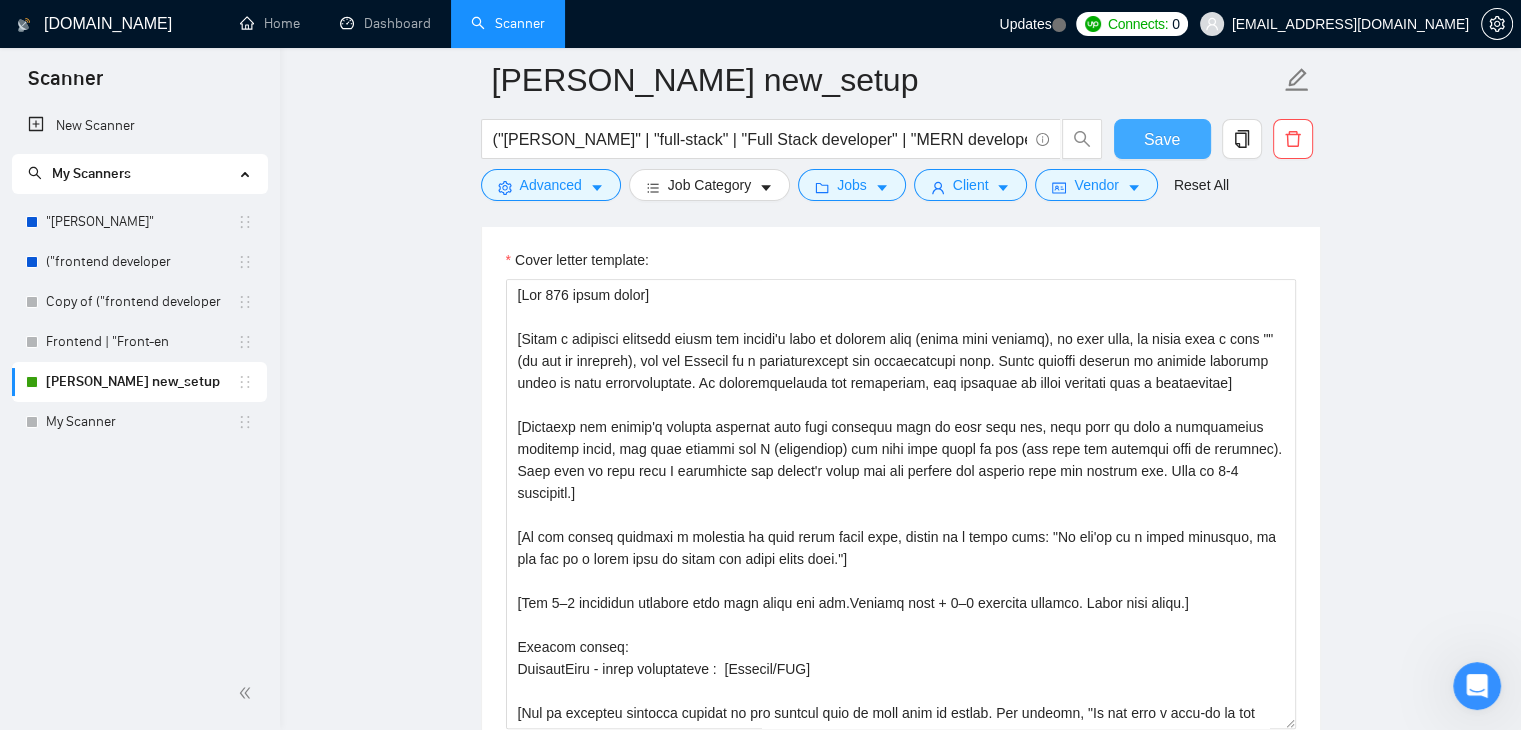 click on "Save" at bounding box center (1162, 139) 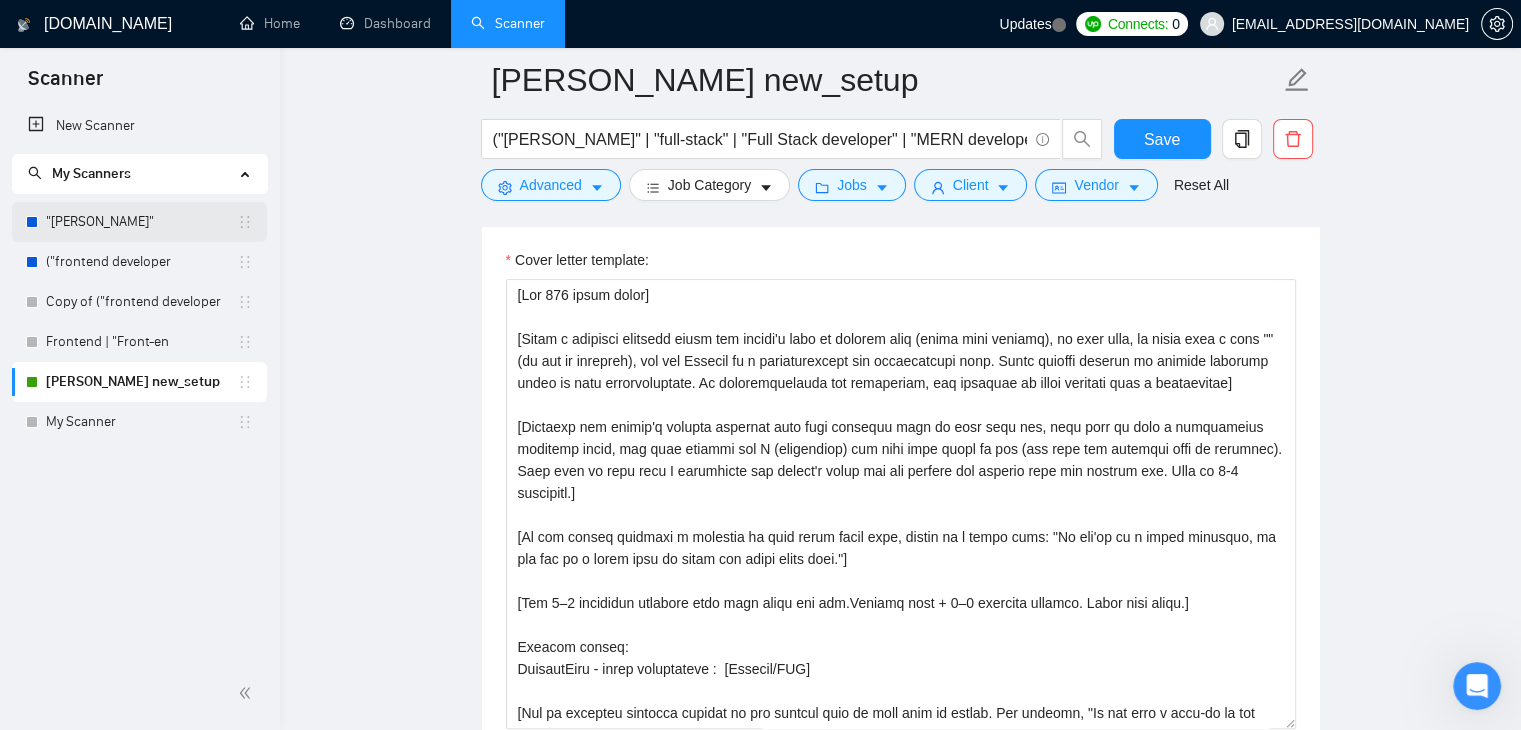 click on ""[PERSON_NAME]"" at bounding box center [141, 222] 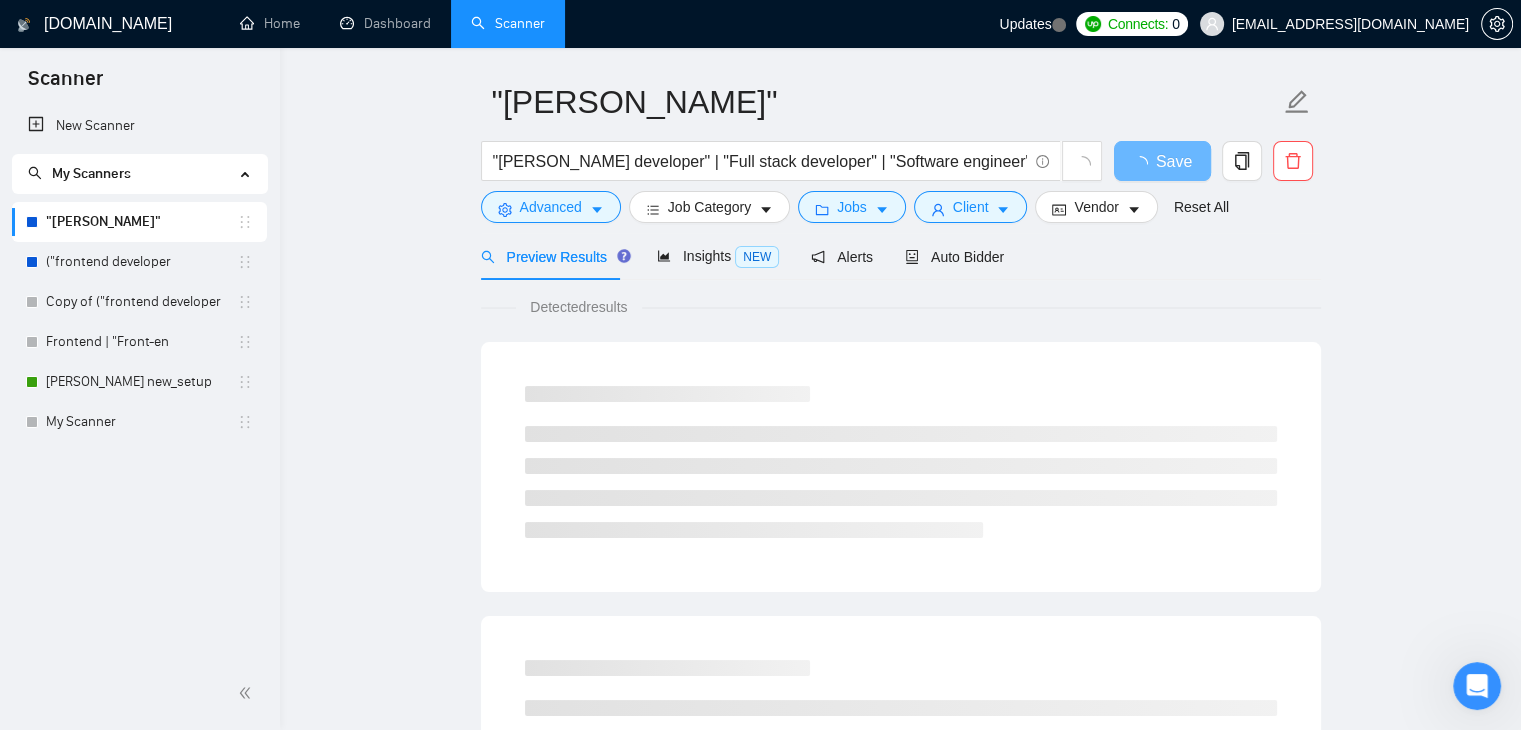 scroll, scrollTop: 62, scrollLeft: 0, axis: vertical 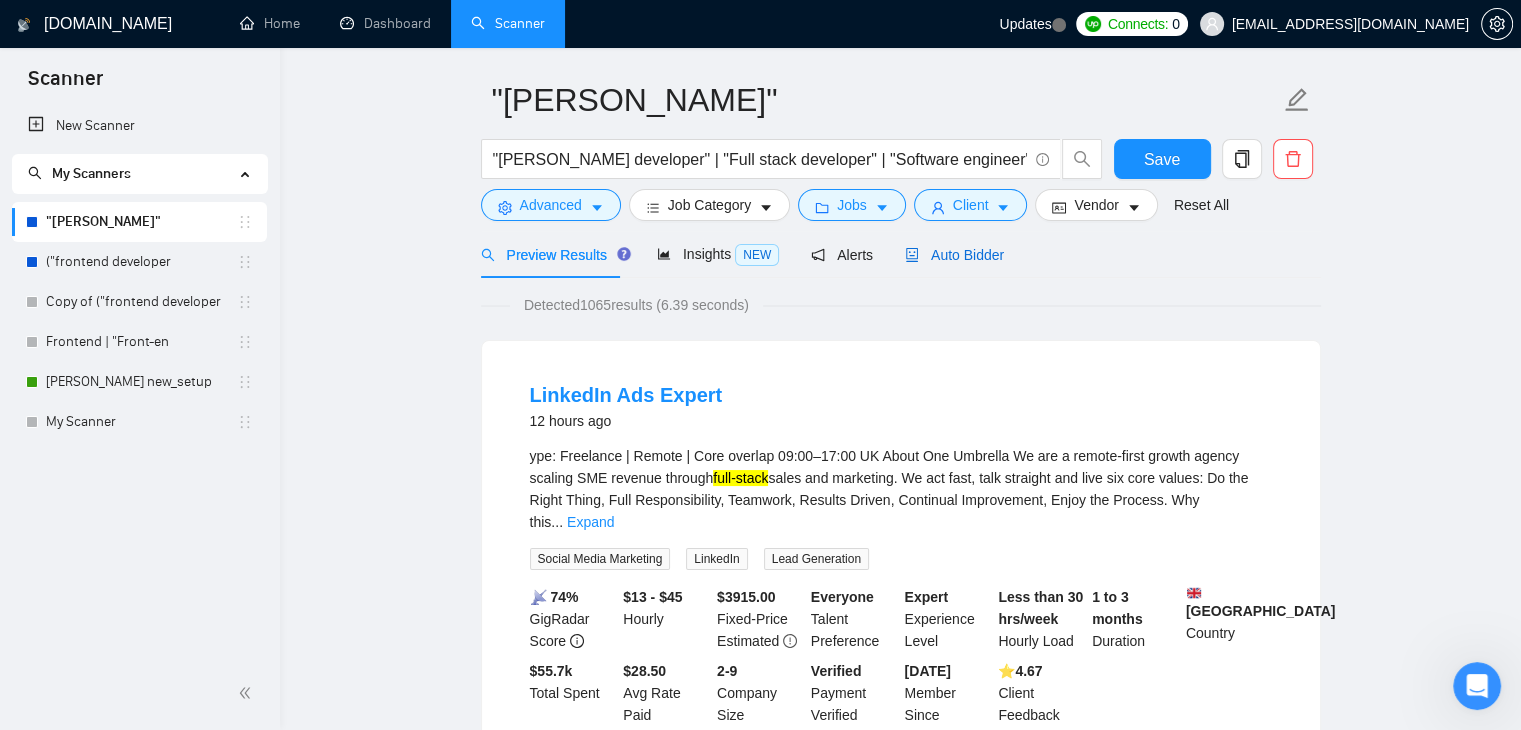 click on "Auto Bidder" at bounding box center (954, 255) 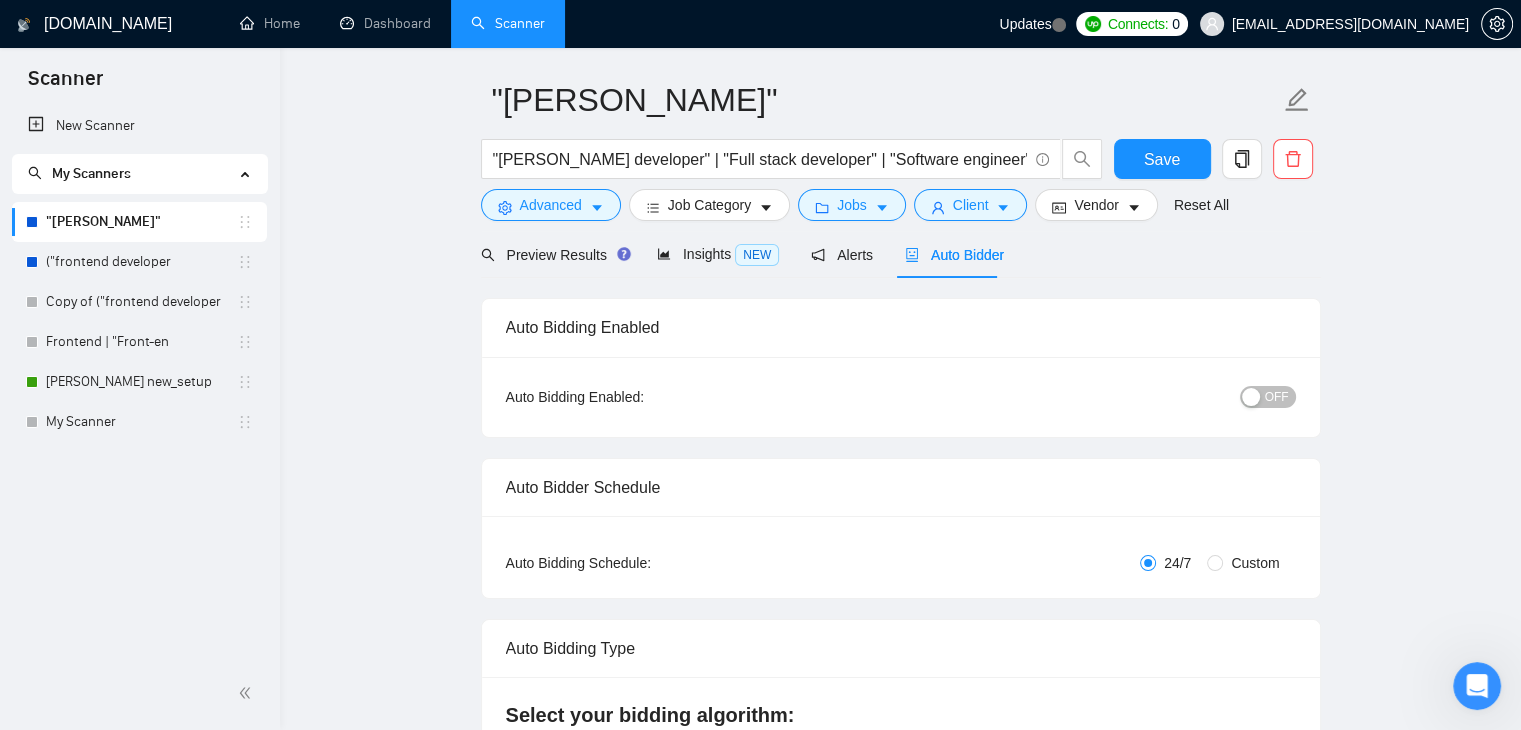 type 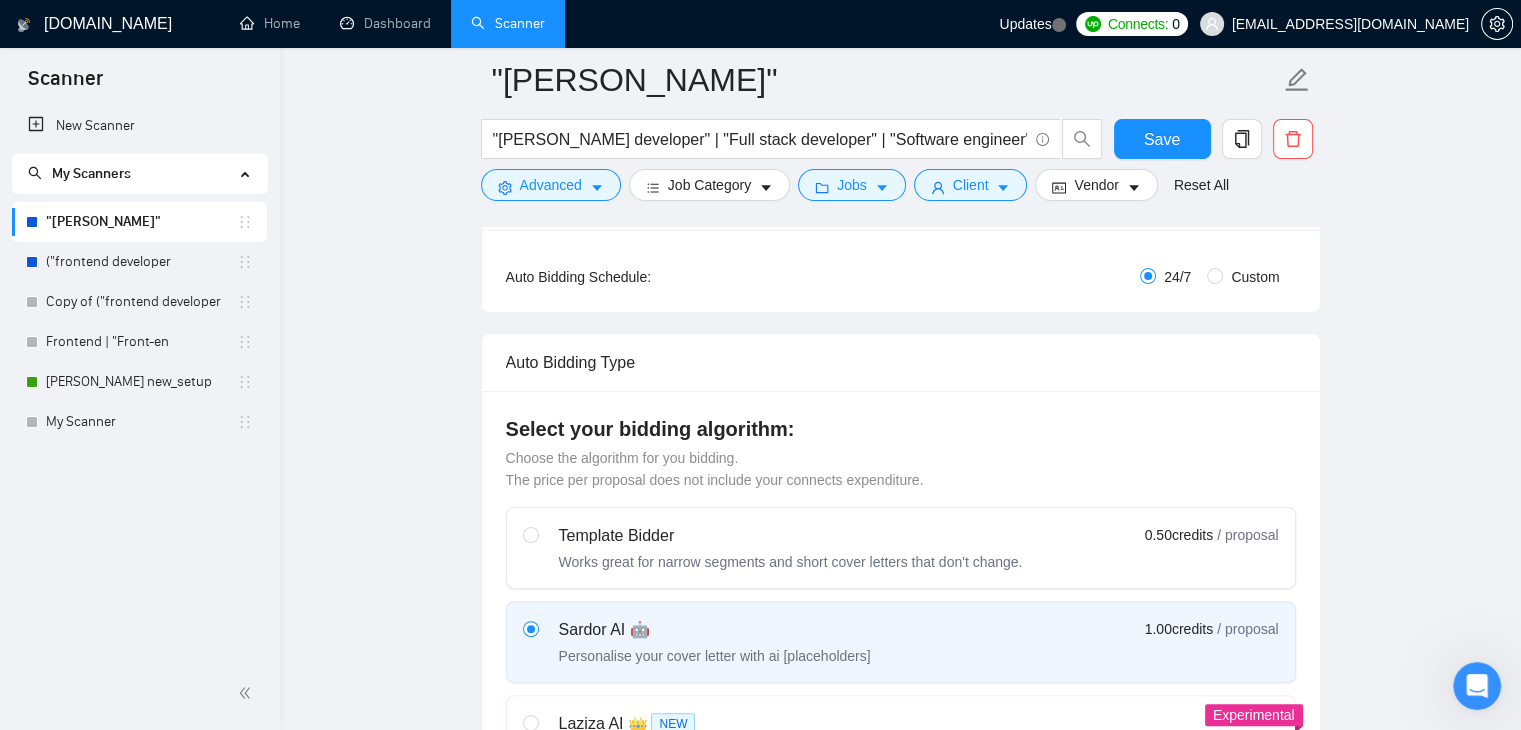 scroll, scrollTop: 366, scrollLeft: 0, axis: vertical 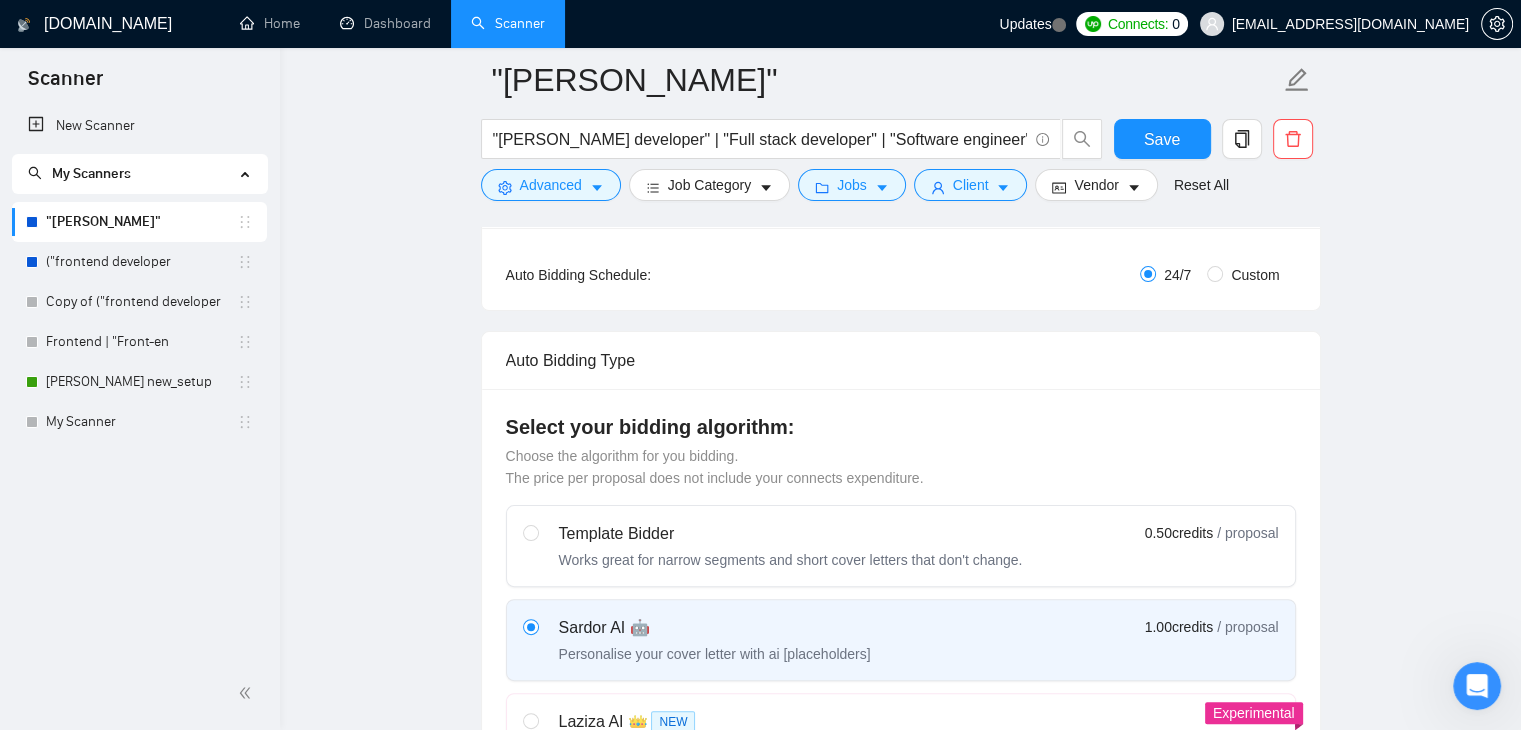 click on "Custom" at bounding box center [1255, 275] 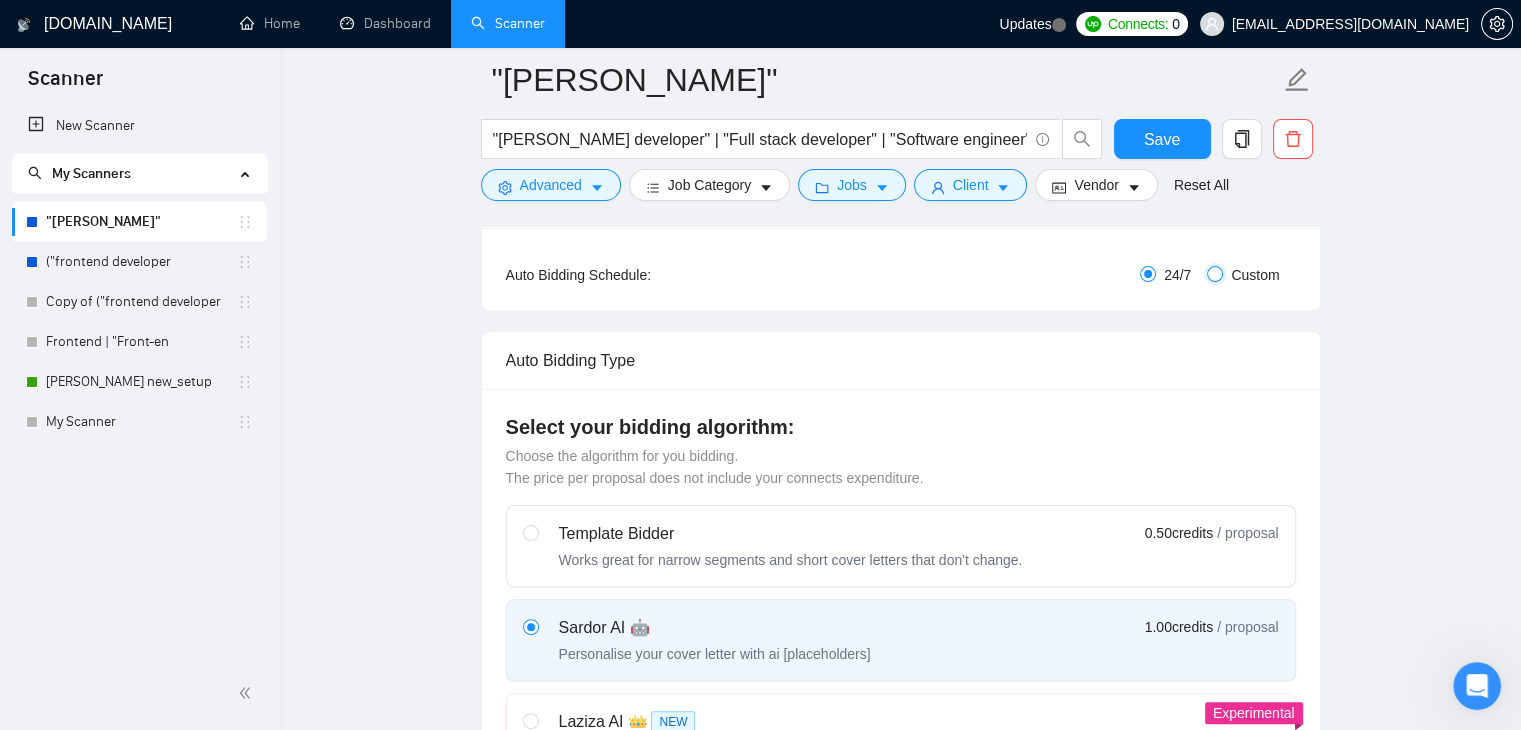 click on "Custom" at bounding box center [1215, 274] 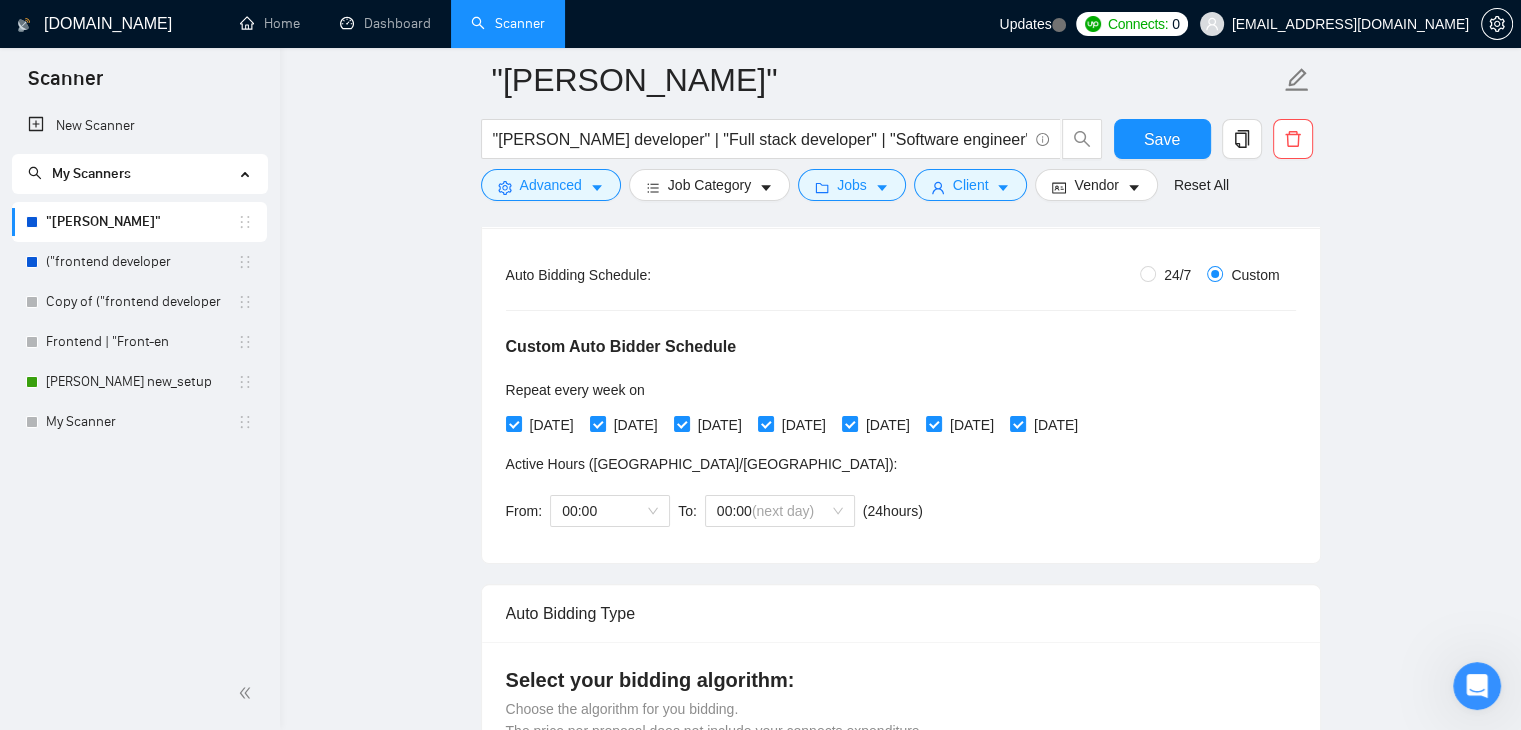 click on "Custom" at bounding box center [1255, 275] 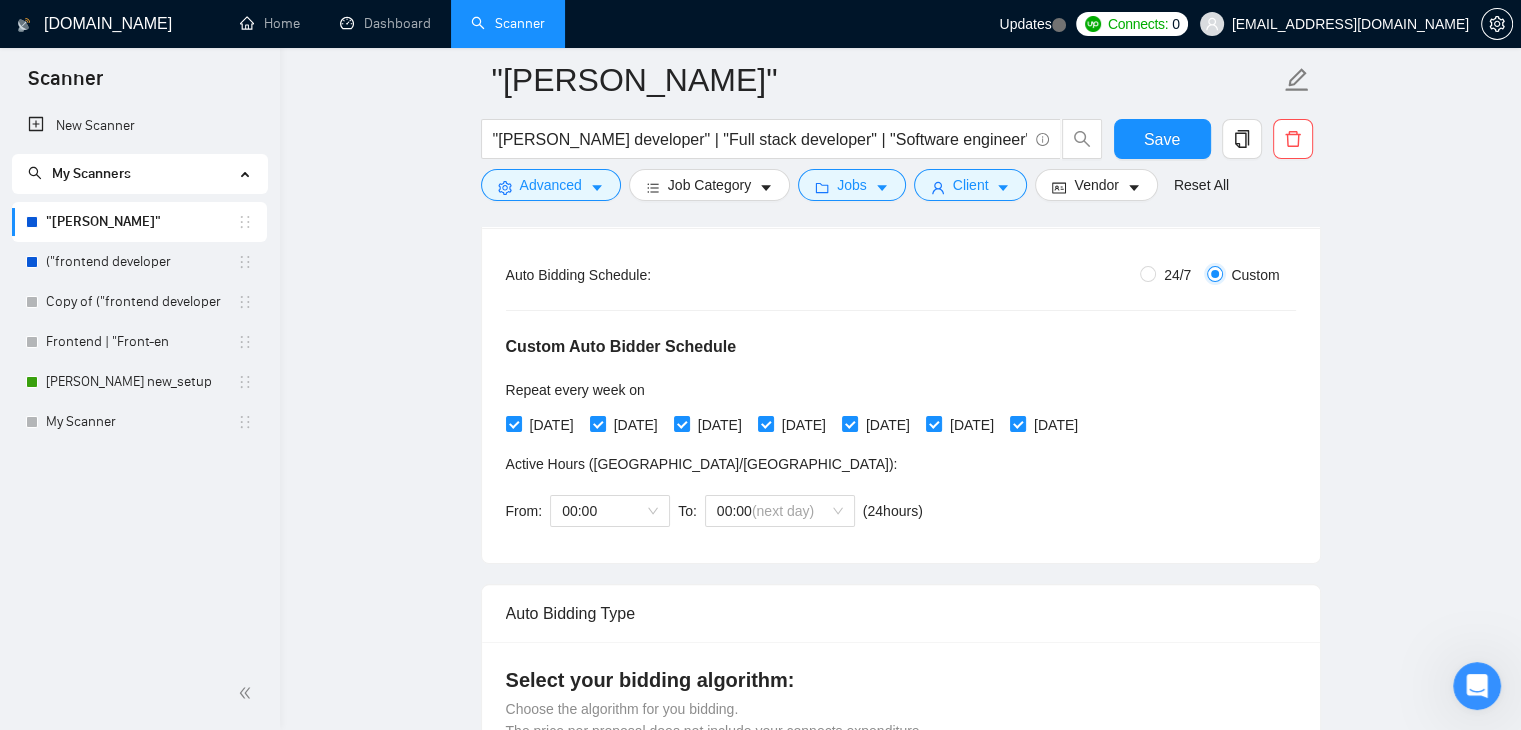 click on "Custom" at bounding box center (1215, 274) 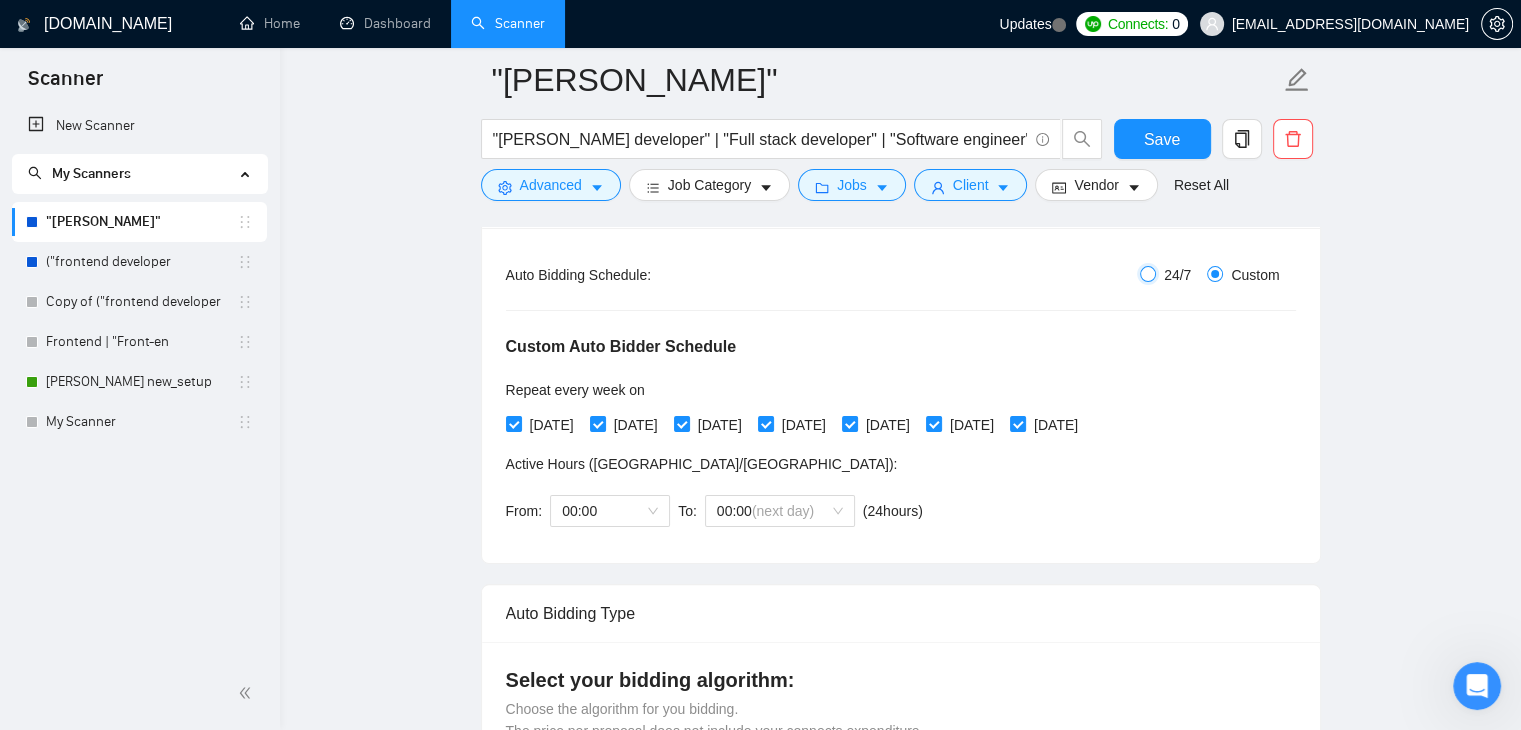 click on "24/7" at bounding box center [1148, 274] 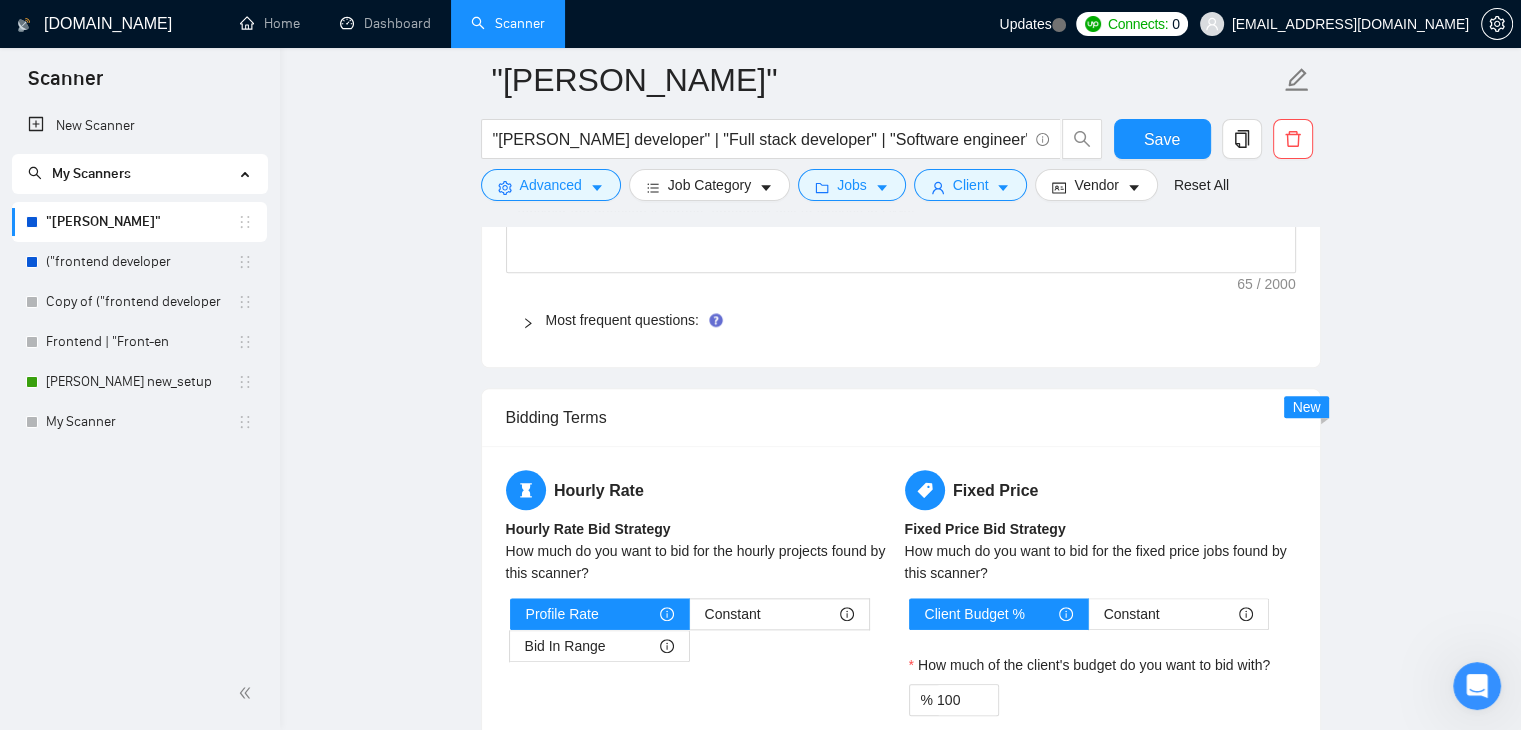 scroll, scrollTop: 2076, scrollLeft: 0, axis: vertical 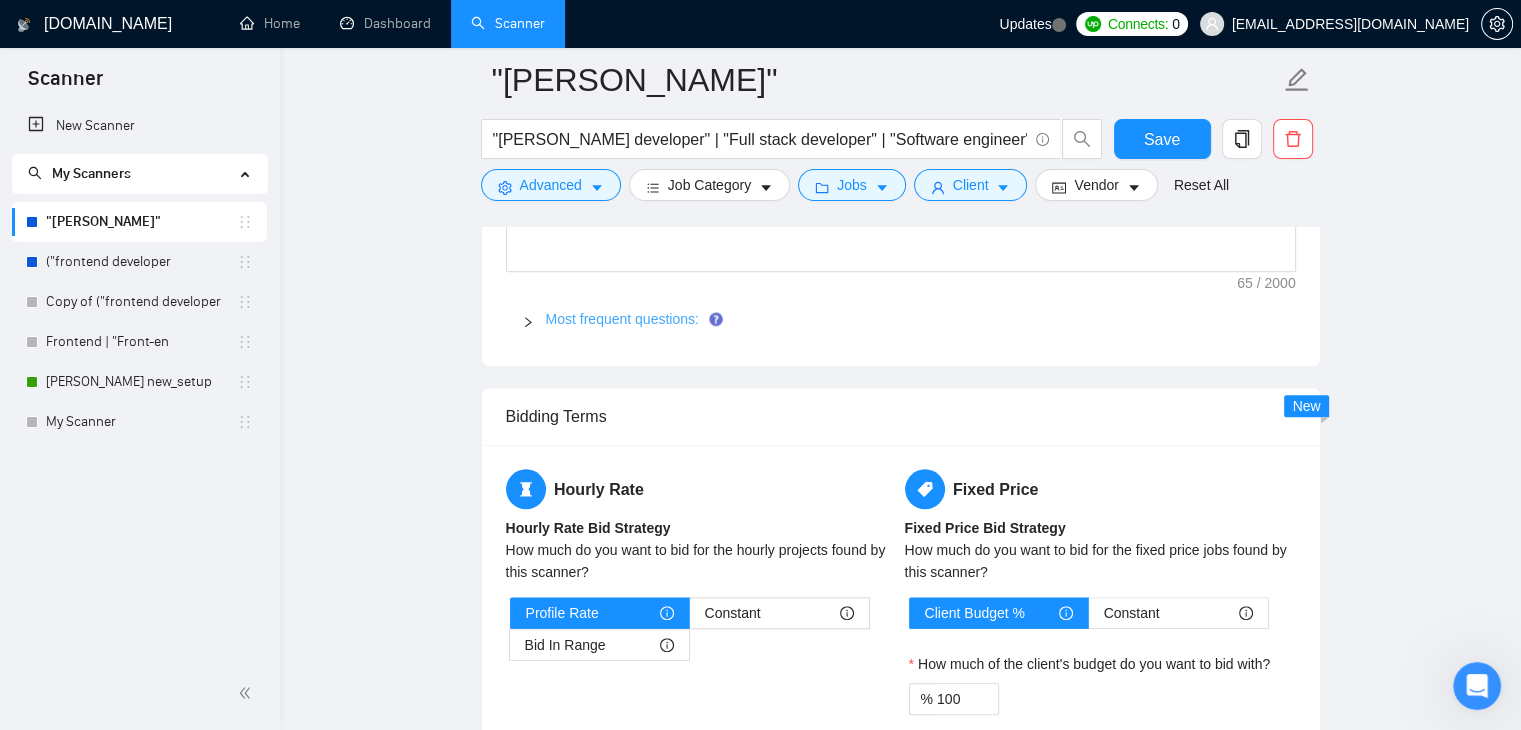 click on "Most frequent questions:" at bounding box center (622, 319) 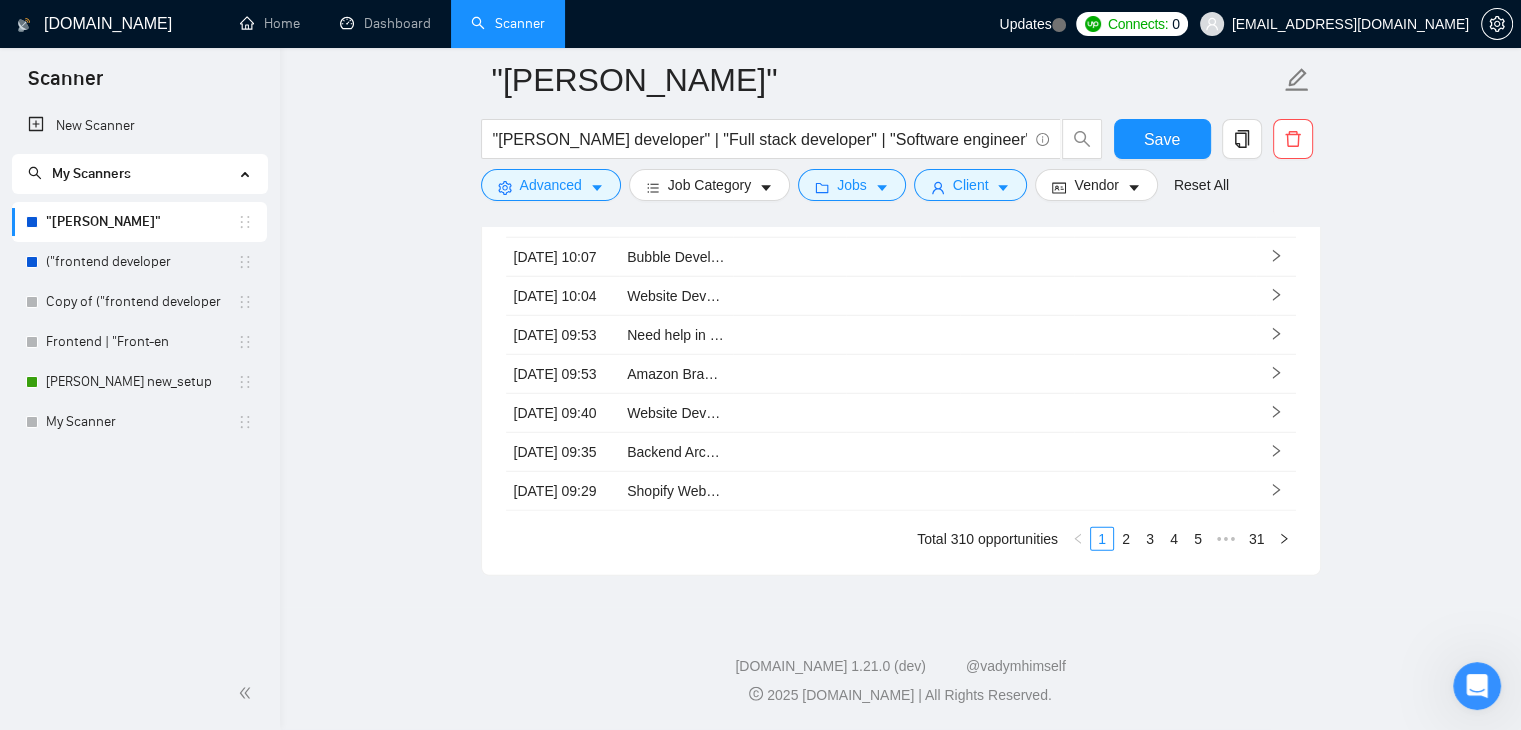 scroll, scrollTop: 5648, scrollLeft: 0, axis: vertical 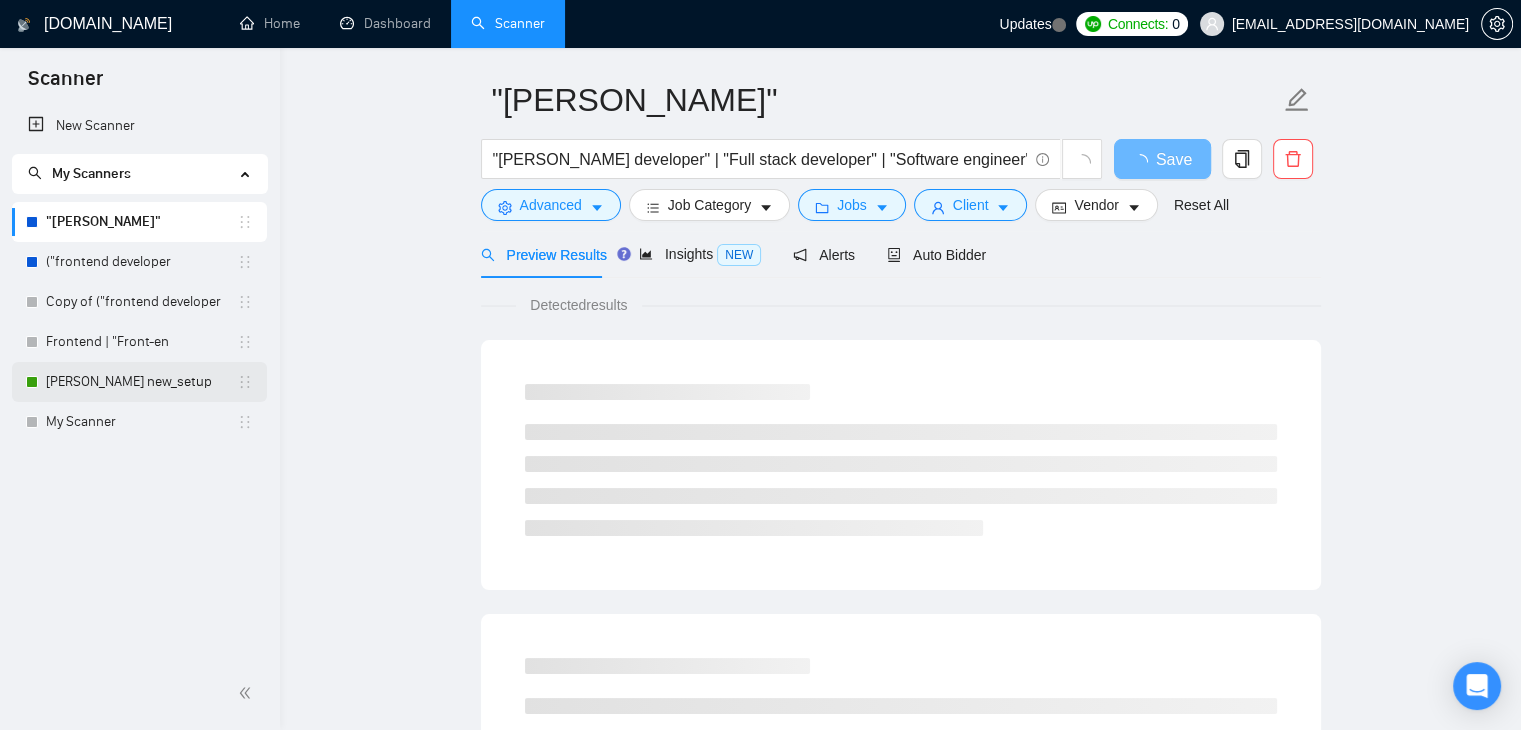 click on "[PERSON_NAME] new_setup" at bounding box center (141, 382) 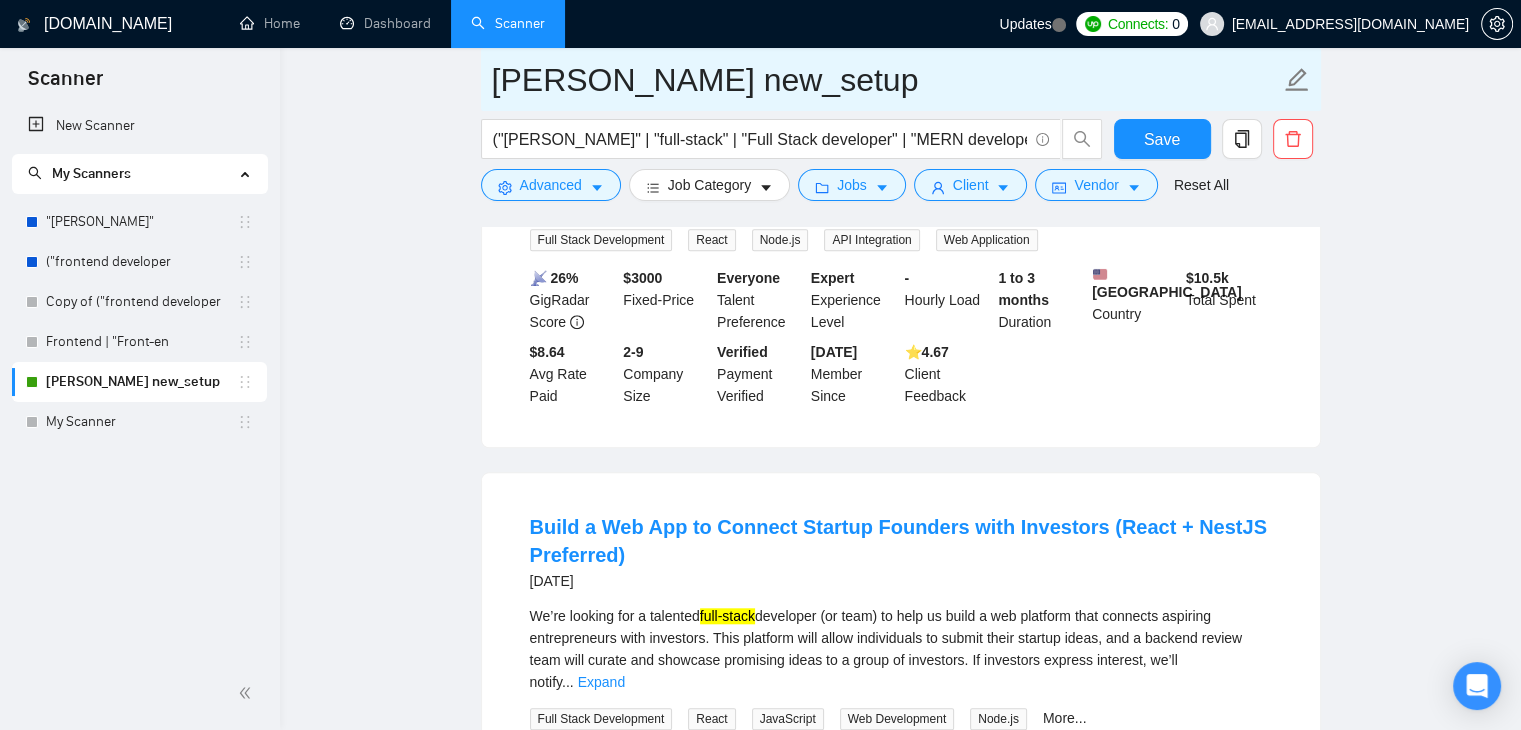 scroll, scrollTop: 1746, scrollLeft: 0, axis: vertical 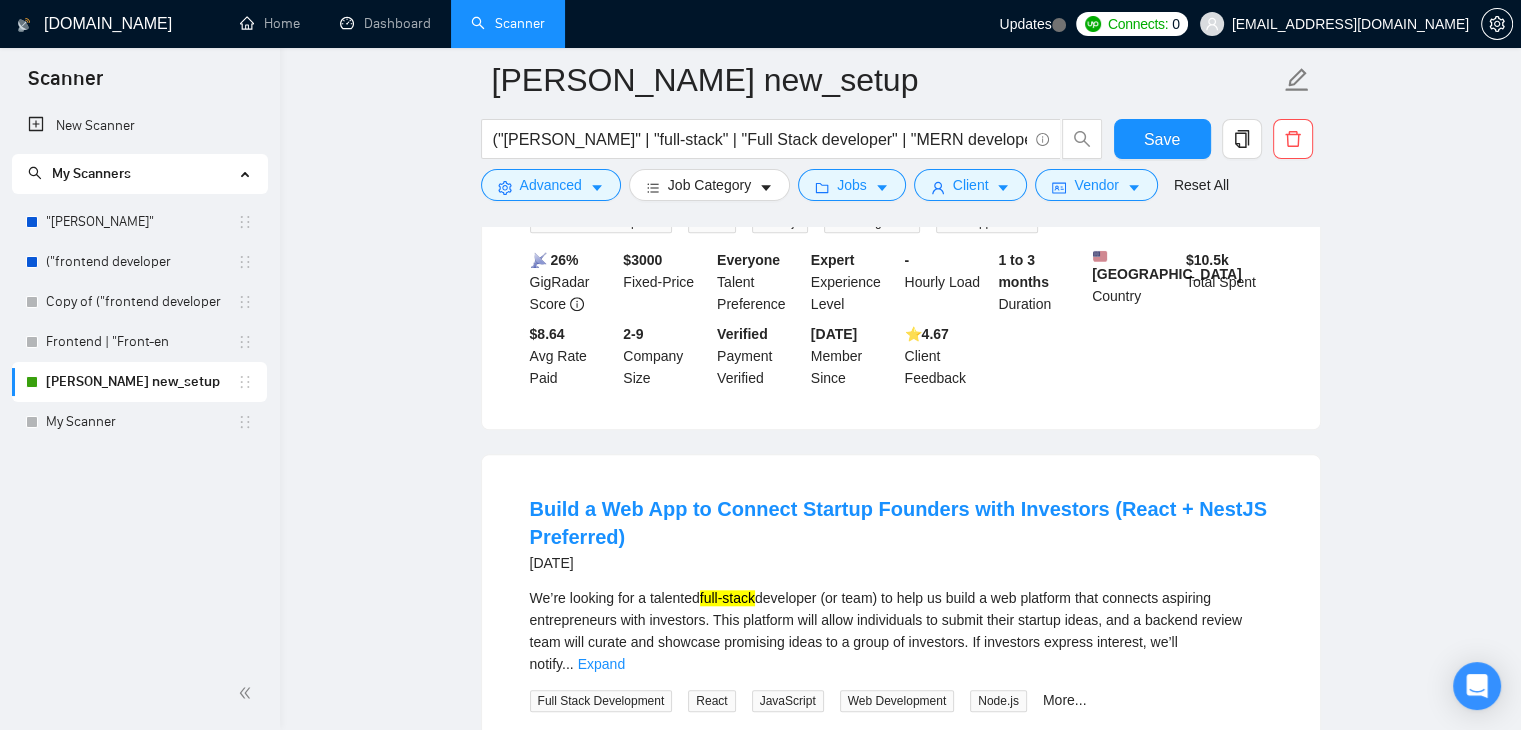 click on "New Scanner My Scanners "MERN stack"  ("frontend developer Copy of ("frontend developer Frontend | "Front-en MERN stack new_setup My Scanner" at bounding box center [140, 381] 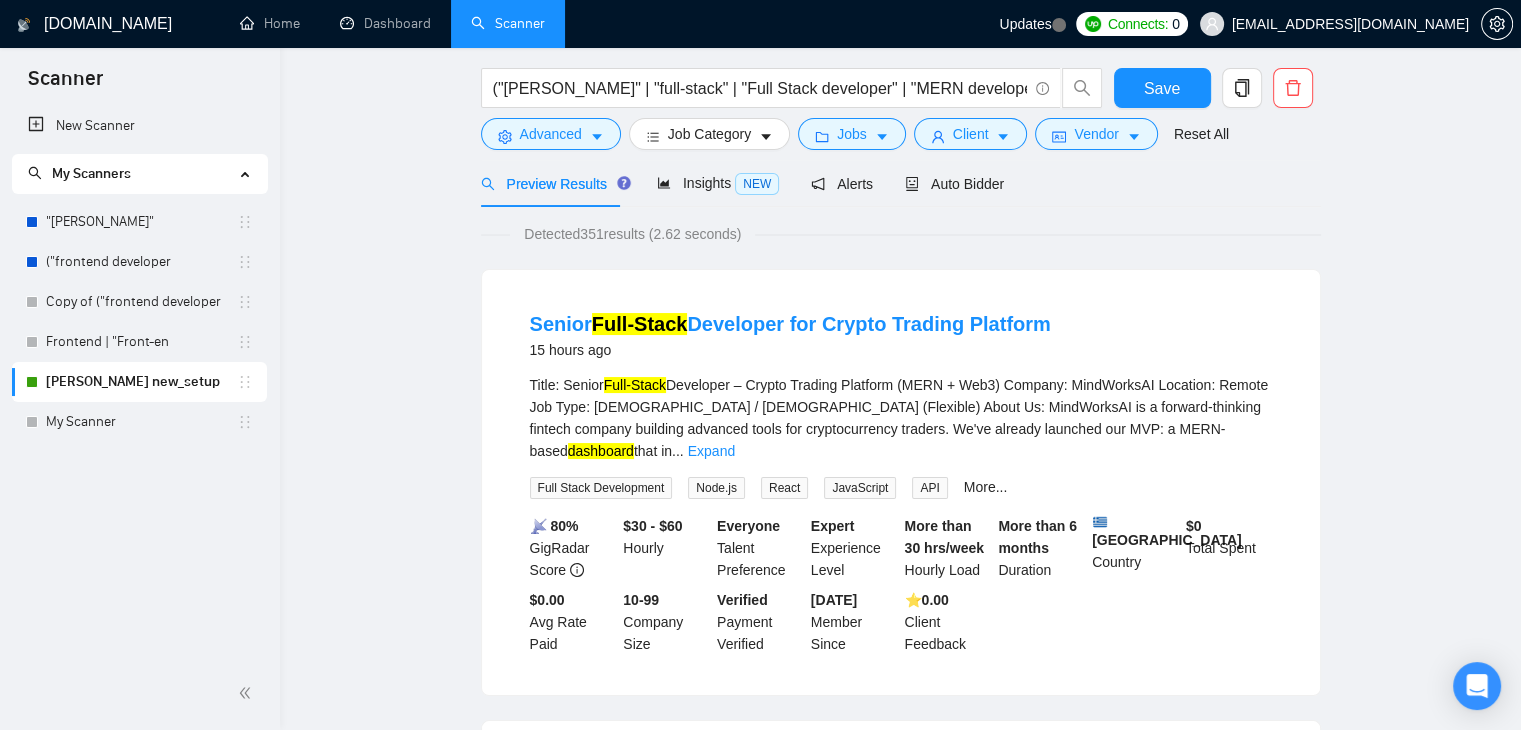 scroll, scrollTop: 0, scrollLeft: 0, axis: both 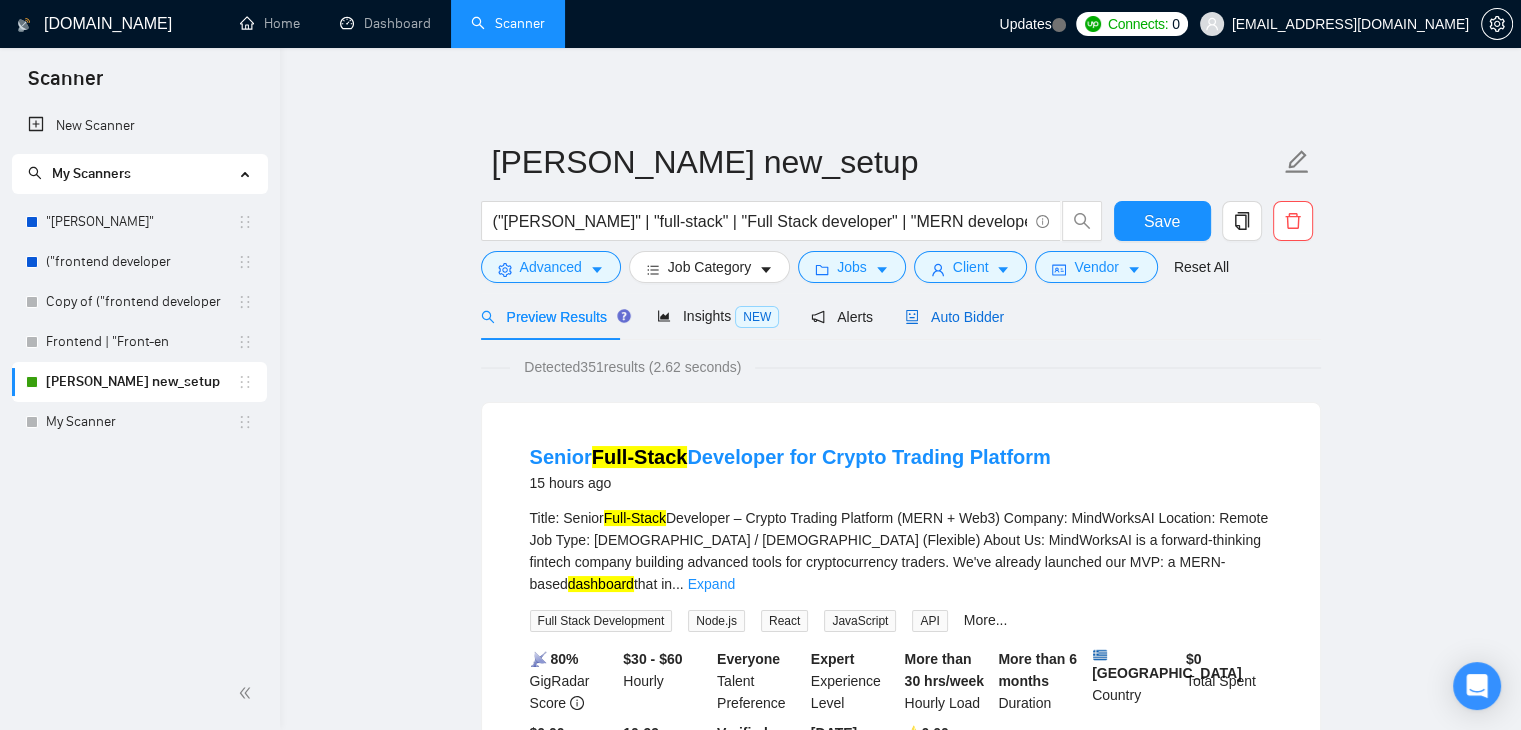 click on "Auto Bidder" at bounding box center (954, 317) 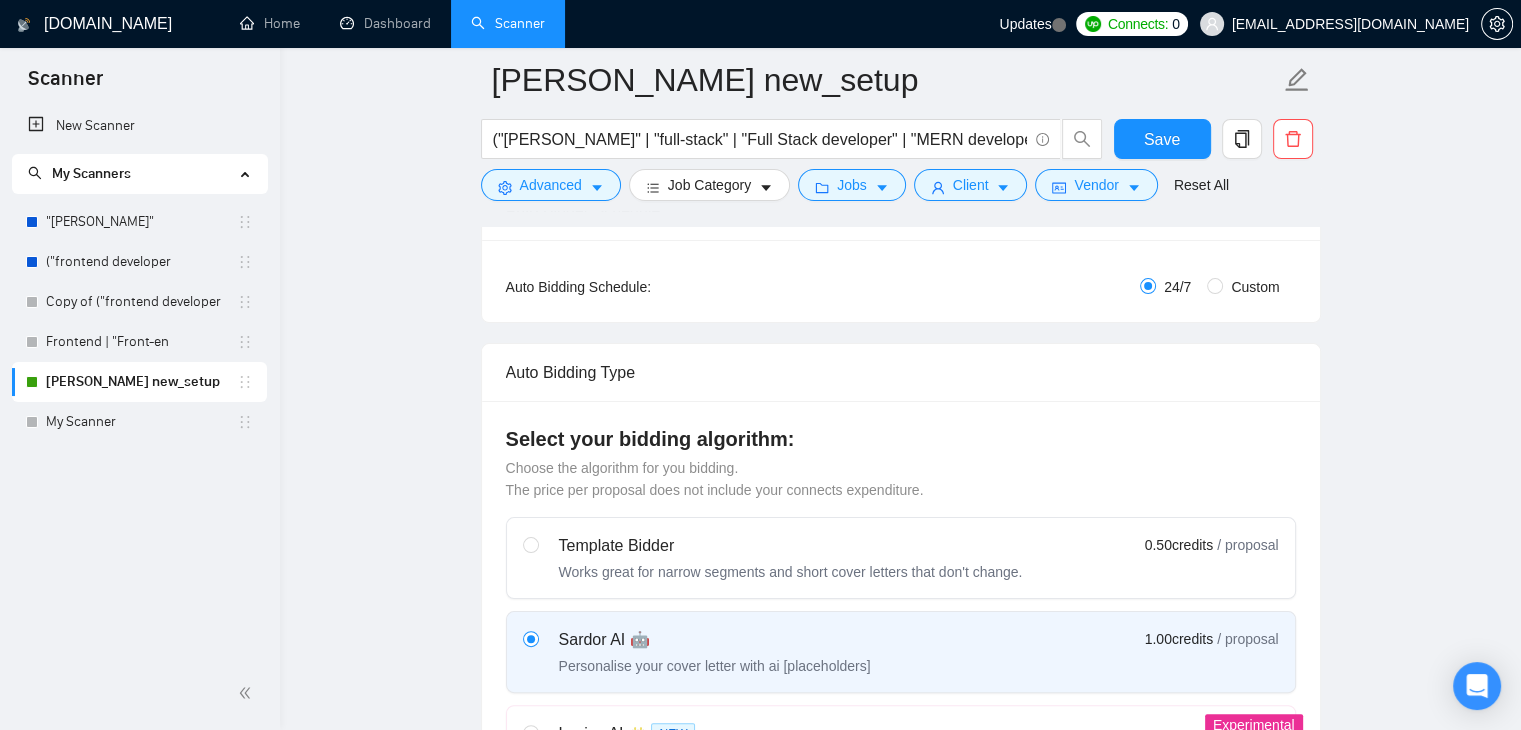 type 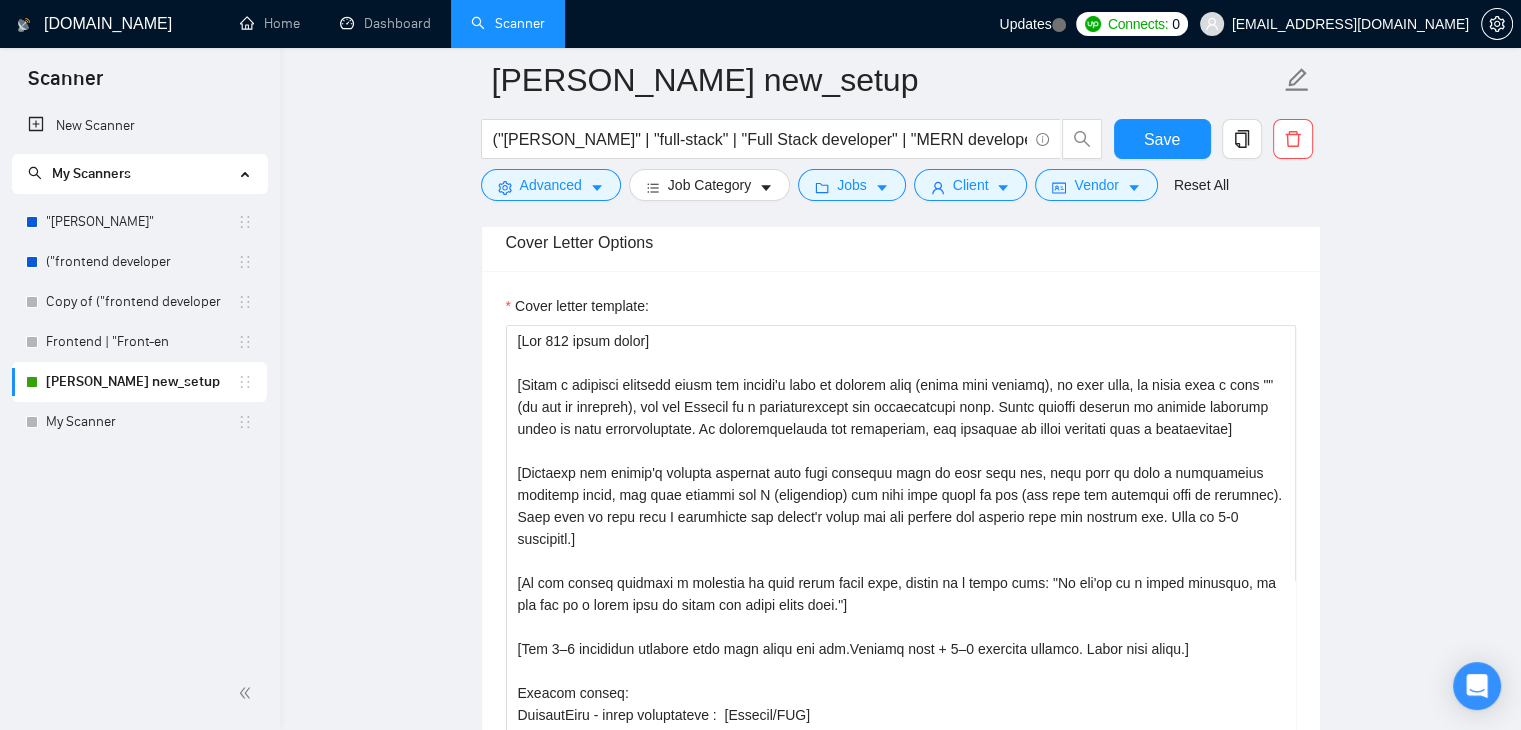 scroll, scrollTop: 1371, scrollLeft: 0, axis: vertical 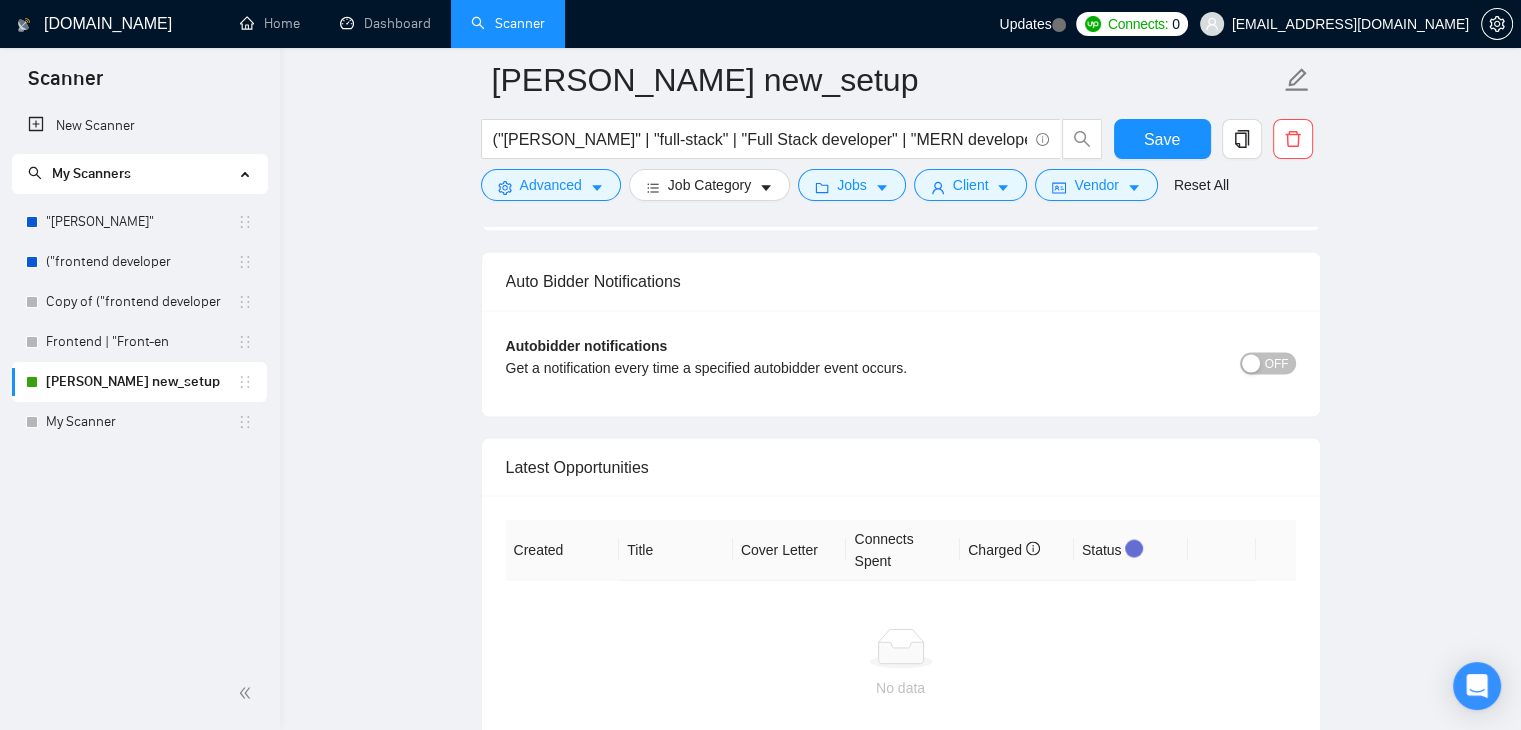 click on "OFF" at bounding box center [1268, 364] 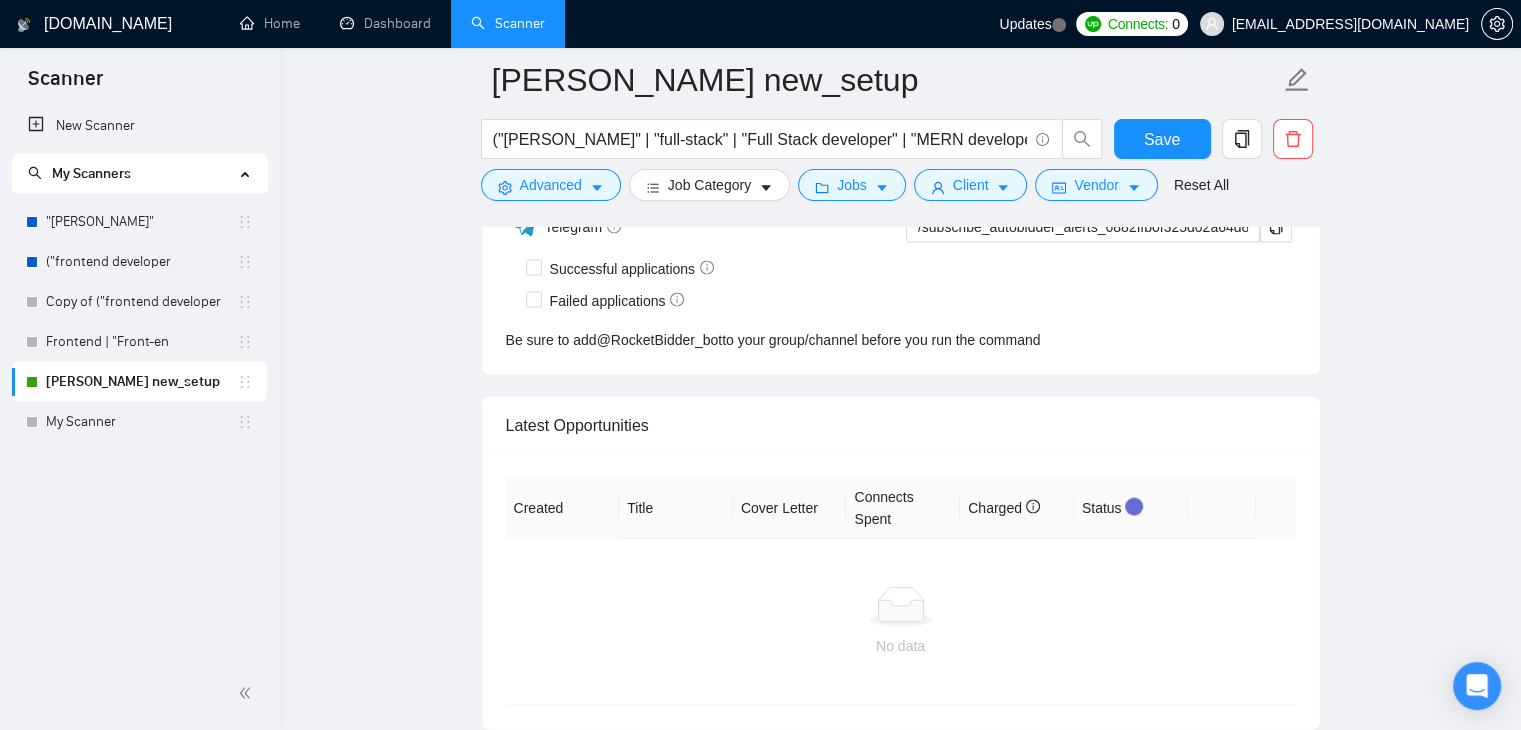 scroll, scrollTop: 4283, scrollLeft: 0, axis: vertical 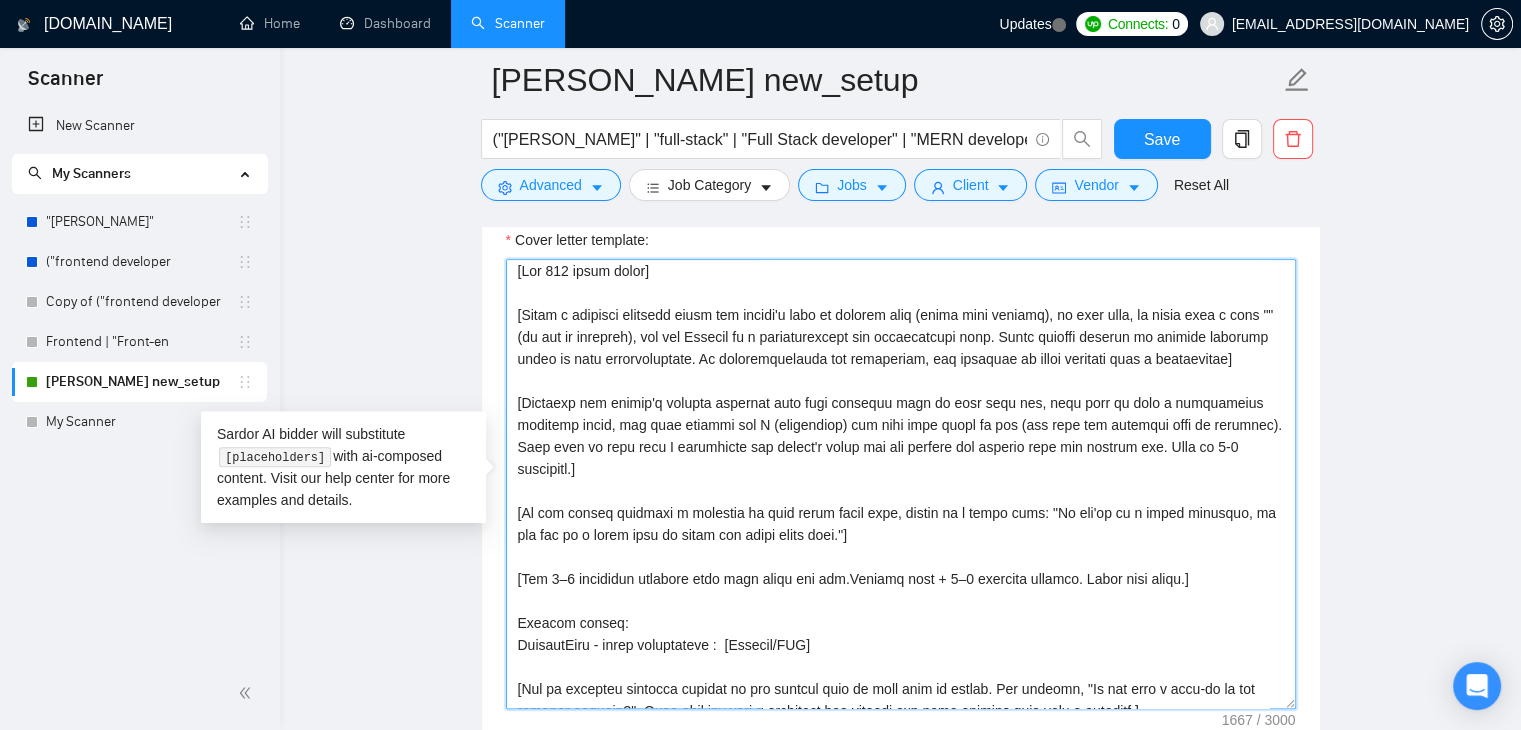 drag, startPoint x: 519, startPoint y: 274, endPoint x: 659, endPoint y: 577, distance: 333.77988 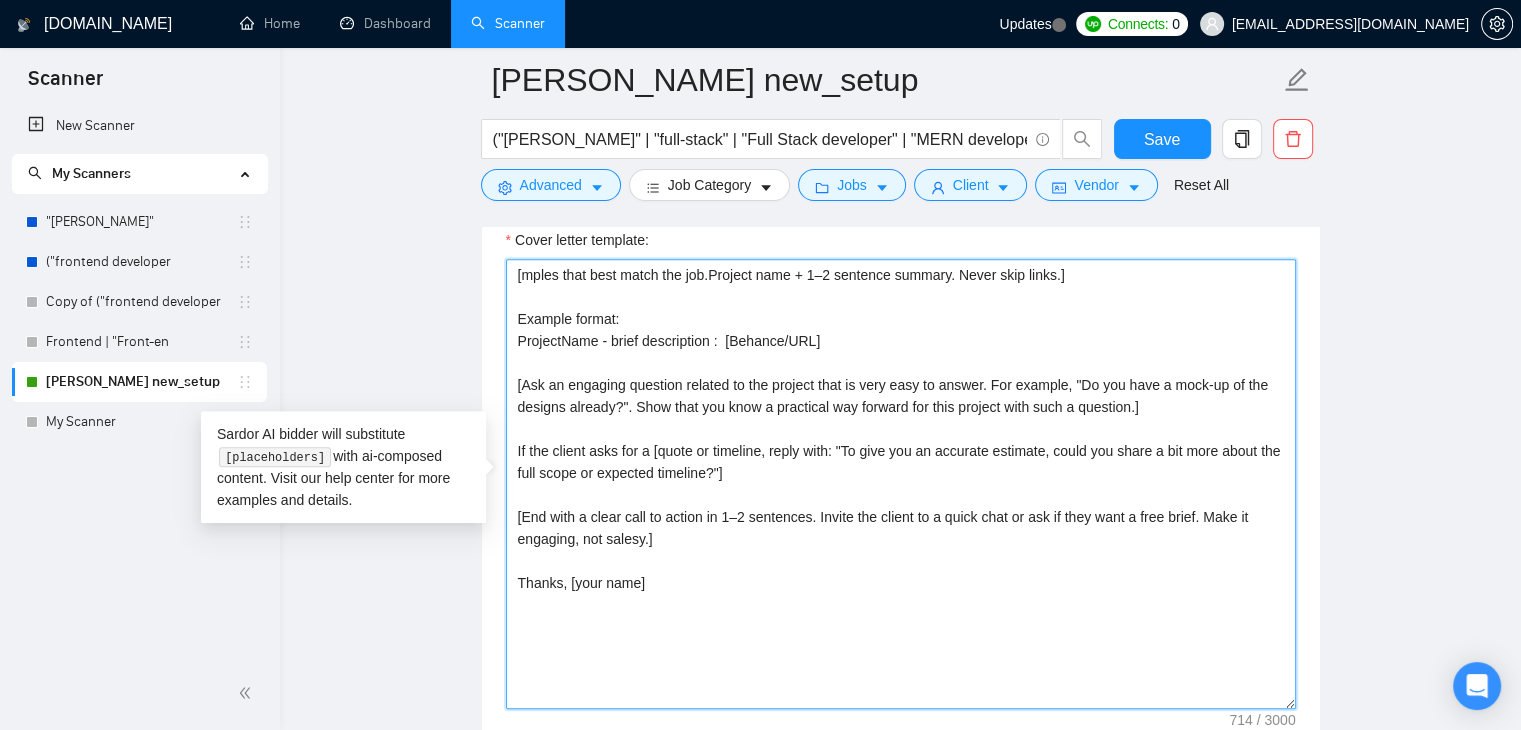scroll, scrollTop: 0, scrollLeft: 0, axis: both 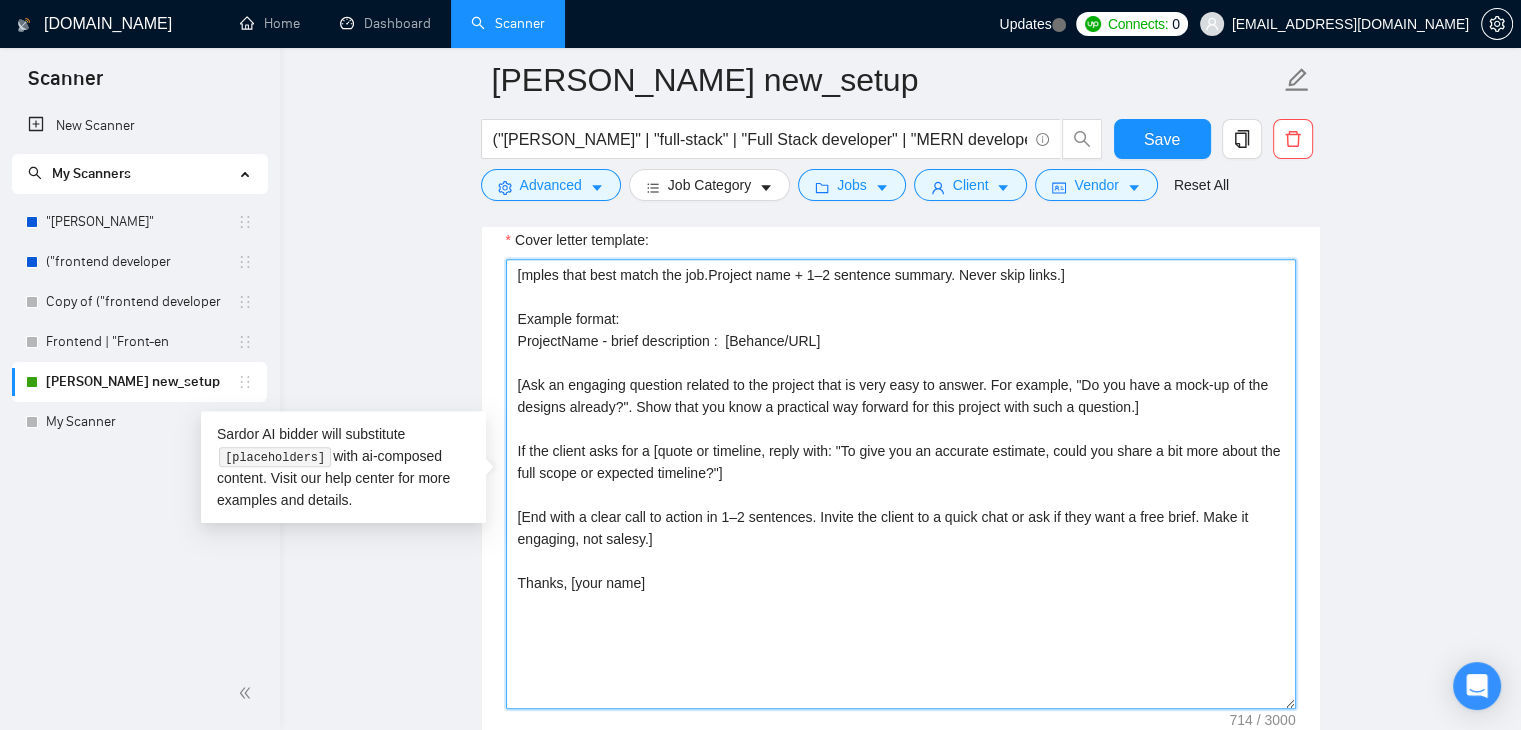 drag, startPoint x: 734, startPoint y: 593, endPoint x: 486, endPoint y: 253, distance: 420.83725 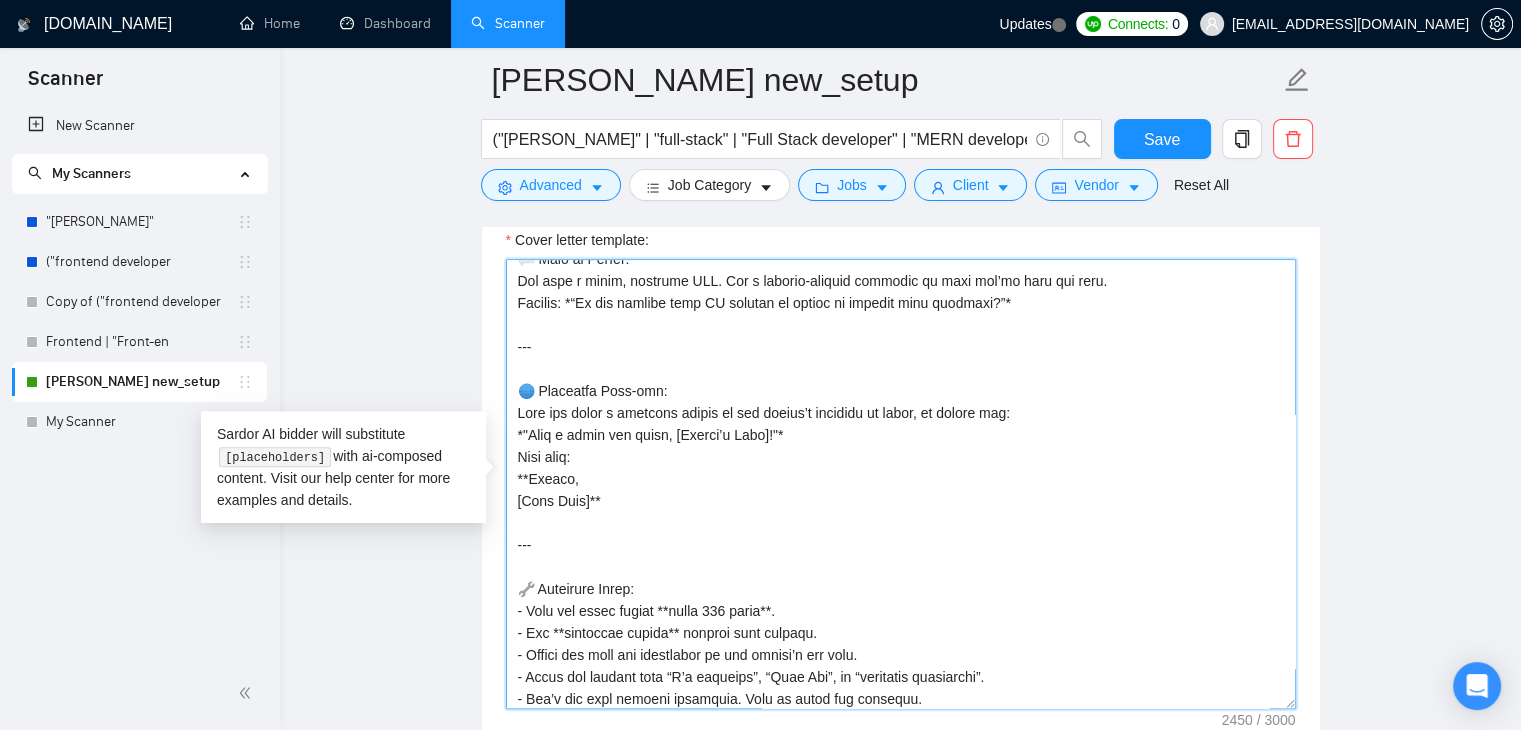 scroll, scrollTop: 1122, scrollLeft: 0, axis: vertical 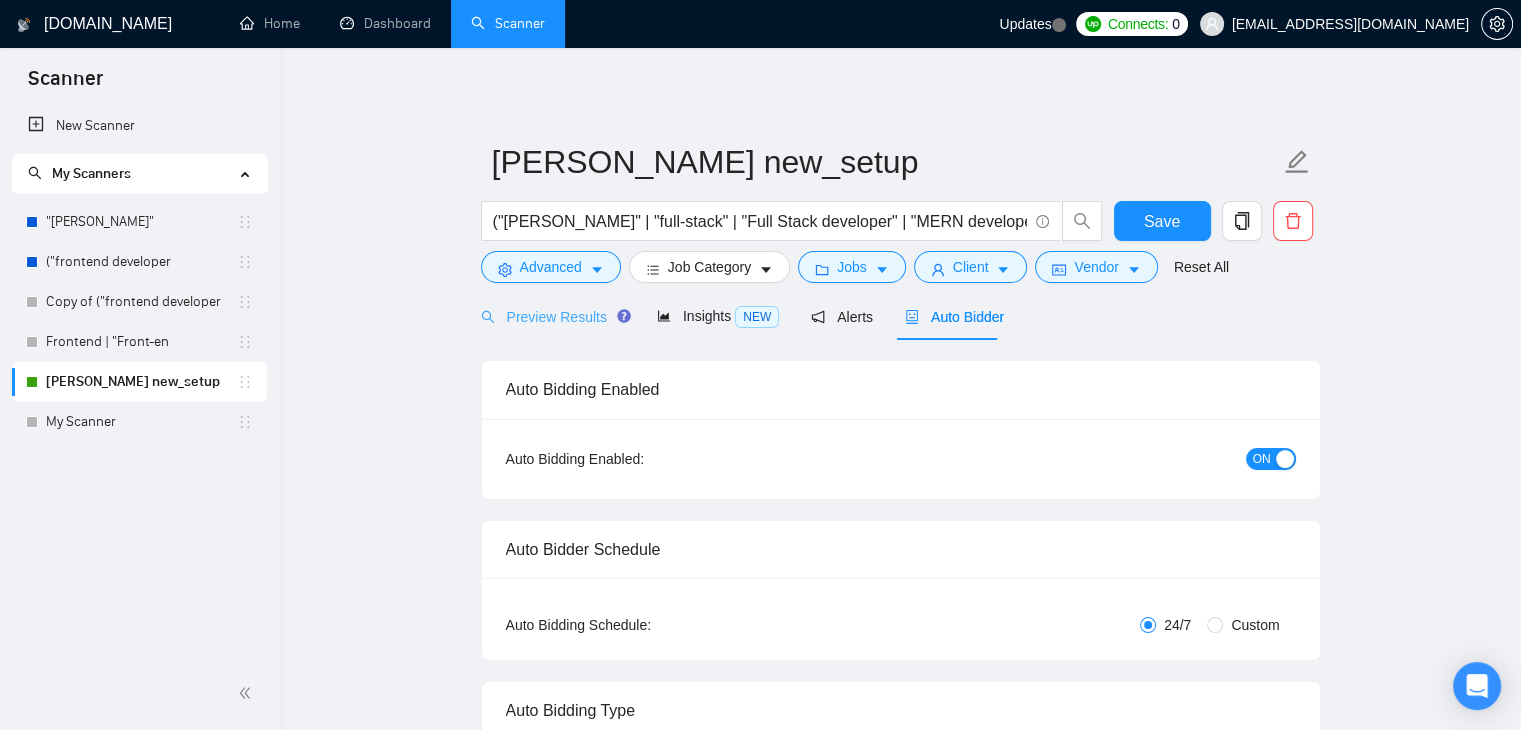 type on "🌍 Greeting:
Start with a natural greeting using the client’s name or company if provided. If a specific phrase is requested to begin the proposal, use that word/phrase exactly as mentioned. Avoid overly formal tone like “Dear client”.
---
🔍 Job Relevance & Pain Point:
Identify one key business pain or goal from the job description. Use a short hook (a question or observation). Explain in 2–3 sentences how I’ve solved similar problems before or how my skills align to fix it. Keep it simple, direct, and client-focused.
---
📁 Portfolio Match:
Mention 2–3 relevant project examples that best match the job. Include title + brief description + link (GitHub, Behance, Dribbble, or live demo). Match the client’s industry, tools, or outcomes.
Example:
**Project: Inventory Dashboard for Logistics SaaS** – Built with React, MongoDB, Node.js. Streamlined product tracking by 40%.
🔗 [github.com/yourproject]
---
🧠 Approach (if client asks):
Explain your approach in a short paragraph (2–3 lines). Focus on helping t..." 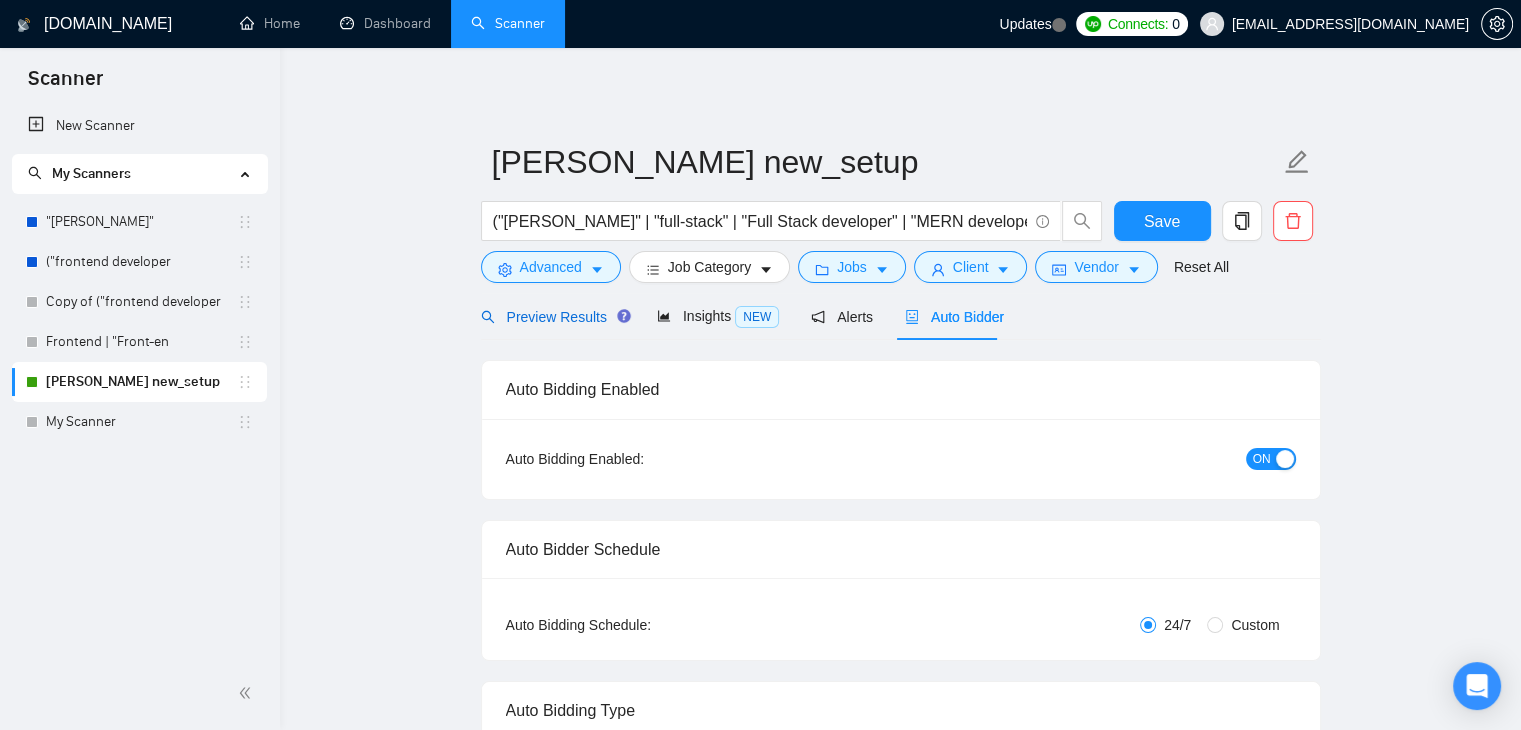 click on "Preview Results" at bounding box center (553, 317) 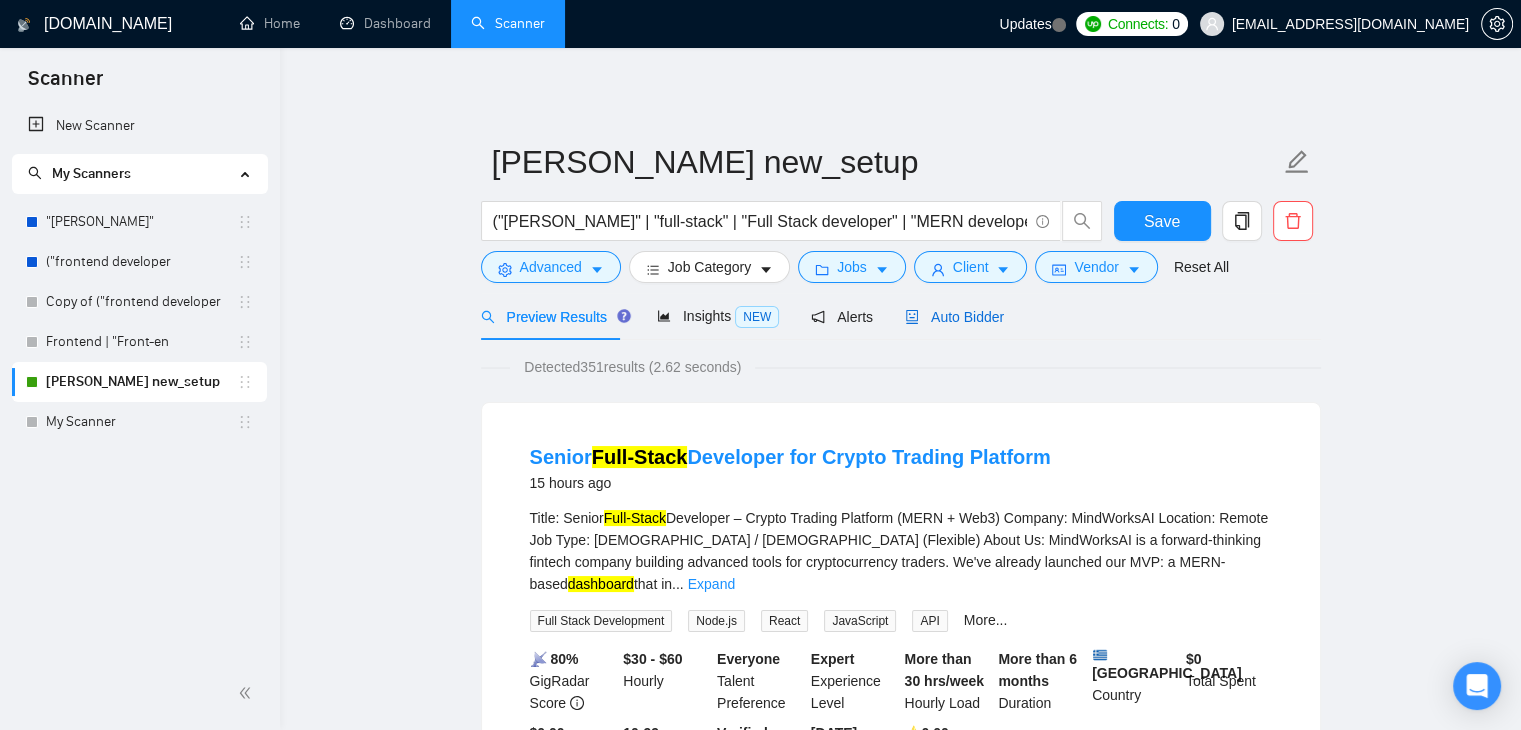 click on "Auto Bidder" at bounding box center (954, 317) 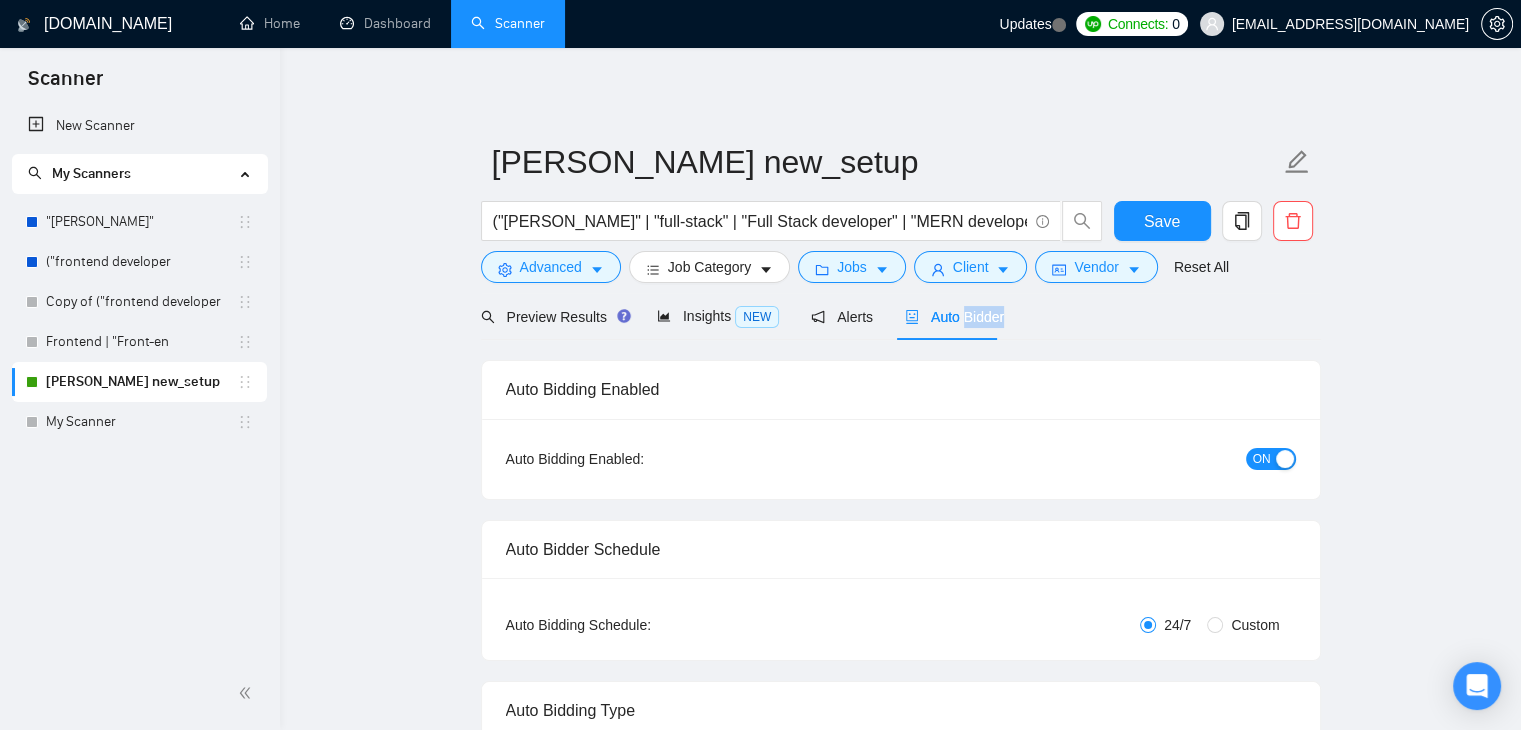 type 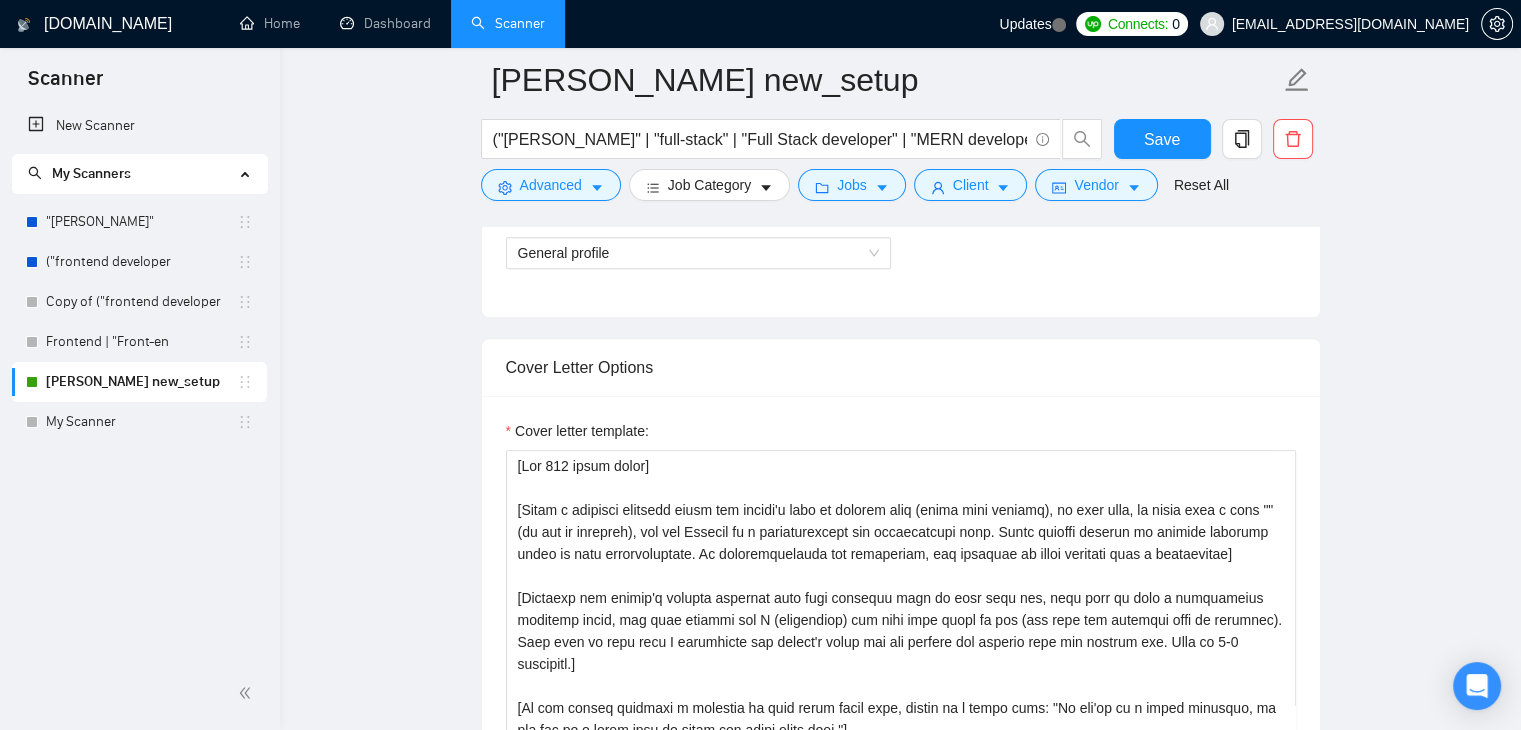 scroll, scrollTop: 1262, scrollLeft: 0, axis: vertical 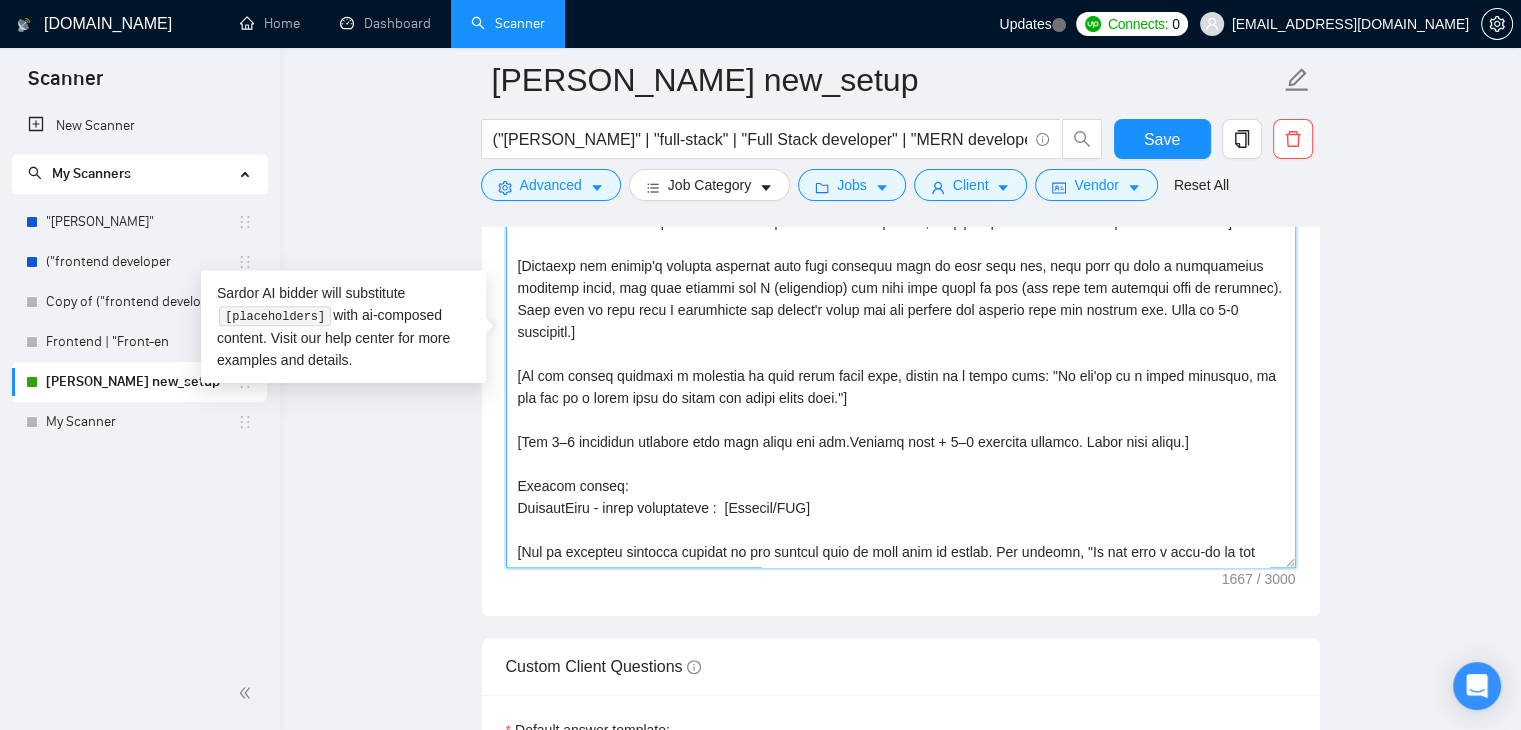 drag, startPoint x: 733, startPoint y: 525, endPoint x: 500, endPoint y: 249, distance: 361.1994 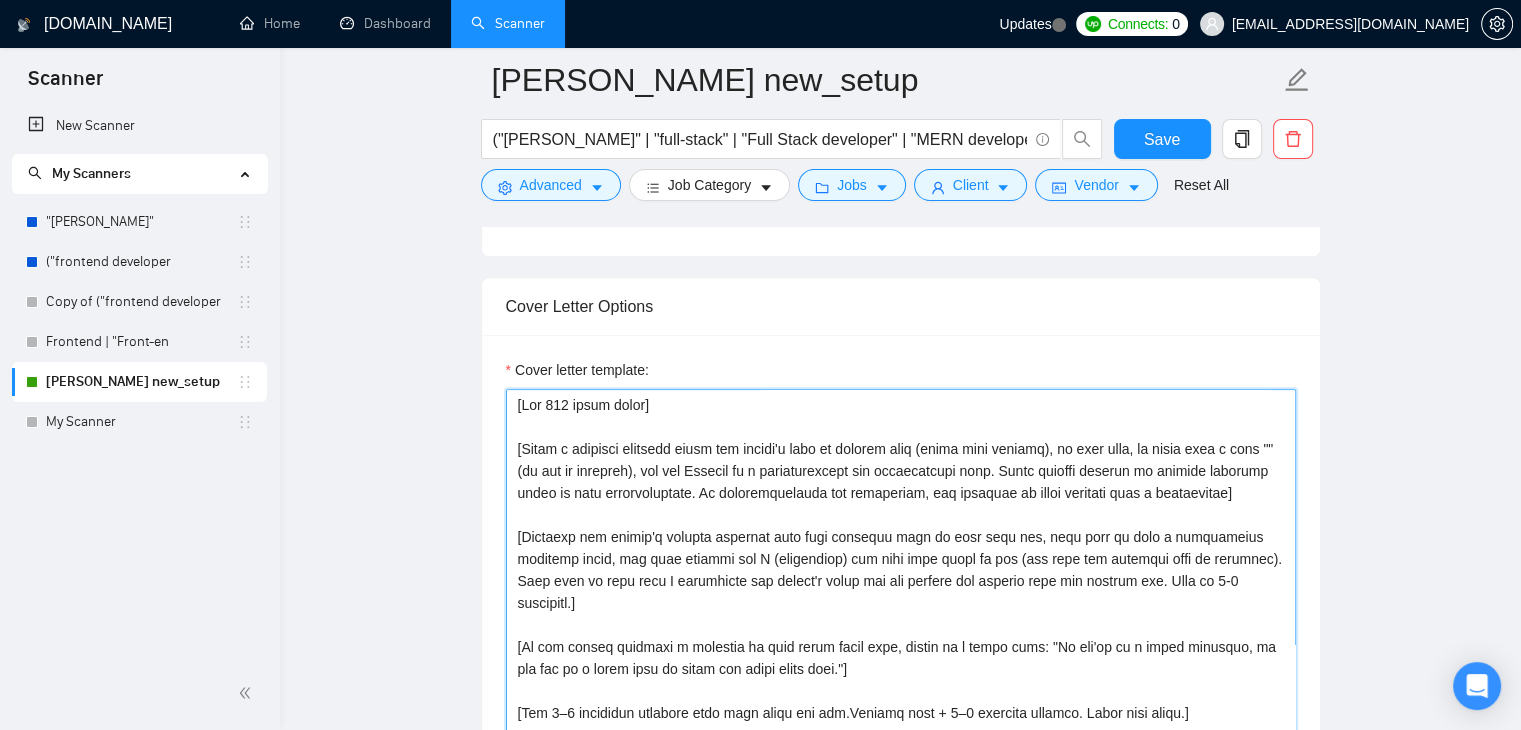 scroll, scrollTop: 1251, scrollLeft: 0, axis: vertical 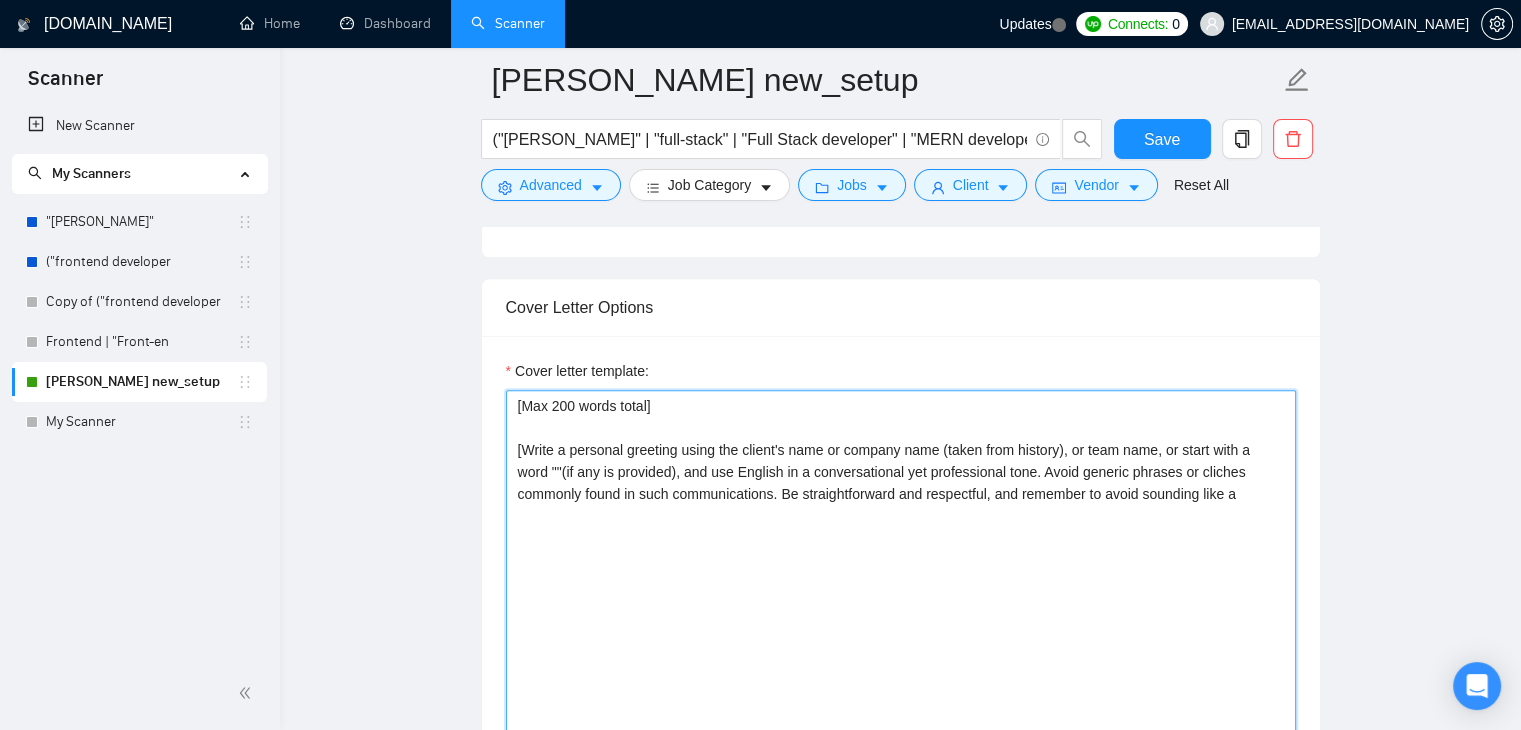 drag, startPoint x: 1268, startPoint y: 494, endPoint x: 401, endPoint y: 373, distance: 875.4028 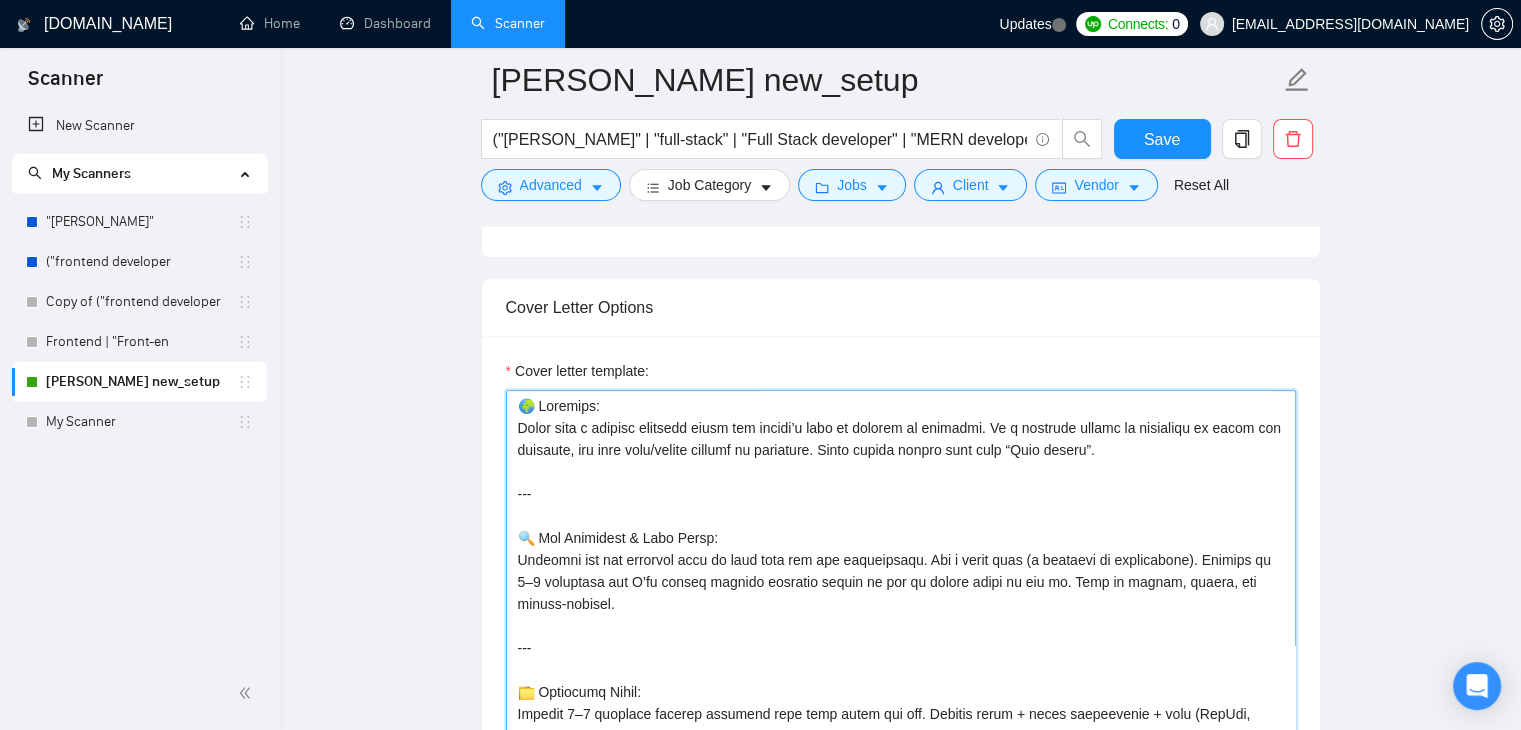 scroll, scrollTop: 1116, scrollLeft: 0, axis: vertical 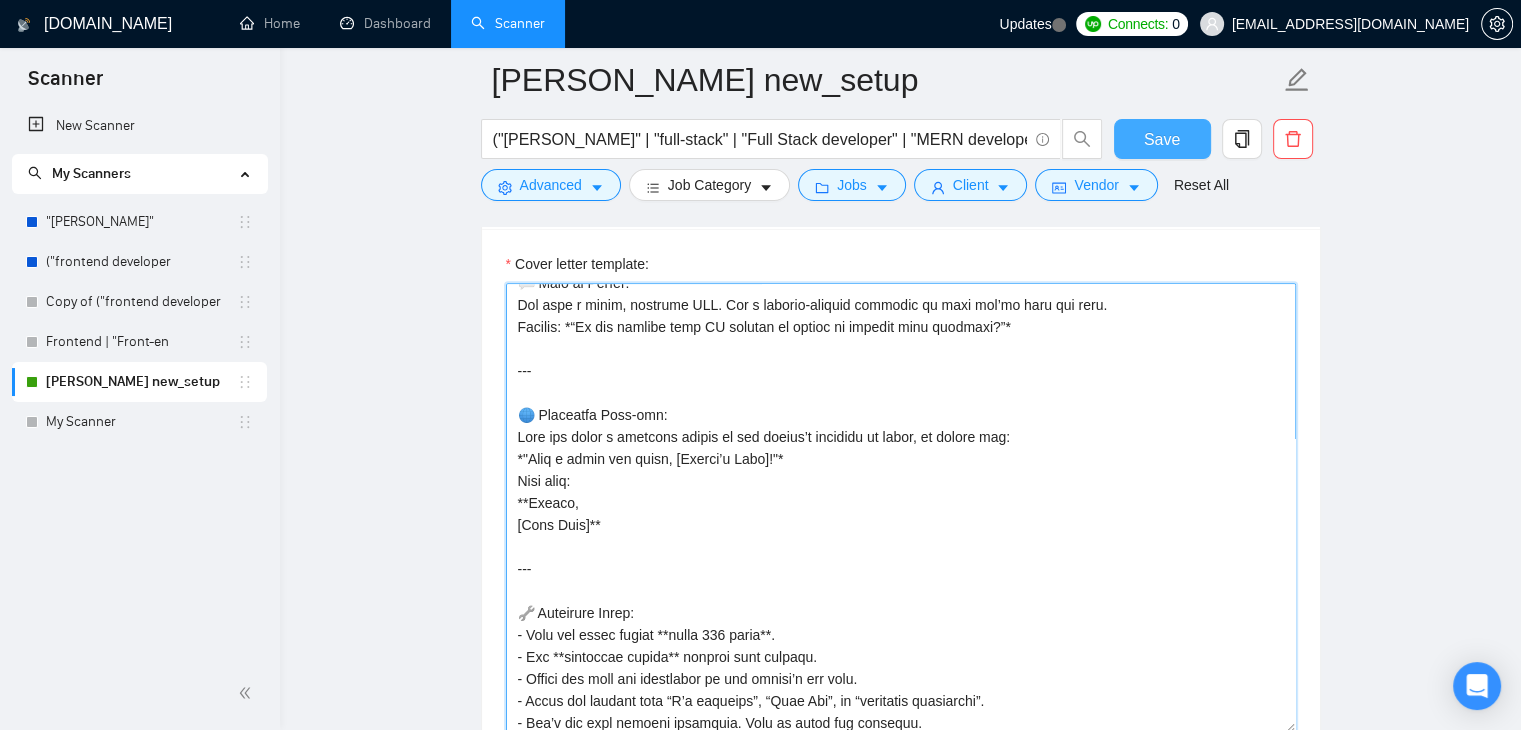 type on "🌍 Greeting:
Start with a natural greeting using the client’s name or company if provided. If a specific phrase is requested to begin the proposal, use that word/phrase exactly as mentioned. Avoid overly formal tone like “Dear client”.
---
🔍 Job Relevance & Pain Point:
Identify one key business pain or goal from the job description. Use a short hook (a question or observation). Explain in 2–3 sentences how I’ve solved similar problems before or how my skills align to fix it. Keep it simple, direct, and client-focused.
---
📁 Portfolio Match:
Mention 2–3 relevant project examples that best match the job. Include title + brief description + link (GitHub, Behance, Dribbble, or live demo). Match the client’s industry, tools, or outcomes.
Example:
**Project: Inventory Dashboard for Logistics SaaS** – Built with React, MongoDB, Node.js. Streamlined product tracking by 40%.
🔗 [github.com/yourproject]
---
🧠 Approach (if client asks):
Explain your approach in a short paragraph (2–3 lines). Focus on helping t..." 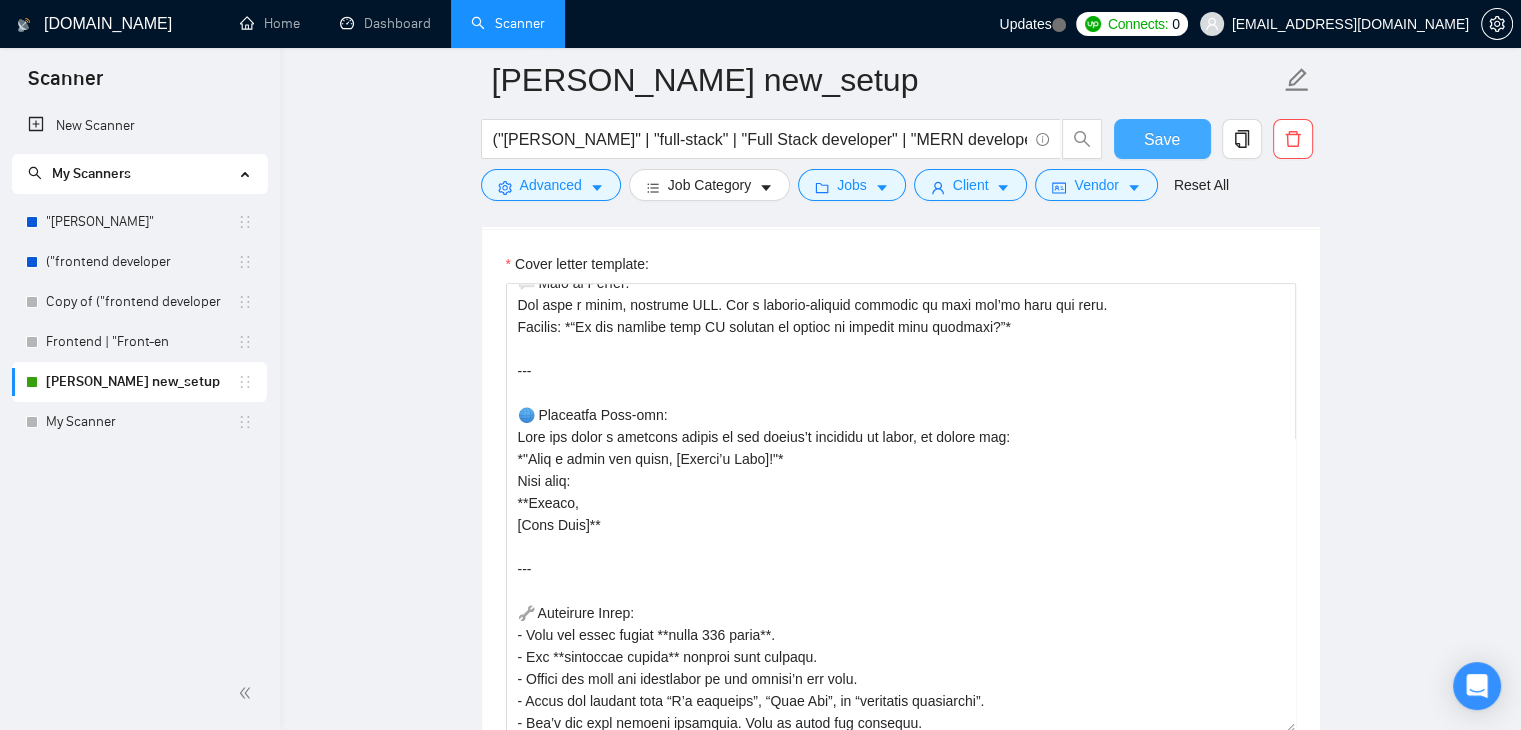 click on "Save" at bounding box center (1162, 139) 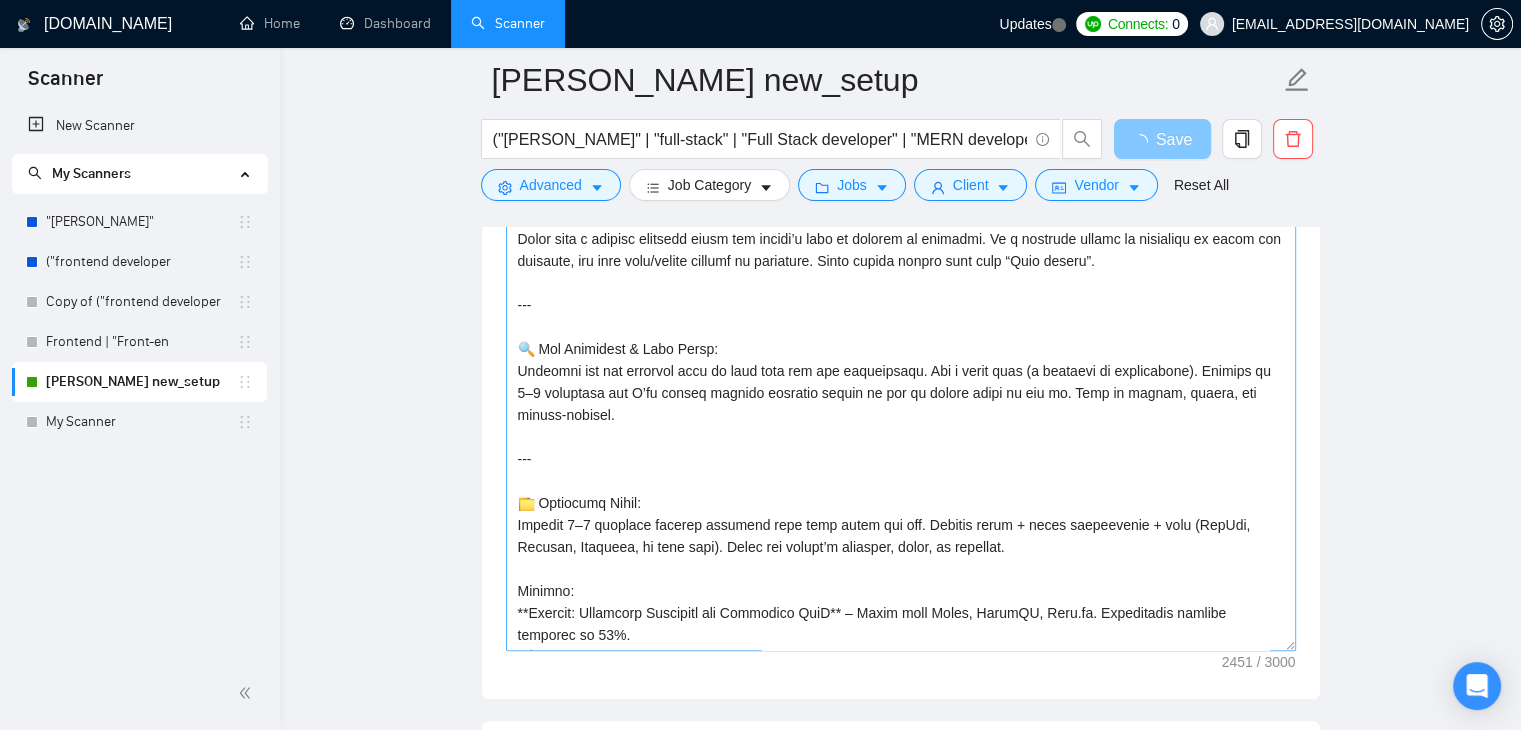 scroll, scrollTop: 1505, scrollLeft: 0, axis: vertical 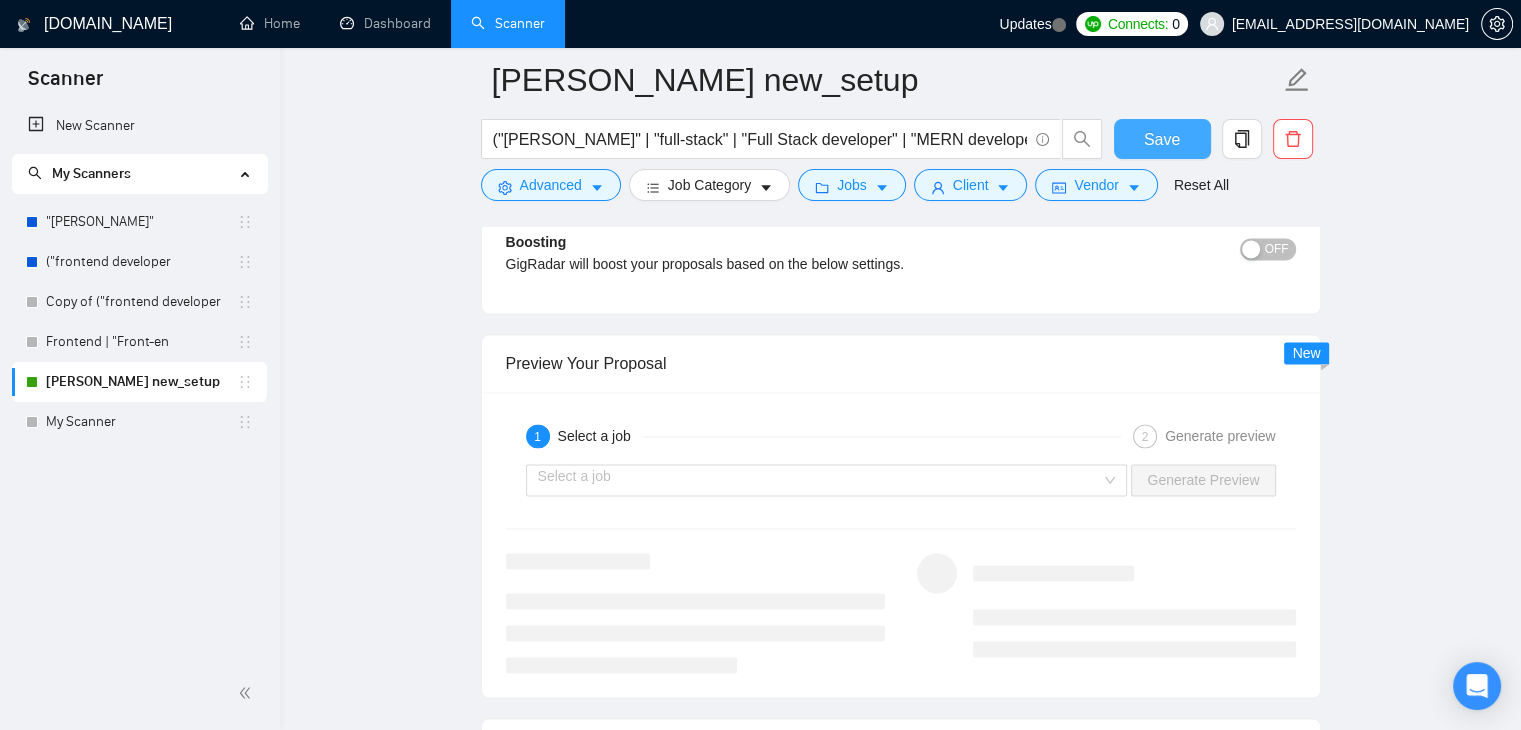 type 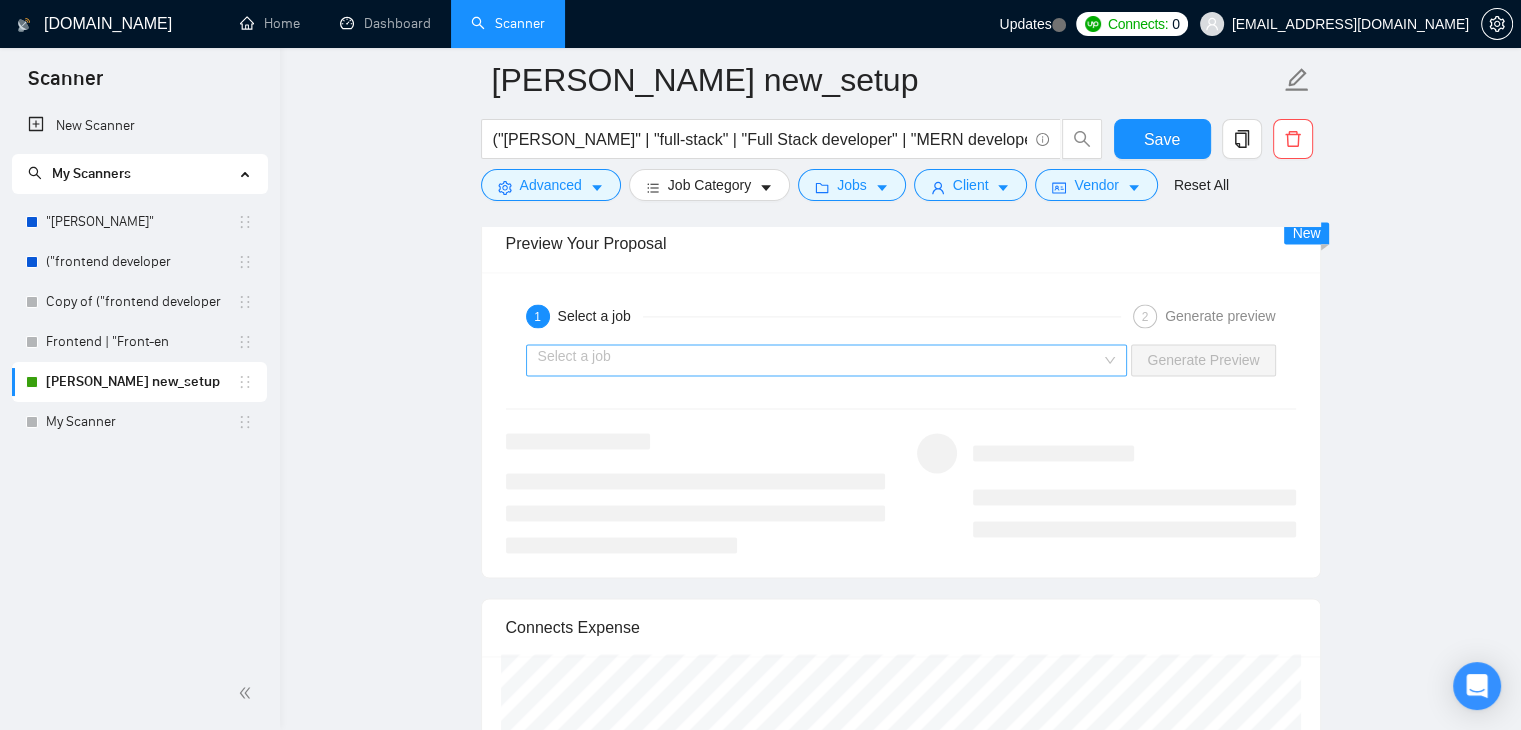 click at bounding box center (820, 360) 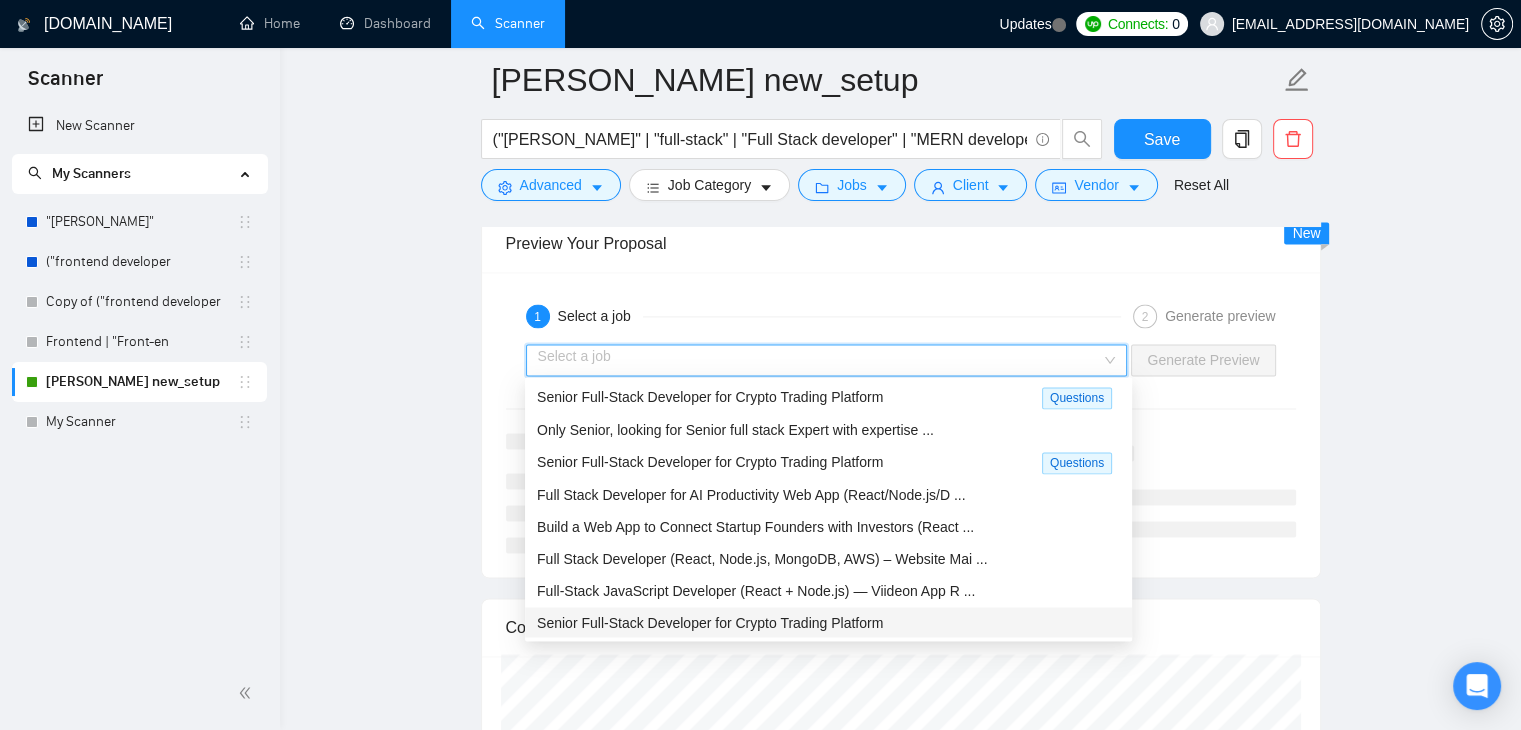 click on "Senior Full-Stack Developer for Crypto Trading Platform" at bounding box center (710, 623) 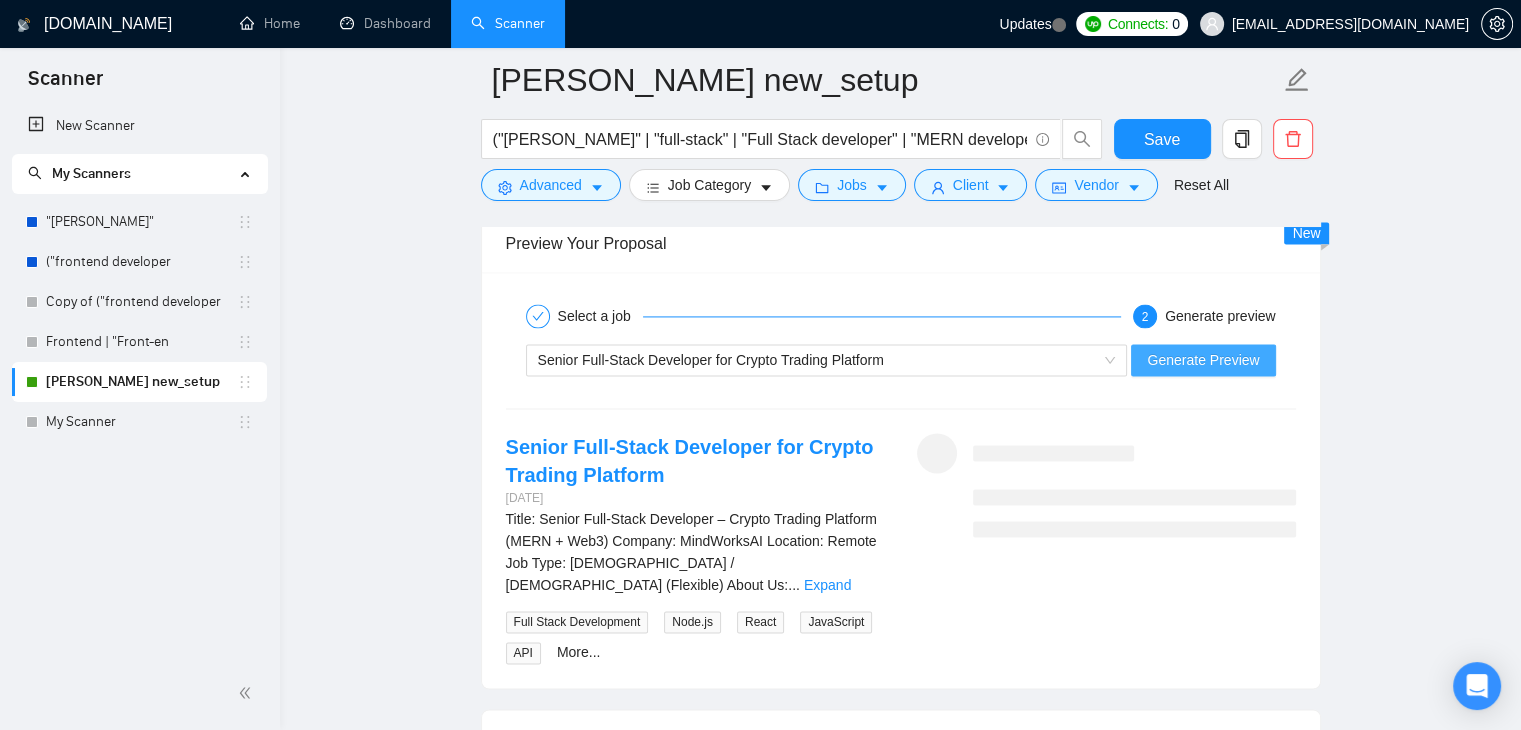 click on "Generate Preview" at bounding box center [1203, 360] 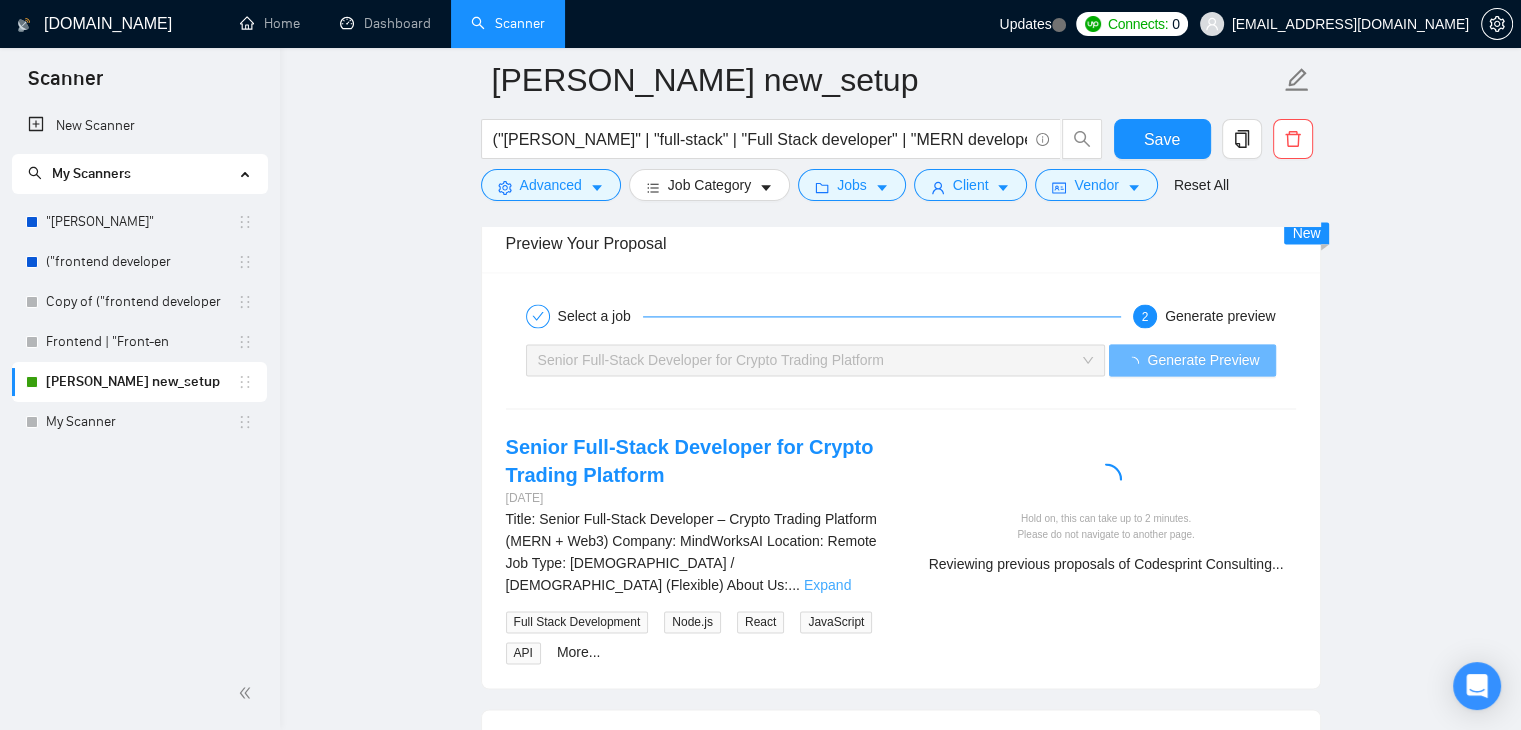 click on "Expand" at bounding box center [827, 585] 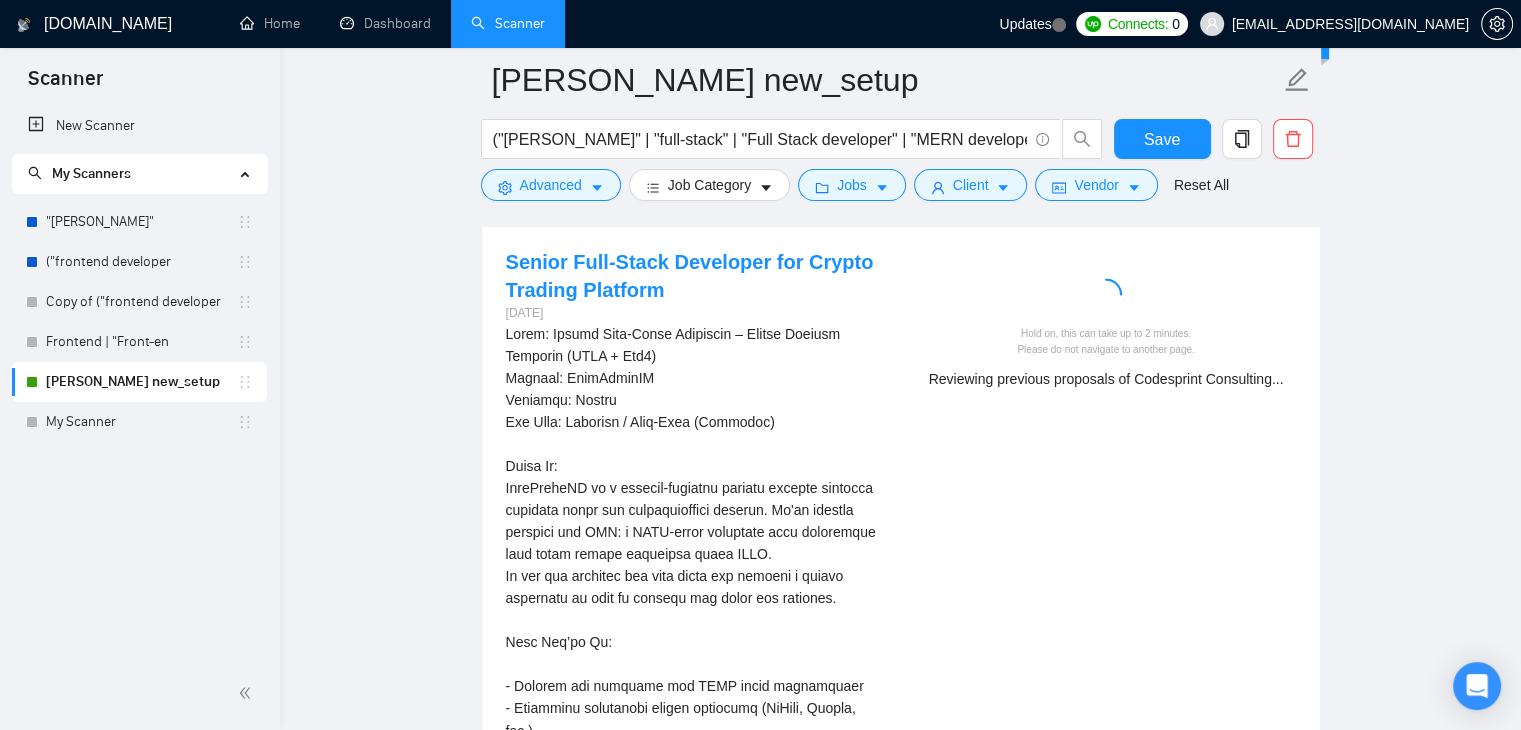 scroll, scrollTop: 3088, scrollLeft: 0, axis: vertical 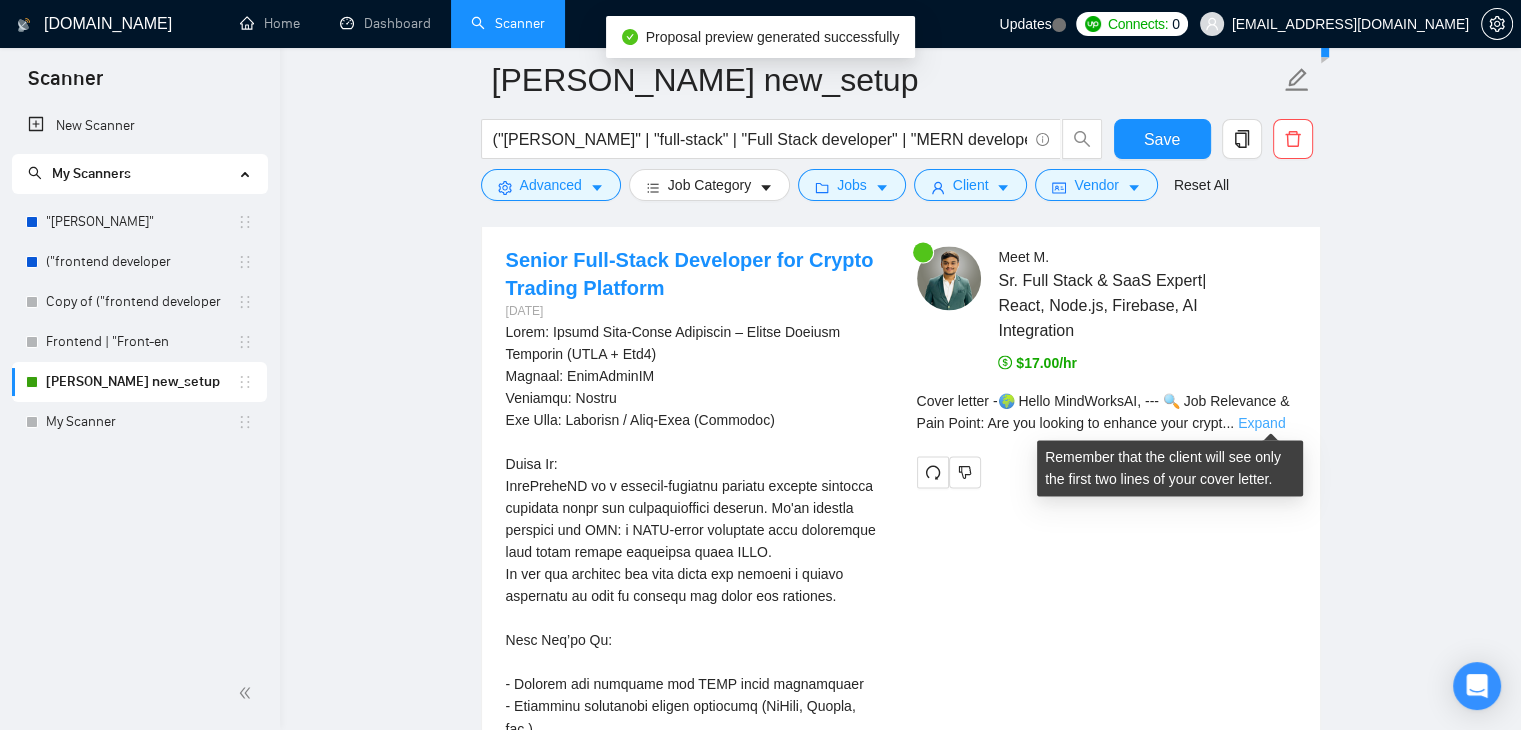click on "Expand" at bounding box center (1261, 423) 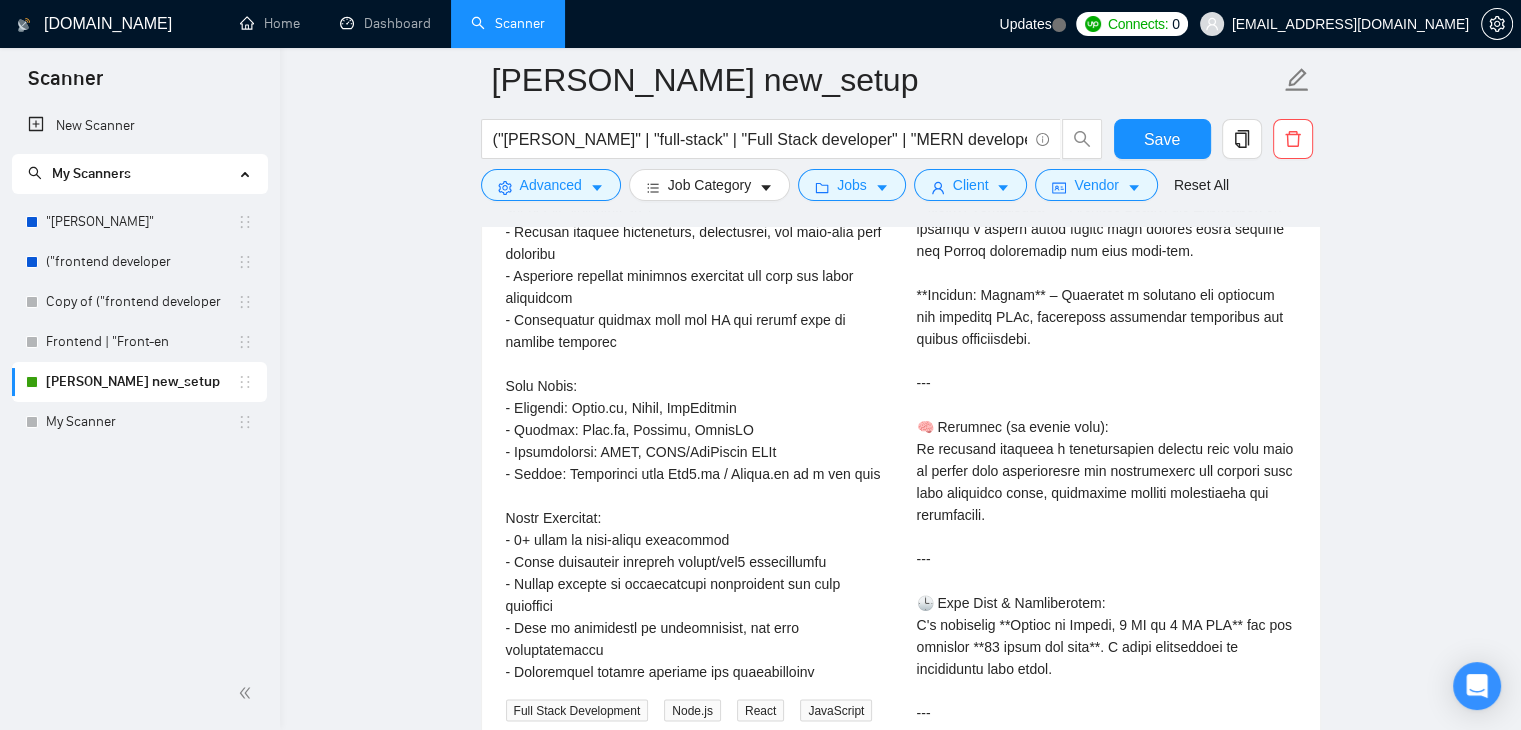 scroll, scrollTop: 3648, scrollLeft: 0, axis: vertical 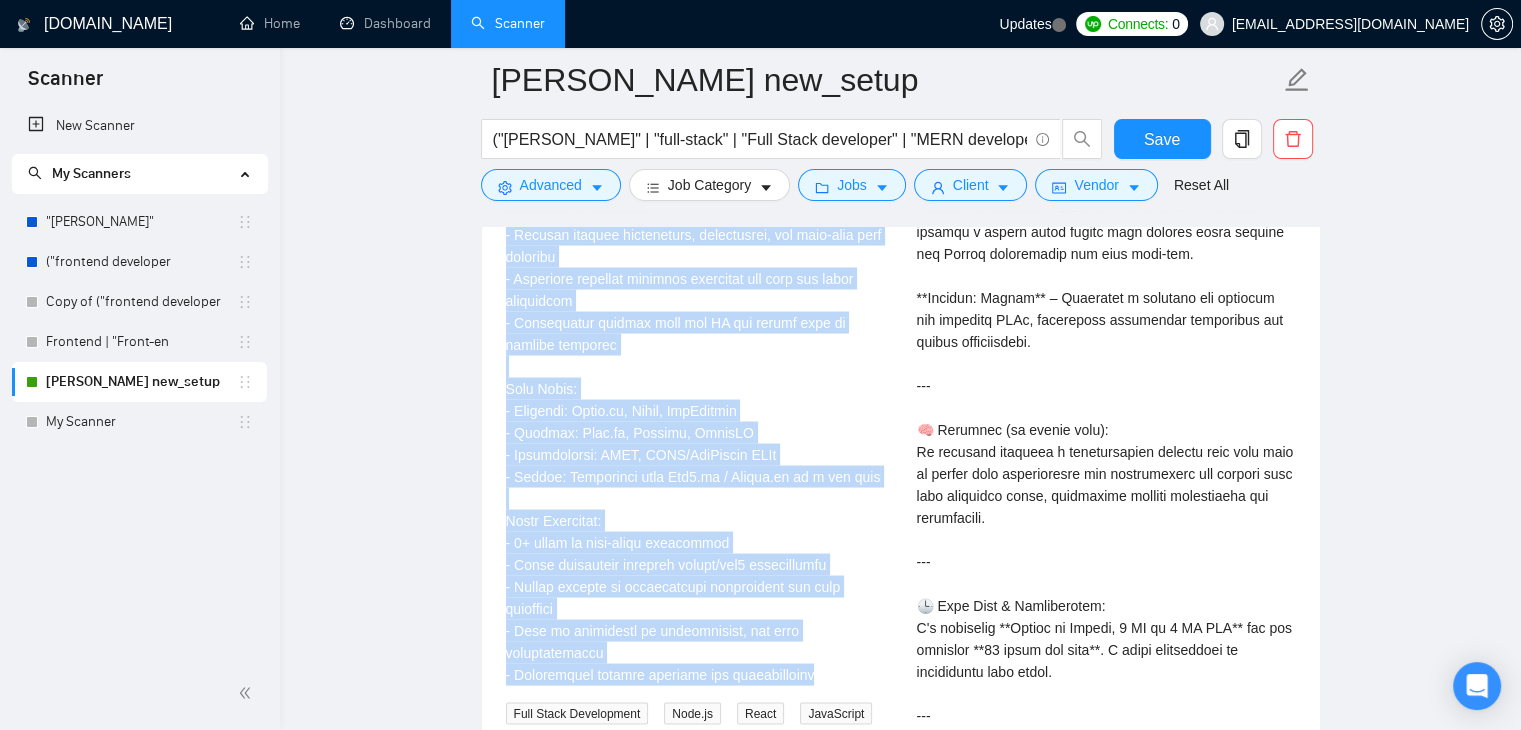 drag, startPoint x: 826, startPoint y: 648, endPoint x: 499, endPoint y: 237, distance: 525.21423 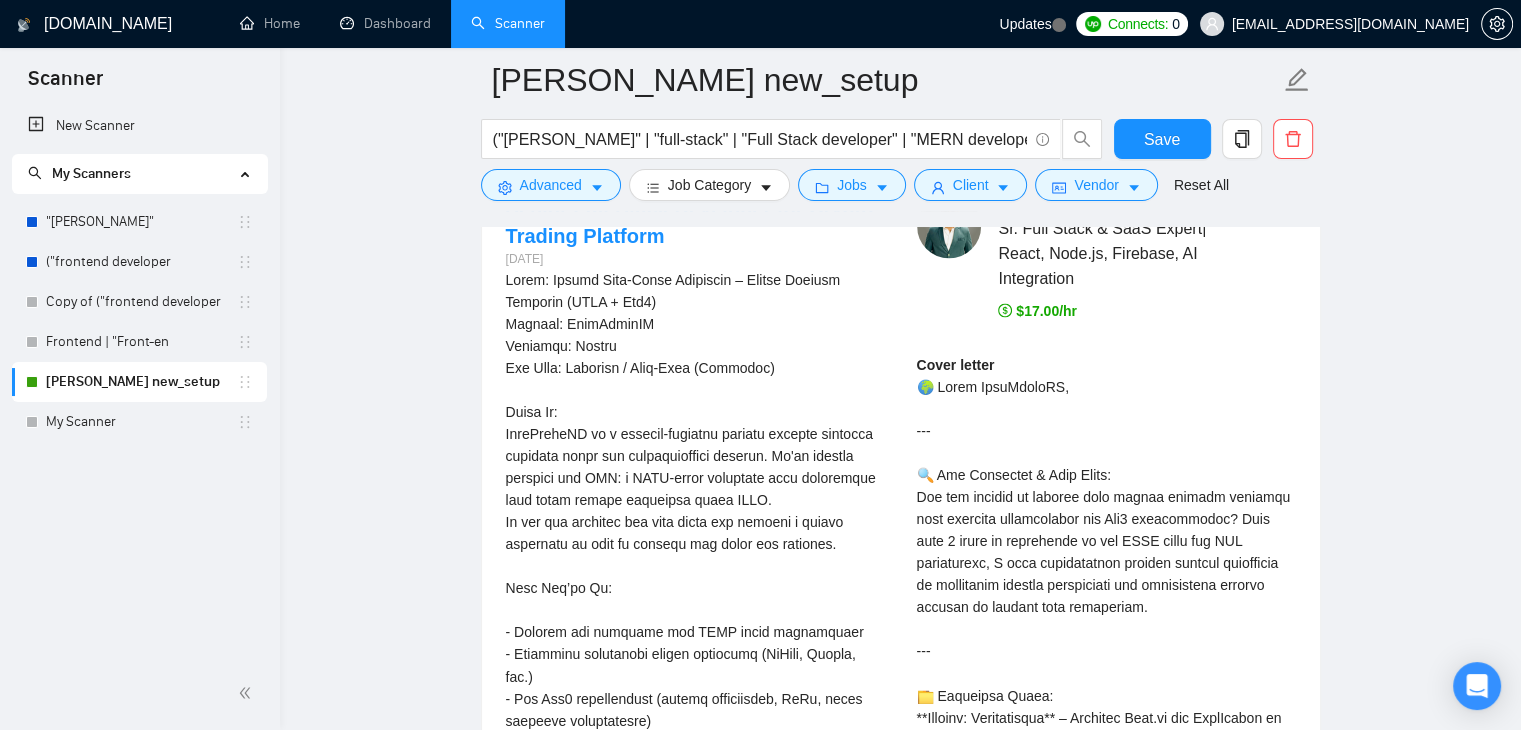 scroll, scrollTop: 3096, scrollLeft: 0, axis: vertical 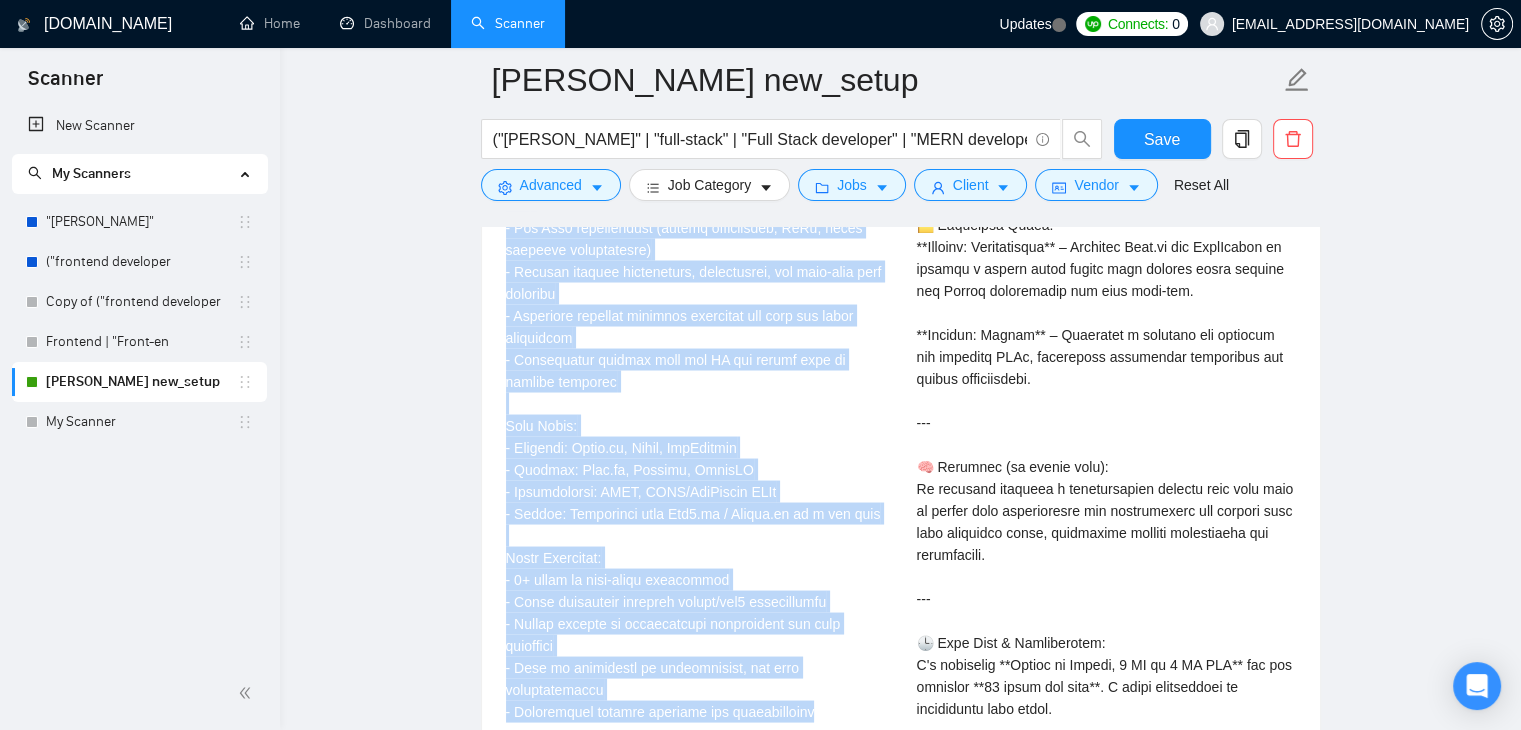 drag, startPoint x: 504, startPoint y: 319, endPoint x: 857, endPoint y: 689, distance: 511.37952 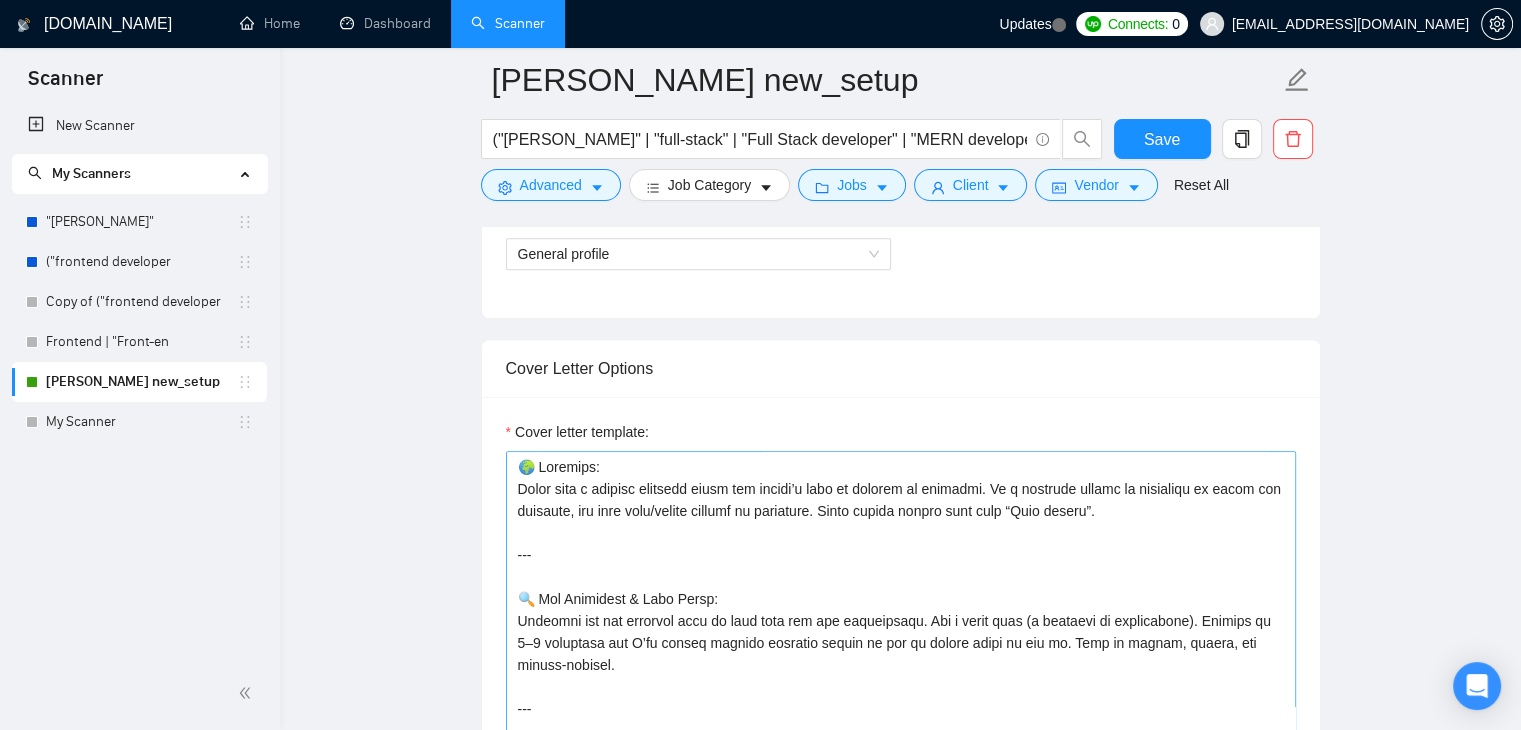 scroll, scrollTop: 1198, scrollLeft: 0, axis: vertical 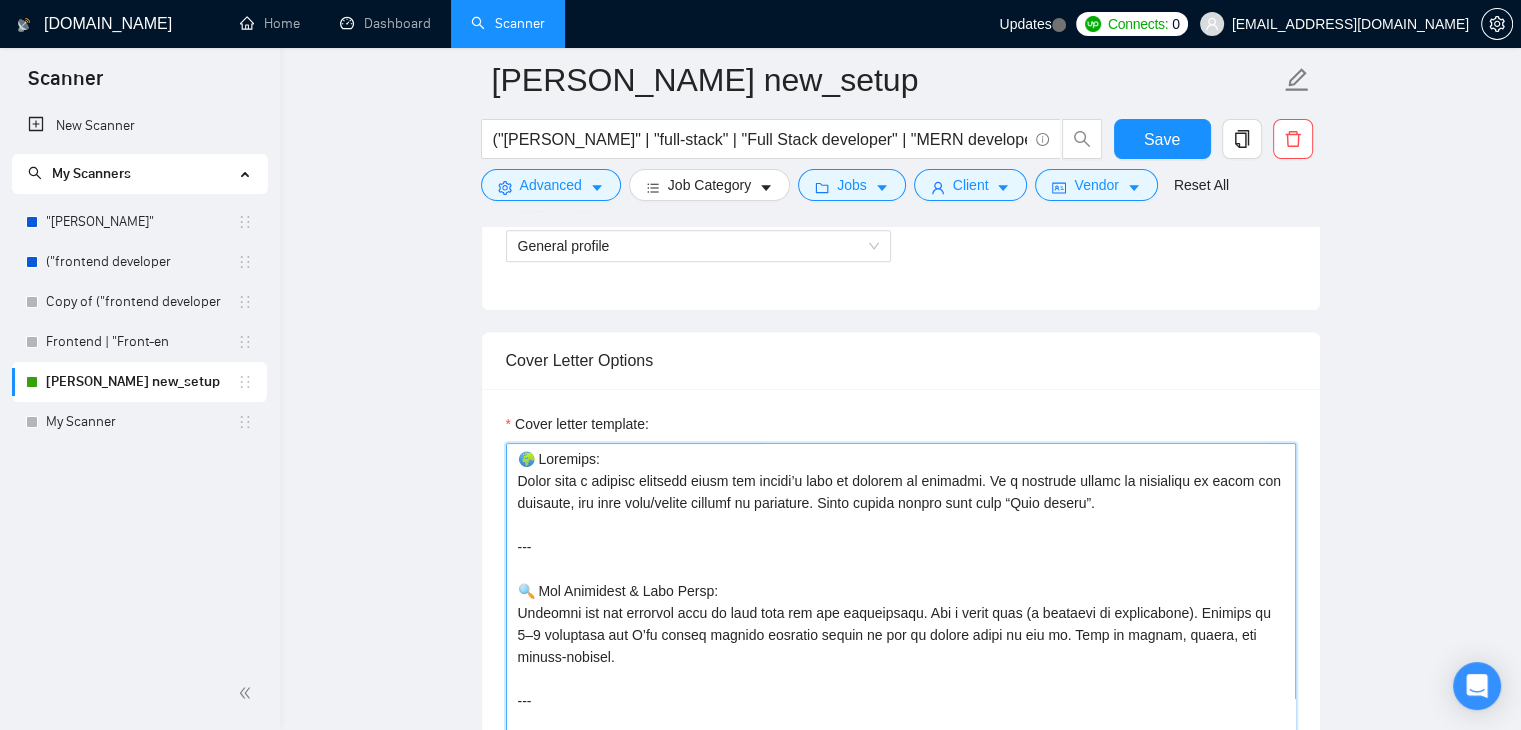 click on "Cover letter template:" at bounding box center (901, 668) 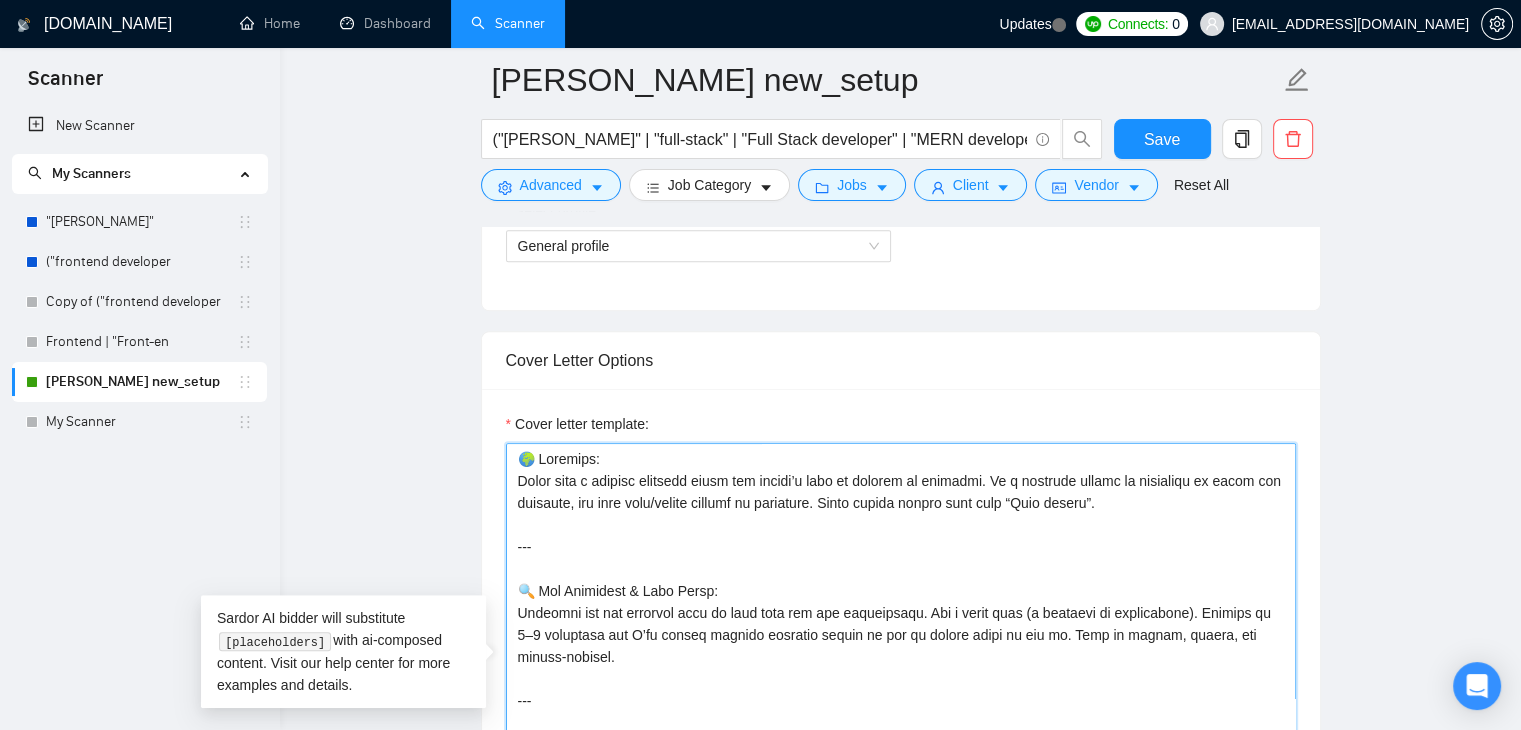 click on "Cover letter template:" at bounding box center (901, 668) 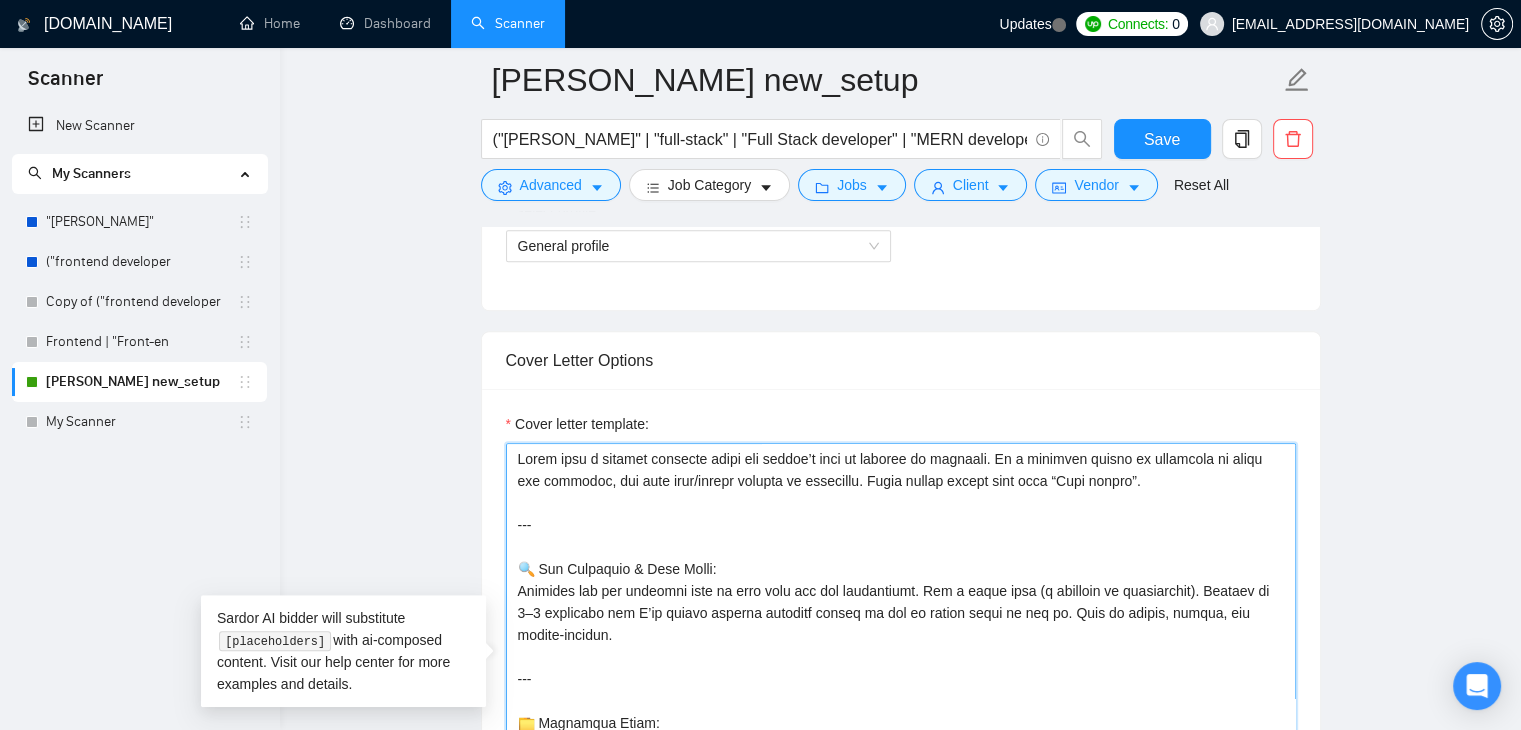 click on "Cover letter template:" at bounding box center (901, 668) 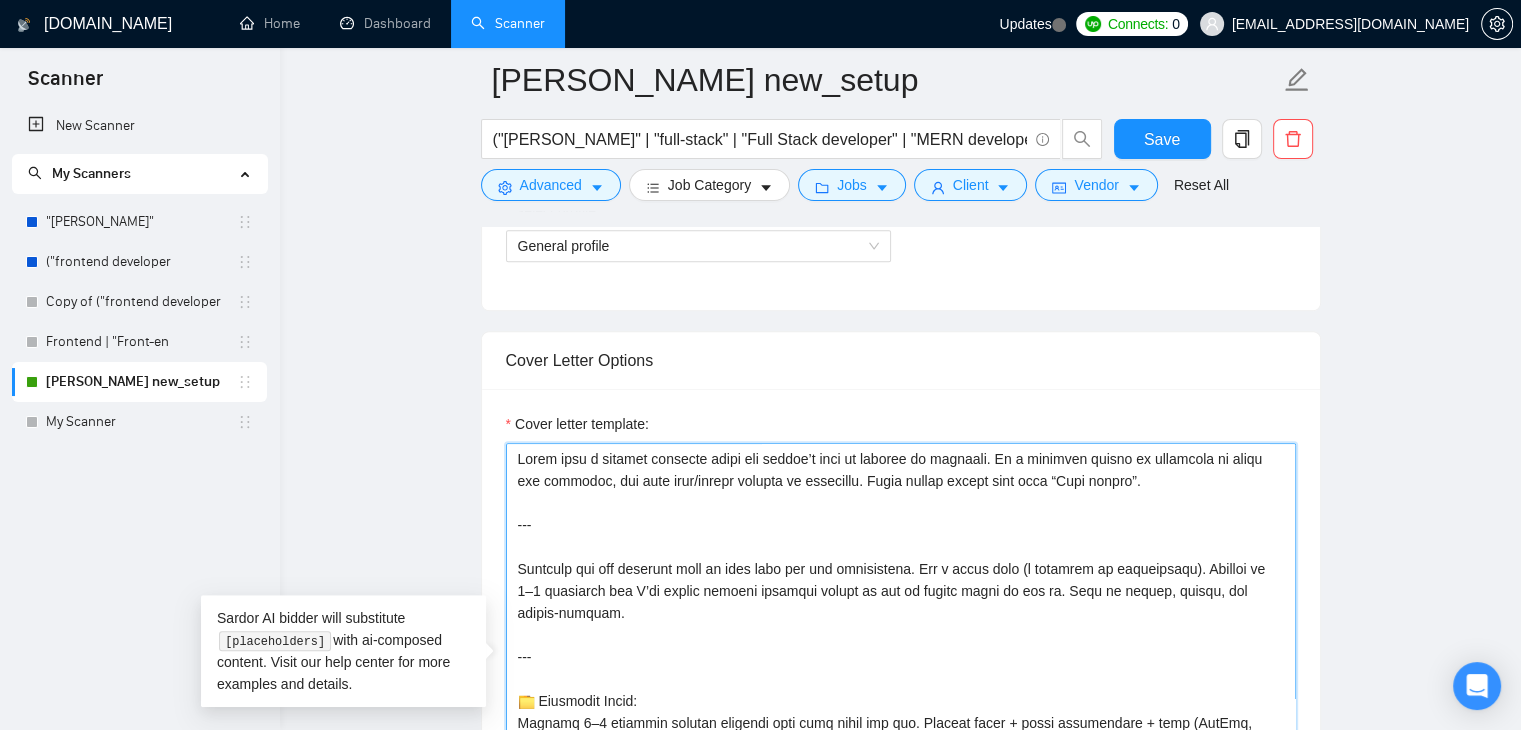 click on "Cover letter template:" at bounding box center [901, 668] 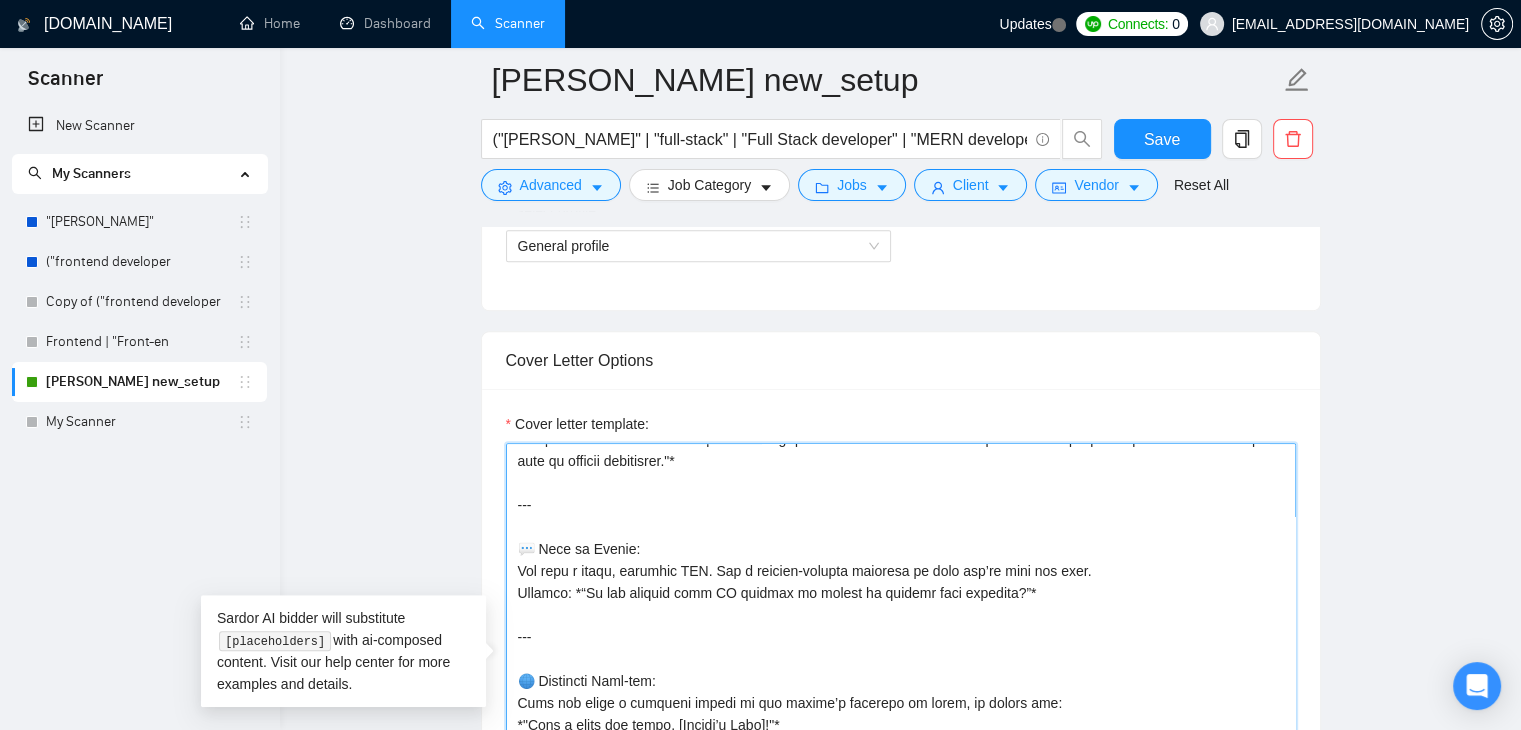 scroll, scrollTop: 1100, scrollLeft: 0, axis: vertical 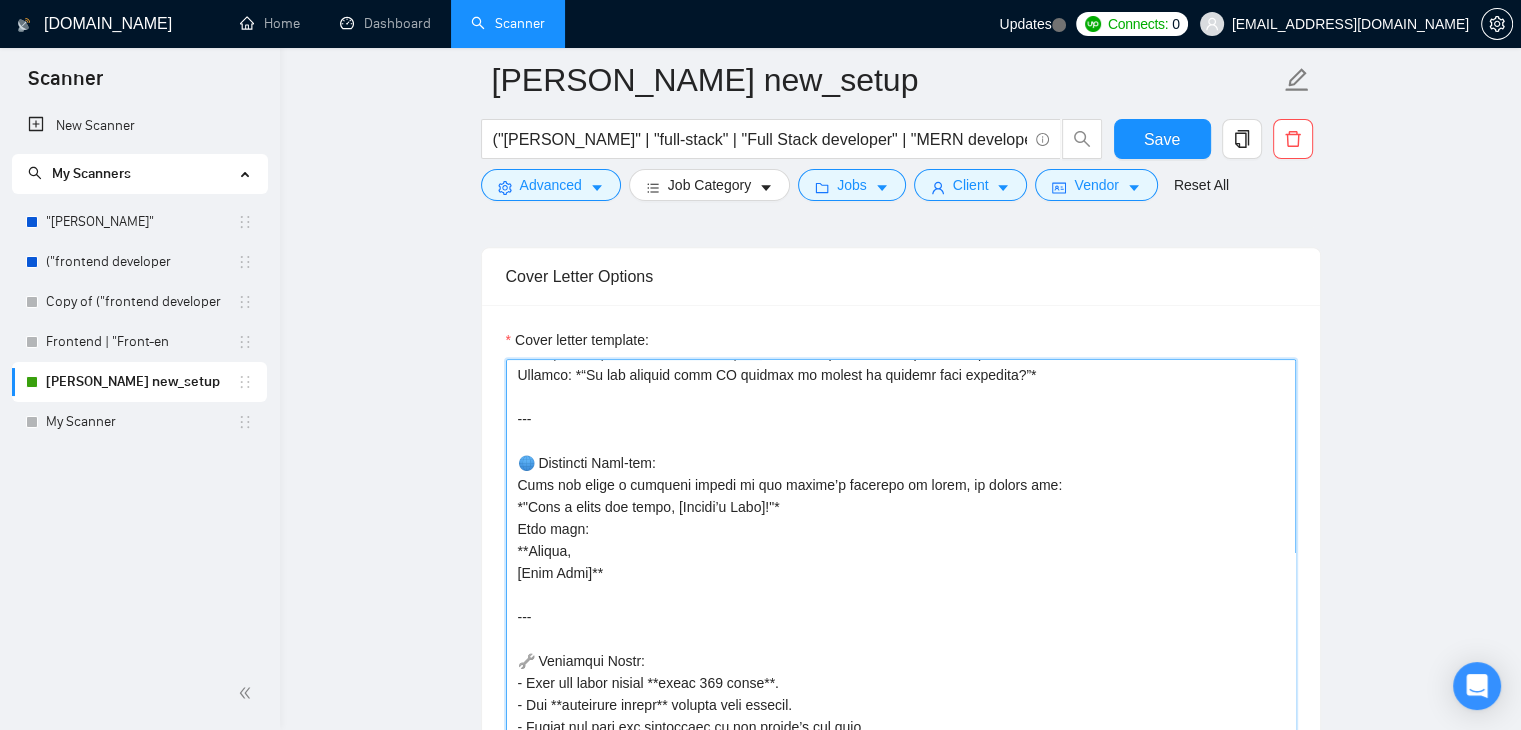 type on "Start with a natural greeting using the client’s name or company if provided. If a specific phrase is requested to begin the proposal, use that word/phrase exactly as mentioned. Avoid overly formal tone like “Dear client”.
---
Identify one key business pain or goal from the job description. Use a short hook (a question or observation). Explain in 2–3 sentences how I’ve solved similar problems before or how my skills align to fix it. Keep it simple, direct, and client-focused.
---
📁 Portfolio Match:
Mention 2–3 relevant project examples that best match the job. Include title + brief description + link (GitHub, Behance, Dribbble, or live demo). Match the client’s industry, tools, or outcomes.
Example:
**Project: Inventory Dashboard for Logistics SaaS** – Built with React, MongoDB, Node.js. Streamlined product tracking by 40%.
🔗 [github.com/yourproject]
---
🧠 Approach (if client asks):
Explain your approach in a short paragraph (2–3 lines). Focus on helping the client reach their goals faster, cleane..." 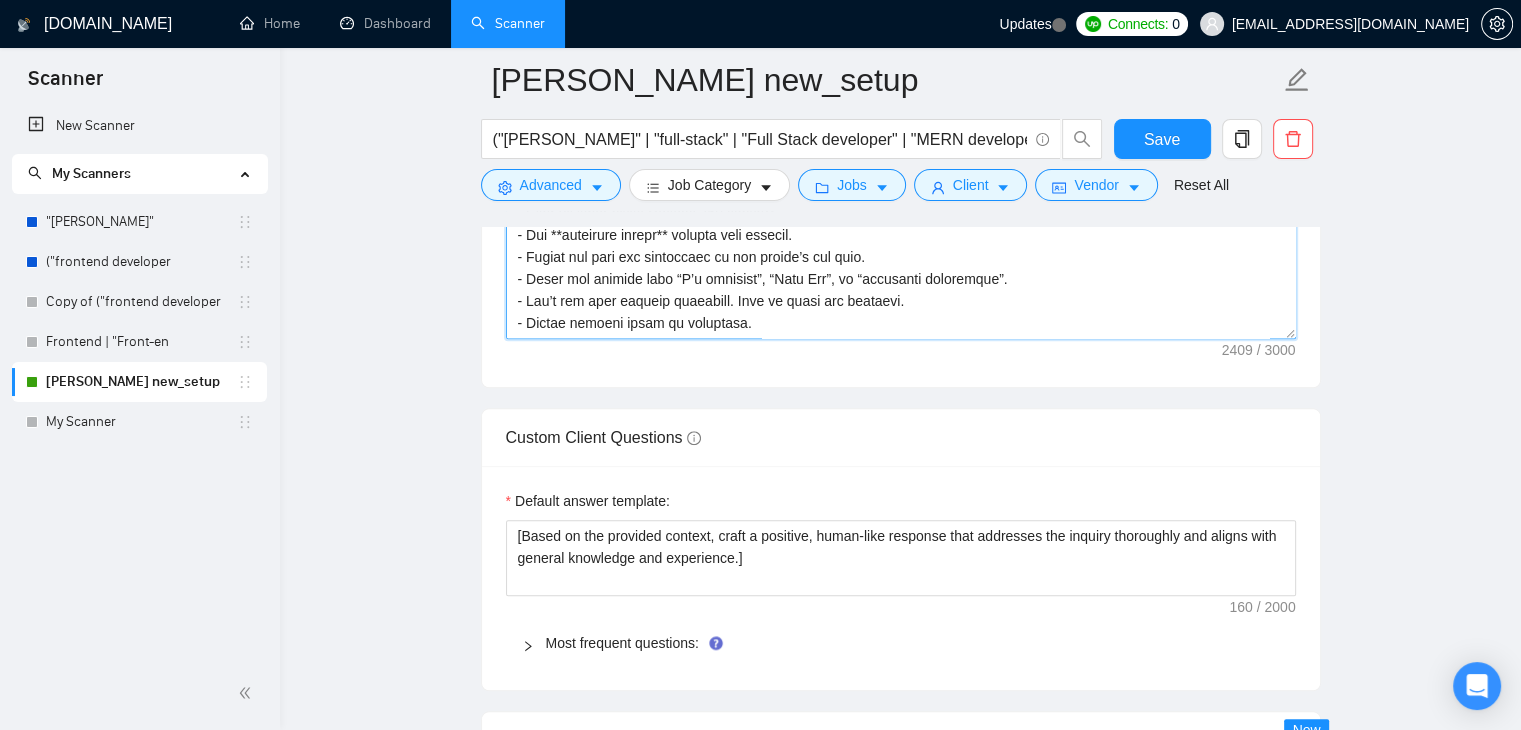 scroll, scrollTop: 1754, scrollLeft: 0, axis: vertical 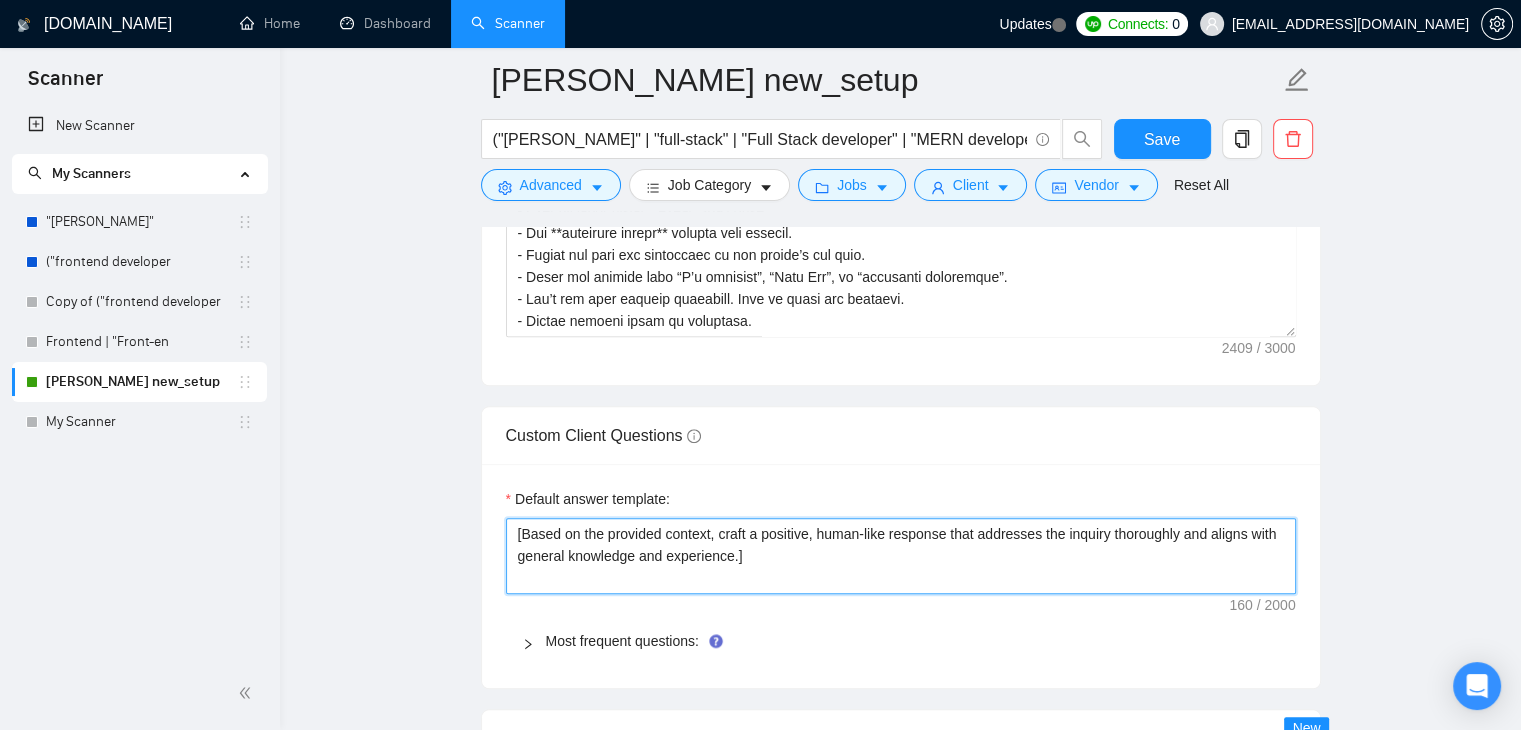 click on "﻿​[Based on the provided context, craft a positive, human-like response that addresses the inquiry thoroughly and aligns with general knowledge and experience.]" at bounding box center [901, 556] 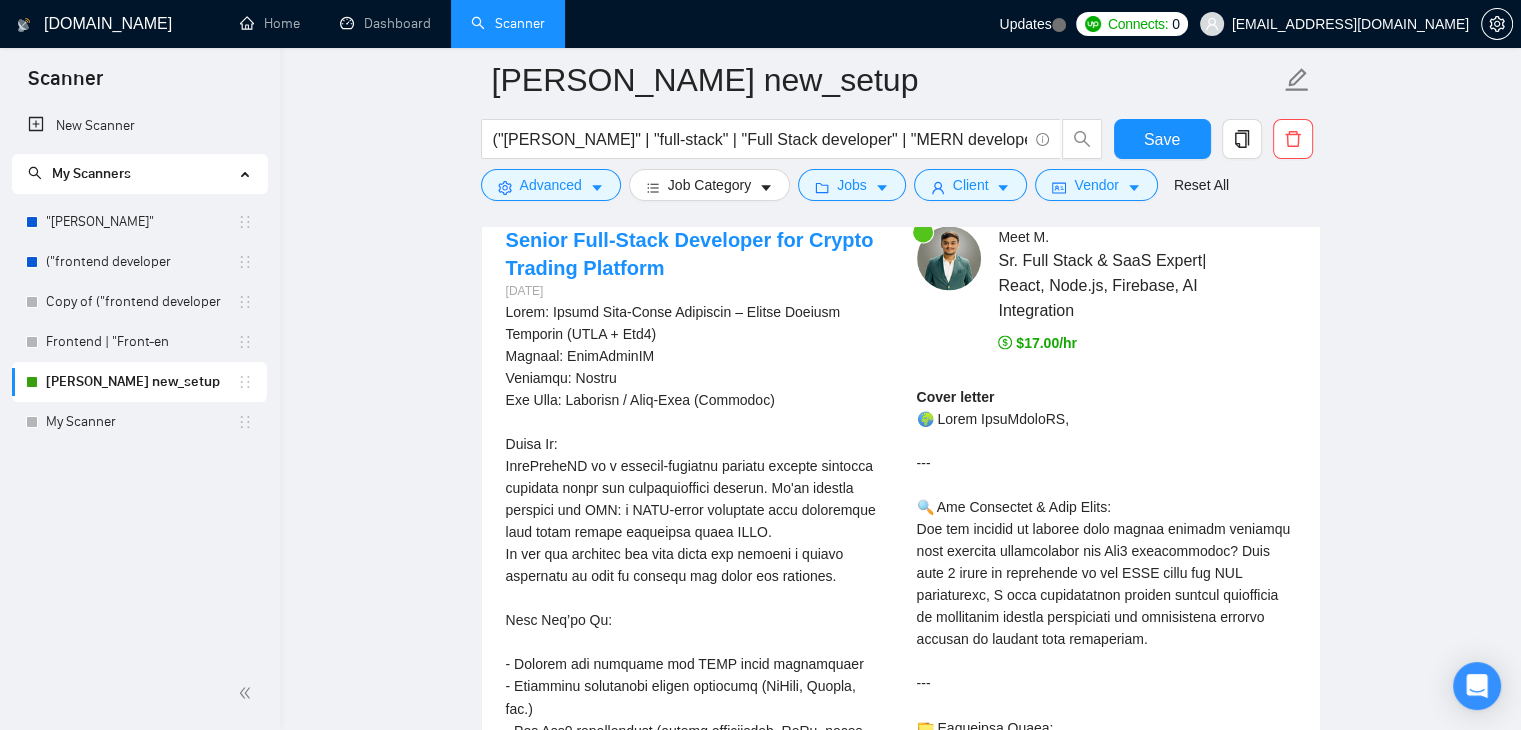 scroll, scrollTop: 3109, scrollLeft: 0, axis: vertical 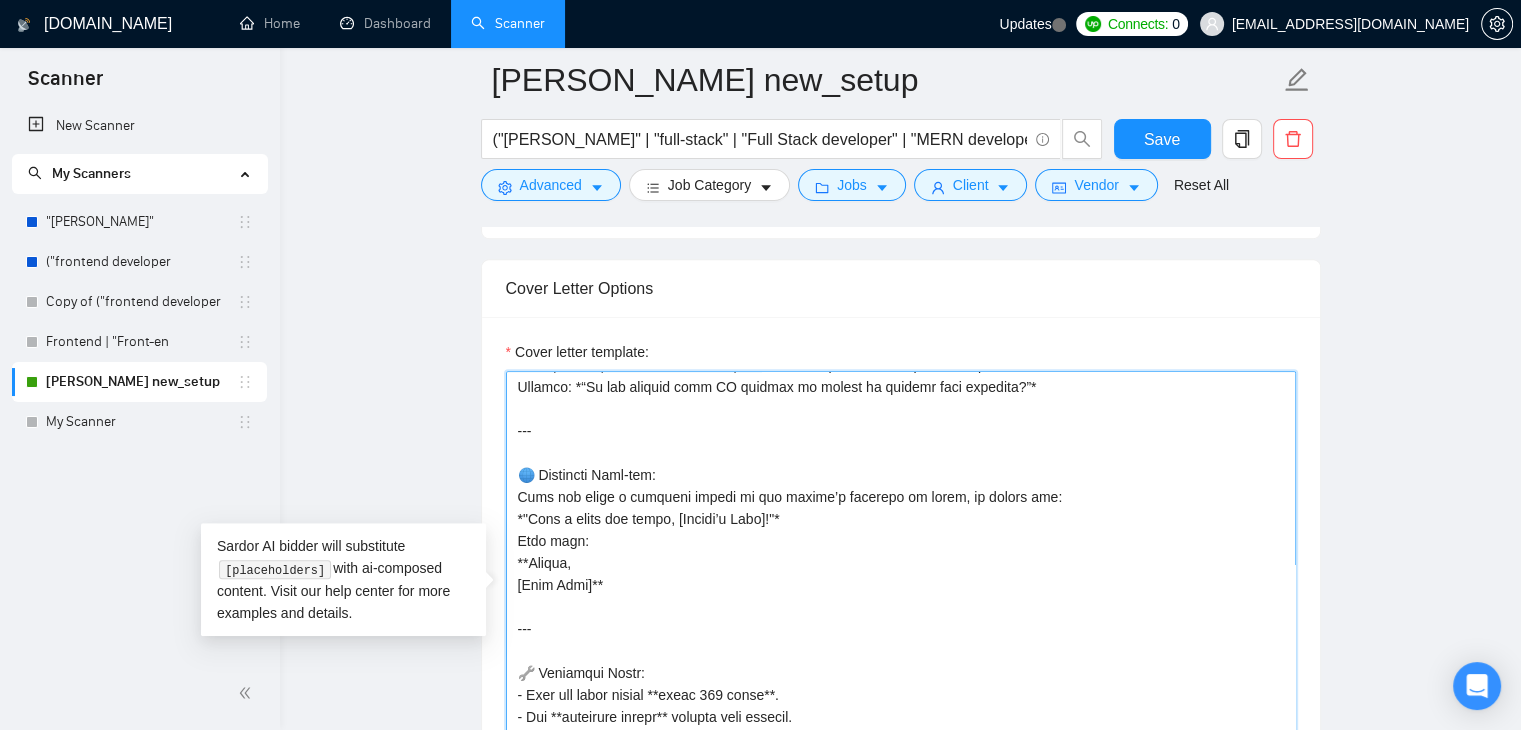 click on "Cover letter template:" at bounding box center (901, 596) 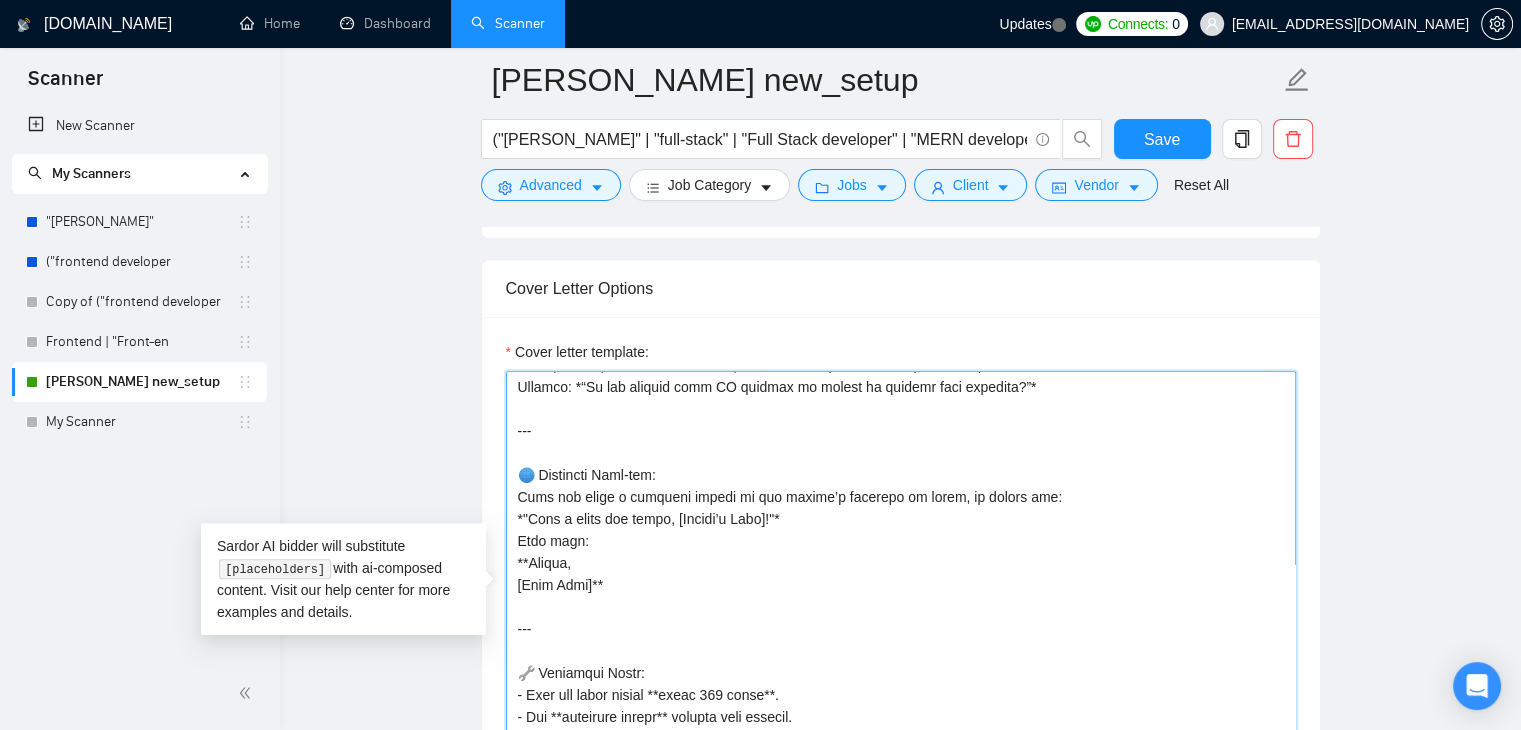 click on "Cover letter template:" at bounding box center [901, 596] 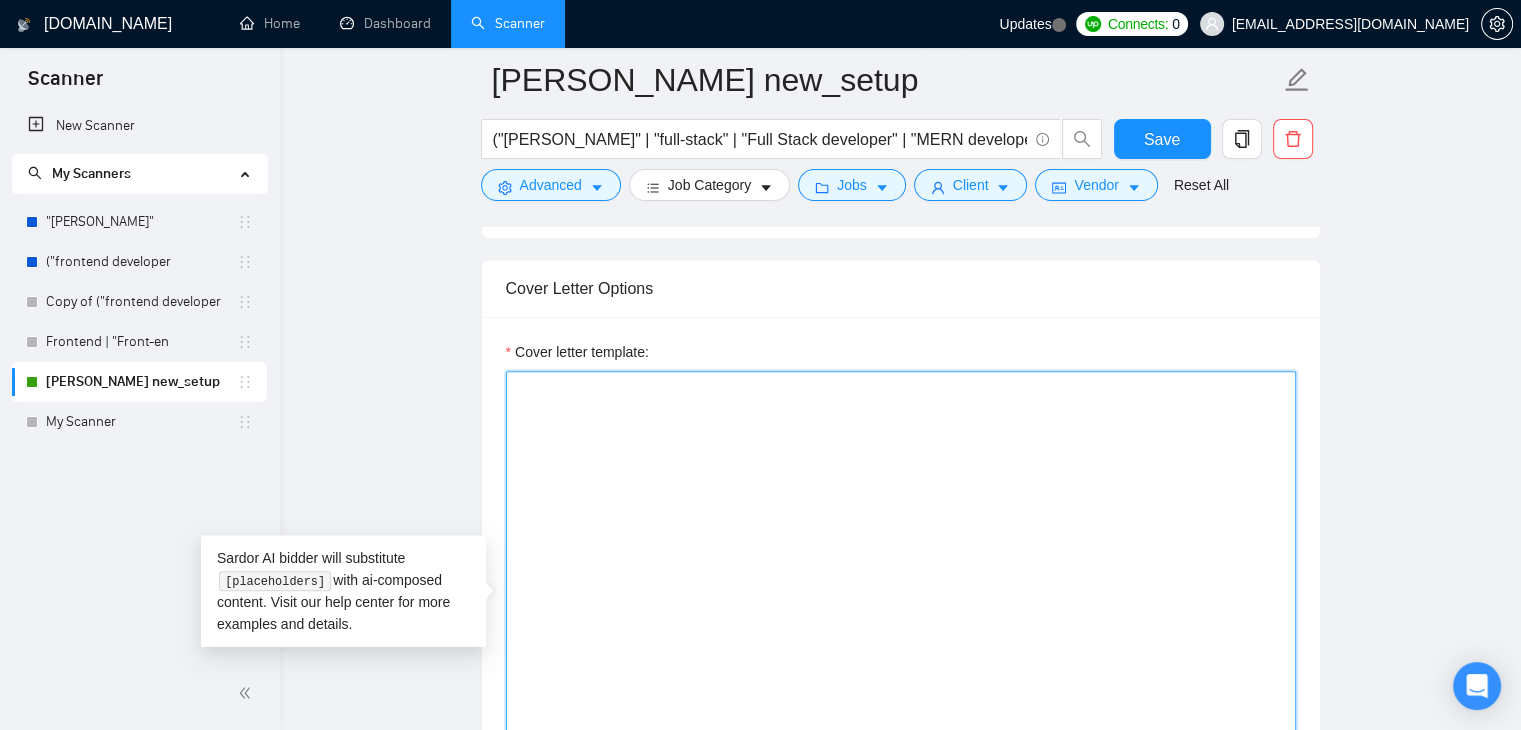 scroll, scrollTop: 0, scrollLeft: 0, axis: both 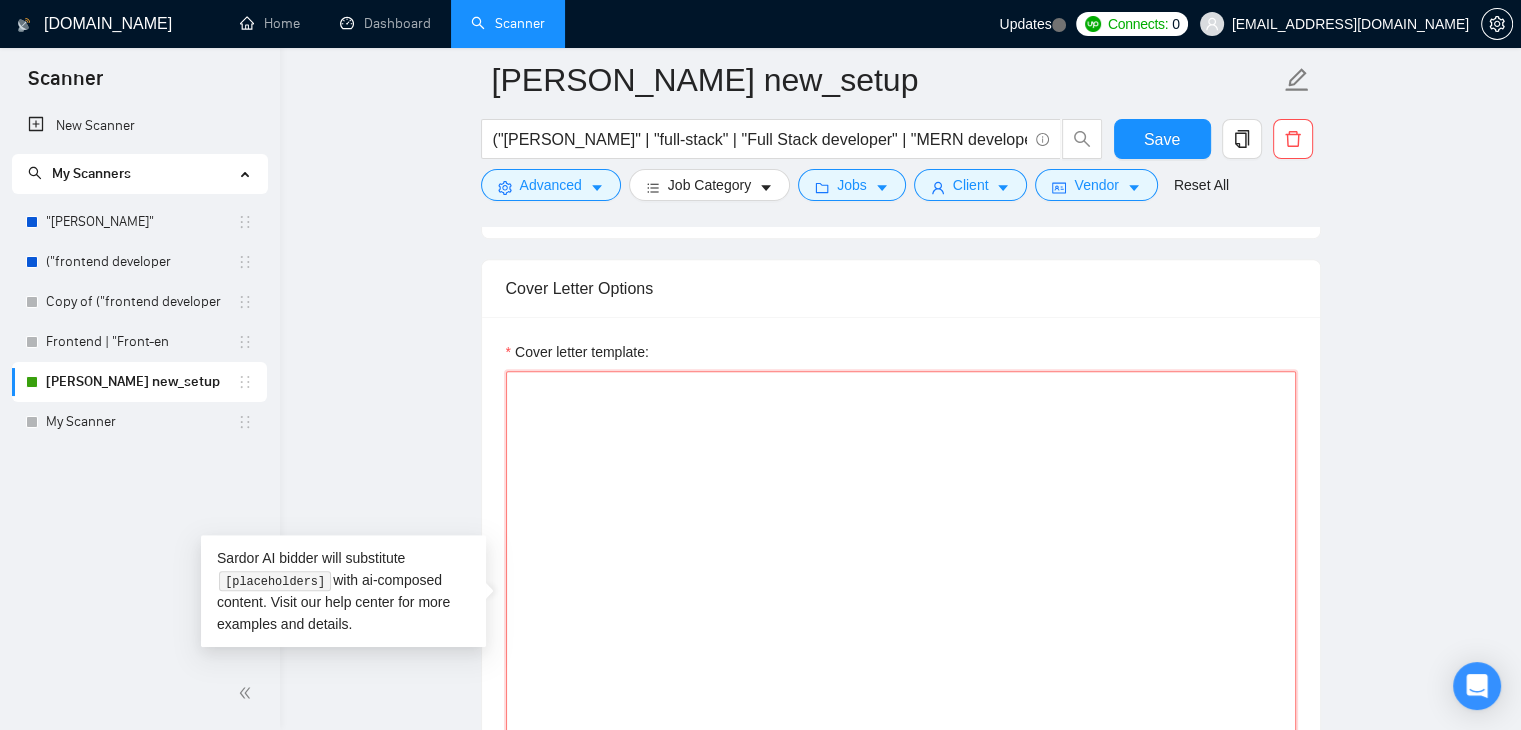 paste on "[Keep the entire cover letter, including all prompt outputs, within 400 characters.]" 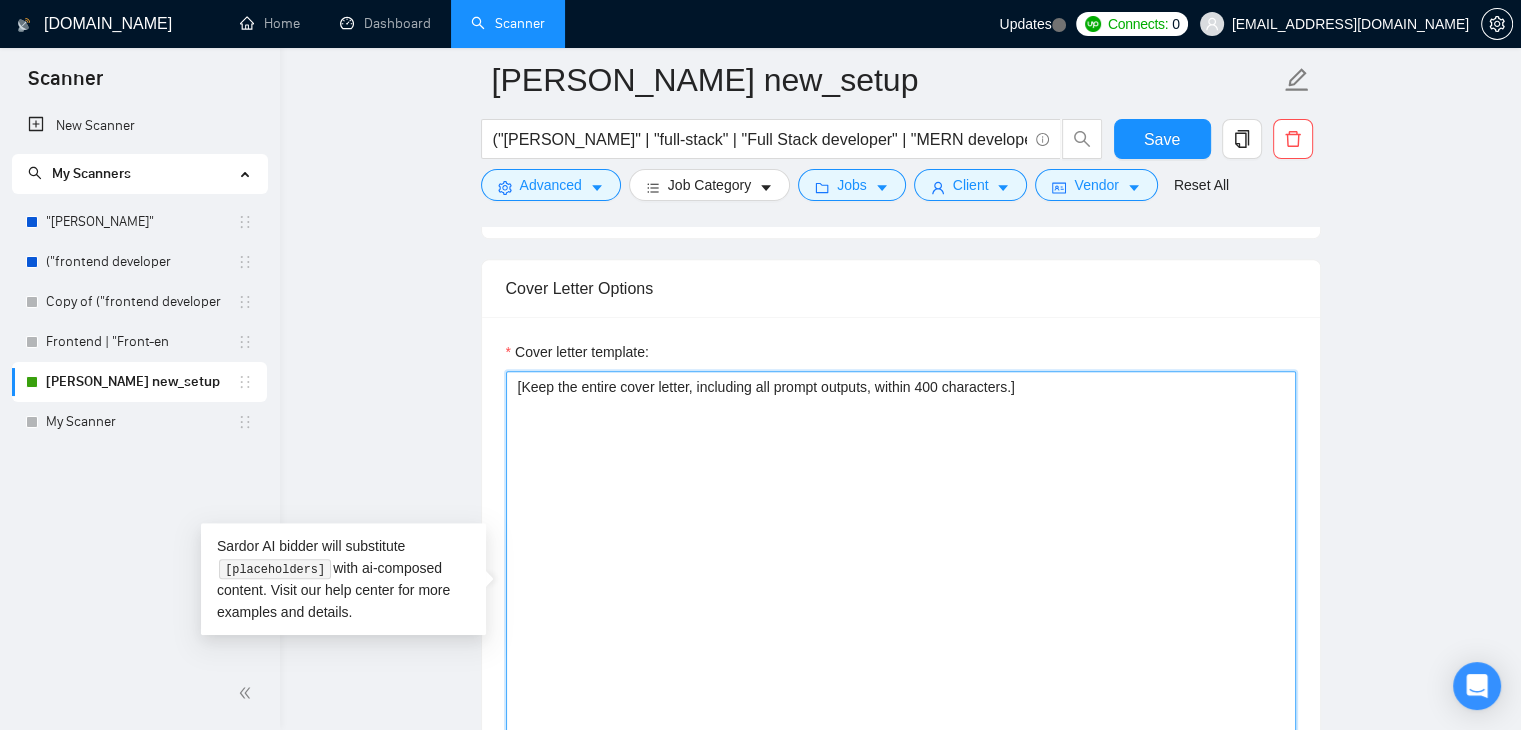 click on "[Keep the entire cover letter, including all prompt outputs, within 400 characters.]" at bounding box center (901, 596) 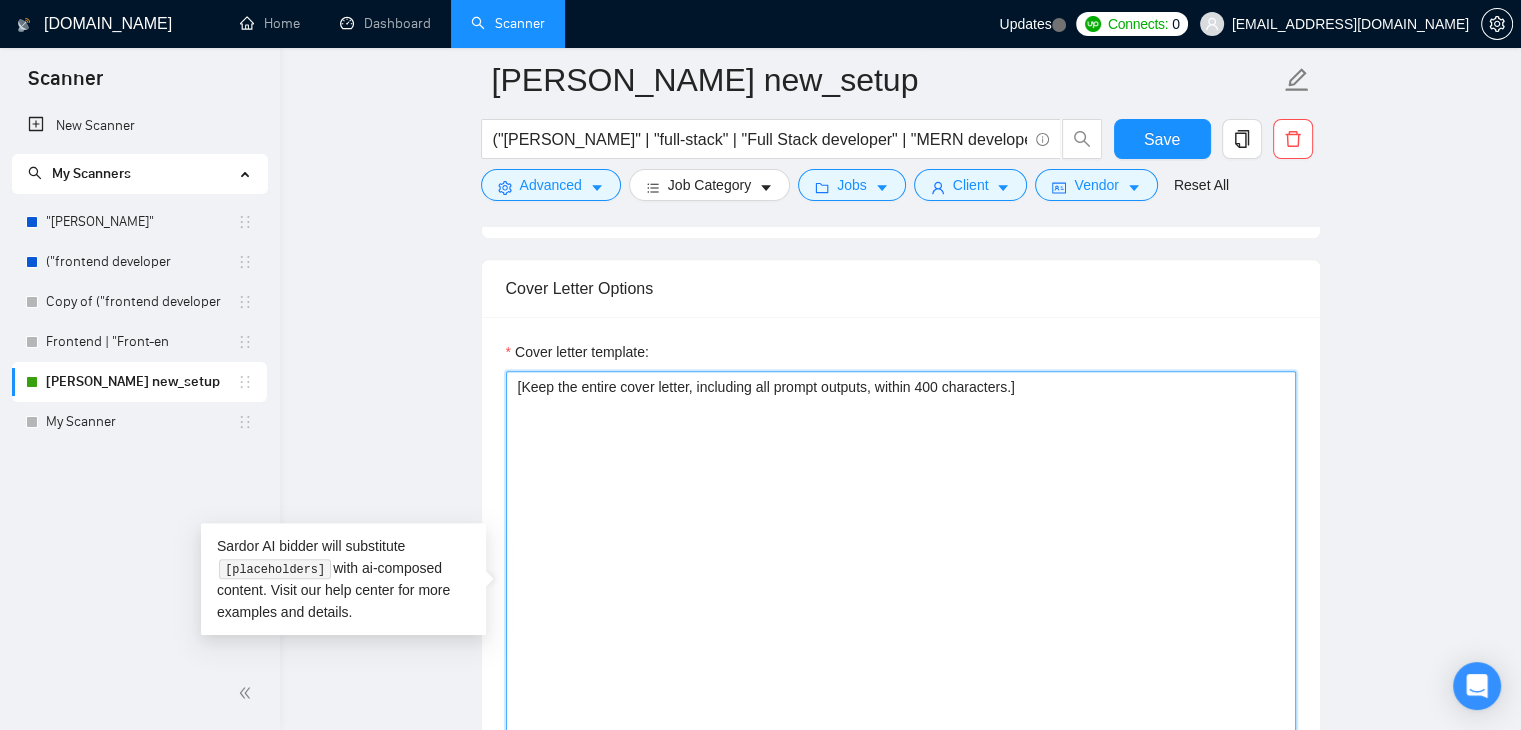 click on "[Keep the entire cover letter, including all prompt outputs, within 400 characters.]" at bounding box center (901, 596) 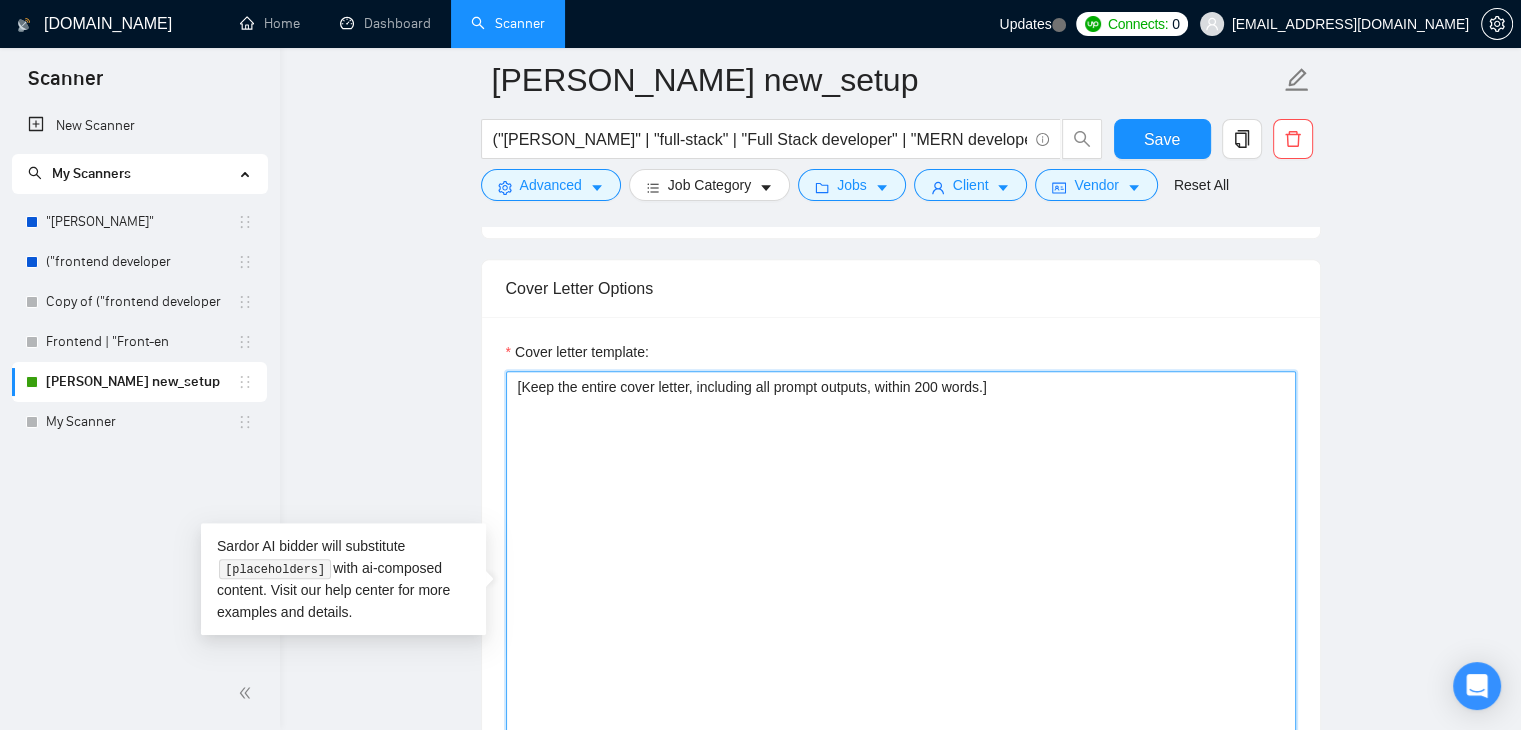 click on "[Keep the entire cover letter, including all prompt outputs, within 200 words.]" at bounding box center (901, 596) 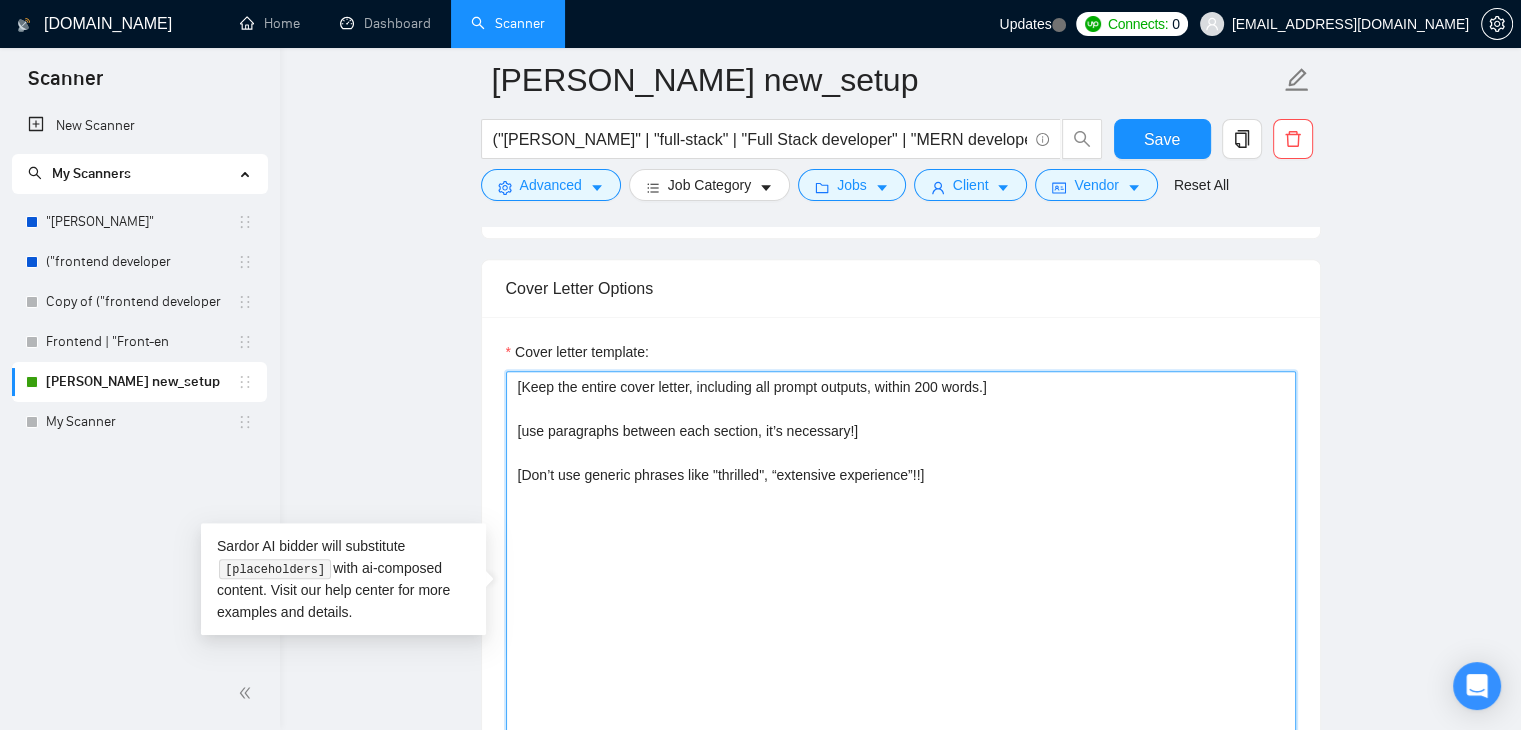 click on "[Keep the entire cover letter, including all prompt outputs, within 200 words.]
[use paragraphs between each section, it’s necessary!]
[Don’t use generic phrases like "thrilled", “extensive experience”!!]" at bounding box center [901, 596] 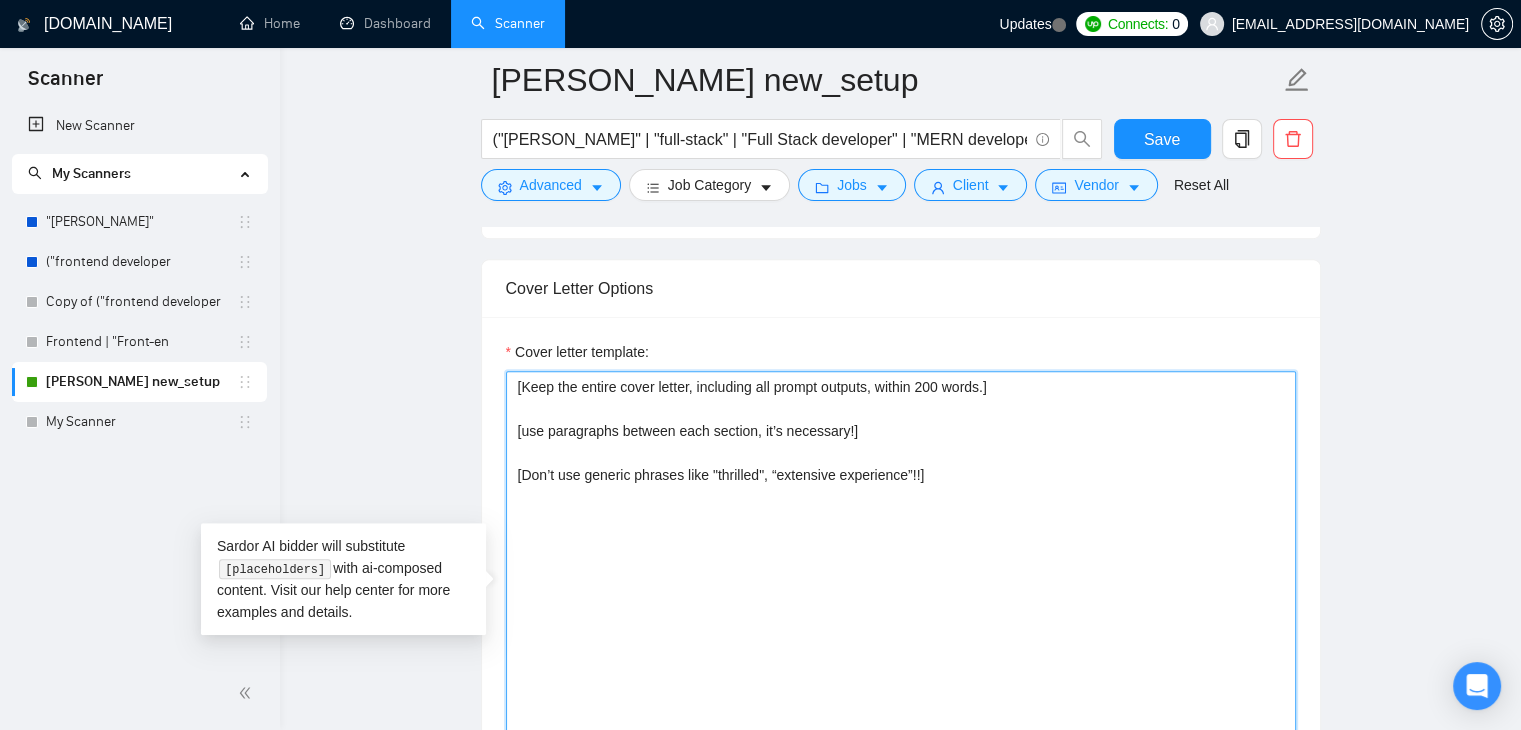 paste on "Start with a natural greeting using the client’s name or company if provided. If a specific phrase is requested to begin the proposal, use that word/phrase exactly as mentioned. Avoid overly formal tone like “Dear client”." 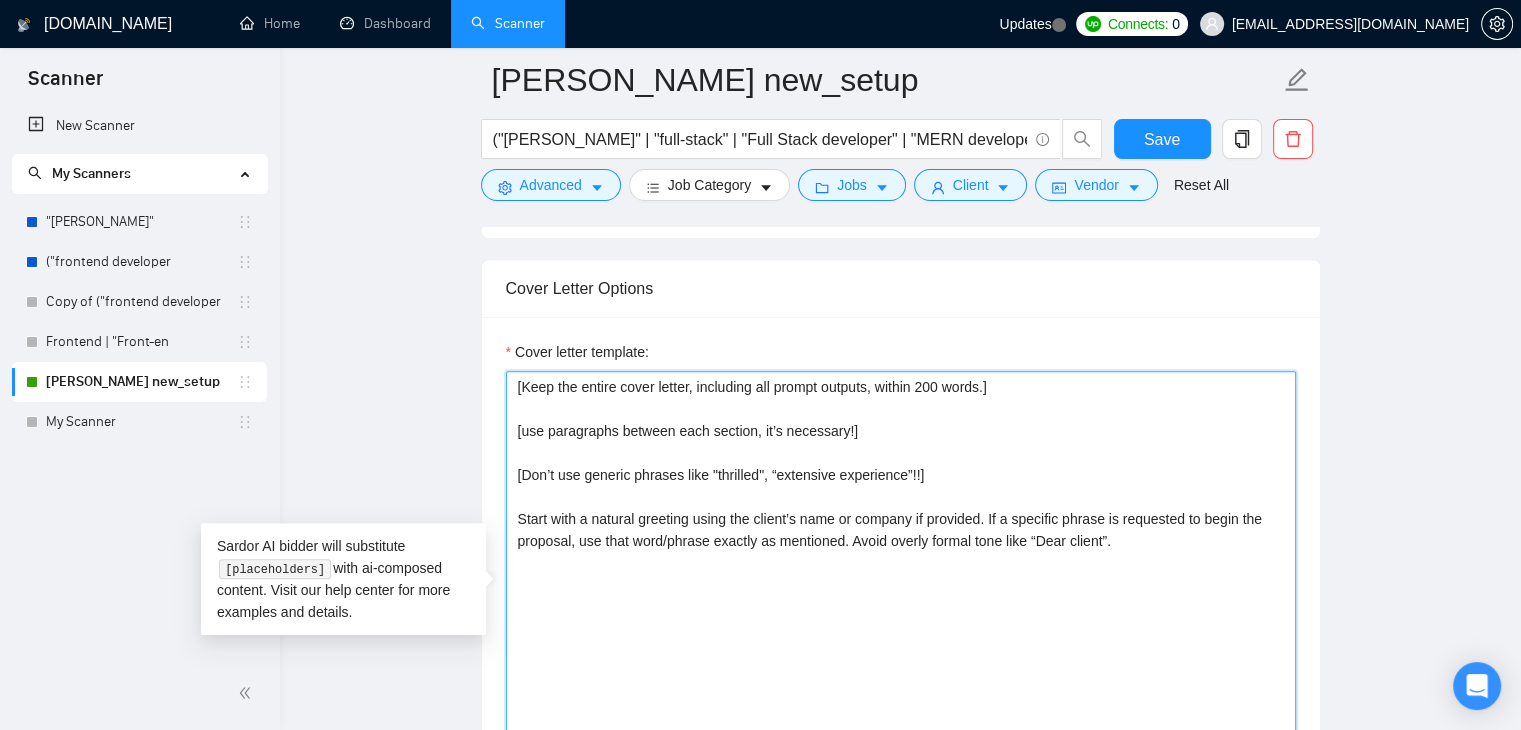 click on "[Keep the entire cover letter, including all prompt outputs, within 200 words.]
[use paragraphs between each section, it’s necessary!]
[Don’t use generic phrases like "thrilled", “extensive experience”!!]
Start with a natural greeting using the client’s name or company if provided. If a specific phrase is requested to begin the proposal, use that word/phrase exactly as mentioned. Avoid overly formal tone like “Dear client”." at bounding box center (901, 596) 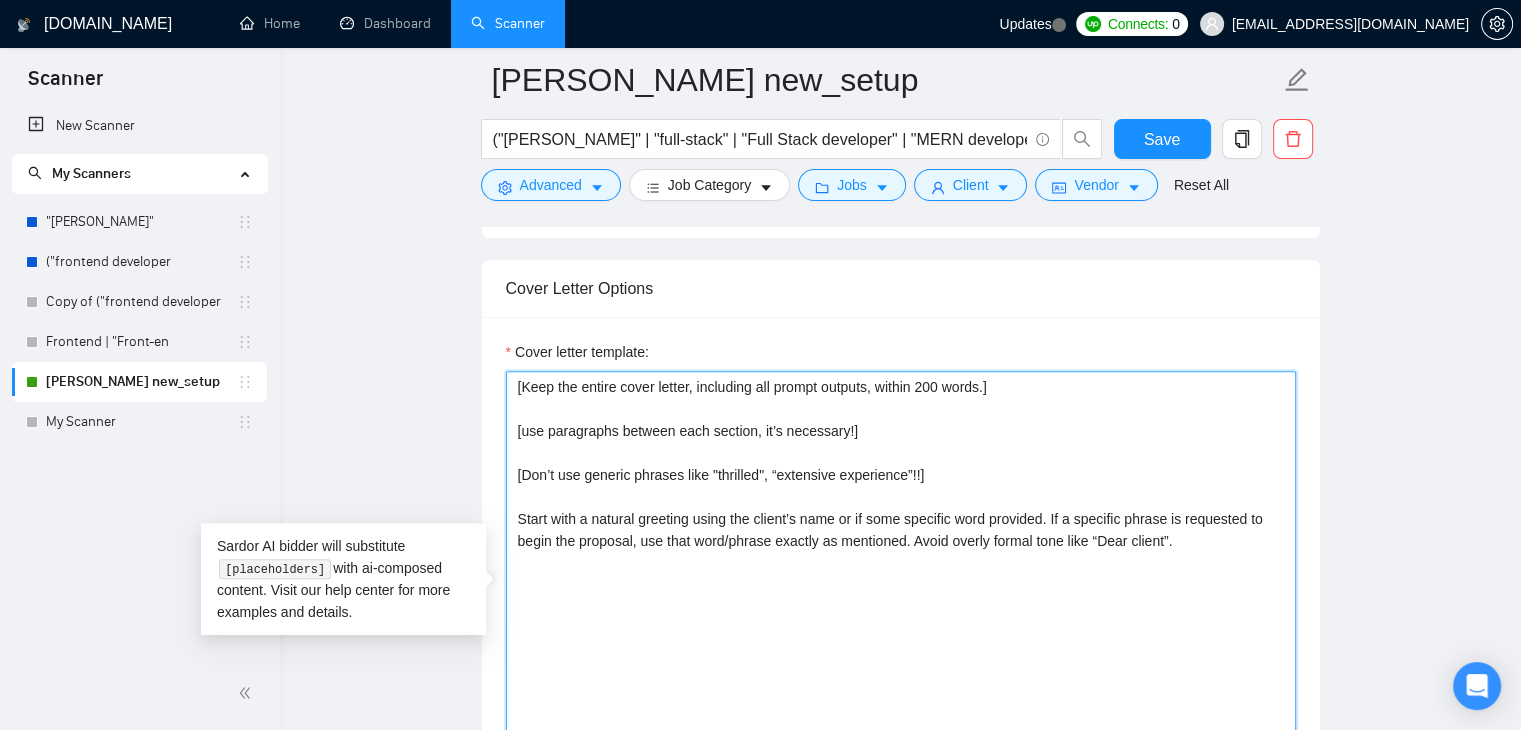 click on "if" at bounding box center (0, 0) 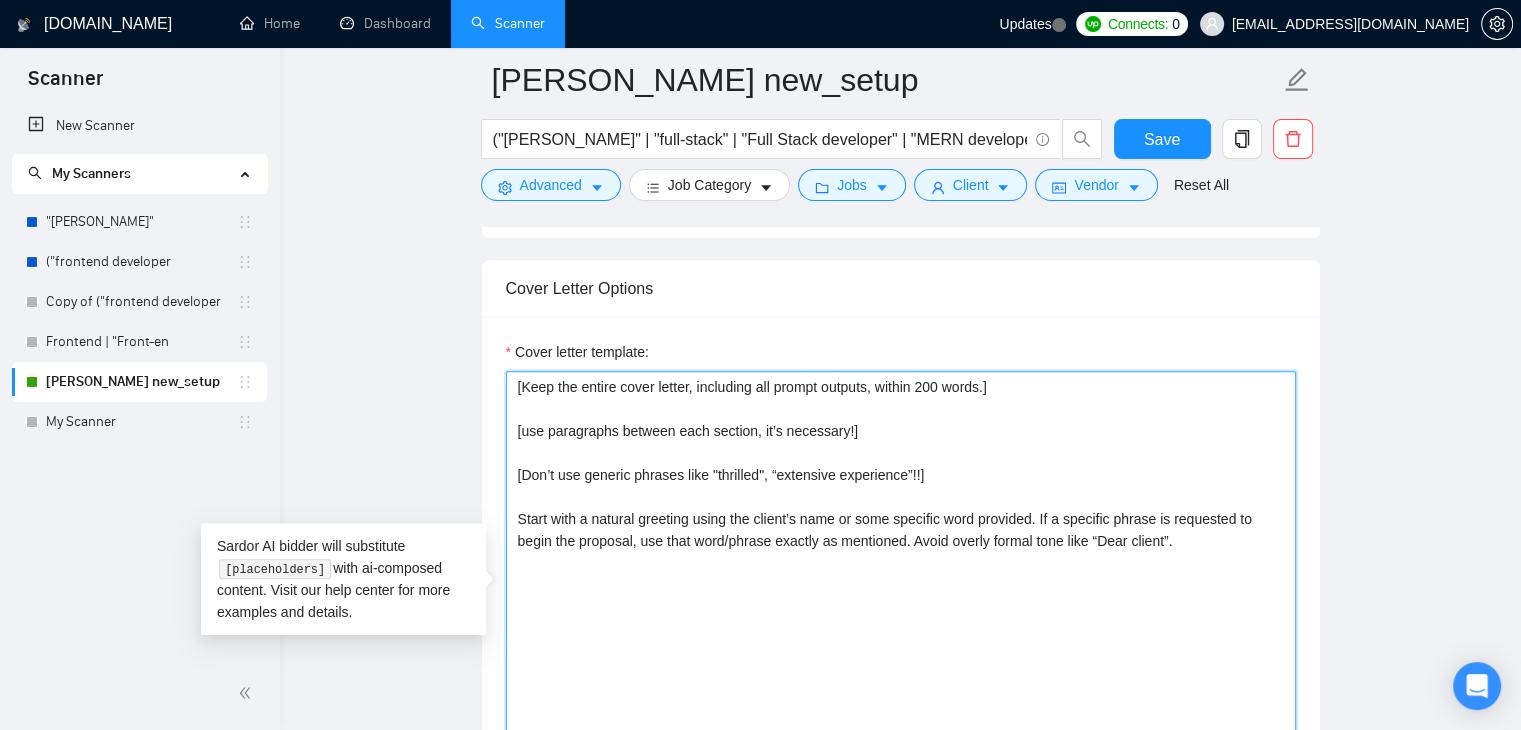 click on "[Keep the entire cover letter, including all prompt outputs, within 200 words.]
[use paragraphs between each section, it’s necessary!]
[Don’t use generic phrases like "thrilled", “extensive experience”!!]
Start with a natural greeting using the client’s name or some specific word provided. If a specific phrase is requested to begin the proposal, use that word/phrase exactly as mentioned. Avoid overly formal tone like “Dear client”." at bounding box center (901, 596) 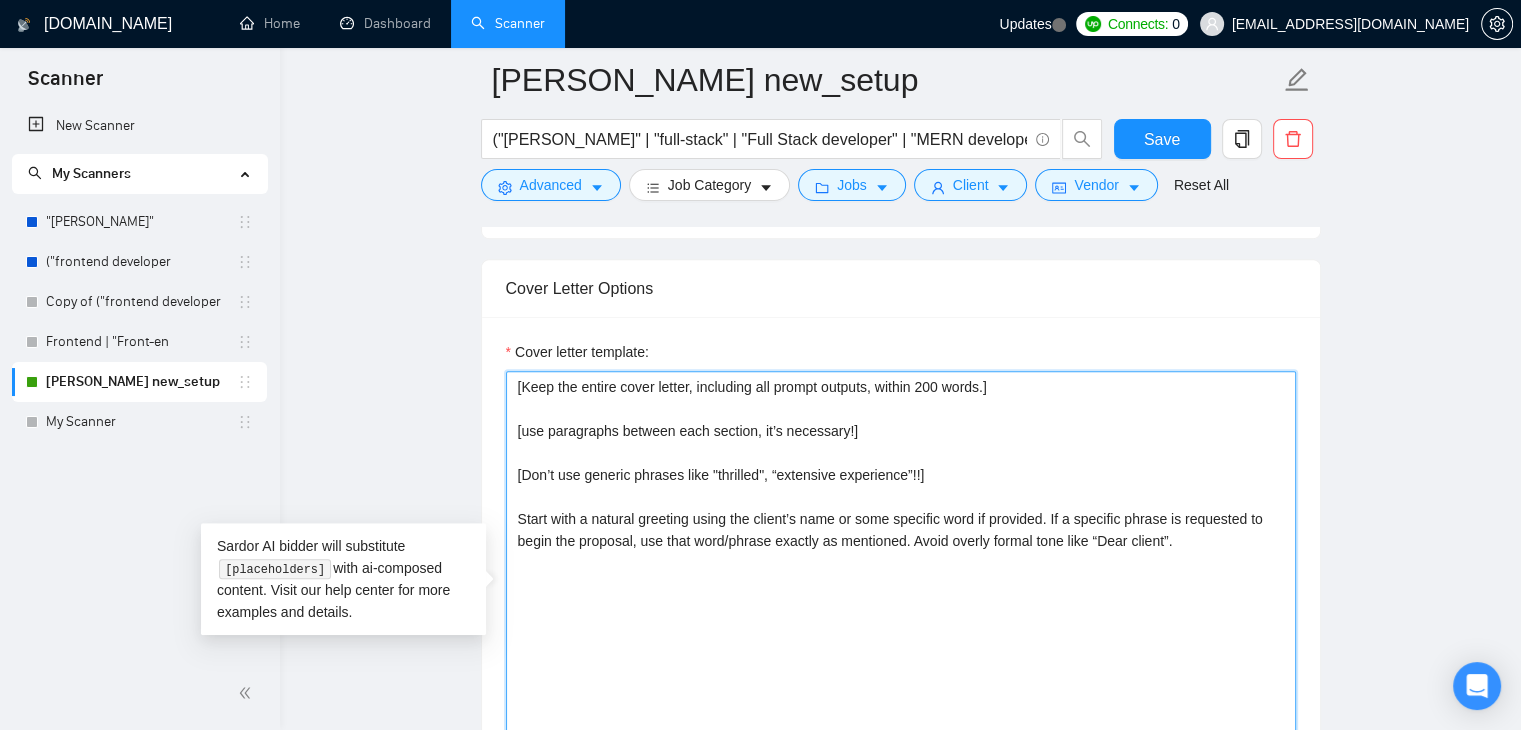 click on "[Keep the entire cover letter, including all prompt outputs, within 200 words.]
[use paragraphs between each section, it’s necessary!]
[Don’t use generic phrases like "thrilled", “extensive experience”!!]
Start with a natural greeting using the client’s name or some specific word if provided. If a specific phrase is requested to begin the proposal, use that word/phrase exactly as mentioned. Avoid overly formal tone like “Dear client”." at bounding box center [901, 596] 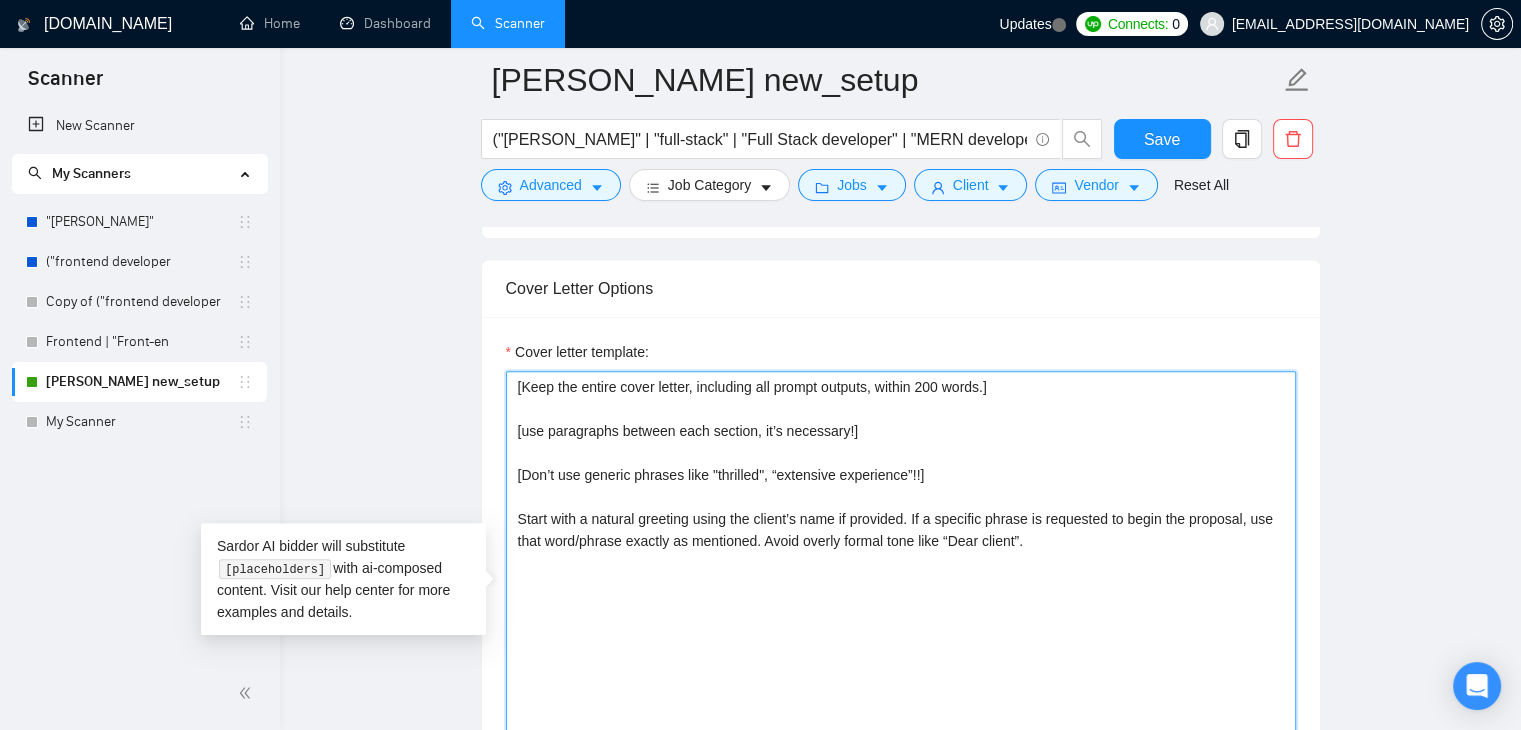 click on "[Keep the entire cover letter, including all prompt outputs, within 200 words.]
[use paragraphs between each section, it’s necessary!]
[Don’t use generic phrases like "thrilled", “extensive experience”!!]
Start with a natural greeting using the client’s name if provided. If a specific phrase is requested to begin the proposal, use that word/phrase exactly as mentioned. Avoid overly formal tone like “Dear client”." at bounding box center (901, 596) 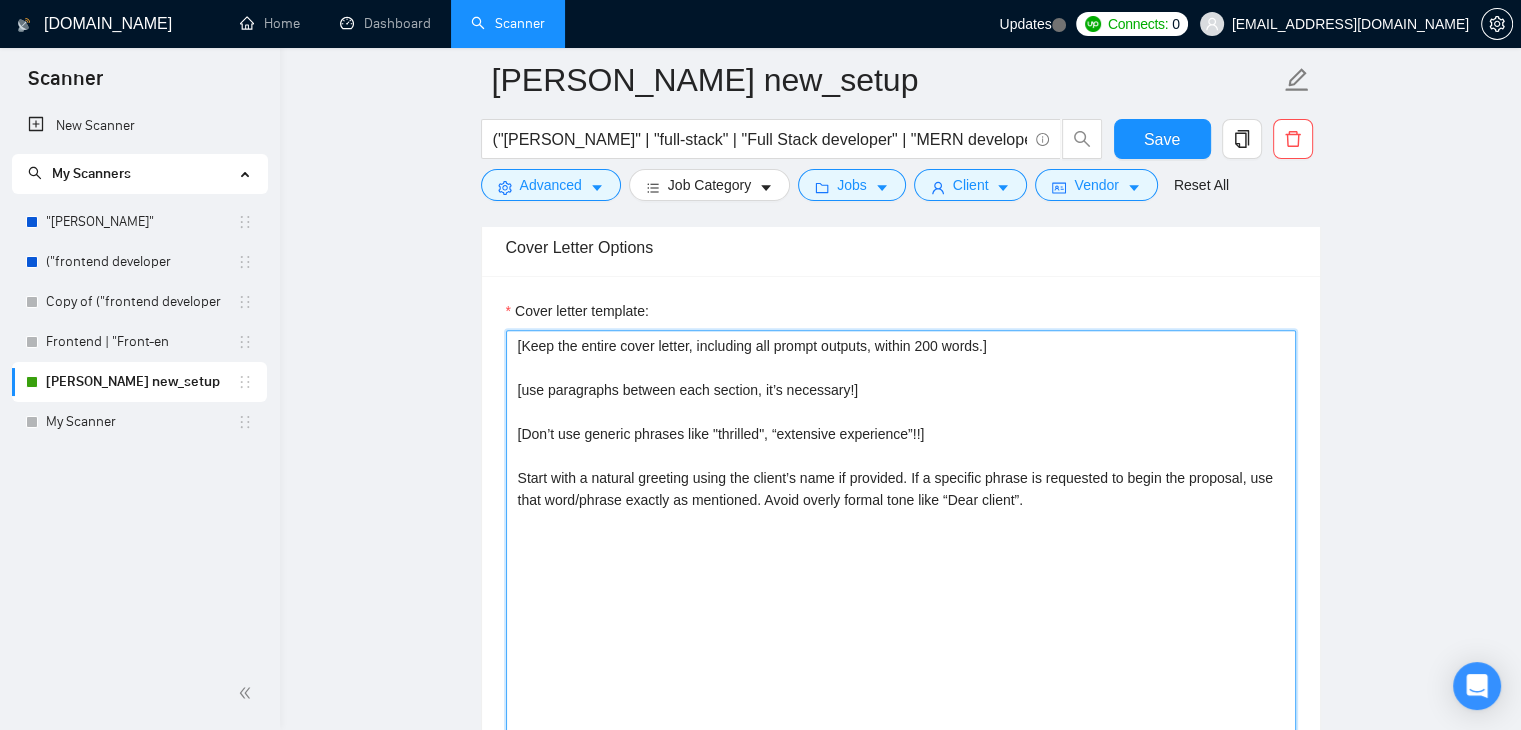 scroll, scrollTop: 1310, scrollLeft: 0, axis: vertical 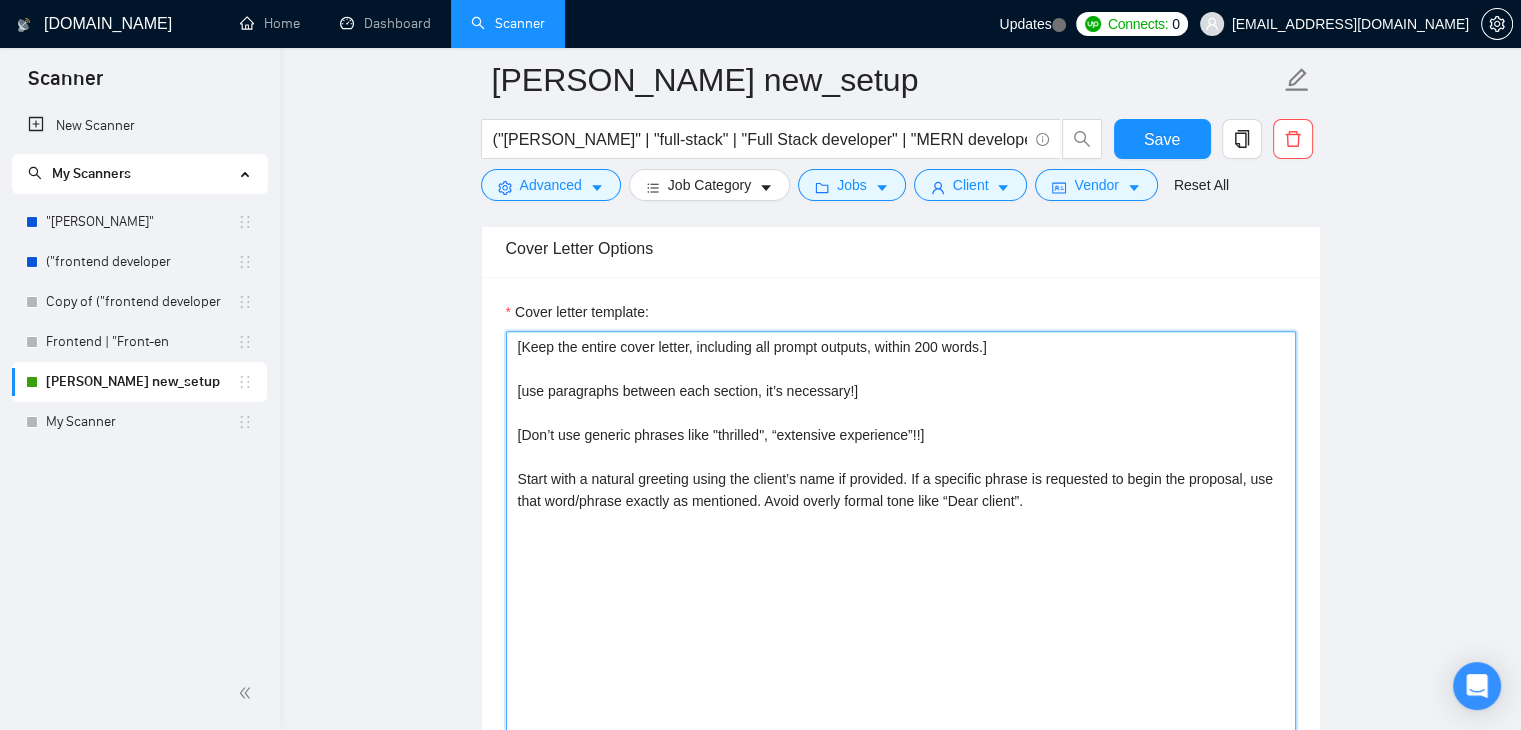 click on "[Keep the entire cover letter, including all prompt outputs, within 200 words.]
[use paragraphs between each section, it’s necessary!]
[Don’t use generic phrases like "thrilled", “extensive experience”!!]
Start with a natural greeting using the client’s name if provided. If a specific phrase is requested to begin the proposal, use that word/phrase exactly as mentioned. Avoid overly formal tone like “Dear client”." at bounding box center [901, 556] 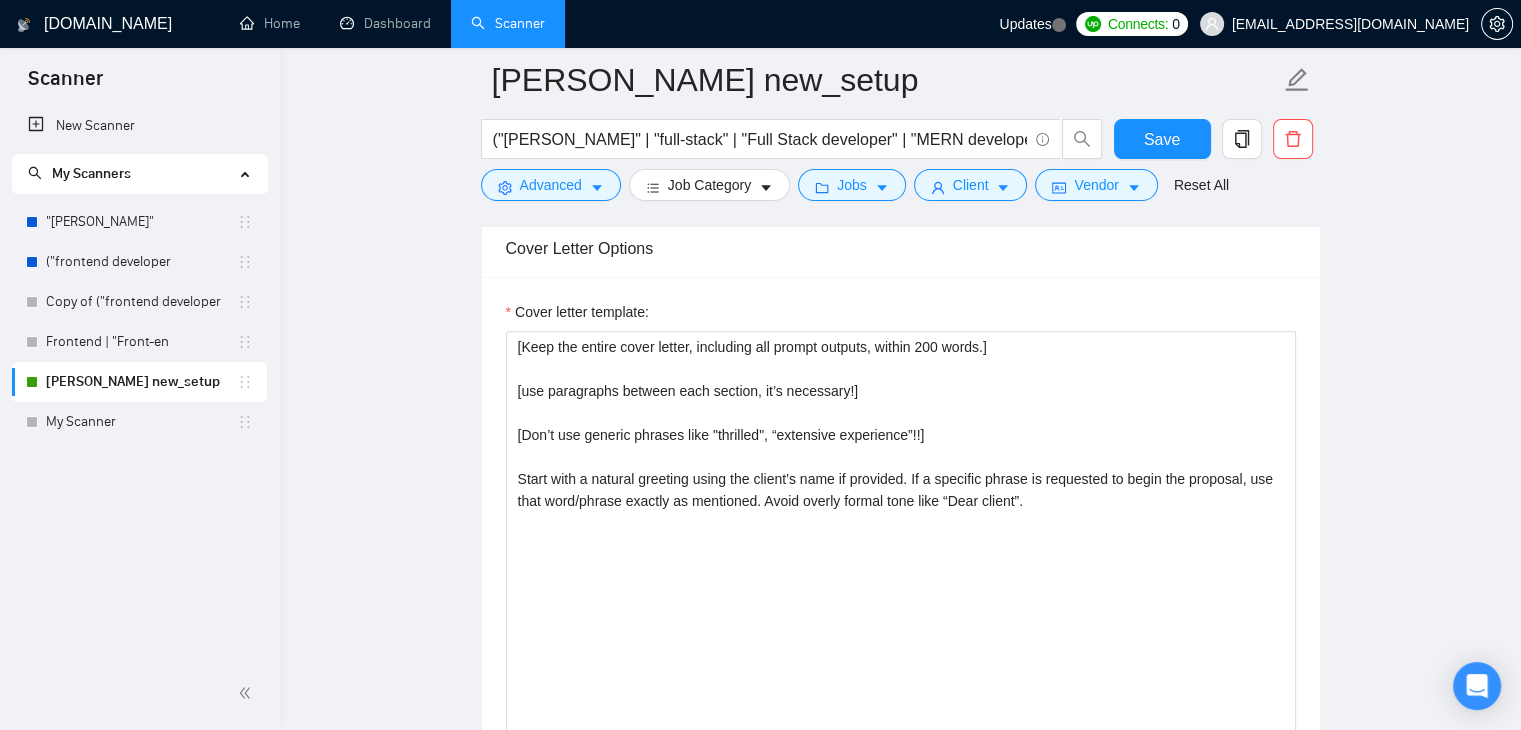 click on "Cover letter template: [Keep the entire cover letter, including all prompt outputs, within 200 words.]
[use paragraphs between each section, it’s necessary!]
[Don’t use generic phrases like "thrilled", “extensive experience”!!]
Start with a natural greeting using the client’s name if provided. If a specific phrase is requested to begin the proposal, use that word/phrase exactly as mentioned. Avoid overly formal tone like “Dear client”." at bounding box center (901, 553) 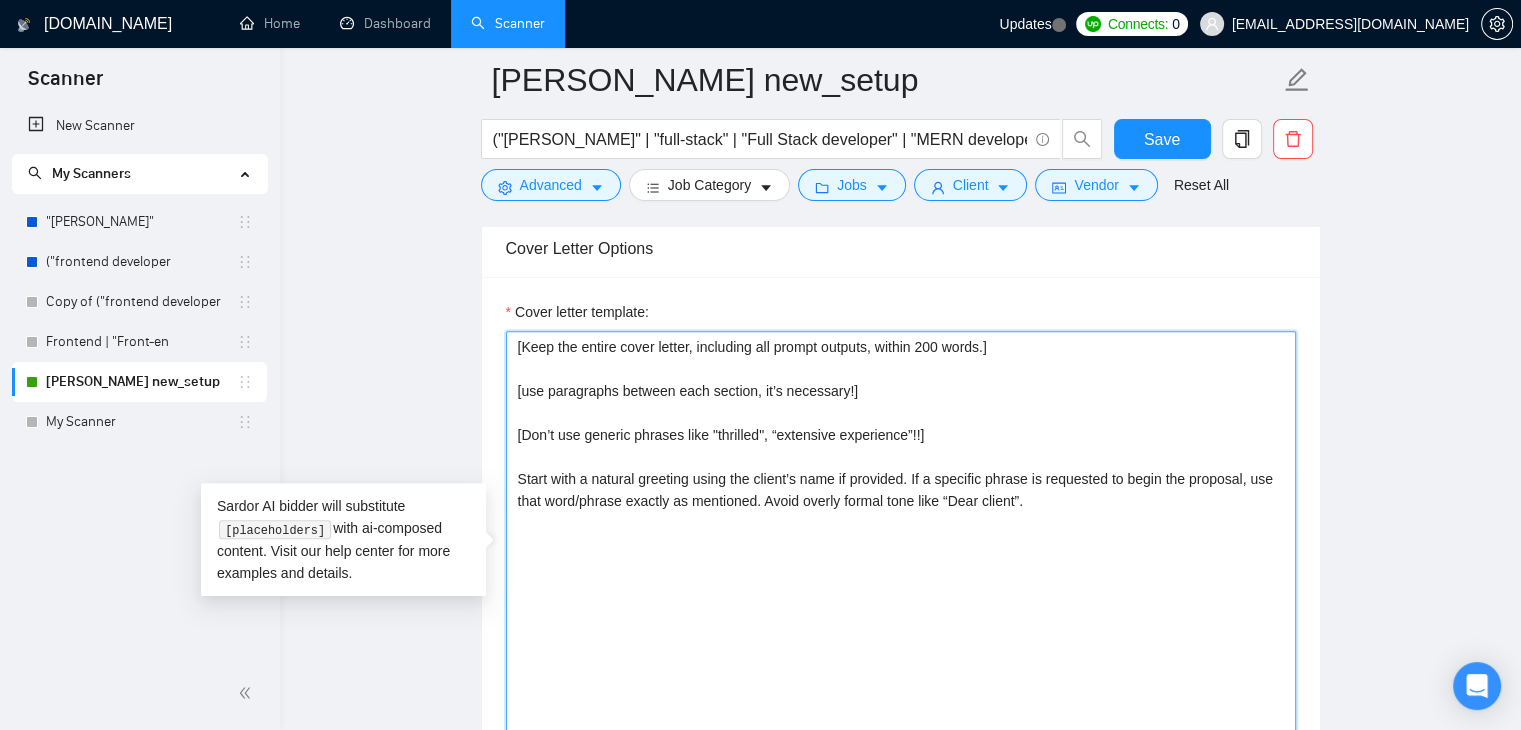 click on "[Keep the entire cover letter, including all prompt outputs, within 200 words.]
[use paragraphs between each section, it’s necessary!]
[Don’t use generic phrases like "thrilled", “extensive experience”!!]
Start with a natural greeting using the client’s name if provided. If a specific phrase is requested to begin the proposal, use that word/phrase exactly as mentioned. Avoid overly formal tone like “Dear client”." at bounding box center (901, 556) 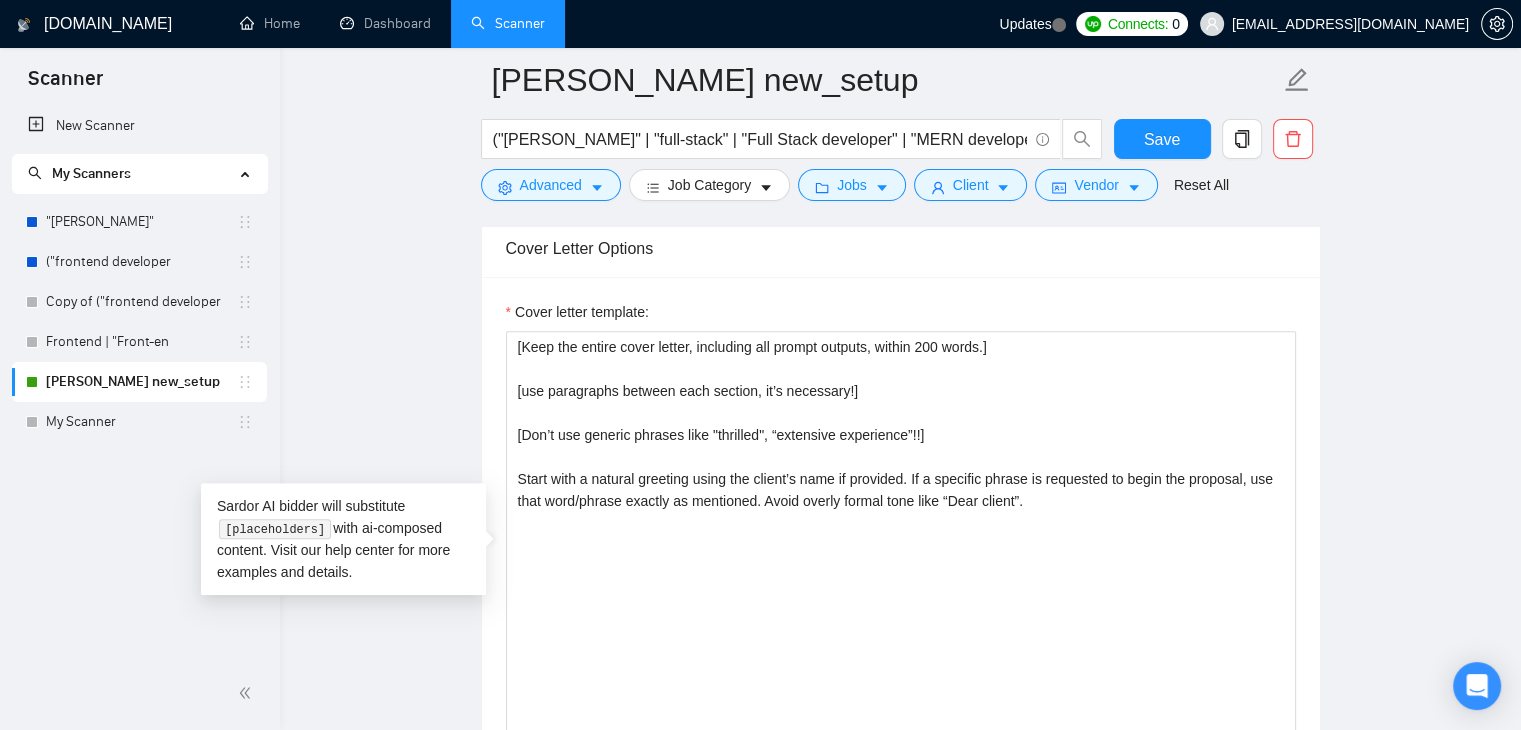 click on "Scanner New Scanner My Scanners "MERN stack"  ("frontend developer Copy of ("frontend developer Frontend | "Front-en MERN stack new_setup My Scanner GigRadar.io Home Dashboard Scanner Updates
Connects: 0 jndhameliya203@gmail.com MERN stack new_setup ("MERN stack" | "full-stack" | "Full Stack developer" | "MERN developer") ("React*" | "Node*" | "MongoDB") ("web application" | dashboard | SaaS | "admin panel") Save Advanced   Job Category   Jobs   Client   Vendor   Reset All Preview Results Insights NEW Alerts Auto Bidder Auto Bidding Enabled Auto Bidding Enabled: ON Auto Bidder Schedule Auto Bidding Type: Automated (recommended) Semi-automated Auto Bidding Schedule: 24/7 Custom Custom Auto Bidder Schedule Repeat every week on Monday Tuesday Wednesday Thursday Friday Saturday Sunday Active Hours ( Asia/Calcutta ): From: To: ( 24  hours) Asia/Calcutta Auto Bidding Type Select your bidding algorithm: Choose the algorithm for you bidding. 0.50 1.00" at bounding box center (760, -945) 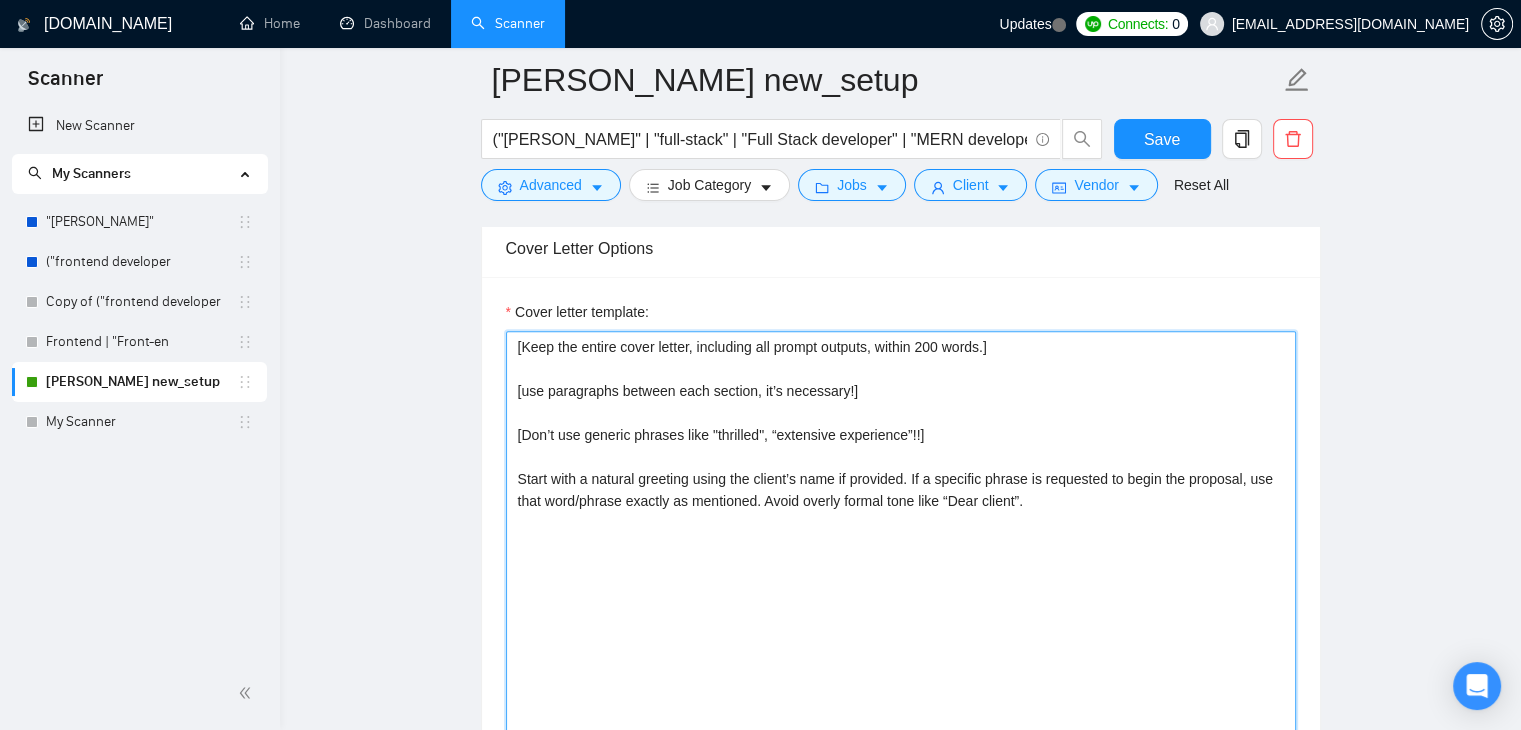 click on "[Keep the entire cover letter, including all prompt outputs, within 200 words.]
[use paragraphs between each section, it’s necessary!]
[Don’t use generic phrases like "thrilled", “extensive experience”!!]
Start with a natural greeting using the client’s name if provided. If a specific phrase is requested to begin the proposal, use that word/phrase exactly as mentioned. Avoid overly formal tone like “Dear client”." at bounding box center [901, 556] 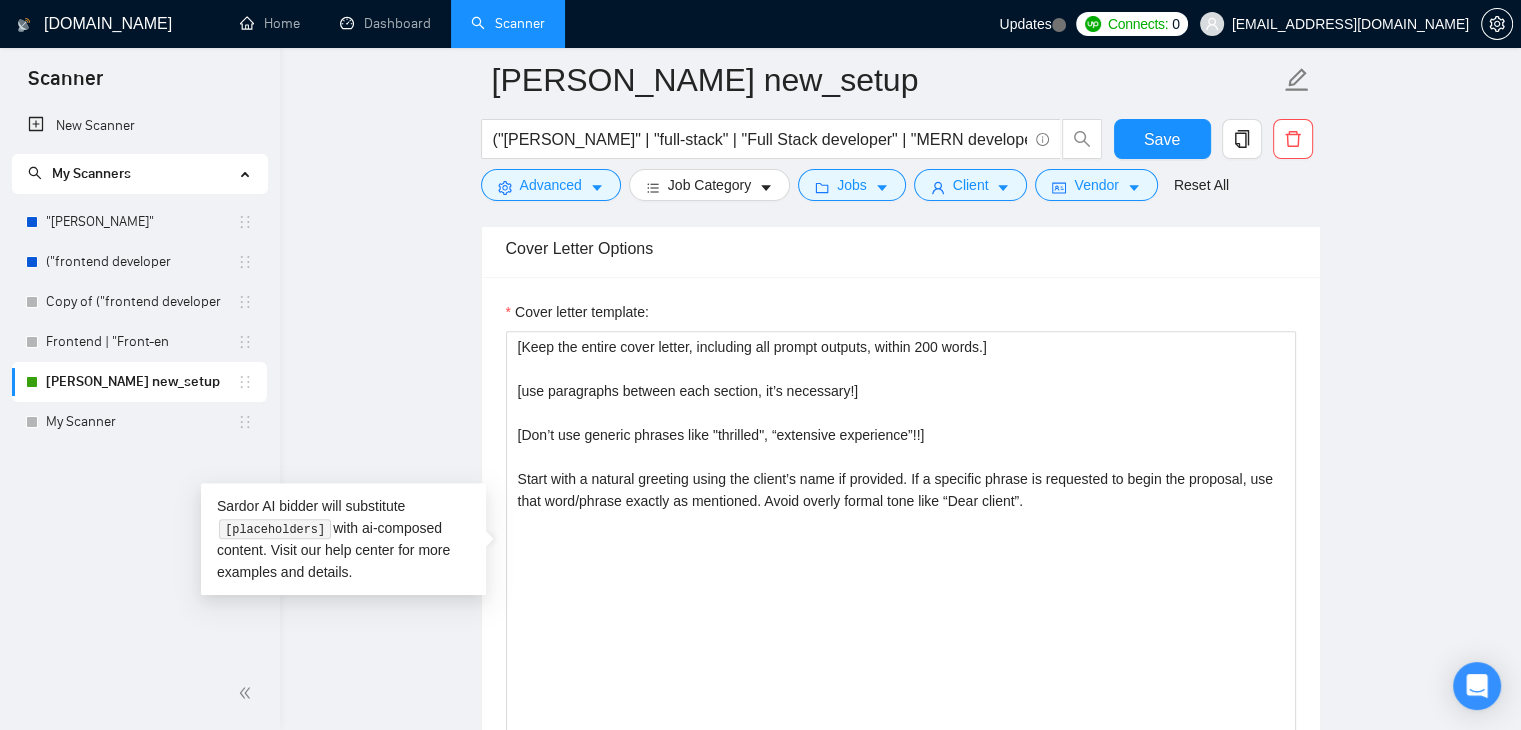 click on "Scanner New Scanner My Scanners "MERN stack"  ("frontend developer Copy of ("frontend developer Frontend | "Front-en MERN stack new_setup My Scanner GigRadar.io Home Dashboard Scanner Updates
Connects: 0 jndhameliya203@gmail.com MERN stack new_setup ("MERN stack" | "full-stack" | "Full Stack developer" | "MERN developer") ("React*" | "Node*" | "MongoDB") ("web application" | dashboard | SaaS | "admin panel") Save Advanced   Job Category   Jobs   Client   Vendor   Reset All Preview Results Insights NEW Alerts Auto Bidder Auto Bidding Enabled Auto Bidding Enabled: ON Auto Bidder Schedule Auto Bidding Type: Automated (recommended) Semi-automated Auto Bidding Schedule: 24/7 Custom Custom Auto Bidder Schedule Repeat every week on Monday Tuesday Wednesday Thursday Friday Saturday Sunday Active Hours ( Asia/Calcutta ): From: To: ( 24  hours) Asia/Calcutta Auto Bidding Type Select your bidding algorithm: Choose the algorithm for you bidding. 0.50 1.00" at bounding box center (760, -945) 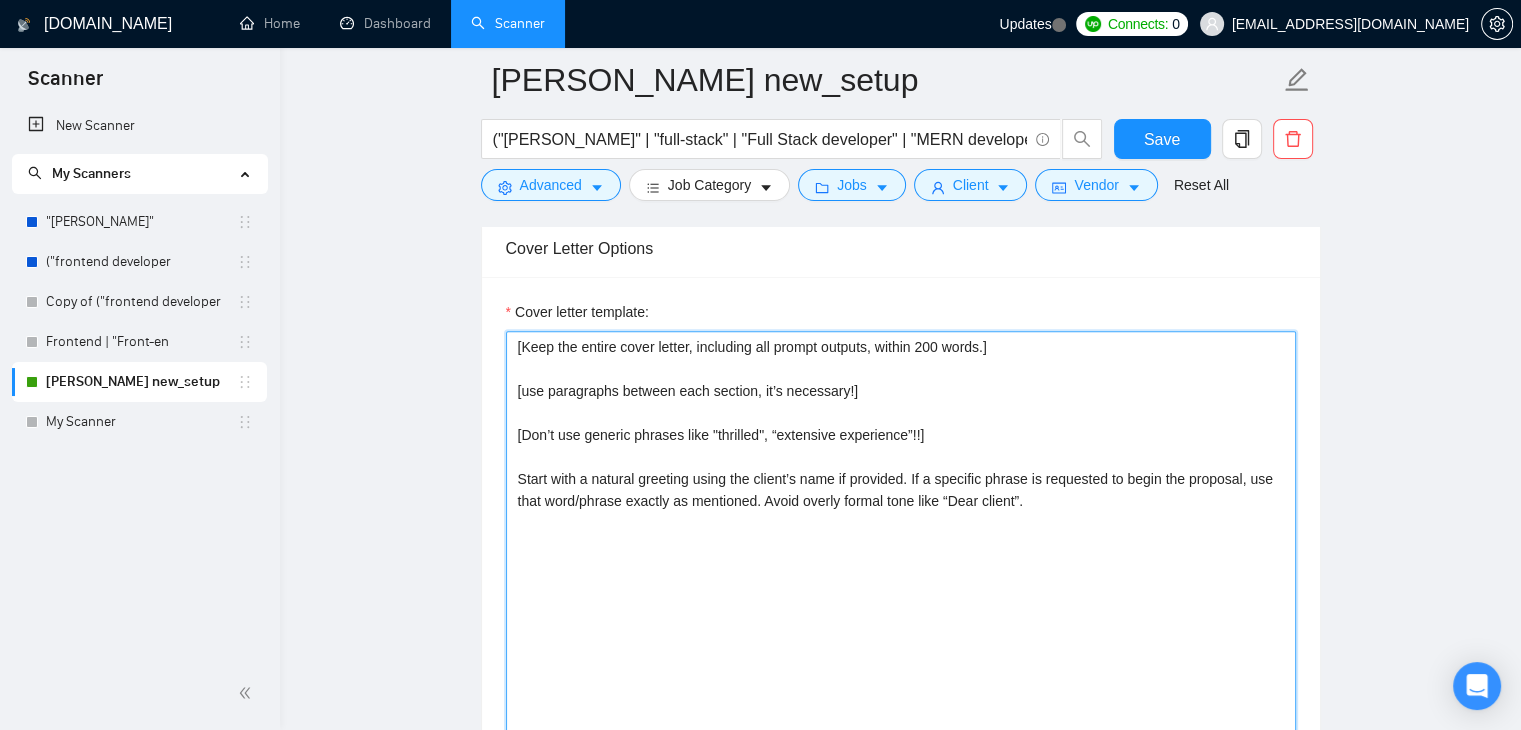 click on "[Keep the entire cover letter, including all prompt outputs, within 200 words.]
[use paragraphs between each section, it’s necessary!]
[Don’t use generic phrases like "thrilled", “extensive experience”!!]
Start with a natural greeting using the client’s name if provided. If a specific phrase is requested to begin the proposal, use that word/phrase exactly as mentioned. Avoid overly formal tone like “Dear client”." at bounding box center (901, 556) 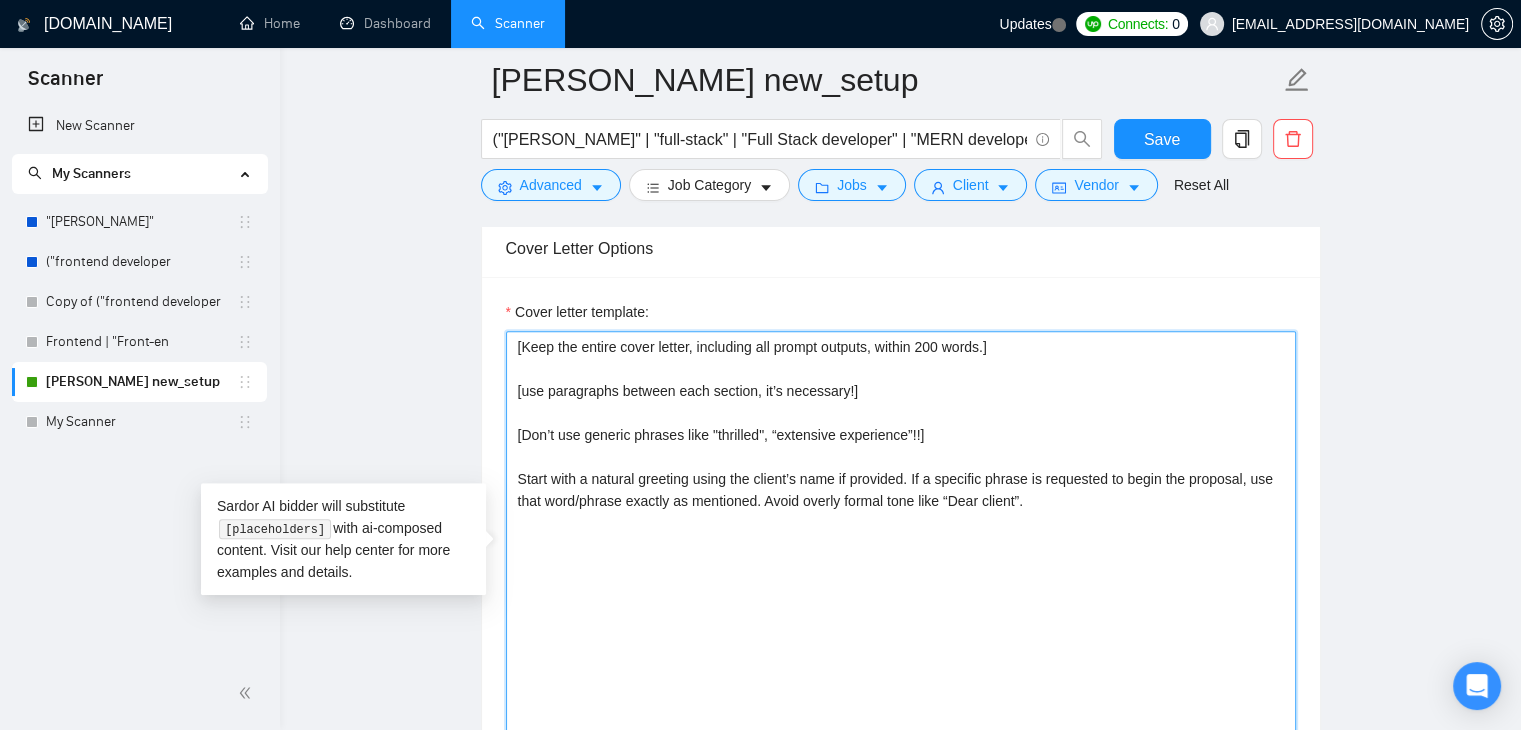 click on "[Keep the entire cover letter, including all prompt outputs, within 200 words.]
[use paragraphs between each section, it’s necessary!]
[Don’t use generic phrases like "thrilled", “extensive experience”!!]
Start with a natural greeting using the client’s name if provided. If a specific phrase is requested to begin the proposal, use that word/phrase exactly as mentioned. Avoid overly formal tone like “Dear client”." at bounding box center [901, 556] 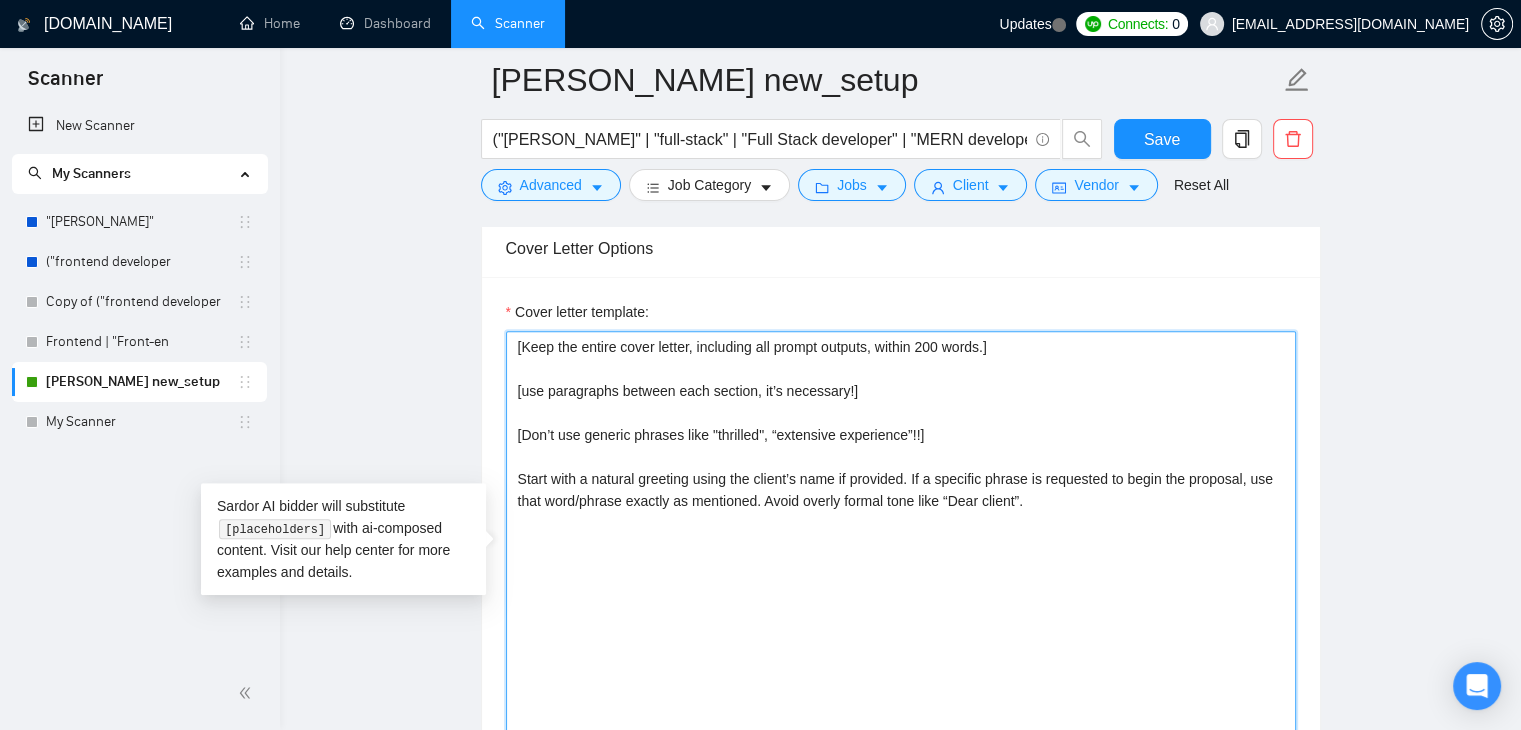 paste on "[Identify one key pain point from the job post using 3-6 words max, and explain how I can solve it based on previous results or proven process. Use simple, human language.]" 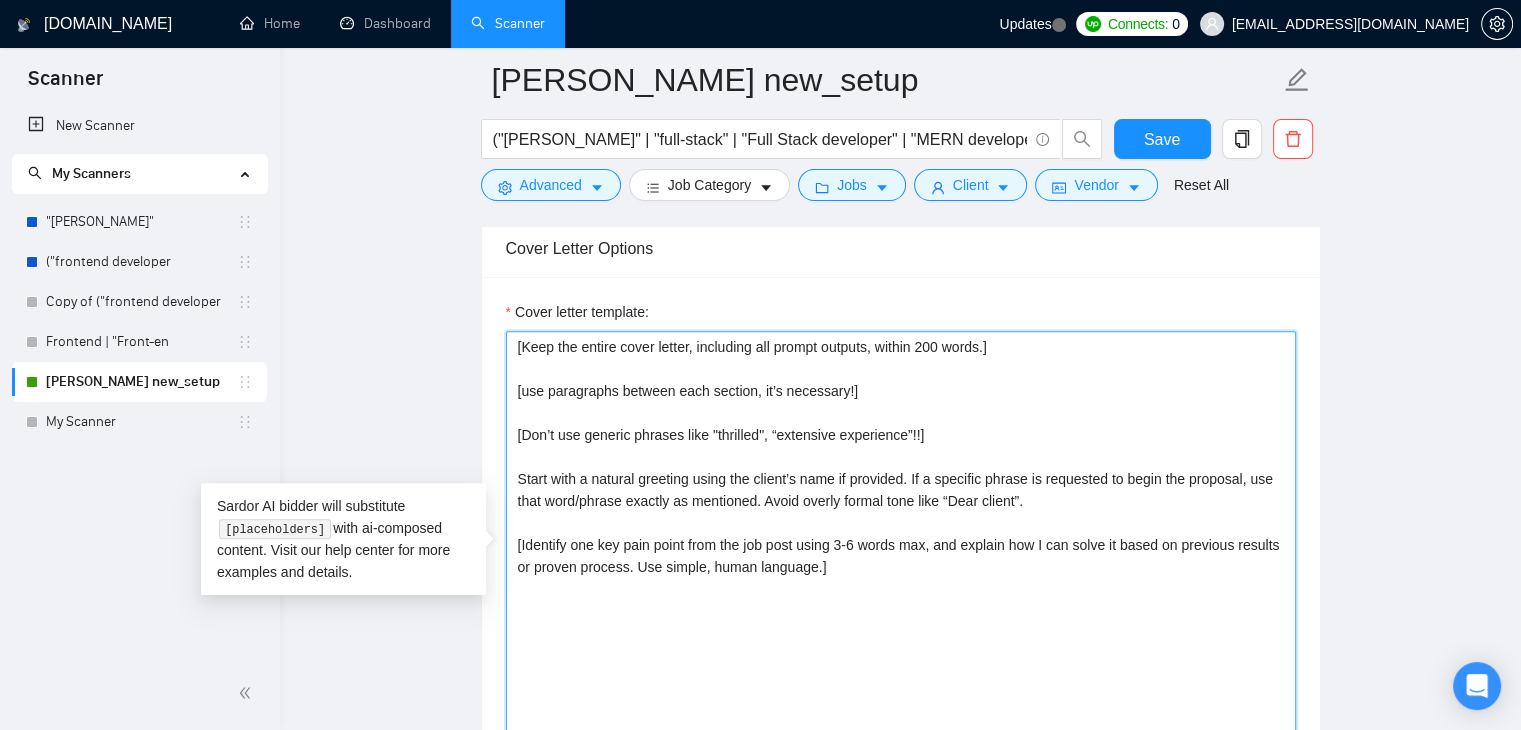 paste on "Explain in 2–3 sentences how I’ve solved similar problems before or how my skills align to fix it. Keep it simple, direct, and client-focused." 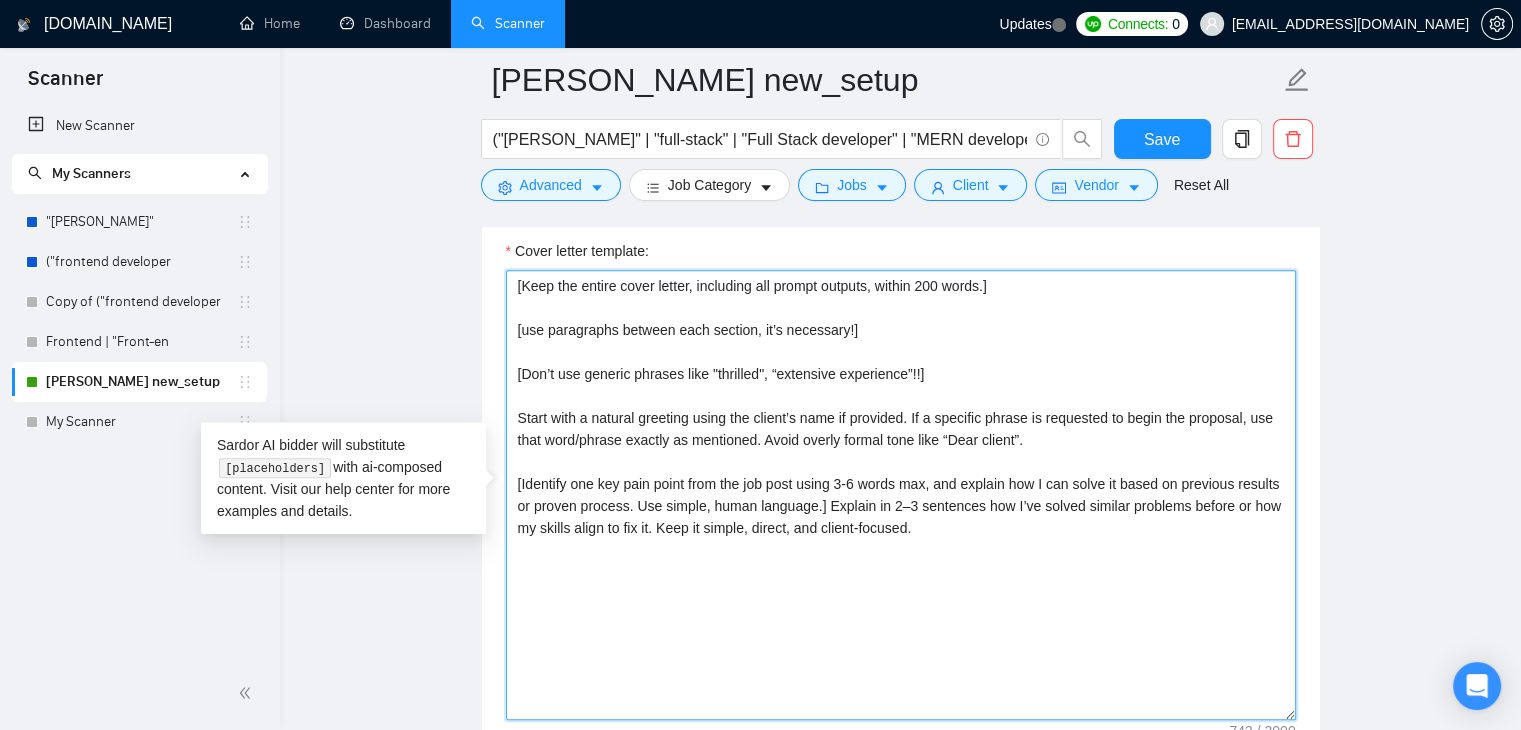 scroll, scrollTop: 1381, scrollLeft: 0, axis: vertical 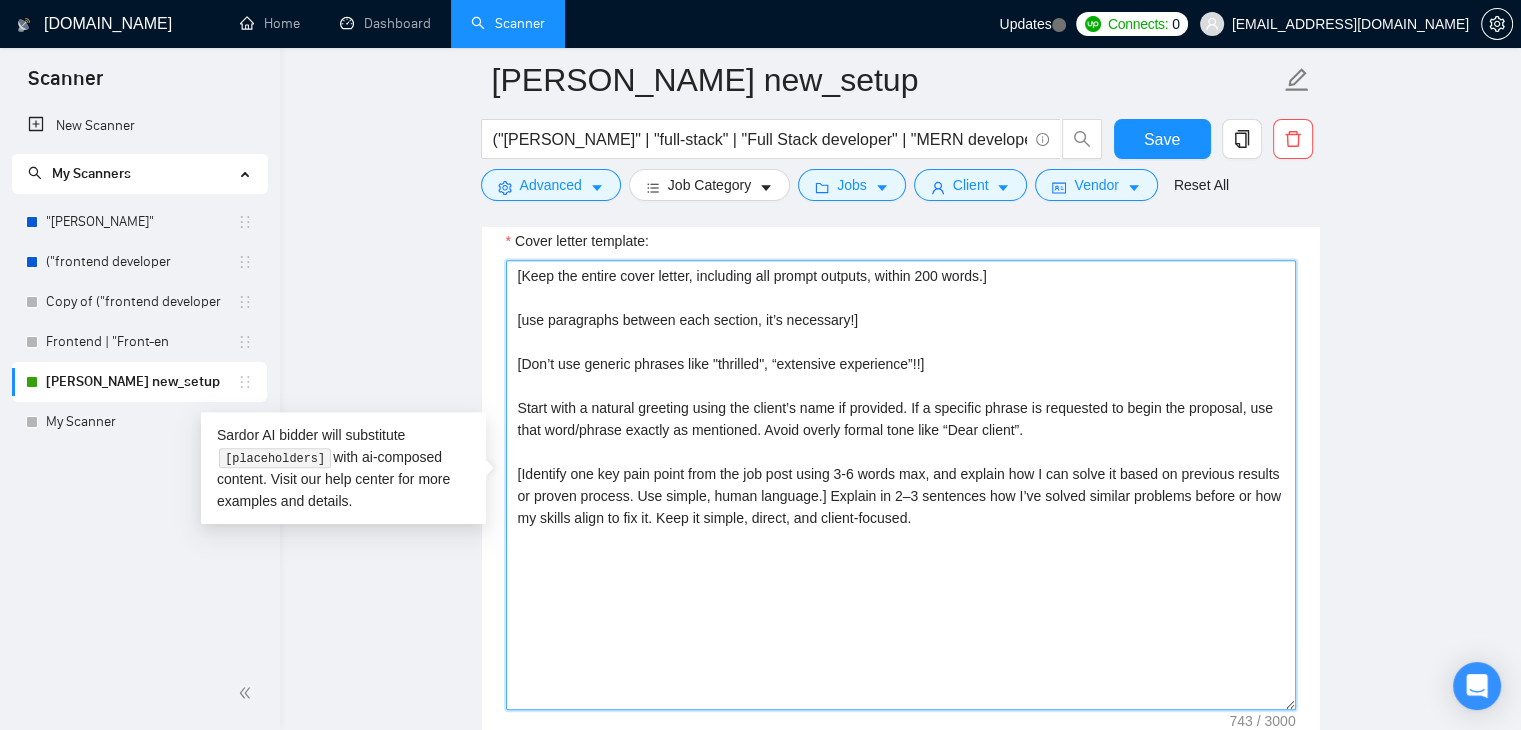 paste on "Portfolio Match:
Mention 2–3 relevant project examples that best match the job. Include title + brief description + link (GitHub, Behance, Dribbble, or live demo). Match the client’s industry, tools, or outcomes." 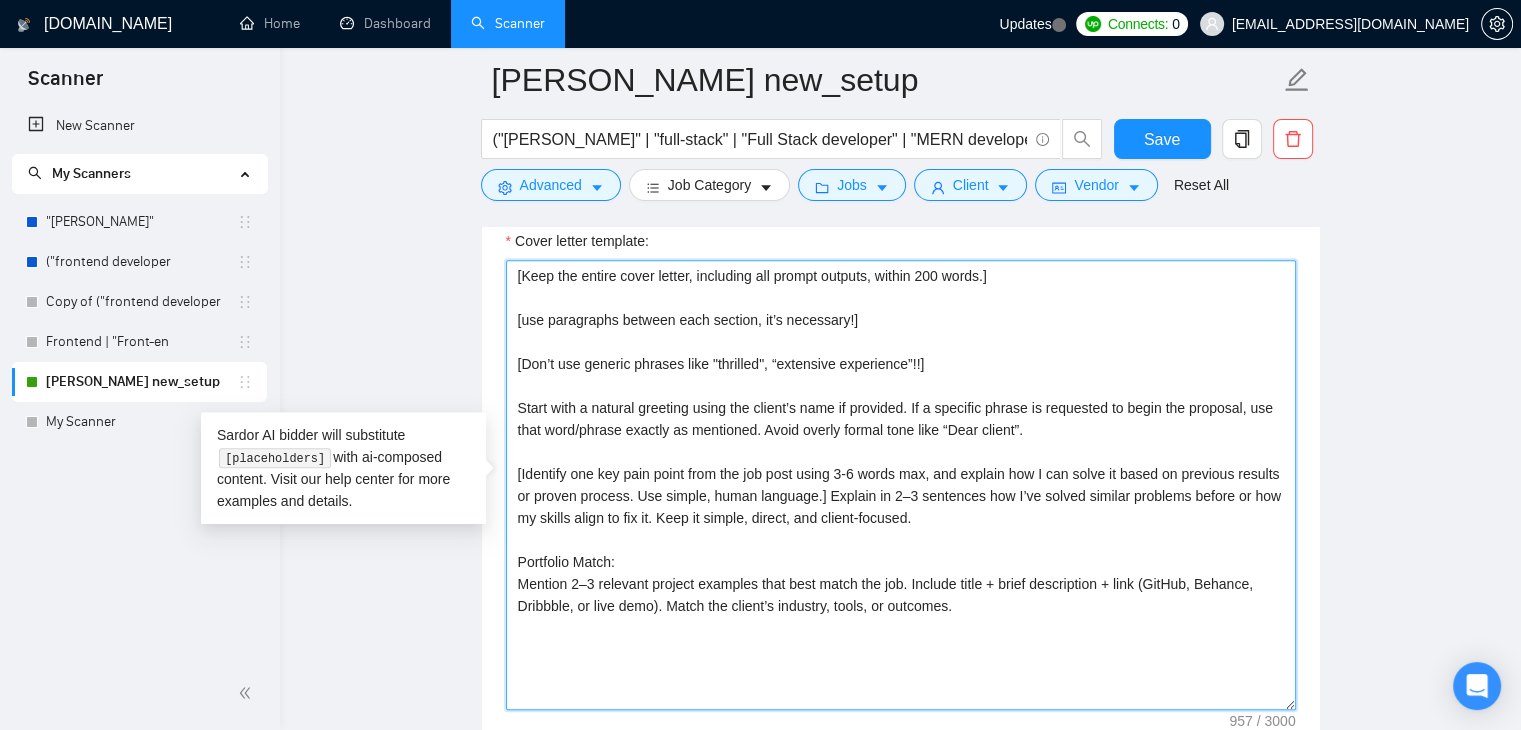 click on "[Keep the entire cover letter, including all prompt outputs, within 200 words.]
[use paragraphs between each section, it’s necessary!]
[Don’t use generic phrases like "thrilled", “extensive experience”!!]
Start with a natural greeting using the client’s name if provided. If a specific phrase is requested to begin the proposal, use that word/phrase exactly as mentioned. Avoid overly formal tone like “Dear client”.
[Identify one key pain point from the job post using 3-6 words max, and explain how I can solve it based on previous results or proven process. Use simple, human language.] Explain in 2–3 sentences how I’ve solved similar problems before or how my skills align to fix it. Keep it simple, direct, and client-focused.
Portfolio Match:
Mention 2–3 relevant project examples that best match the job. Include title + brief description + link (GitHub, Behance, Dribbble, or live demo). Match the client’s industry, tools, or outcomes." at bounding box center (901, 485) 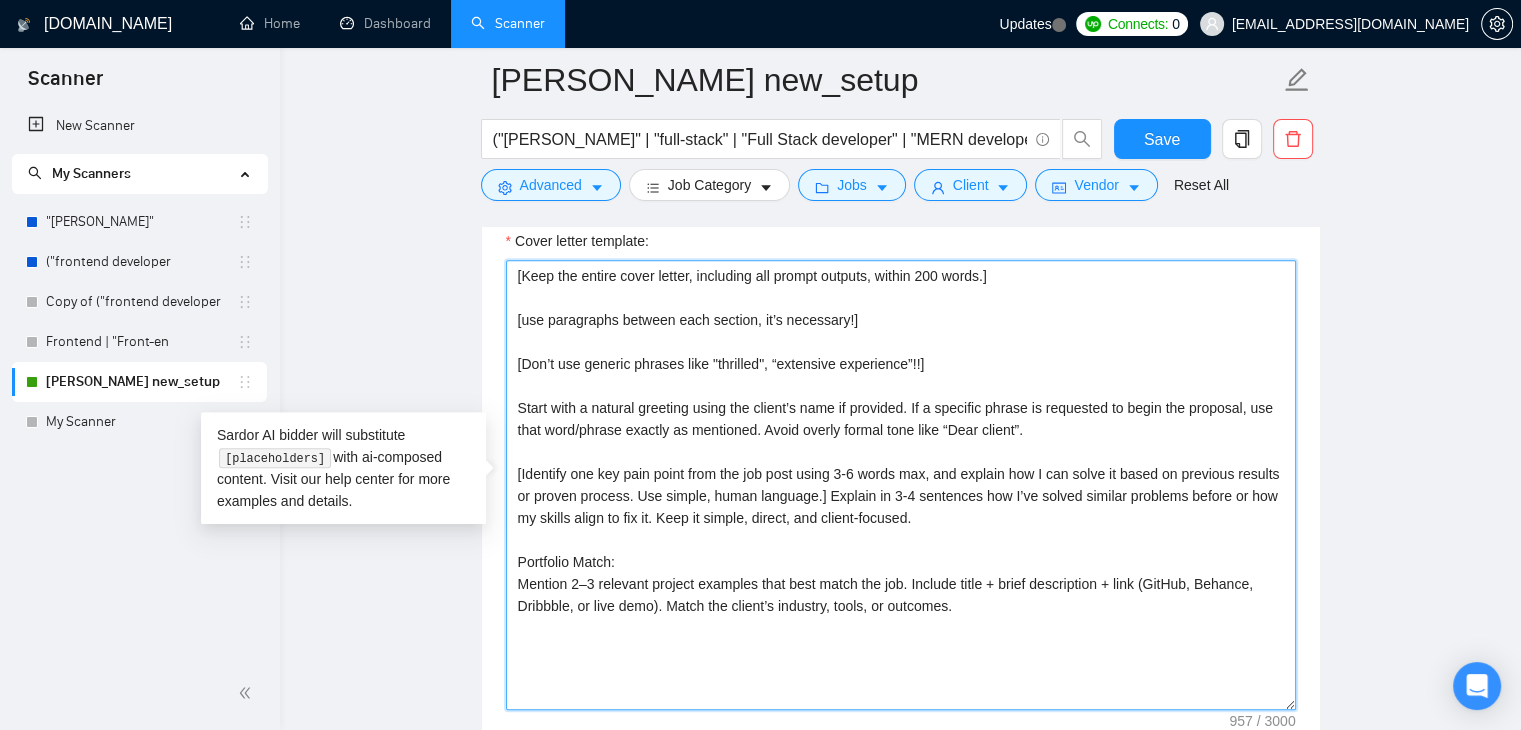 click on "[Keep the entire cover letter, including all prompt outputs, within 200 words.]
[use paragraphs between each section, it’s necessary!]
[Don’t use generic phrases like "thrilled", “extensive experience”!!]
Start with a natural greeting using the client’s name if provided. If a specific phrase is requested to begin the proposal, use that word/phrase exactly as mentioned. Avoid overly formal tone like “Dear client”.
[Identify one key pain point from the job post using 3-6 words max, and explain how I can solve it based on previous results or proven process. Use simple, human language.] Explain in 3-4 sentences how I’ve solved similar problems before or how my skills align to fix it. Keep it simple, direct, and client-focused.
Portfolio Match:
Mention 2–3 relevant project examples that best match the job. Include title + brief description + link (GitHub, Behance, Dribbble, or live demo). Match the client’s industry, tools, or outcomes." at bounding box center [901, 485] 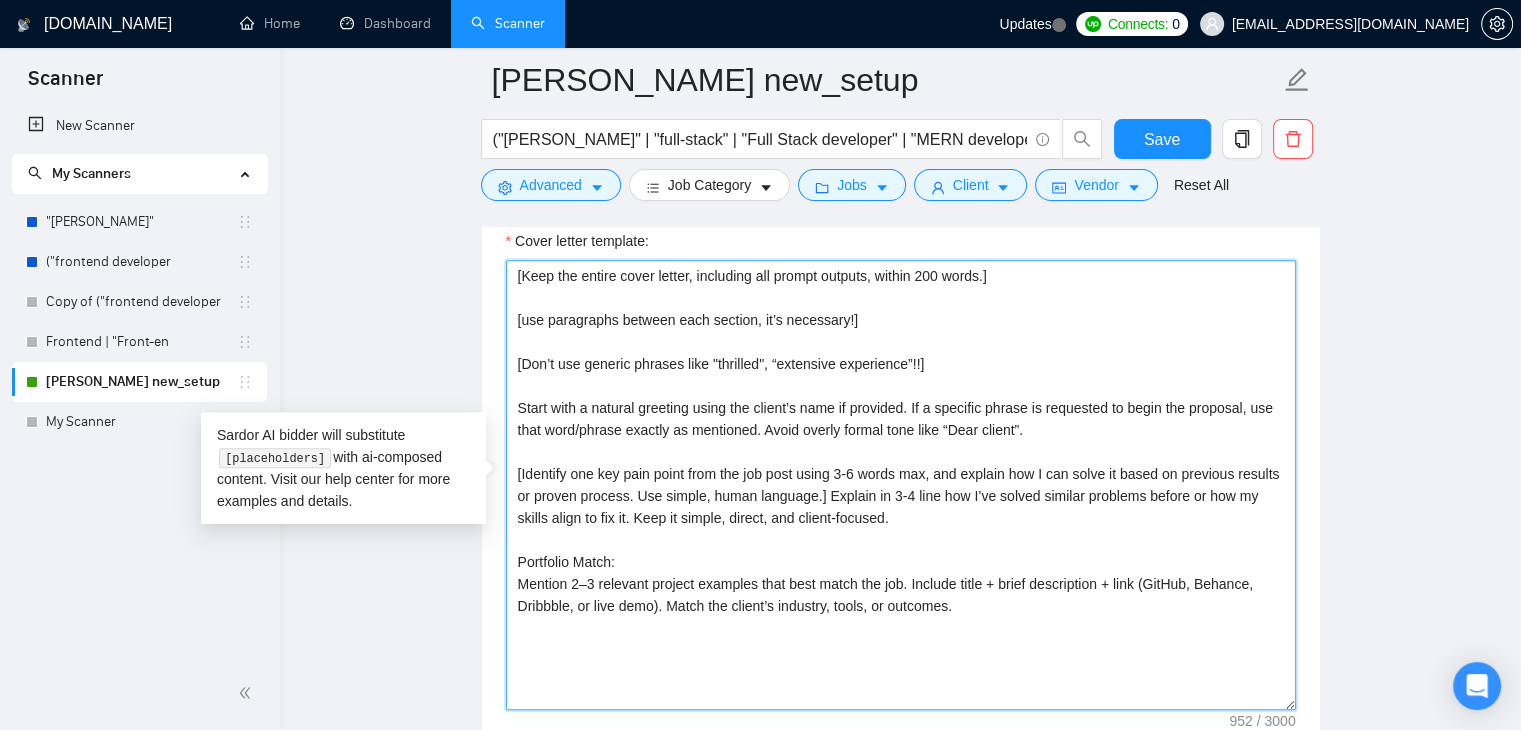 click on "[Keep the entire cover letter, including all prompt outputs, within 200 words.]
[use paragraphs between each section, it’s necessary!]
[Don’t use generic phrases like "thrilled", “extensive experience”!!]
Start with a natural greeting using the client’s name if provided. If a specific phrase is requested to begin the proposal, use that word/phrase exactly as mentioned. Avoid overly formal tone like “Dear client”.
[Identify one key pain point from the job post using 3-6 words max, and explain how I can solve it based on previous results or proven process. Use simple, human language.] Explain in 3-4 line how I’ve solved similar problems before or how my skills align to fix it. Keep it simple, direct, and client-focused.
Portfolio Match:
Mention 2–3 relevant project examples that best match the job. Include title + brief description + link (GitHub, Behance, Dribbble, or live demo). Match the client’s industry, tools, or outcomes." at bounding box center [901, 485] 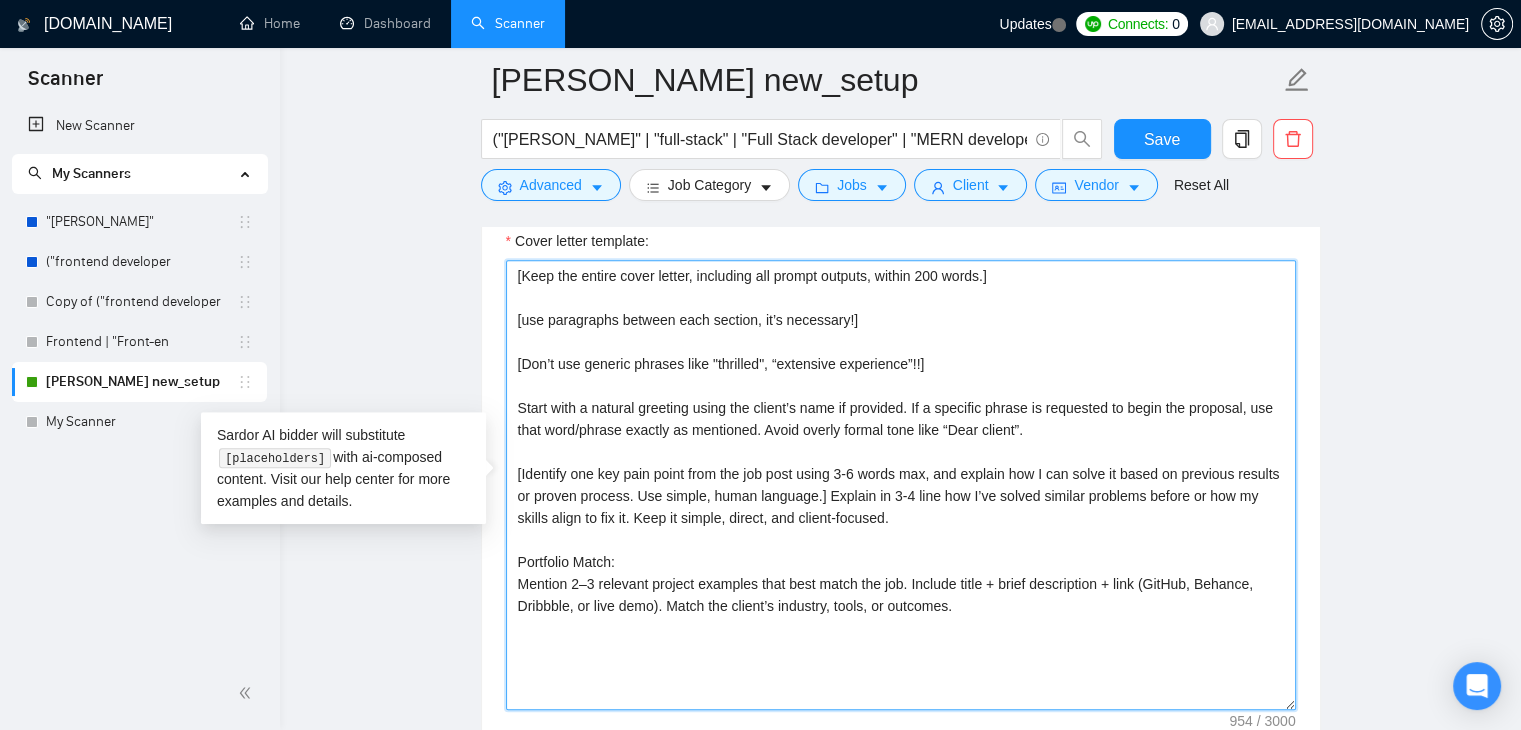 paste on ""Have a great day ahead," 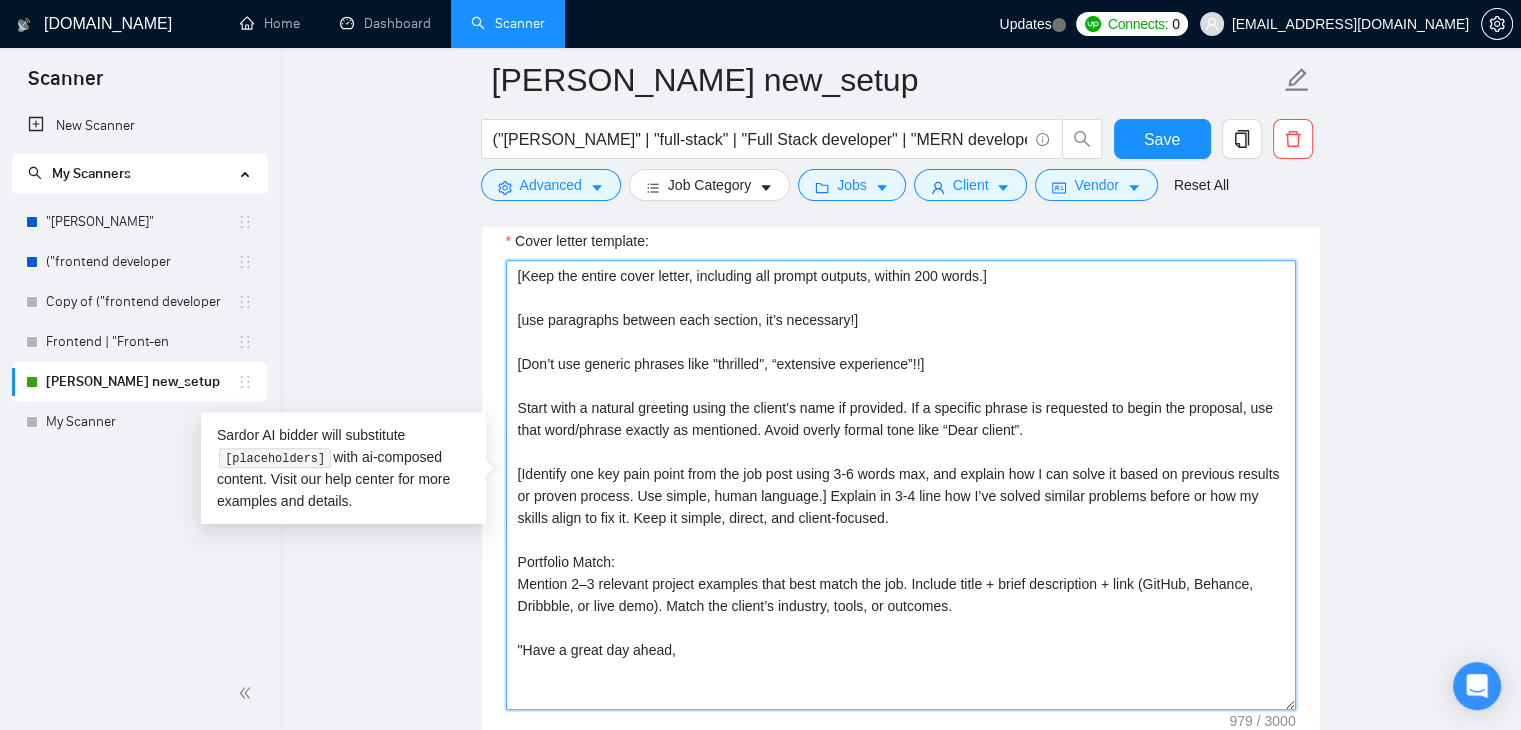 paste on "Thanks,[Your Name]" 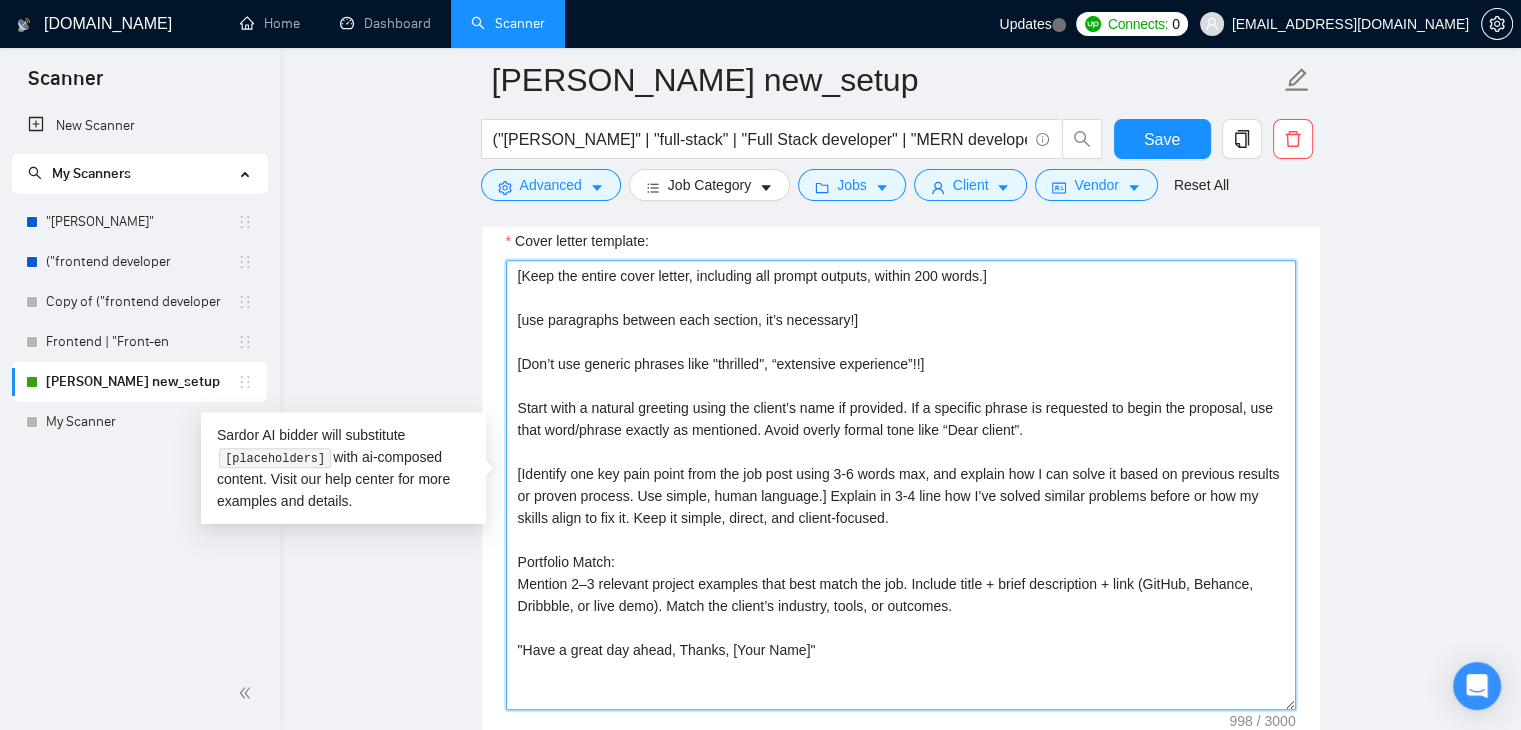 click on "[Keep the entire cover letter, including all prompt outputs, within 200 words.]
[use paragraphs between each section, it’s necessary!]
[Don’t use generic phrases like "thrilled", “extensive experience”!!]
Start with a natural greeting using the client’s name if provided. If a specific phrase is requested to begin the proposal, use that word/phrase exactly as mentioned. Avoid overly formal tone like “Dear client”.
[Identify one key pain point from the job post using 3-6 words max, and explain how I can solve it based on previous results or proven process. Use simple, human language.] Explain in 3-4 line how I’ve solved similar problems before or how my skills align to fix it. Keep it simple, direct, and client-focused.
Portfolio Match:
Mention 2–3 relevant project examples that best match the job. Include title + brief description + link (GitHub, Behance, Dribbble, or live demo). Match the client’s industry, tools, or outcomes.
"Have a great day ahead, Thanks, [Your Name]"" at bounding box center [901, 485] 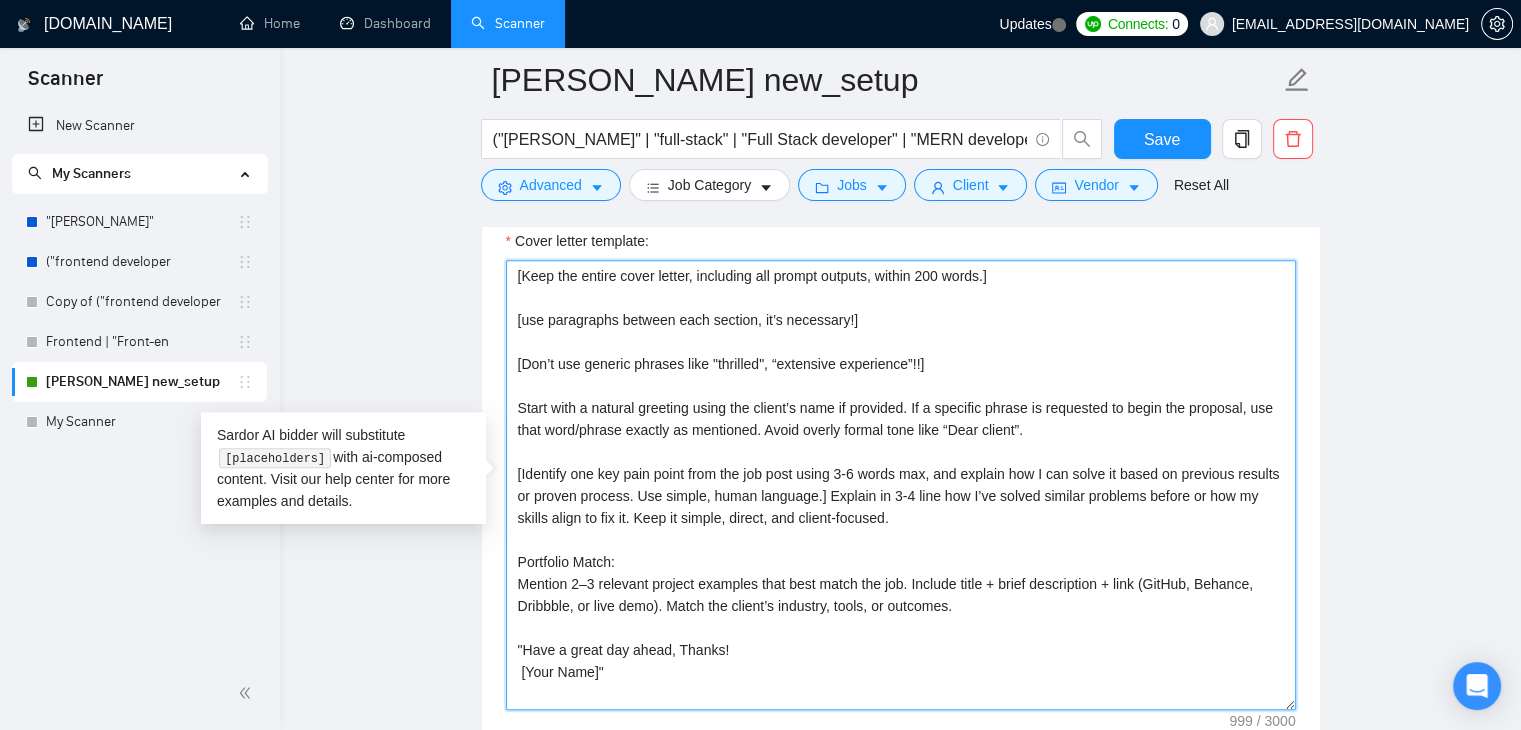 click on "[Keep the entire cover letter, including all prompt outputs, within 200 words.]
[use paragraphs between each section, it’s necessary!]
[Don’t use generic phrases like "thrilled", “extensive experience”!!]
Start with a natural greeting using the client’s name if provided. If a specific phrase is requested to begin the proposal, use that word/phrase exactly as mentioned. Avoid overly formal tone like “Dear client”.
[Identify one key pain point from the job post using 3-6 words max, and explain how I can solve it based on previous results or proven process. Use simple, human language.] Explain in 3-4 line how I’ve solved similar problems before or how my skills align to fix it. Keep it simple, direct, and client-focused.
Portfolio Match:
Mention 2–3 relevant project examples that best match the job. Include title + brief description + link (GitHub, Behance, Dribbble, or live demo). Match the client’s industry, tools, or outcomes.
"Have a great day ahead, Thanks!
[Your Name]"" at bounding box center (901, 485) 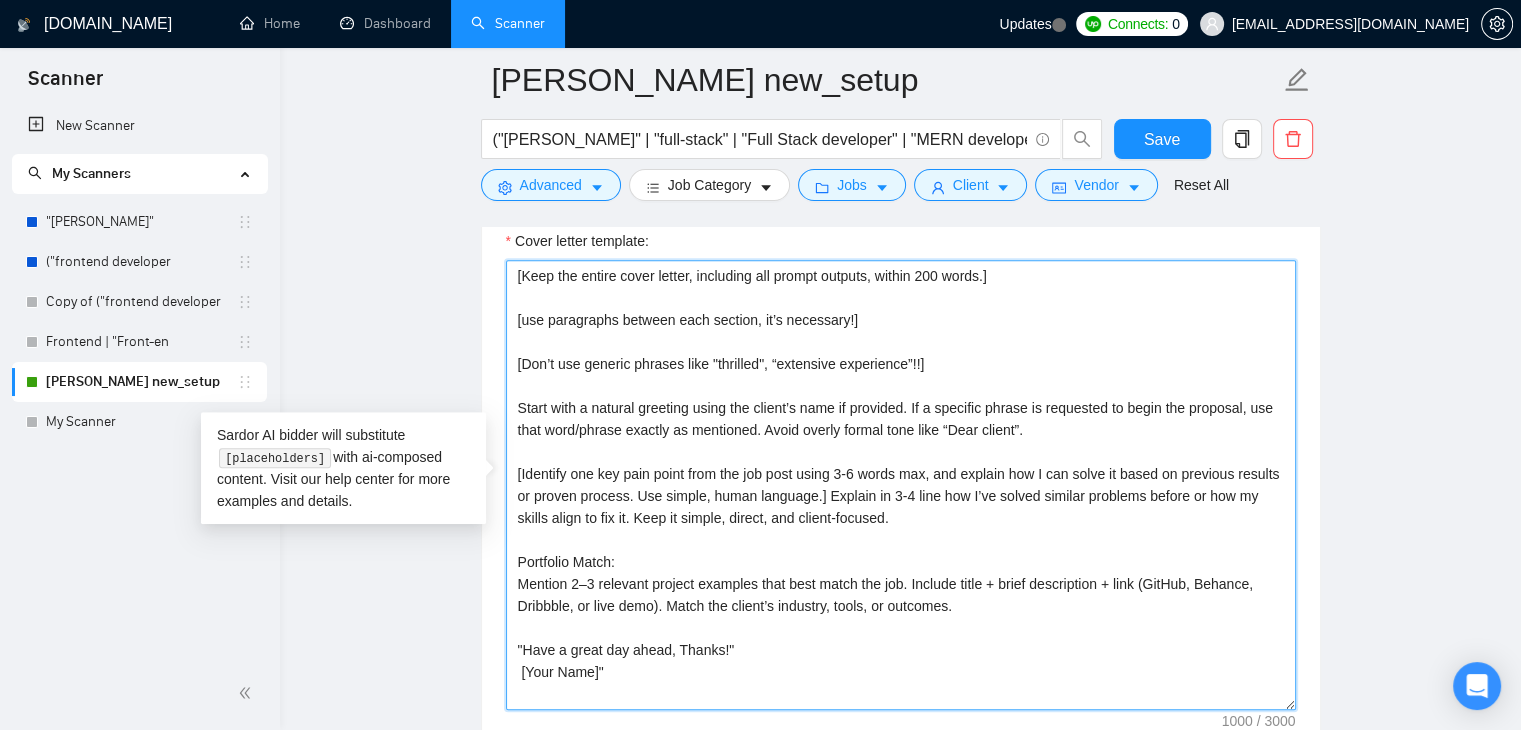 click on "Replace with ahead." at bounding box center (0, 0) 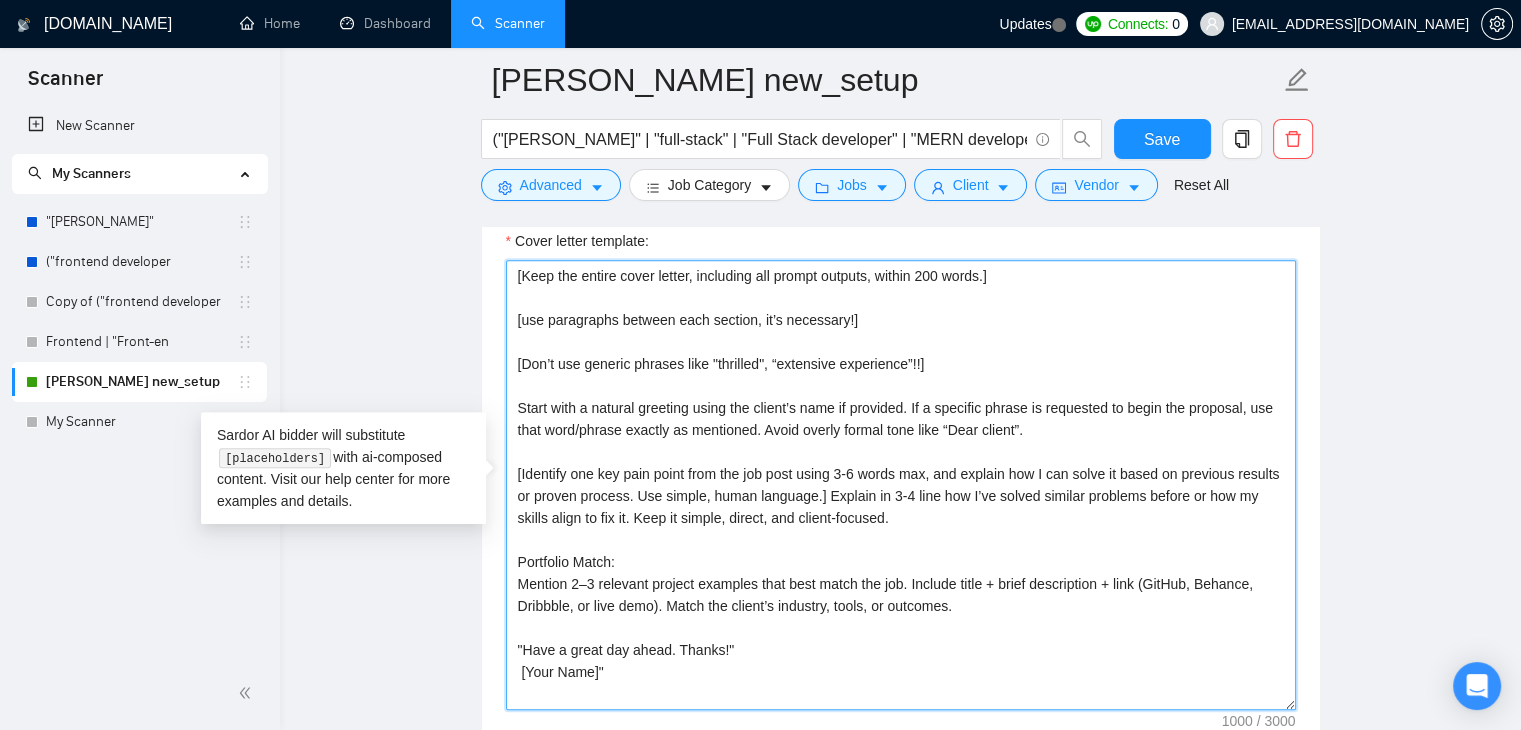 click on "[Keep the entire cover letter, including all prompt outputs, within 200 words.]
[use paragraphs between each section, it’s necessary!]
[Don’t use generic phrases like "thrilled", “extensive experience”!!]
Start with a natural greeting using the client’s name if provided. If a specific phrase is requested to begin the proposal, use that word/phrase exactly as mentioned. Avoid overly formal tone like “Dear client”.
[Identify one key pain point from the job post using 3-6 words max, and explain how I can solve it based on previous results or proven process. Use simple, human language.] Explain in 3-4 line how I’ve solved similar problems before or how my skills align to fix it. Keep it simple, direct, and client-focused.
Portfolio Match:
Mention 2–3 relevant project examples that best match the job. Include title + brief description + link (GitHub, Behance, Dribbble, or live demo). Match the client’s industry, tools, or outcomes.
"Have a great day ahead. Thanks!"
[Your Name]"" at bounding box center [901, 485] 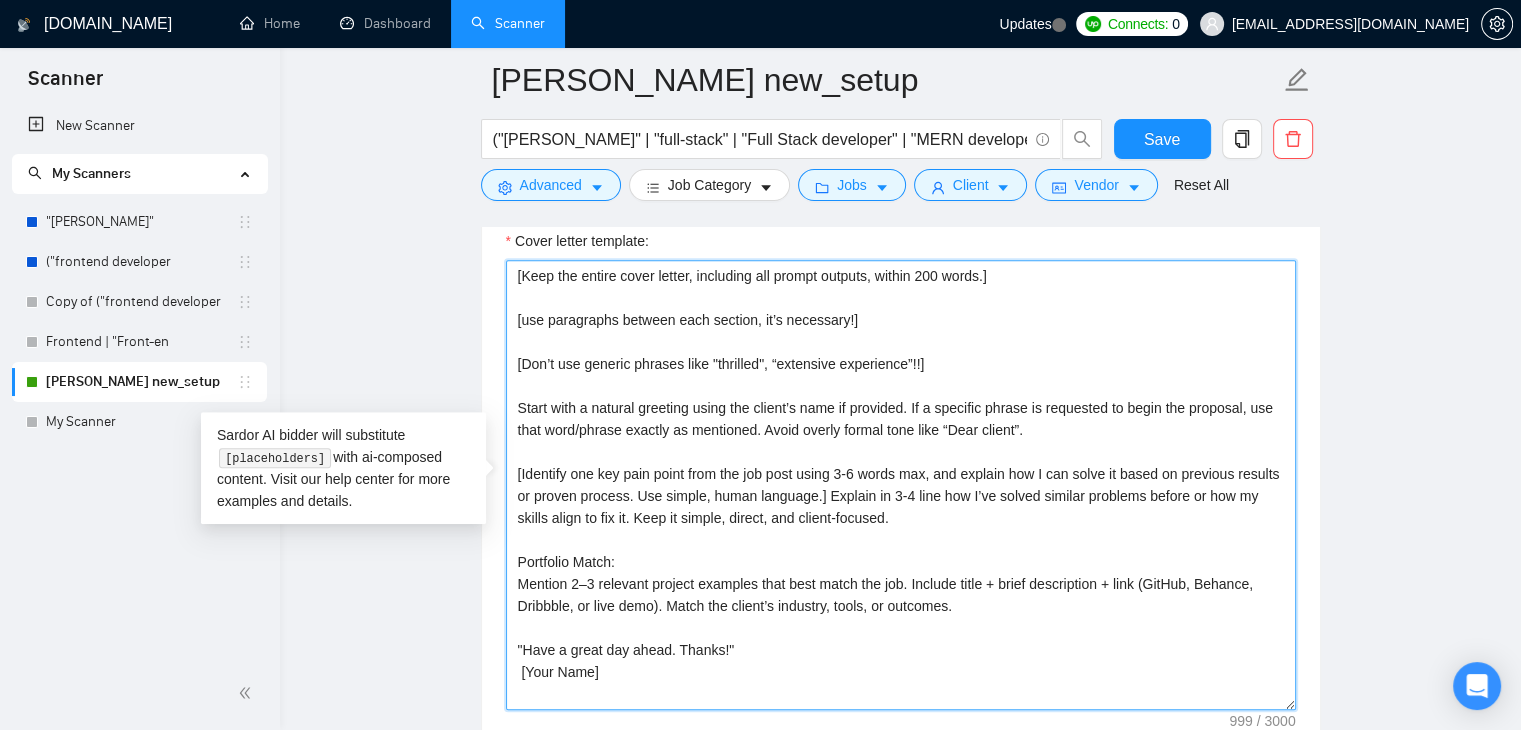 scroll, scrollTop: 66, scrollLeft: 0, axis: vertical 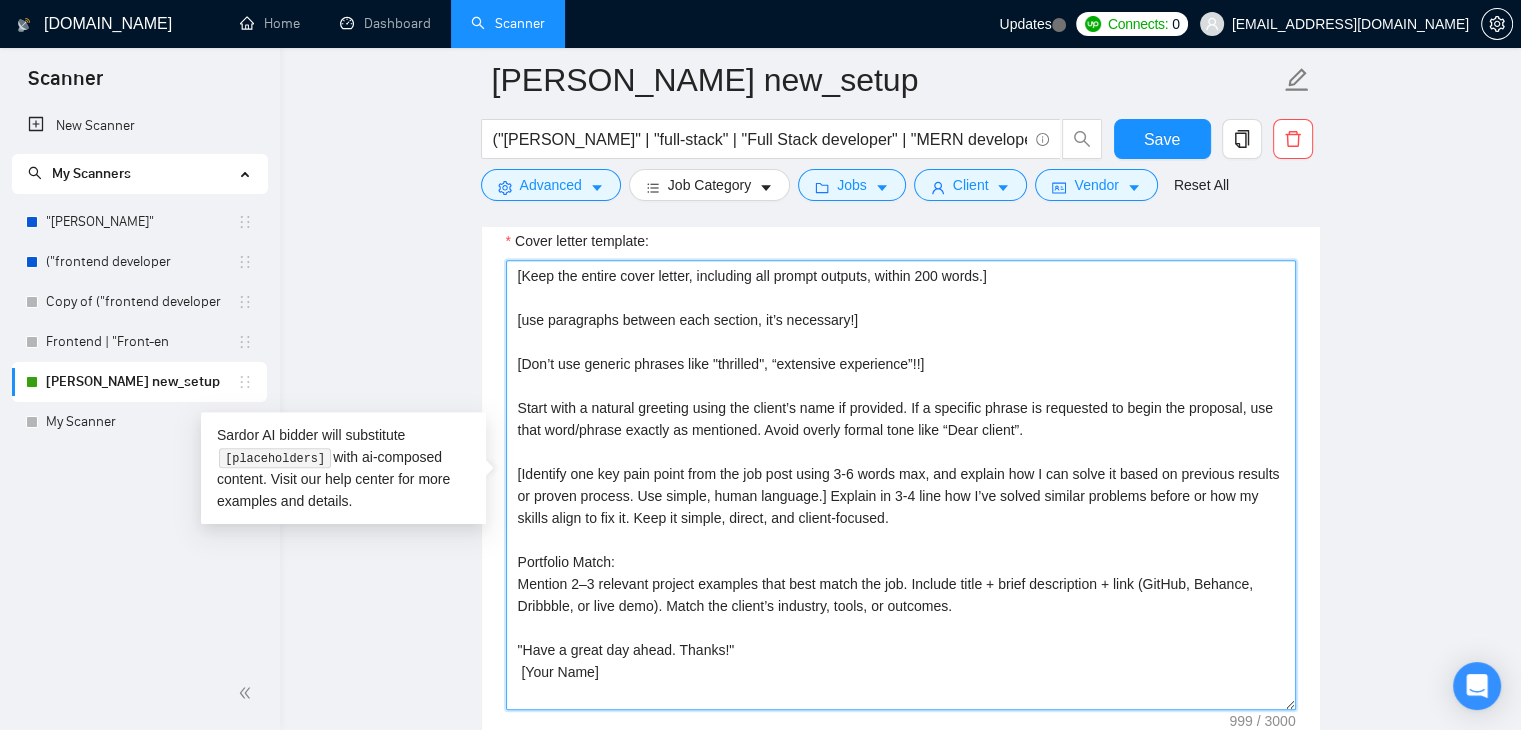 click on "[Keep the entire cover letter, including all prompt outputs, within 200 words.]
[use paragraphs between each section, it’s necessary!]
[Don’t use generic phrases like "thrilled", “extensive experience”!!]
Start with a natural greeting using the client’s name if provided. If a specific phrase is requested to begin the proposal, use that word/phrase exactly as mentioned. Avoid overly formal tone like “Dear client”.
[Identify one key pain point from the job post using 3-6 words max, and explain how I can solve it based on previous results or proven process. Use simple, human language.] Explain in 3-4 line how I’ve solved similar problems before or how my skills align to fix it. Keep it simple, direct, and client-focused.
Portfolio Match:
Mention 2–3 relevant project examples that best match the job. Include title + brief description + link (GitHub, Behance, Dribbble, or live demo). Match the client’s industry, tools, or outcomes.
"Have a great day ahead. Thanks!"
[Your Name]" at bounding box center (901, 485) 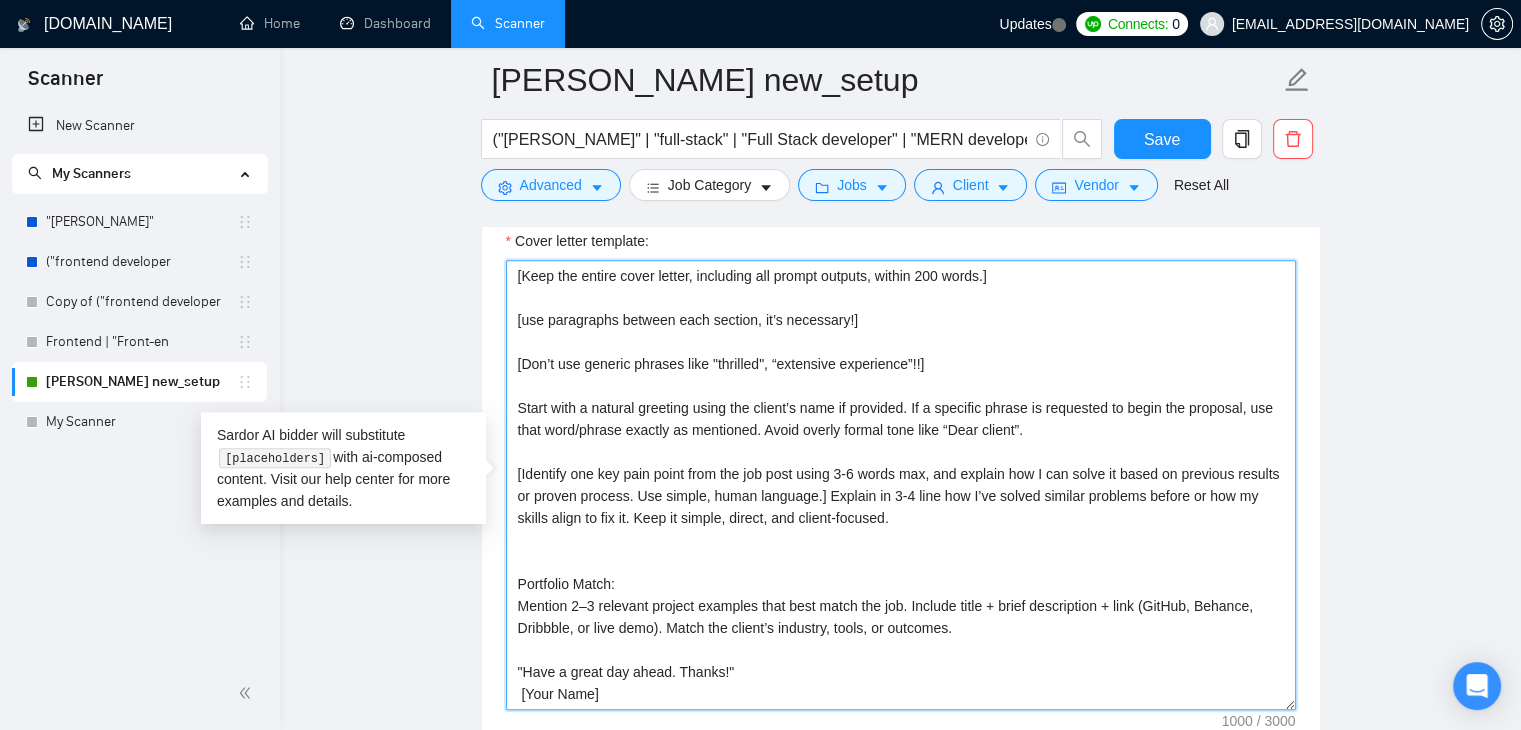 paste on "I have a few questions that will help me better understand your app idea and come up with a strategy for you to enhance user engagement:" 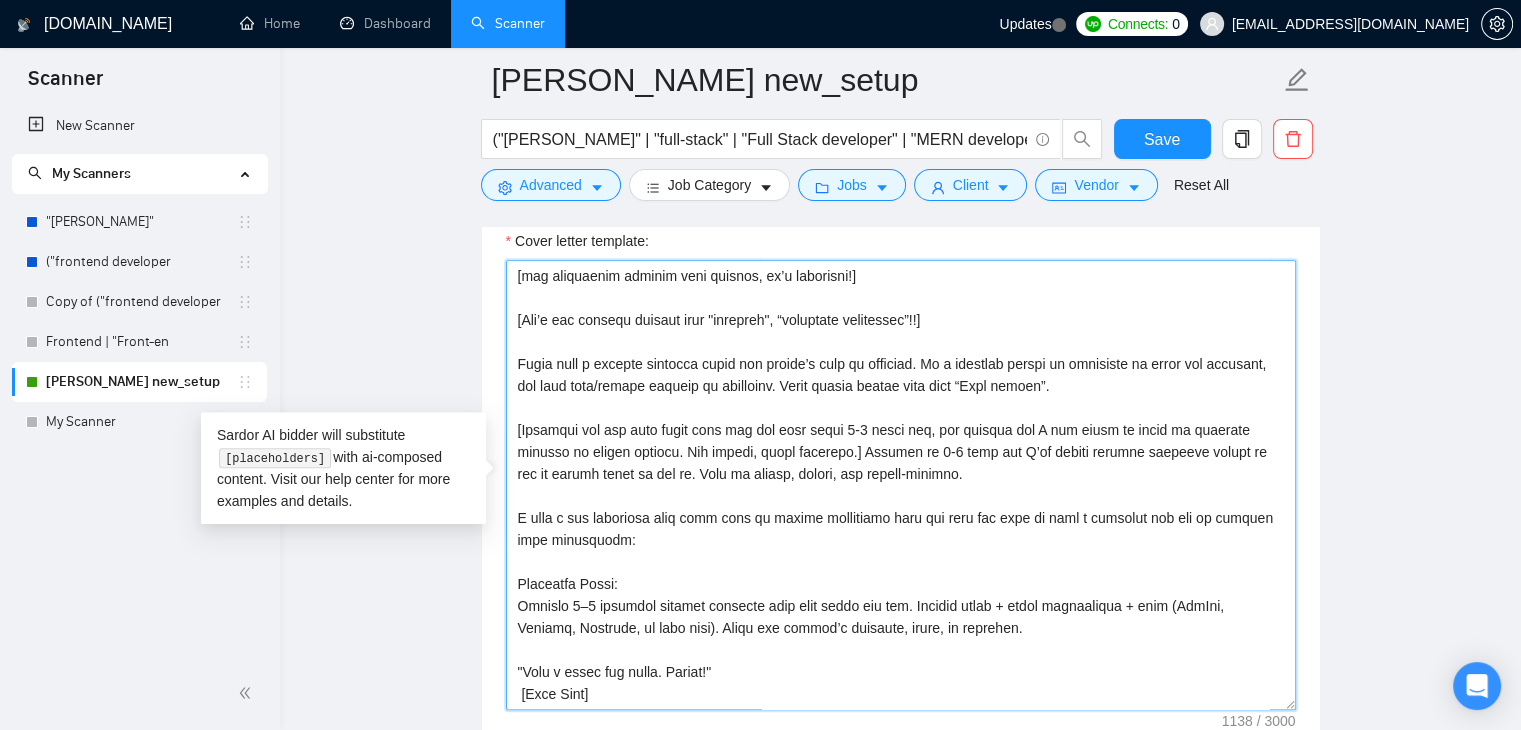 scroll, scrollTop: 135, scrollLeft: 0, axis: vertical 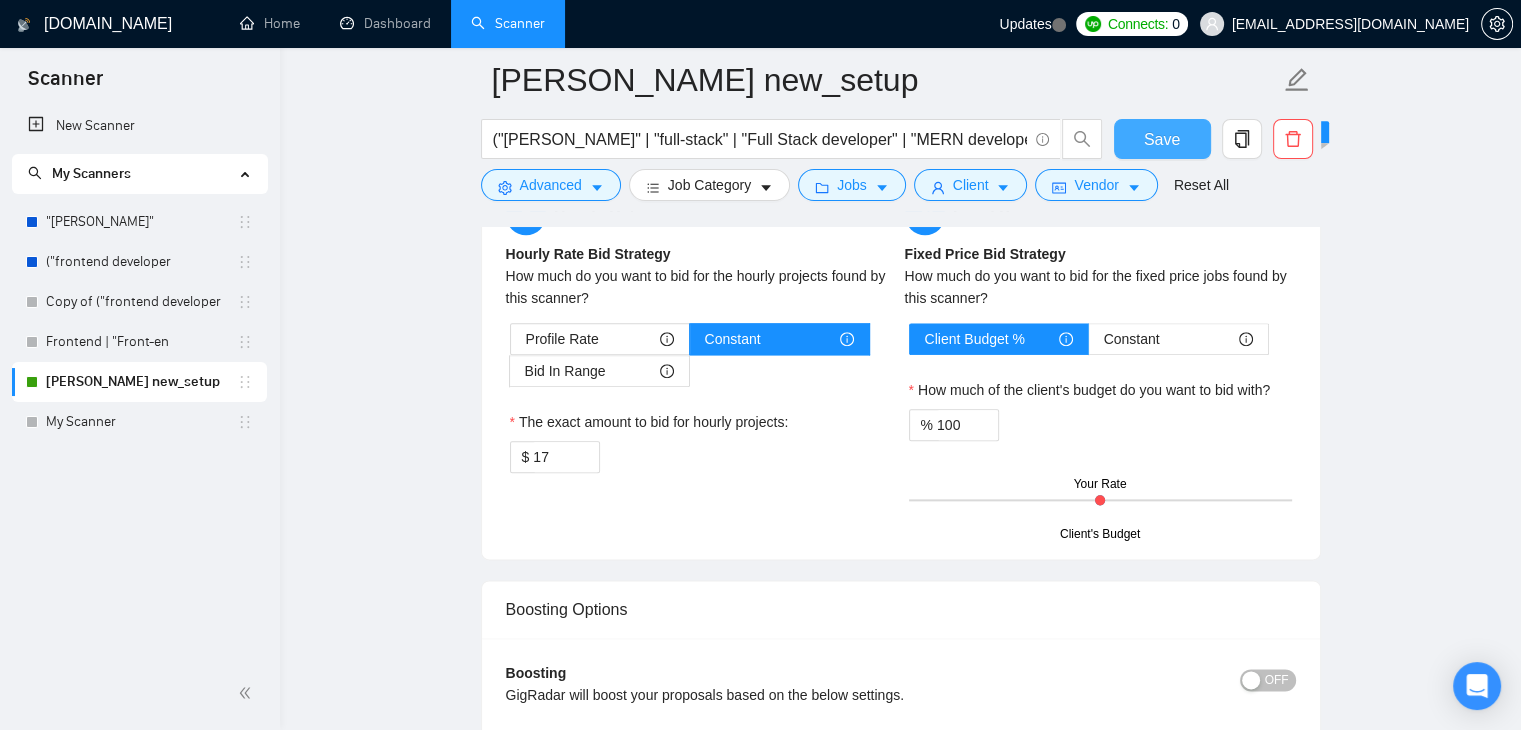 type on "[Keep the entire cover letter, including all prompt outputs, within 200 words.]
[use paragraphs between each section, it’s necessary!]
[Don’t use generic phrases like "thrilled", “extensive experience”!!]
Start with a natural greeting using the client’s name if provided. If a specific phrase is requested to begin the proposal, use that word/phrase exactly as mentioned. Avoid overly formal tone like “Dear client”.
[Identify one key pain point from the job post using 3-6 words max, and explain how I can solve it based on previous results or proven process. Use simple, human language.] Explain in 3-4 line how I’ve solved similar problems before or how my skills align to fix it. Keep it simple, direct, and client-focused.
I have a few questions that will help me better understand your app idea and come up with a strategy for you to enhance user engagement:
Portfolio Match:
Mention 2–3 relevant project examples that best match the job. Include title + brief description + link (GitHub, Behance, Dribbble, ..." 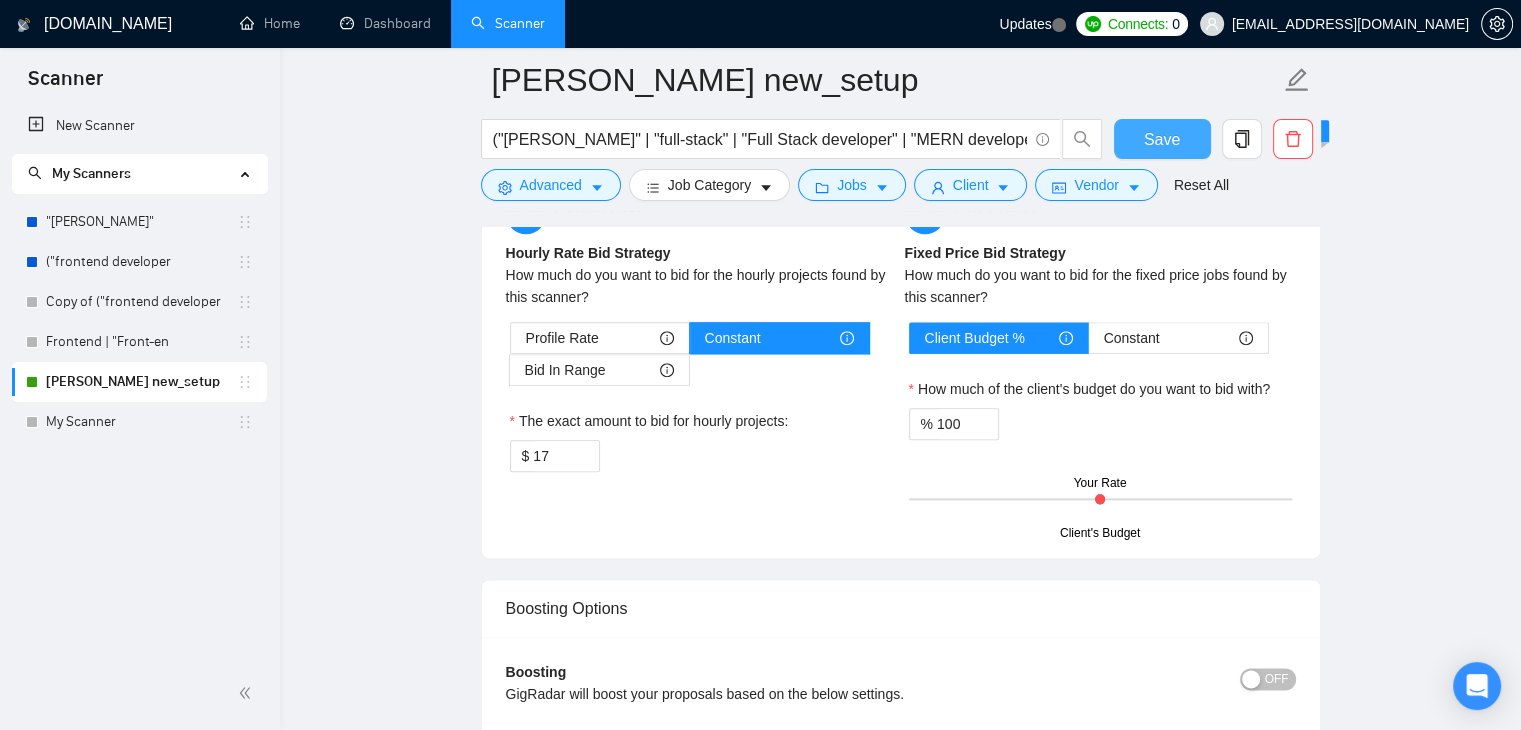 scroll, scrollTop: 2353, scrollLeft: 0, axis: vertical 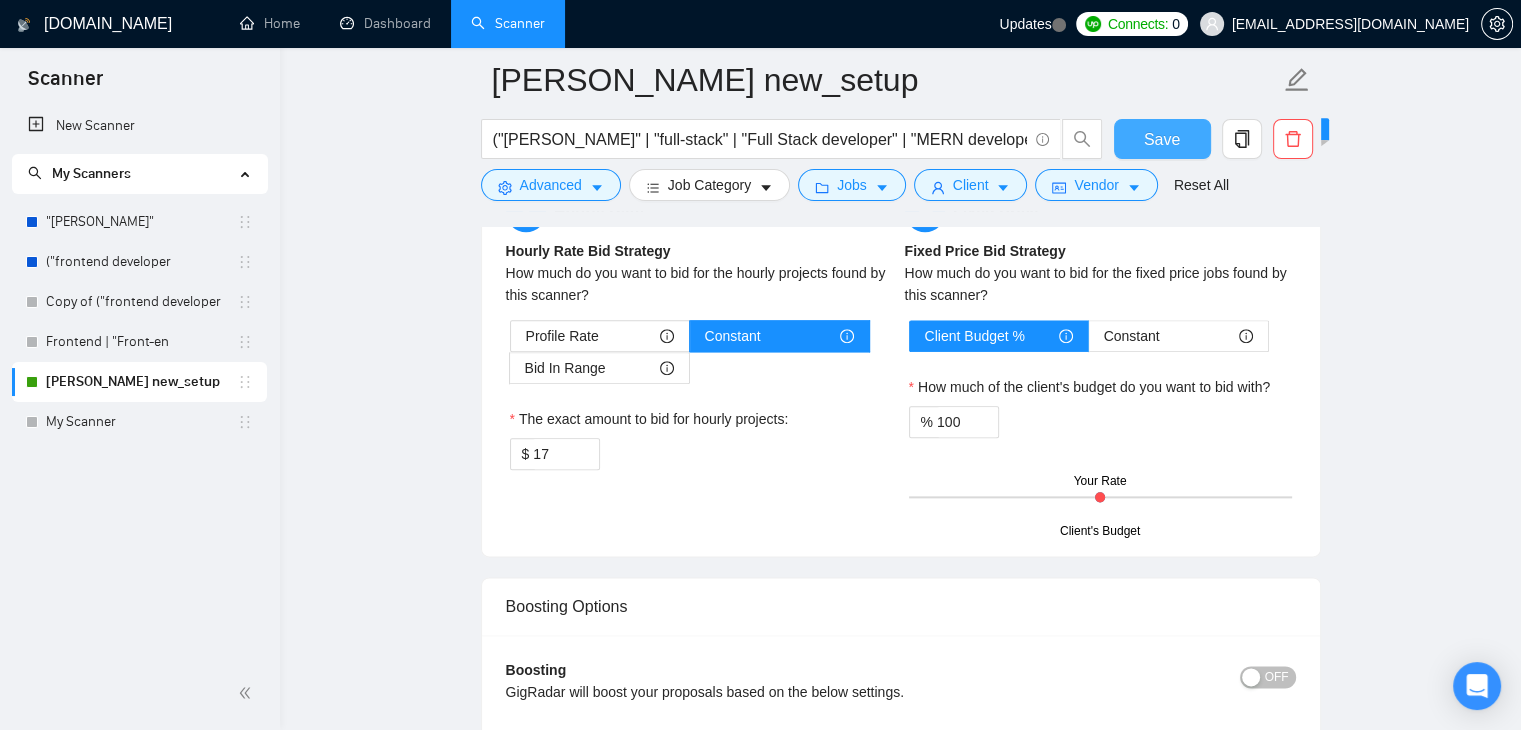 click on "Save" at bounding box center (1162, 139) 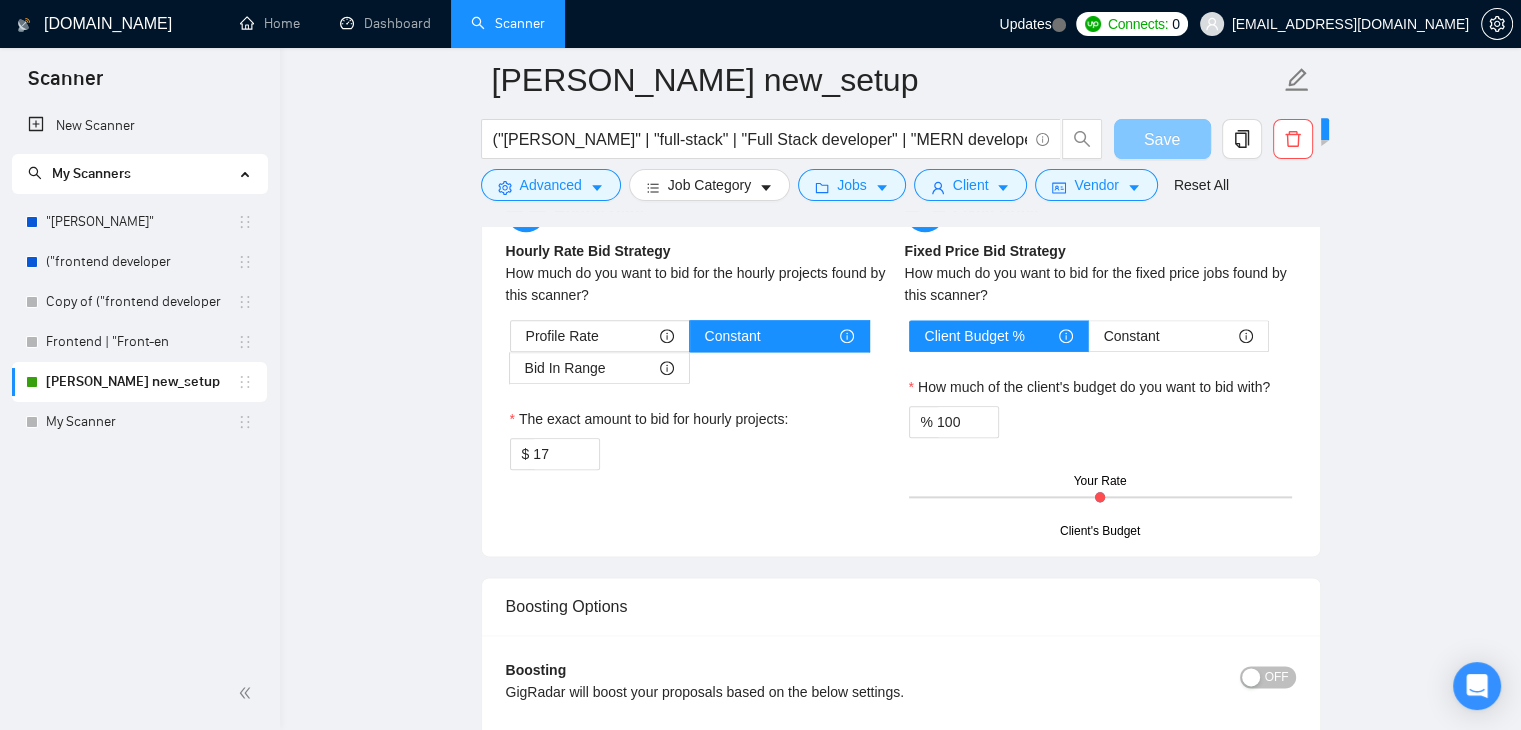 scroll, scrollTop: 2354, scrollLeft: 0, axis: vertical 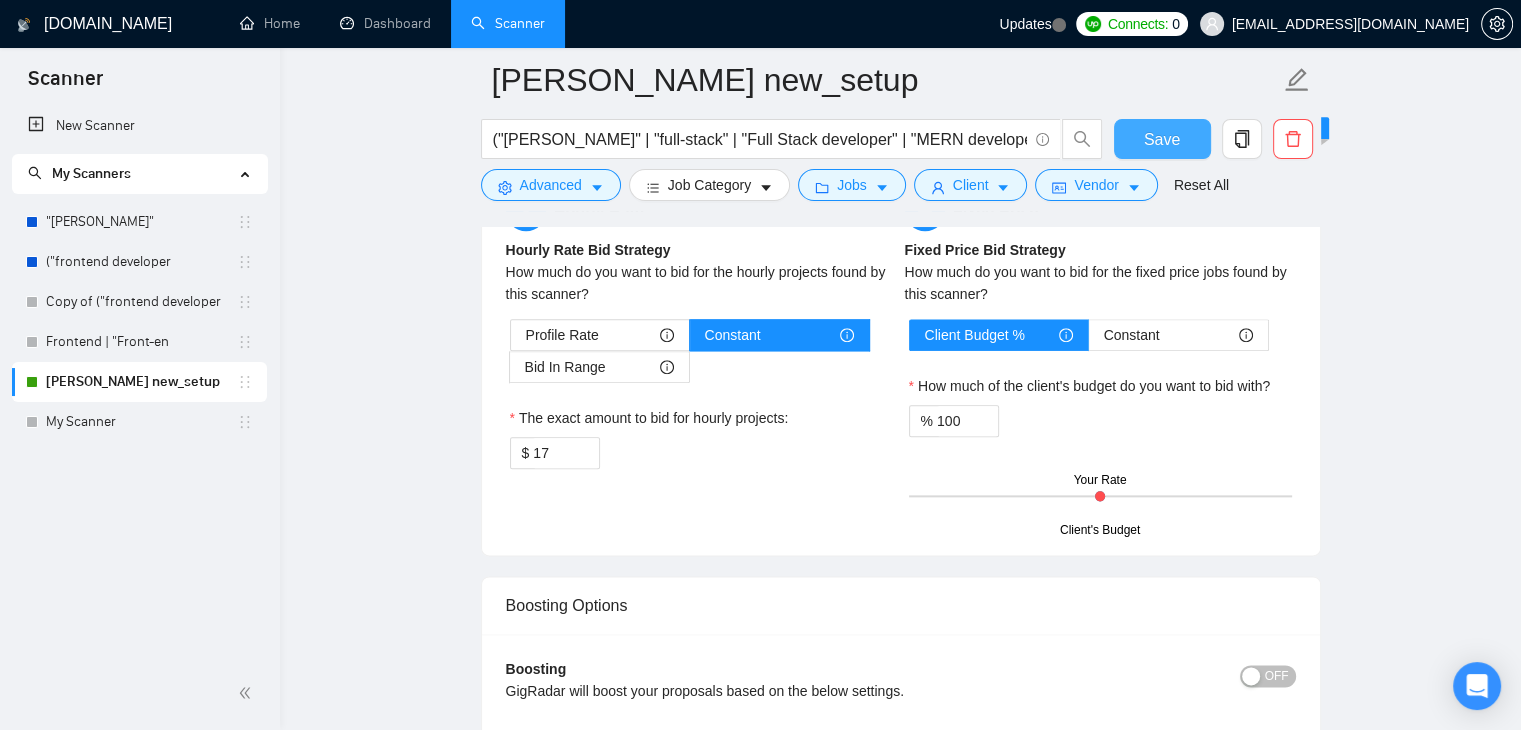 type 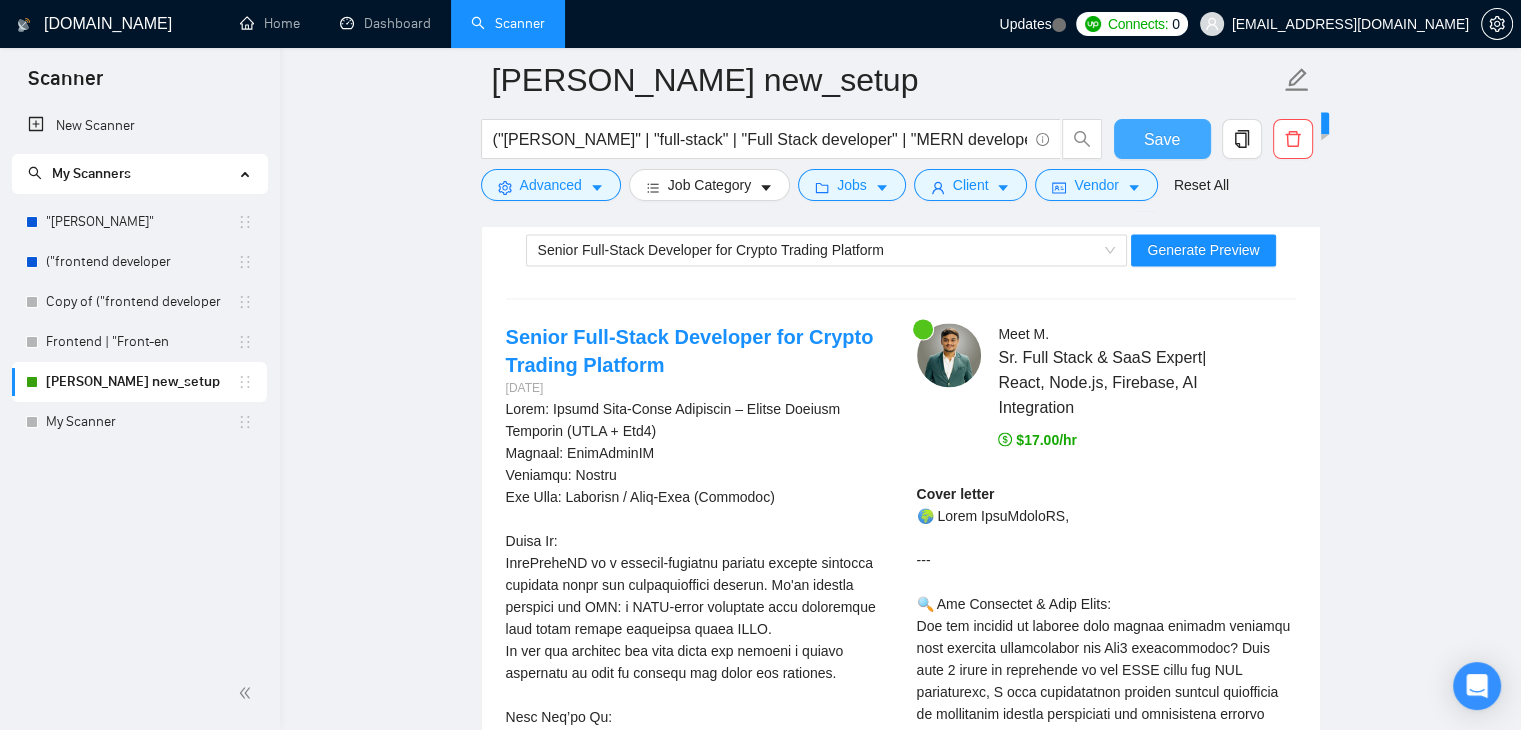 scroll, scrollTop: 2982, scrollLeft: 0, axis: vertical 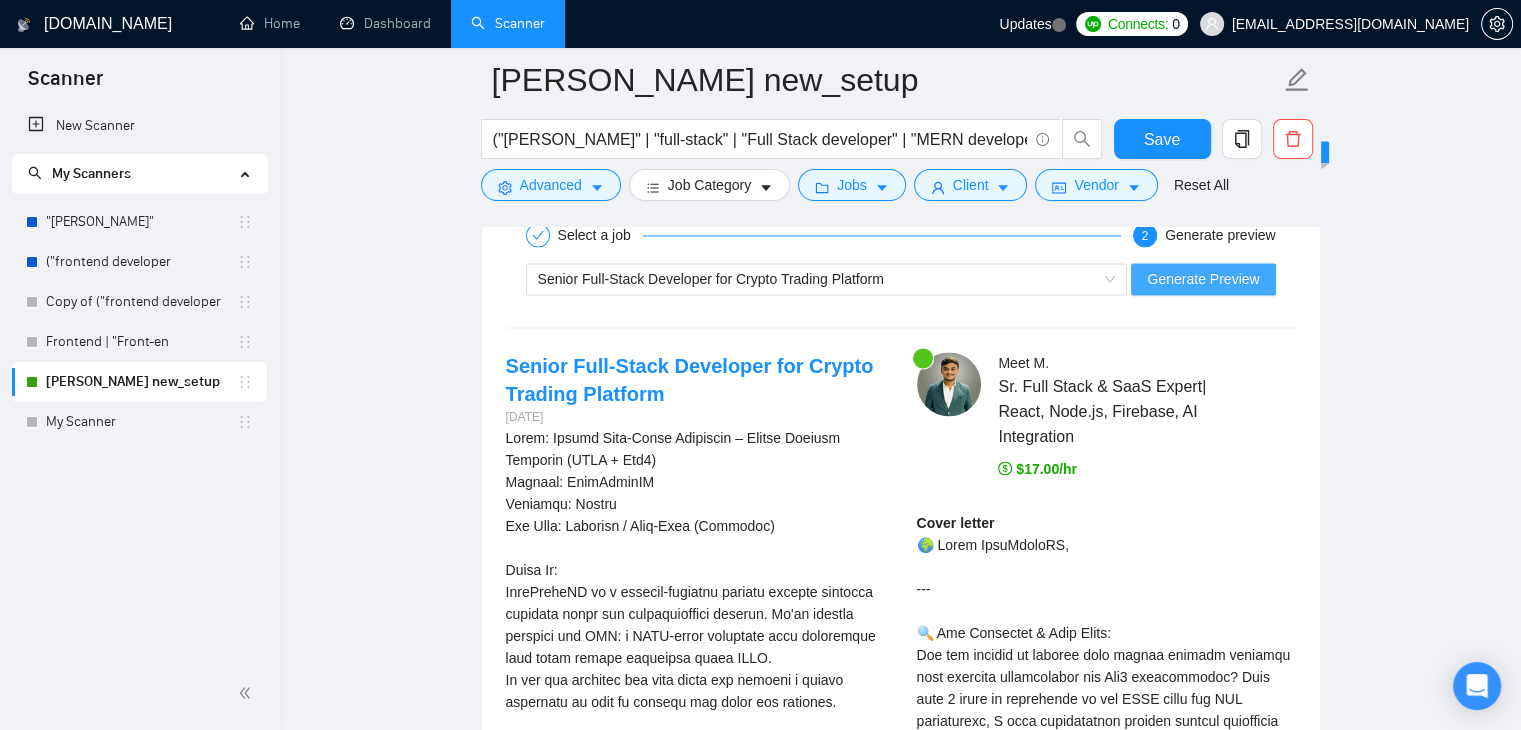 click on "Generate Preview" at bounding box center (1203, 279) 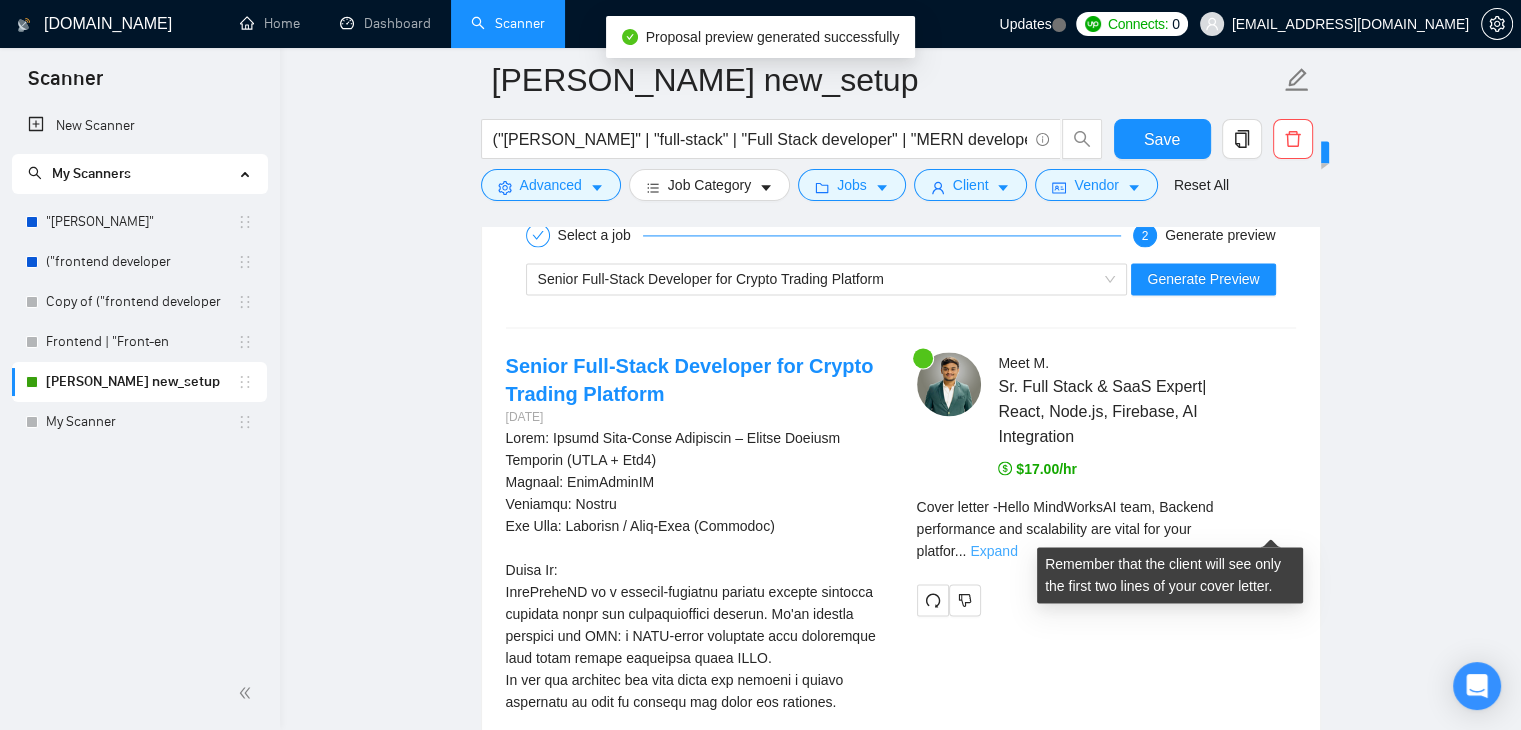 click on "Expand" at bounding box center [993, 551] 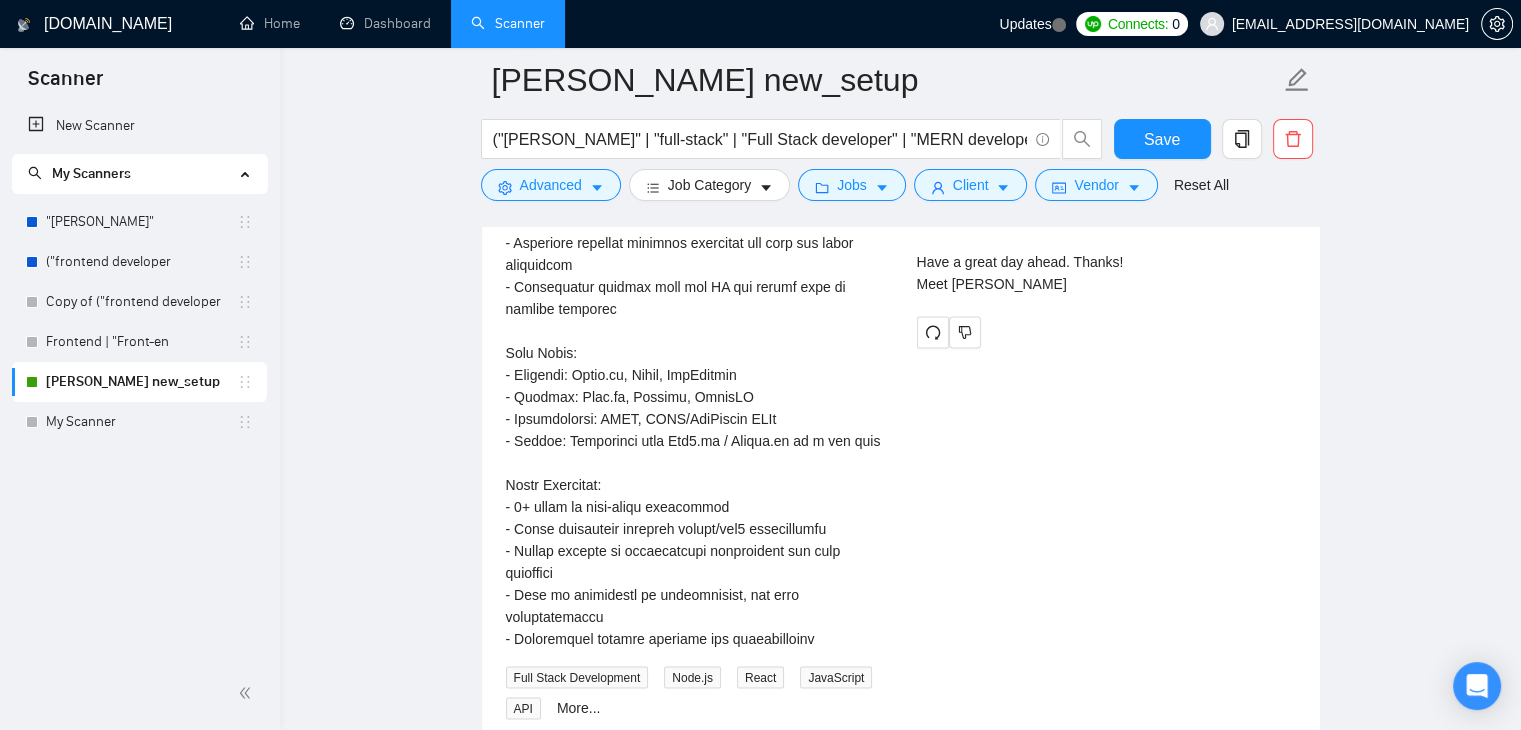 scroll, scrollTop: 3685, scrollLeft: 0, axis: vertical 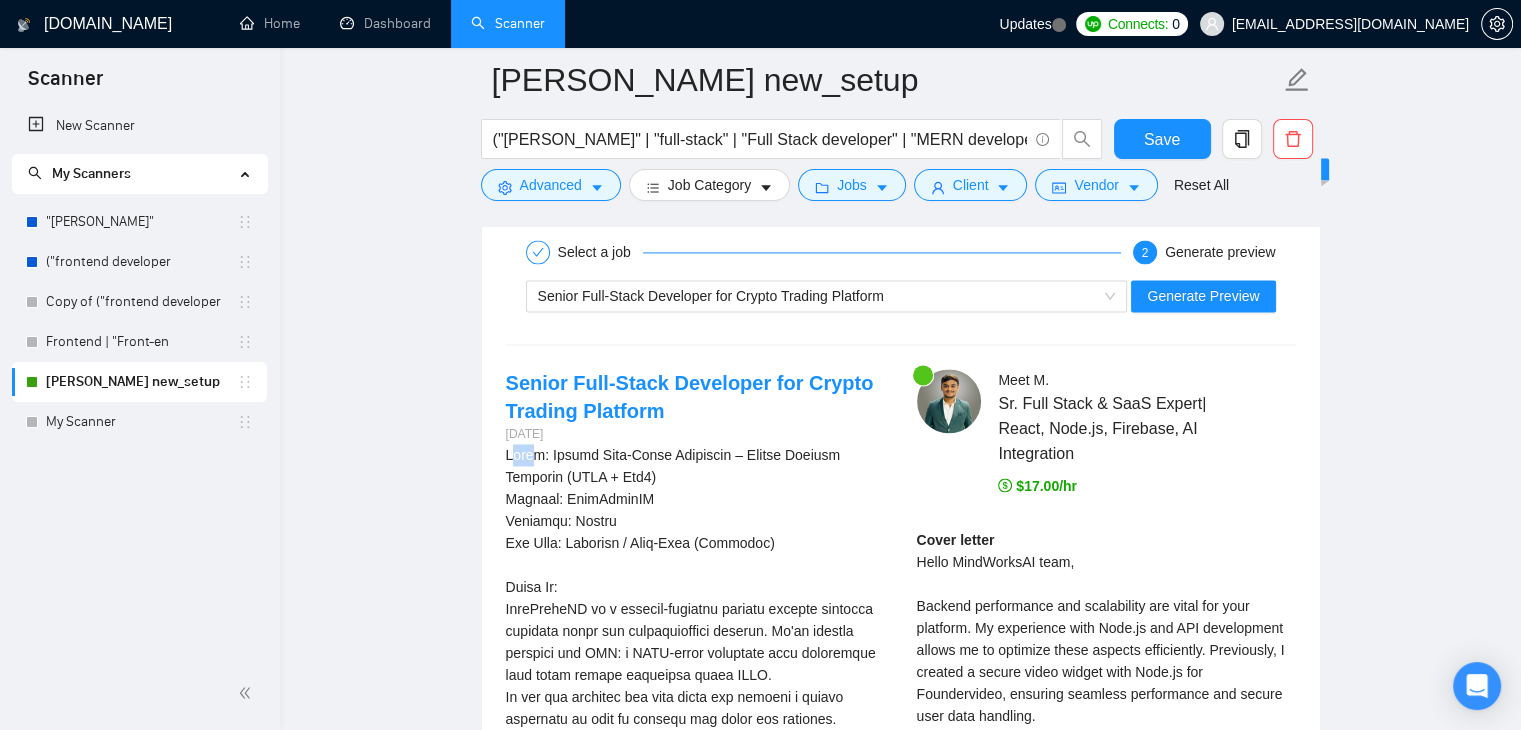 drag, startPoint x: 509, startPoint y: 453, endPoint x: 522, endPoint y: 453, distance: 13 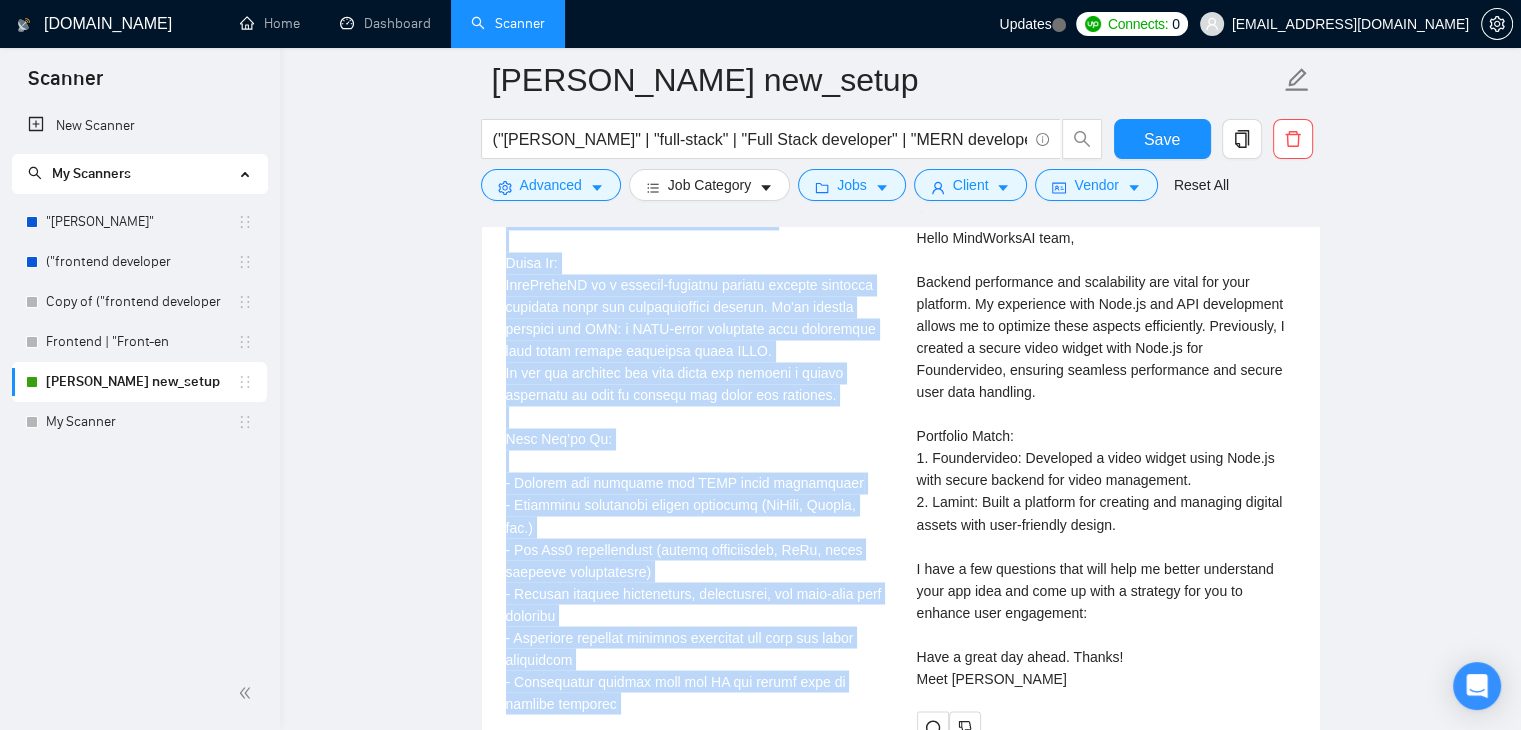 scroll, scrollTop: 3296, scrollLeft: 0, axis: vertical 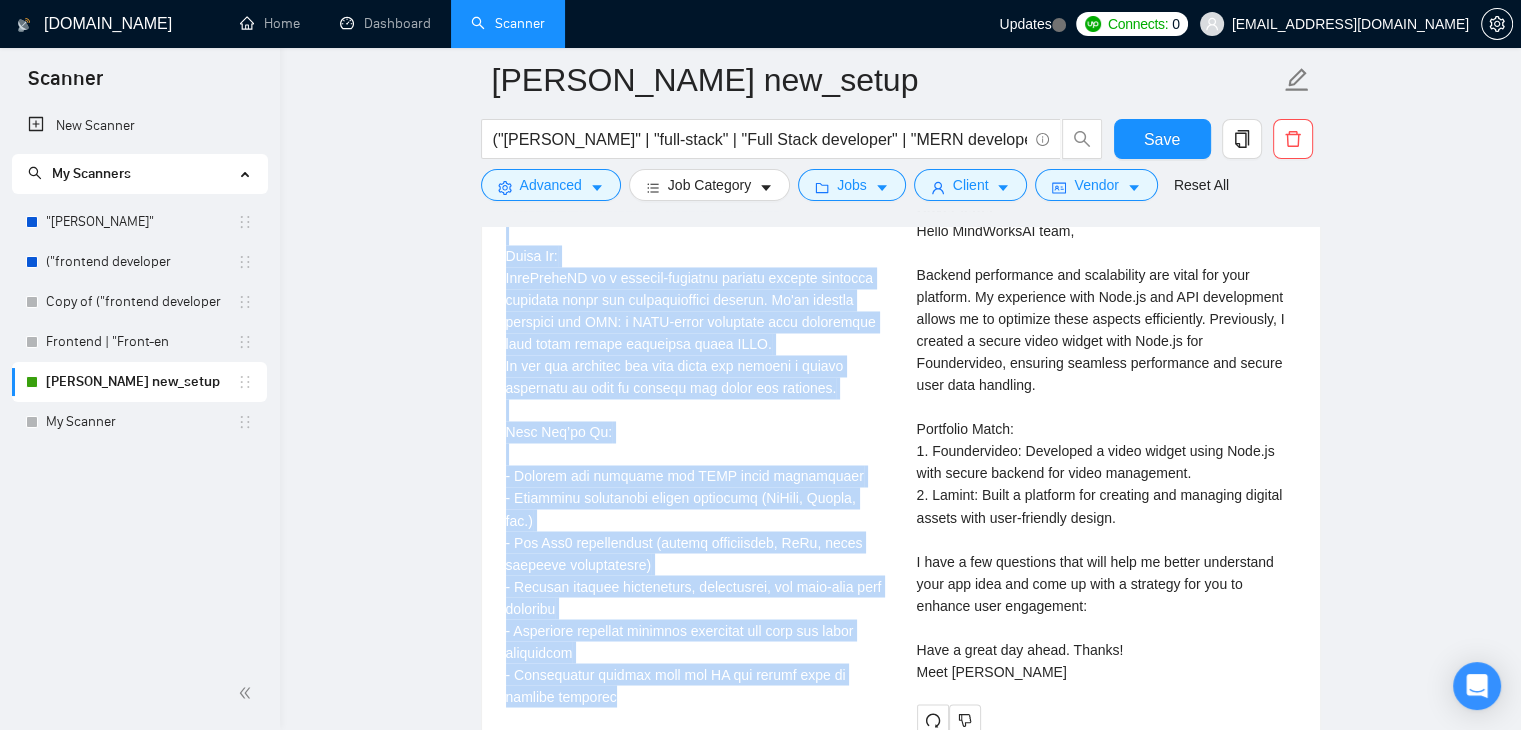 copy on "Title: Senior Full-Stack Developer – Crypto Trading Platform (MERN + Web3)
Company: MindWorksAI
Location: Remote
Job Type: Contract / Full-Time (Flexible)
About Us:
MindWorksAI is a forward-thinking fintech company building advanced tools for cryptocurrency traders. We've already launched our MVP: a MERN-based dashboard that integrates with major crypto exchanges using CCXT.
We are now entering our next phase and seeking a senior developer to help us enhance and scale the platform.
What You’ll Do:
- Upgrade and optimize our MERN stack application
- Integrate additional crypto exchanges (KuCoin, Phemex, etc.)
- Add Web3 capabilities (wallet integration, DeFi, smart contract interactions)
- Improve backend performance, scalability, and real-time data handling
- Implement advanced security protocols for user and trade protection
- Collaborate closely with the PM and design team on roadmap features" 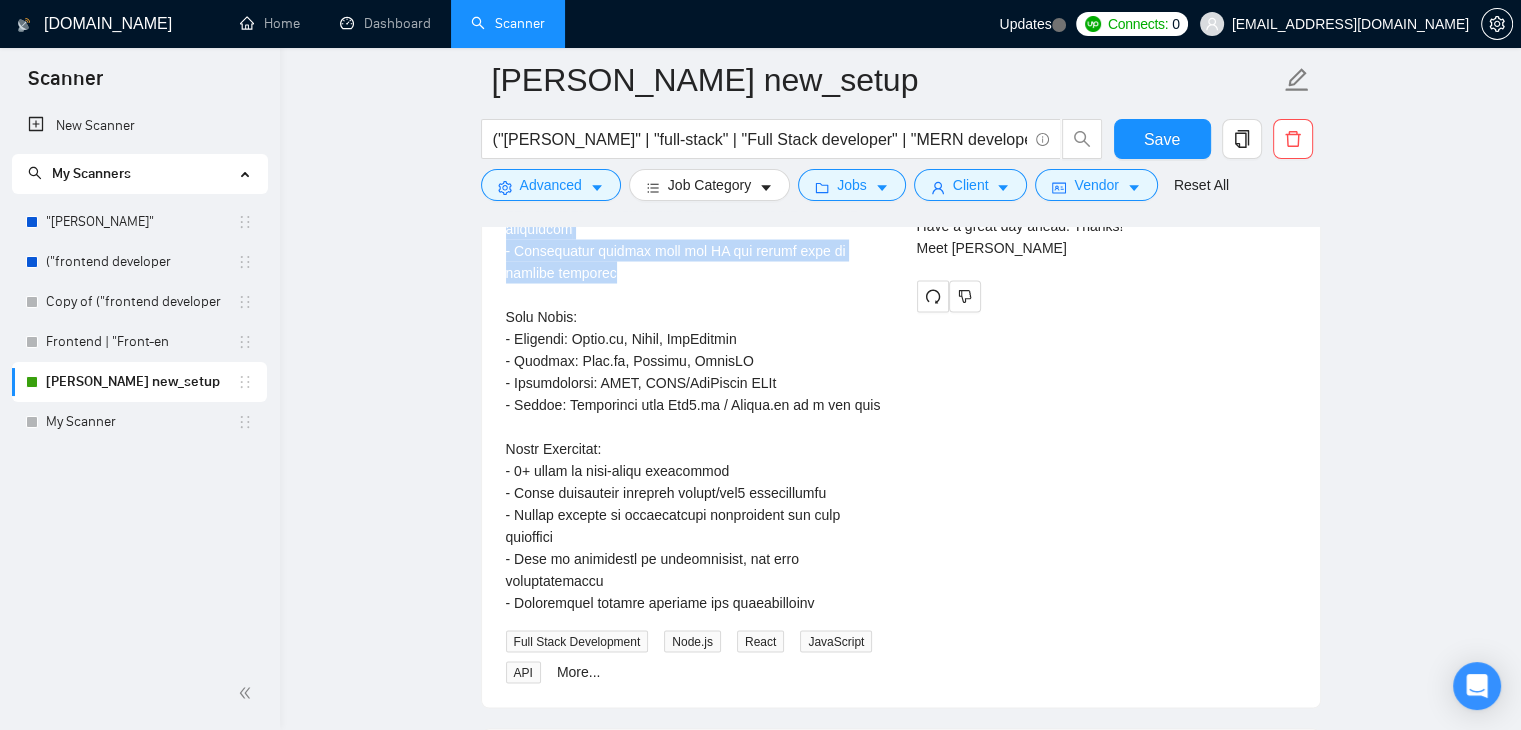 scroll, scrollTop: 3726, scrollLeft: 0, axis: vertical 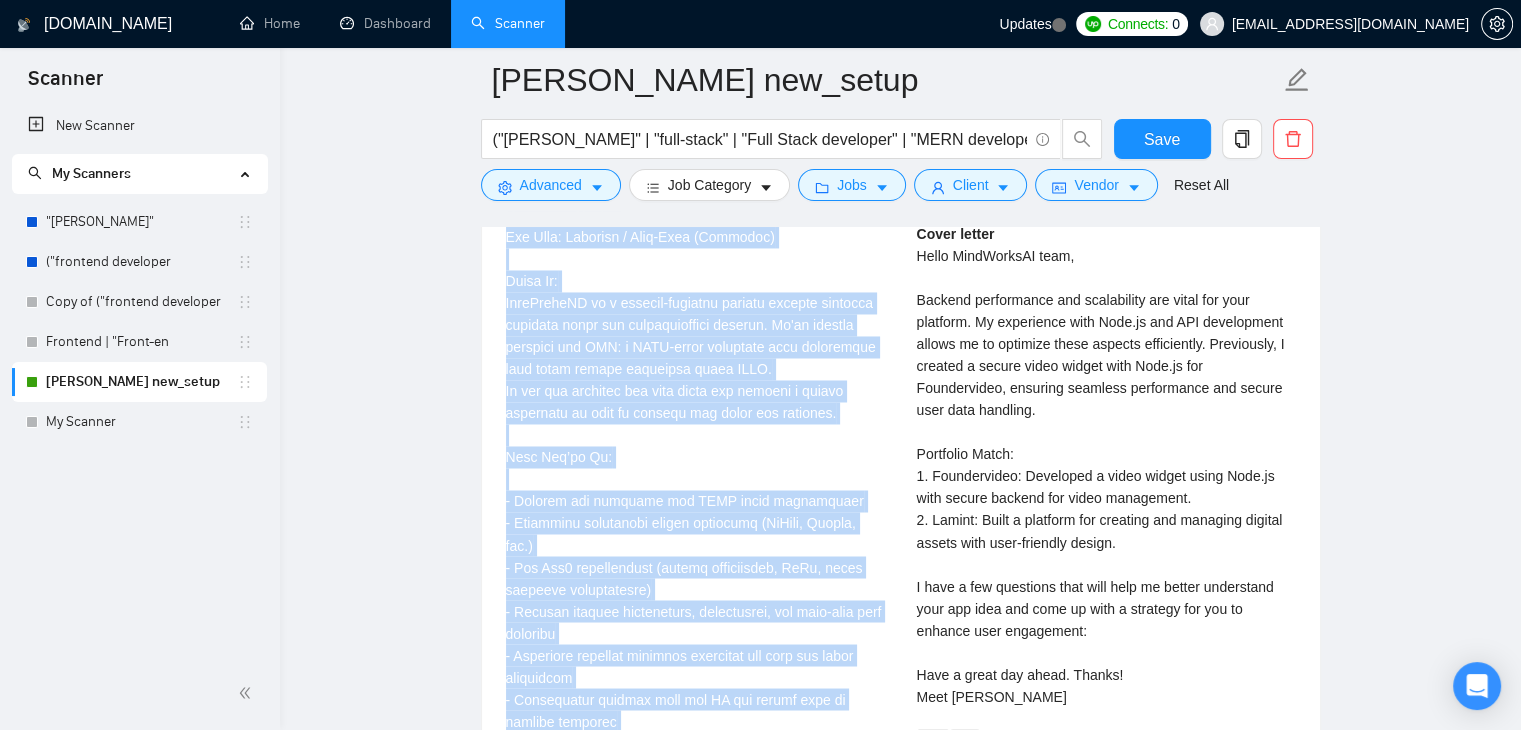 drag, startPoint x: 843, startPoint y: 581, endPoint x: 661, endPoint y: 219, distance: 405.1765 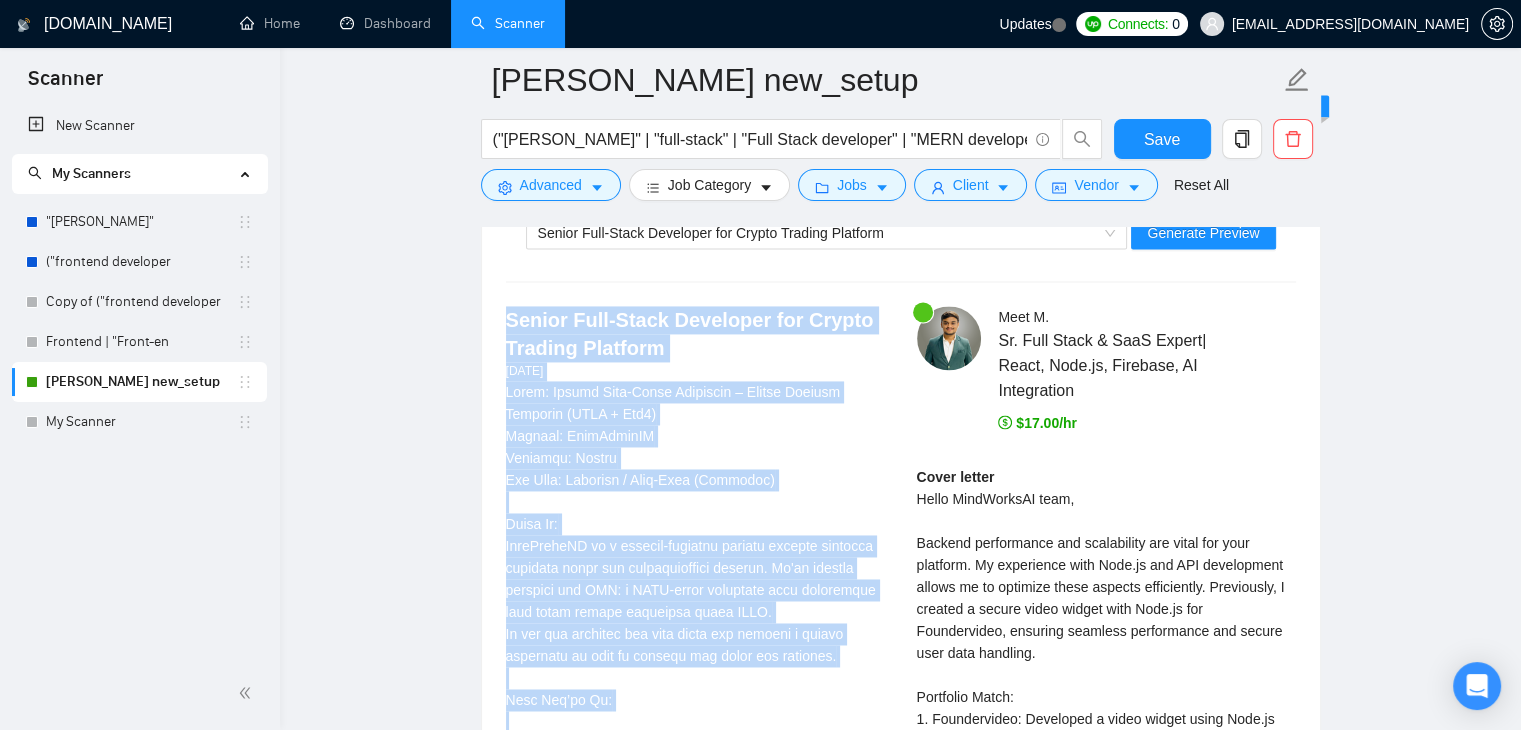 scroll, scrollTop: 3027, scrollLeft: 0, axis: vertical 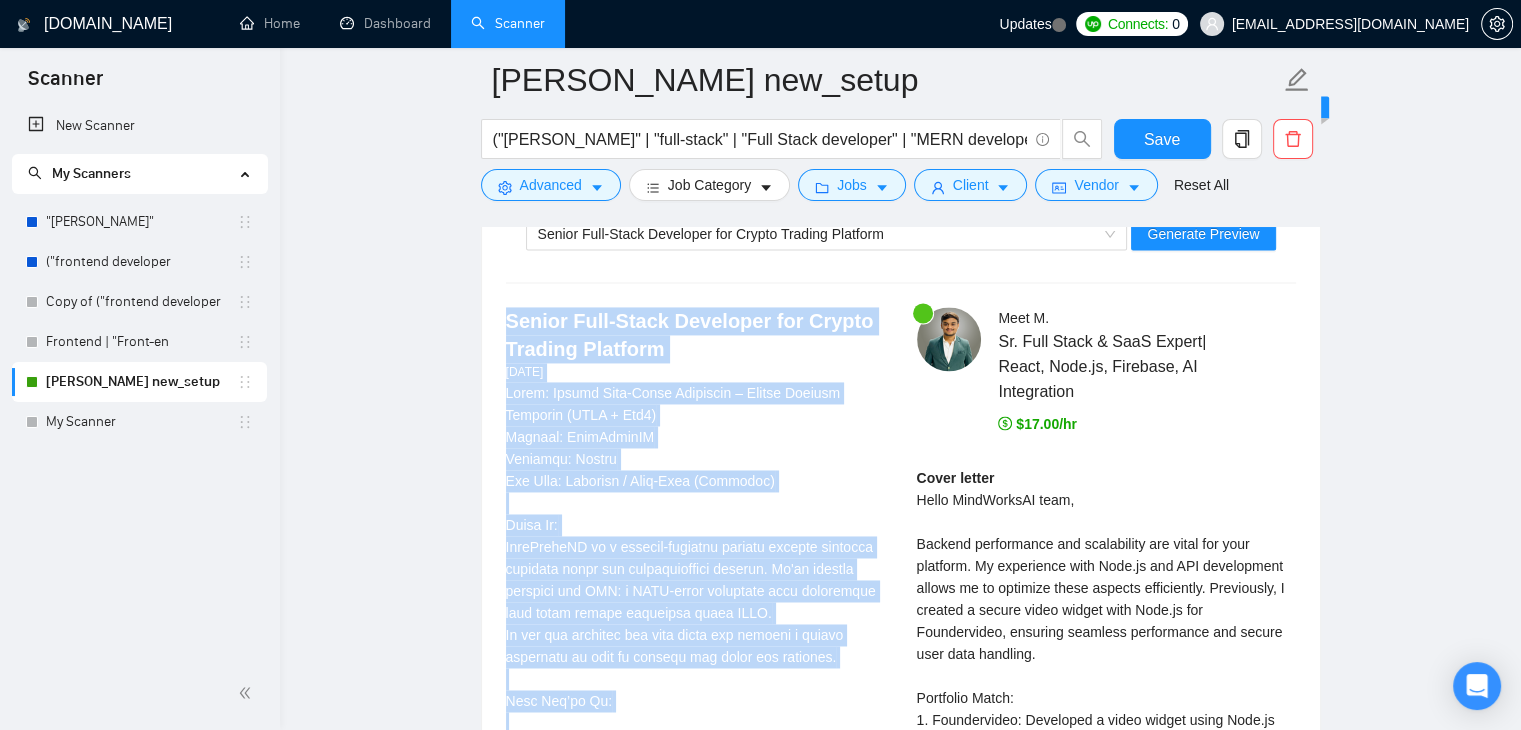 copy on "Preview Results Insights NEW Alerts Auto Bidder Auto Bidding Enabled Auto Bidding Enabled: ON Auto Bidder Schedule Auto Bidding Type: Automated (recommended) Semi-automated Auto Bidding Schedule: 24/7 Custom Custom Auto Bidder Schedule Repeat every week on Monday Tuesday Wednesday Thursday Friday Saturday Sunday Active Hours ( Asia/Calcutta ): From: To: ( 24  hours) Auto Bidding Type Select your bidding algorithm: Choose the algorithm for you bidding. The price per proposal does not include your connects expenditure. Template Bidder Works great for narrow segments and short cover letters that don't change. 0.50  credits / proposal Sardor AI 🤖 Personalise your cover letter with ai [placeholders] 1.00  credits / proposal Experimental Laziza AI  👑   NEW Extends Sardor AI by learning from your feedback and automatically qualifying jobs. The expected savings are based on Laziza's ability to ignore jobs that don't seem to be a good fit for the selected profile.   Learn more 2.00  credits / proposal 12.33 credits..." 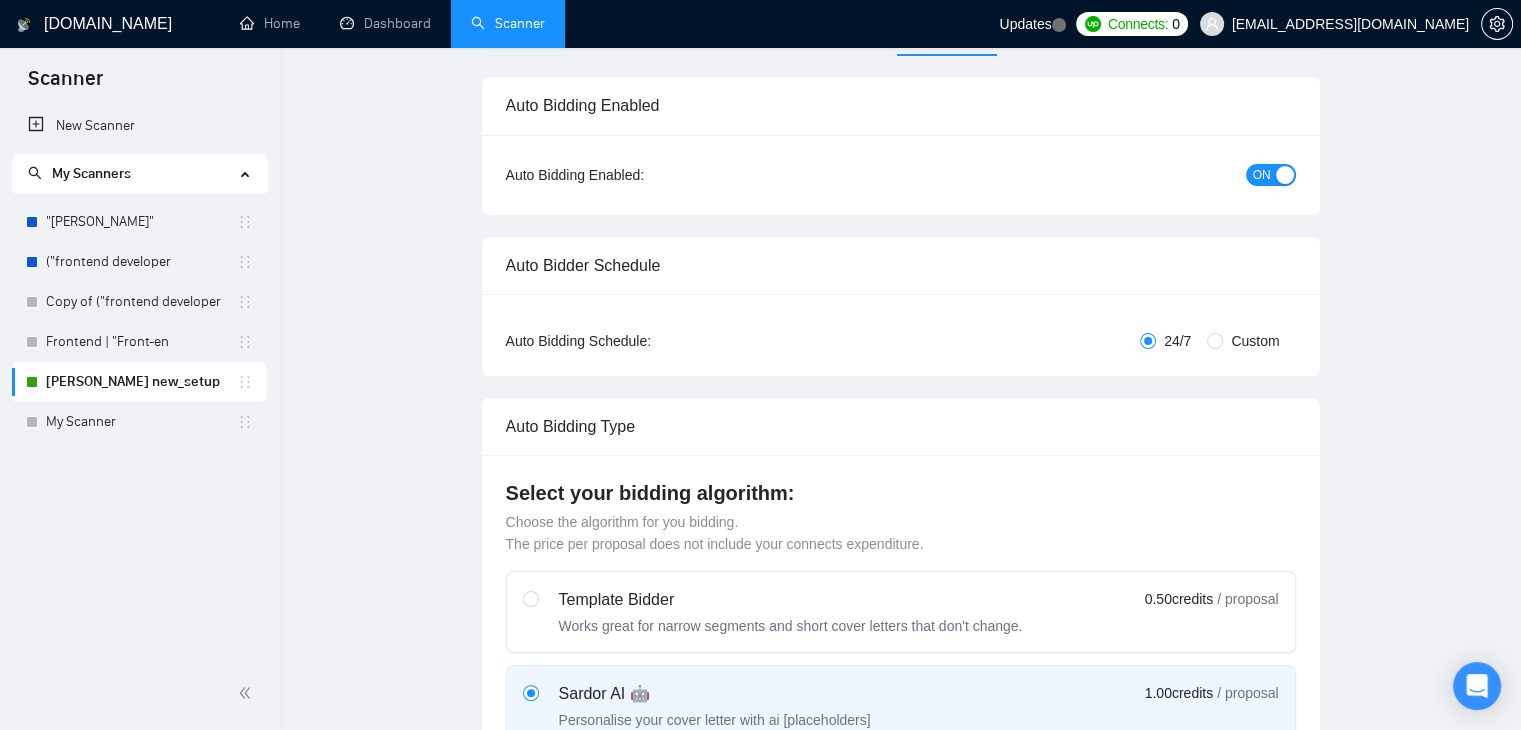 scroll, scrollTop: 0, scrollLeft: 0, axis: both 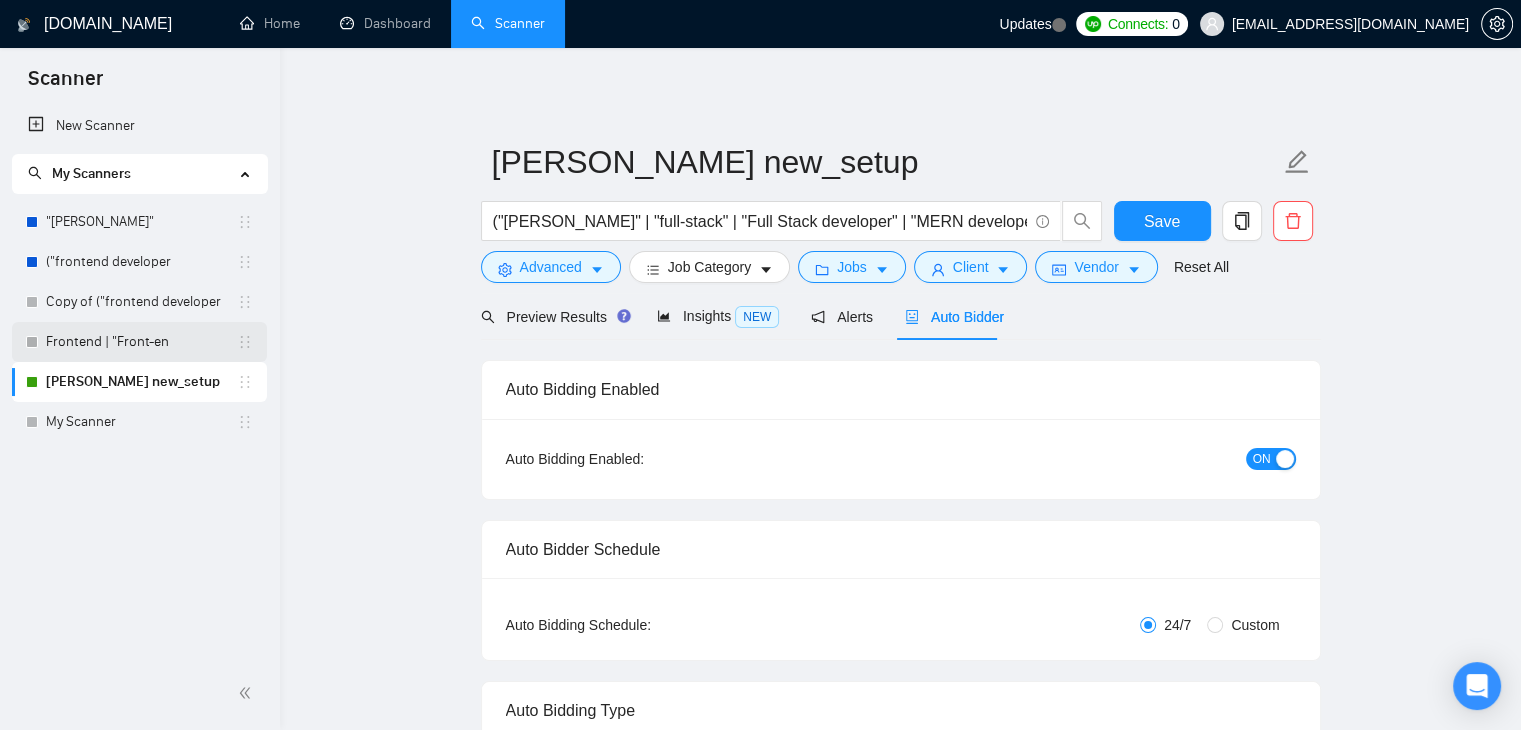 click on "Frontend | "Front-en" at bounding box center (141, 342) 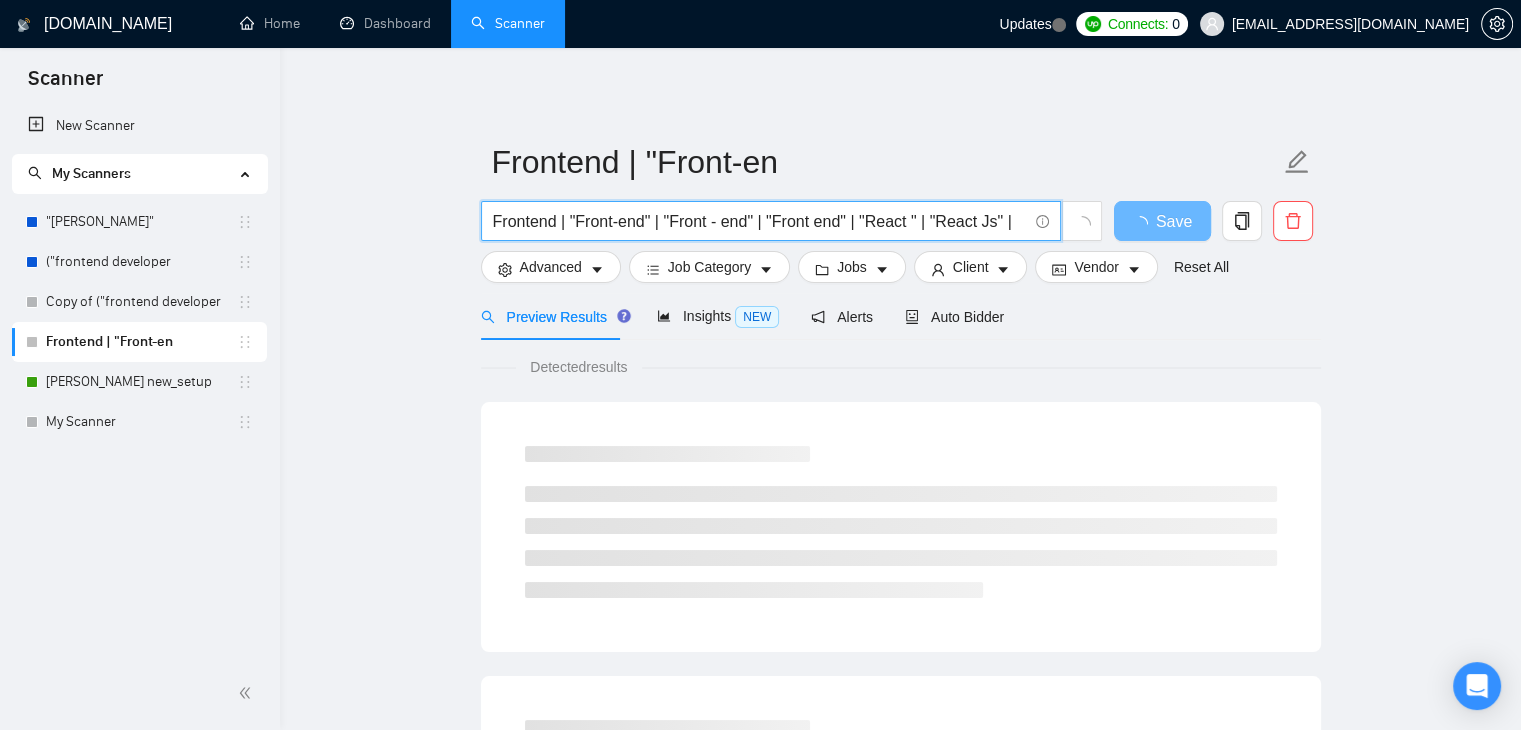 click on "Frontend | "Front-end" | "Front - end" | "Front end" | "React " | "React Js" |" at bounding box center [760, 221] 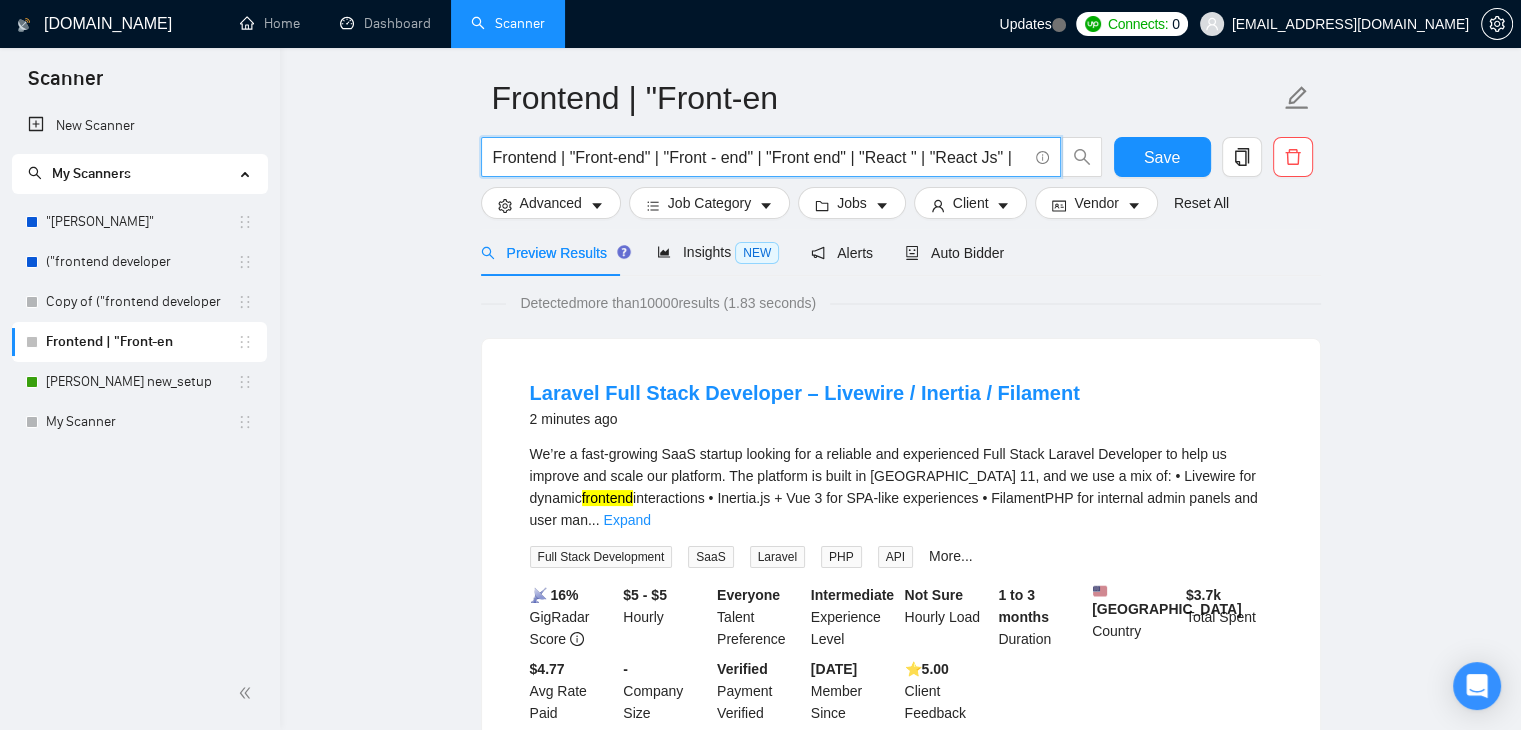 scroll, scrollTop: 0, scrollLeft: 0, axis: both 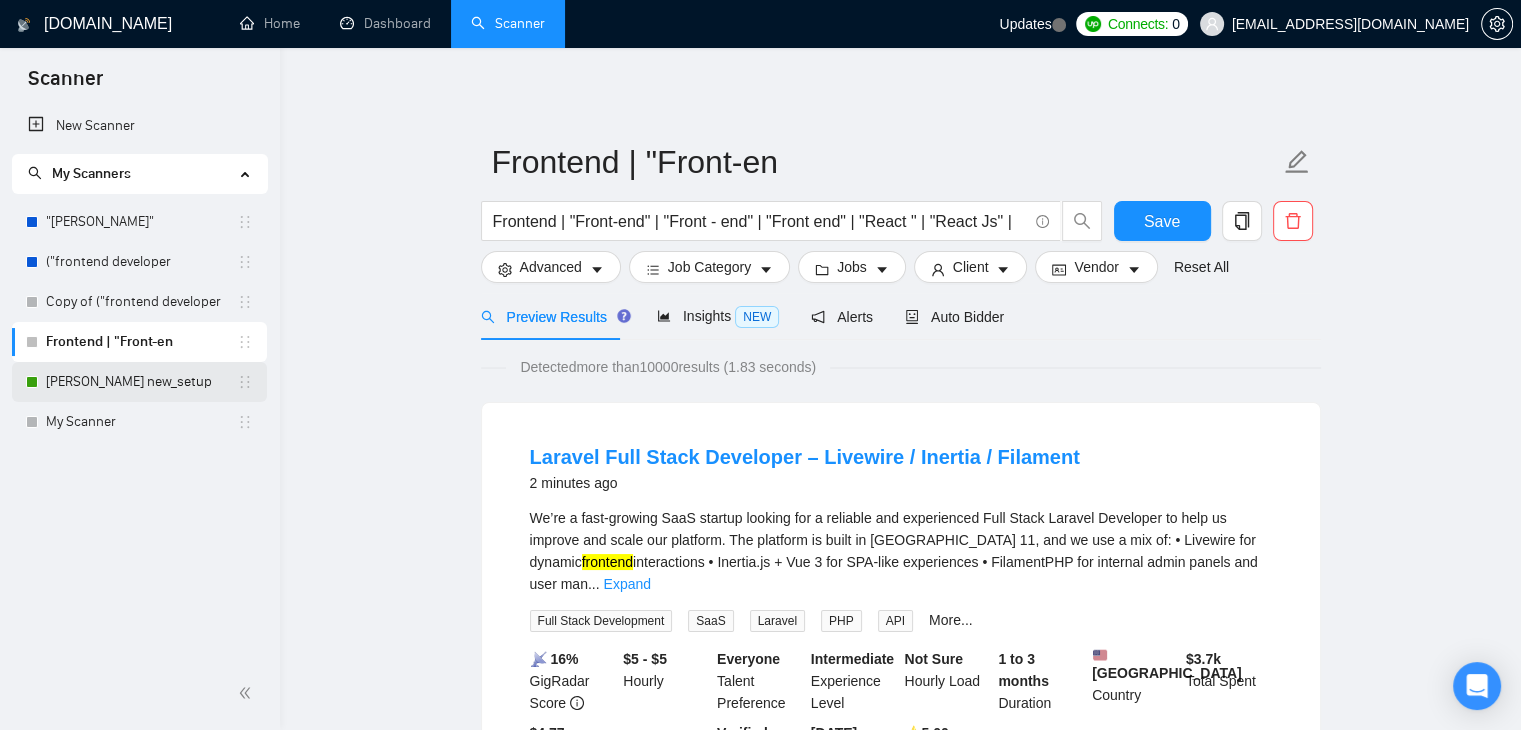 click on "[PERSON_NAME] new_setup" at bounding box center (141, 382) 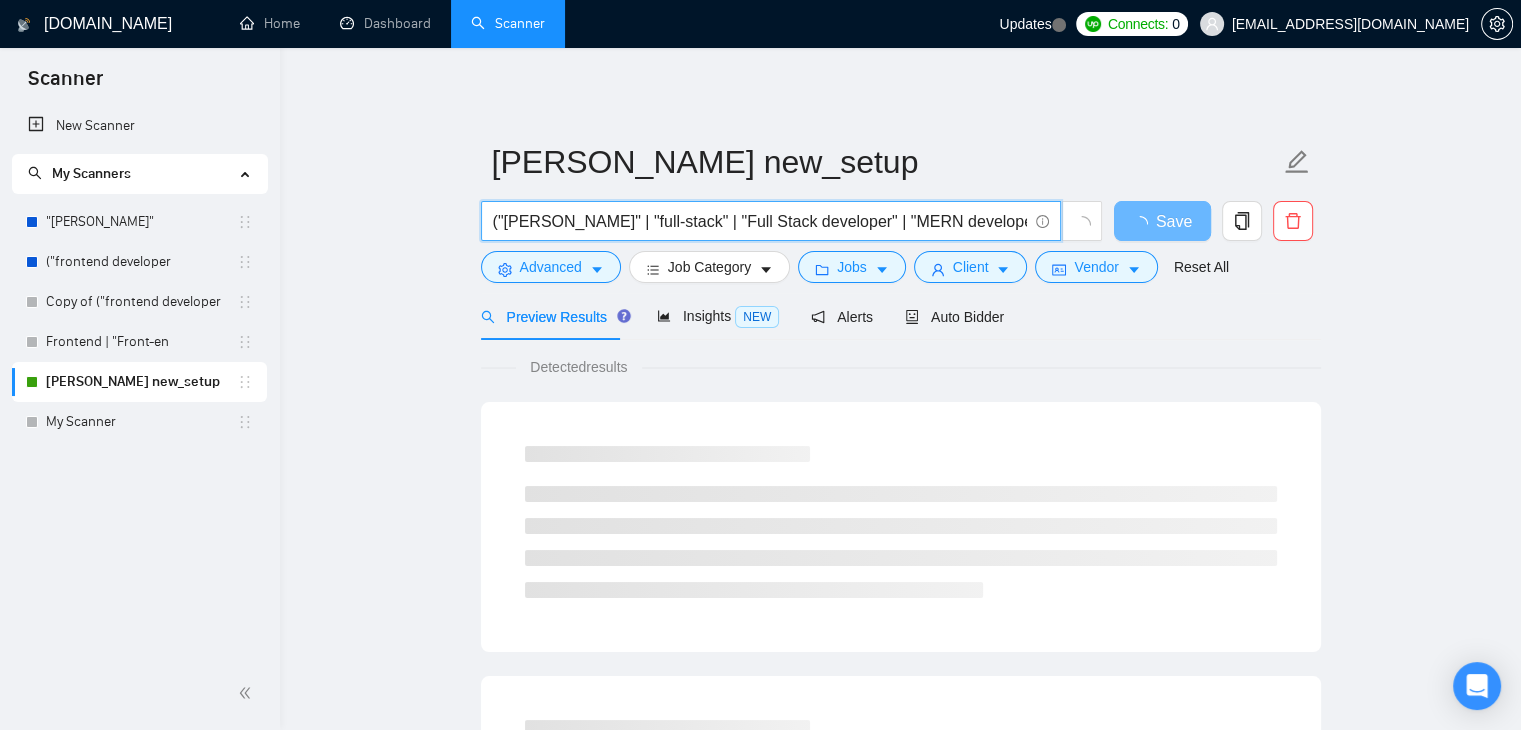 click on "("[PERSON_NAME]" | "full-stack" | "Full Stack developer" | "MERN developer") ("React*" | "Node*" | "MongoDB") ("web application" | dashboard | SaaS | "admin panel")" at bounding box center [760, 221] 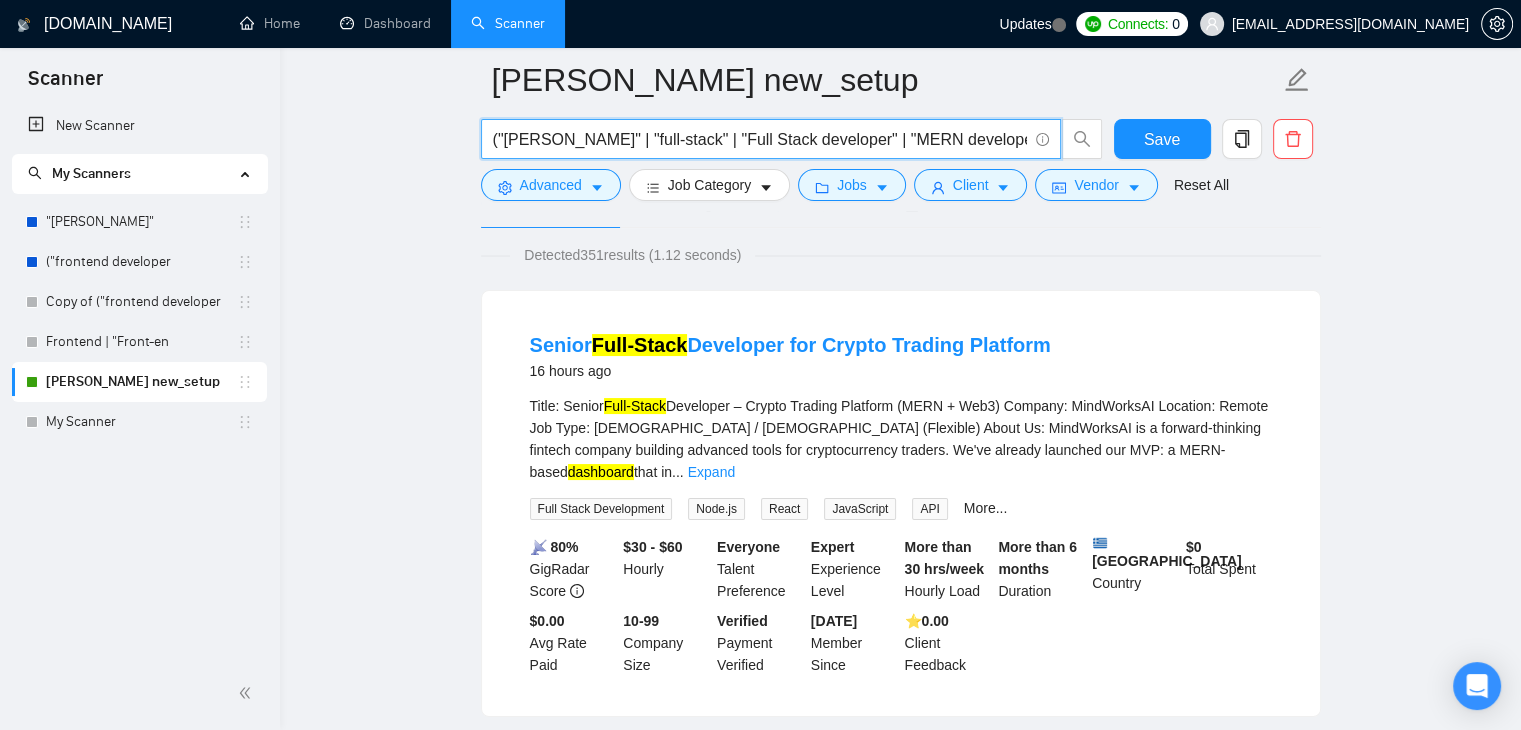 scroll, scrollTop: 126, scrollLeft: 0, axis: vertical 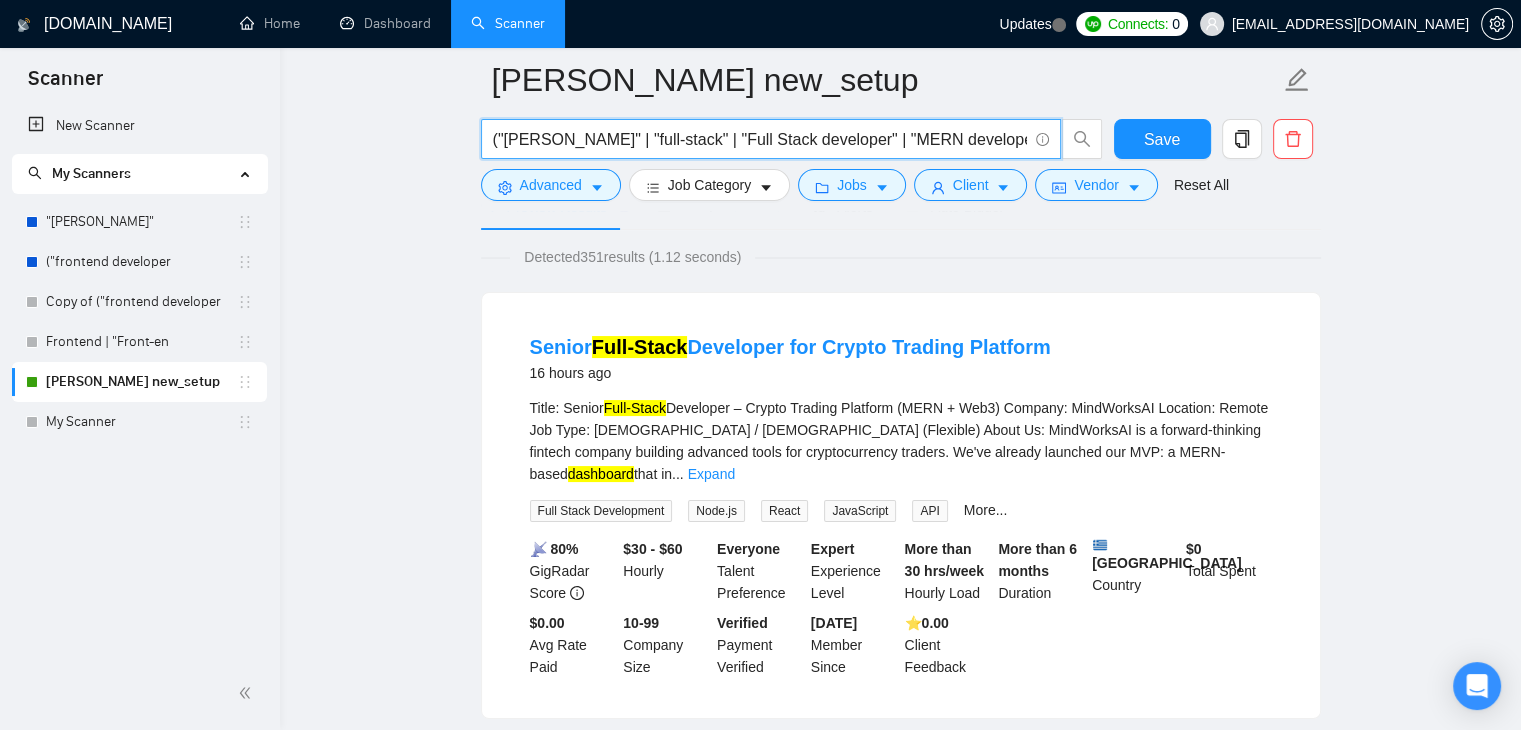 click on "Detected   351  results   (1.12 seconds)" at bounding box center [632, 257] 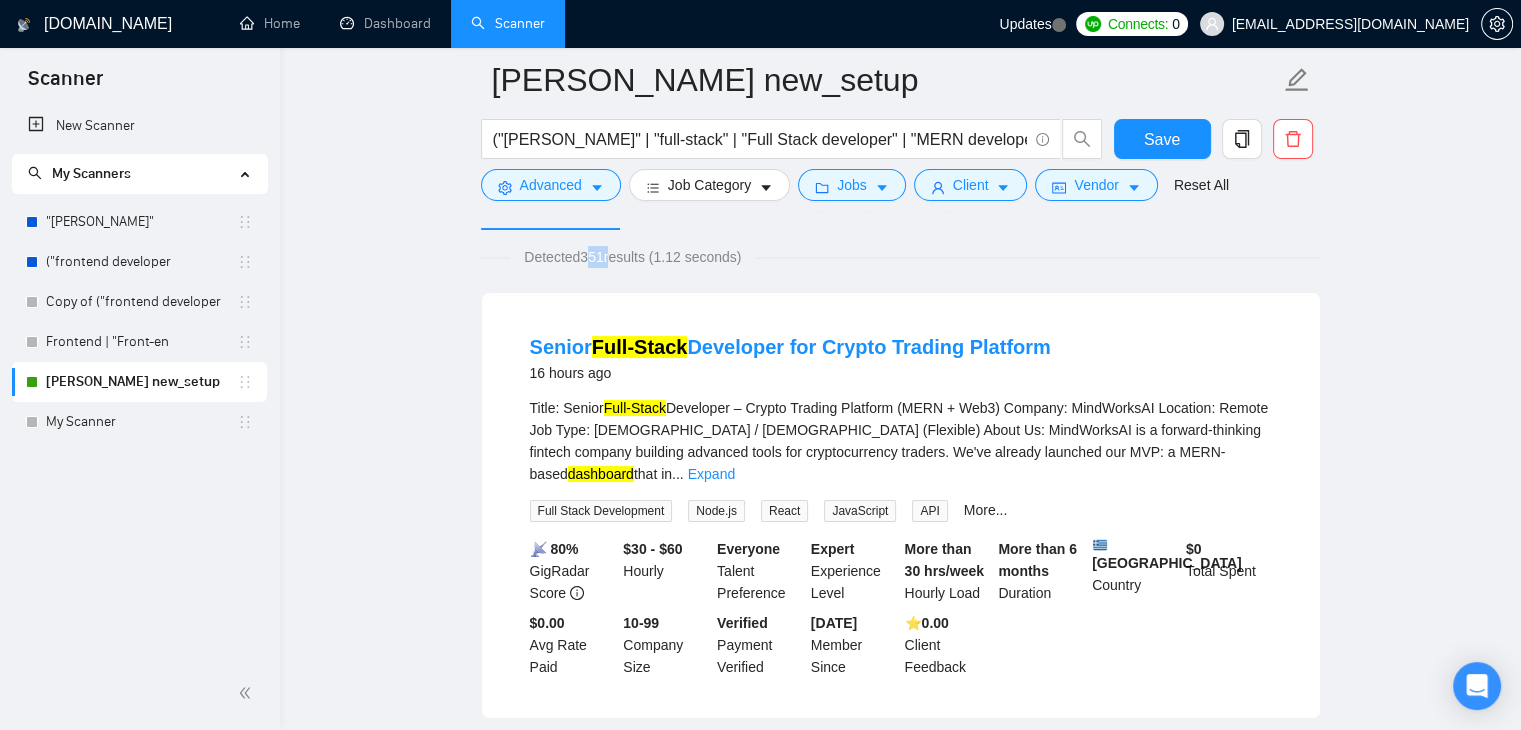 click on "Detected   351  results   (1.12 seconds)" at bounding box center (632, 257) 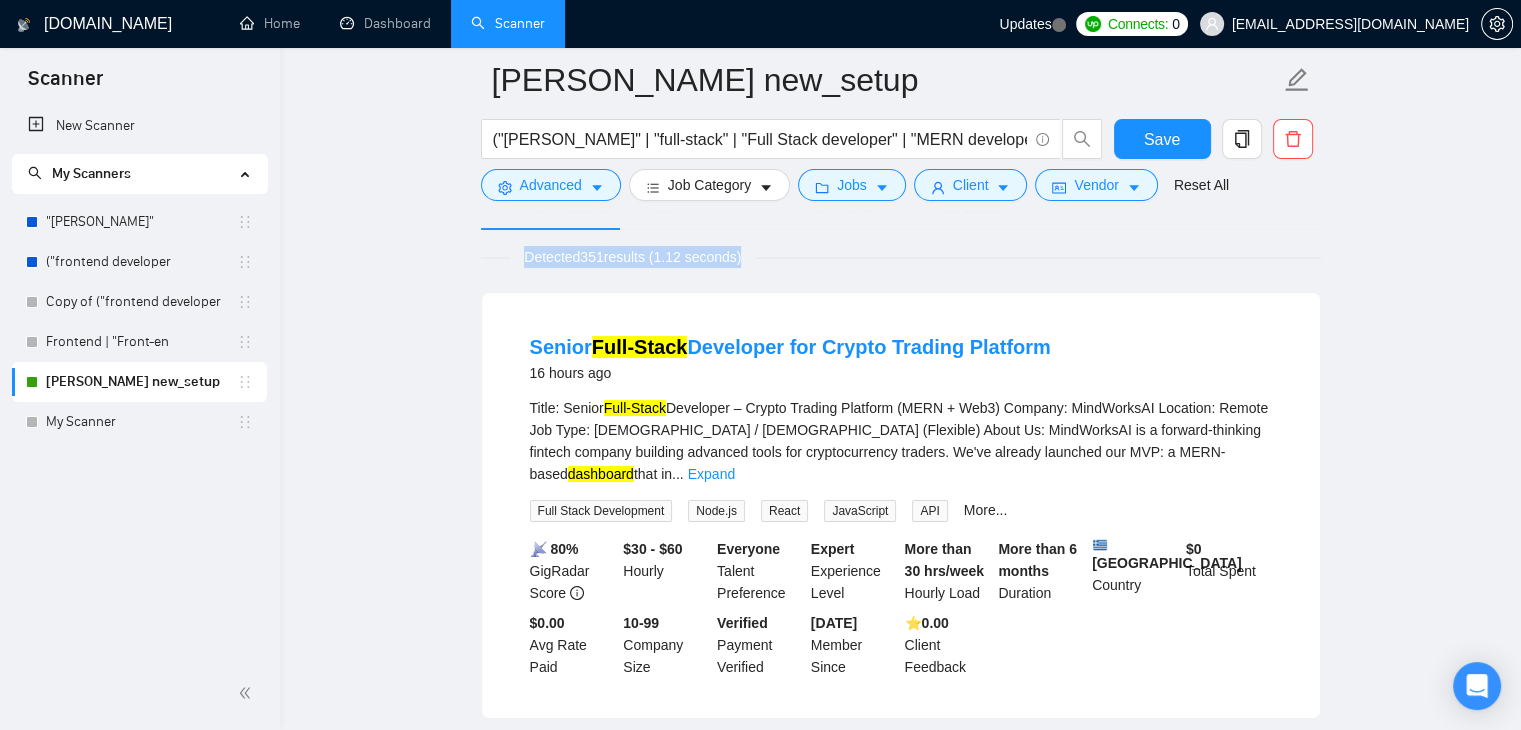 click on "Detected   351  results   (1.12 seconds)" at bounding box center (632, 257) 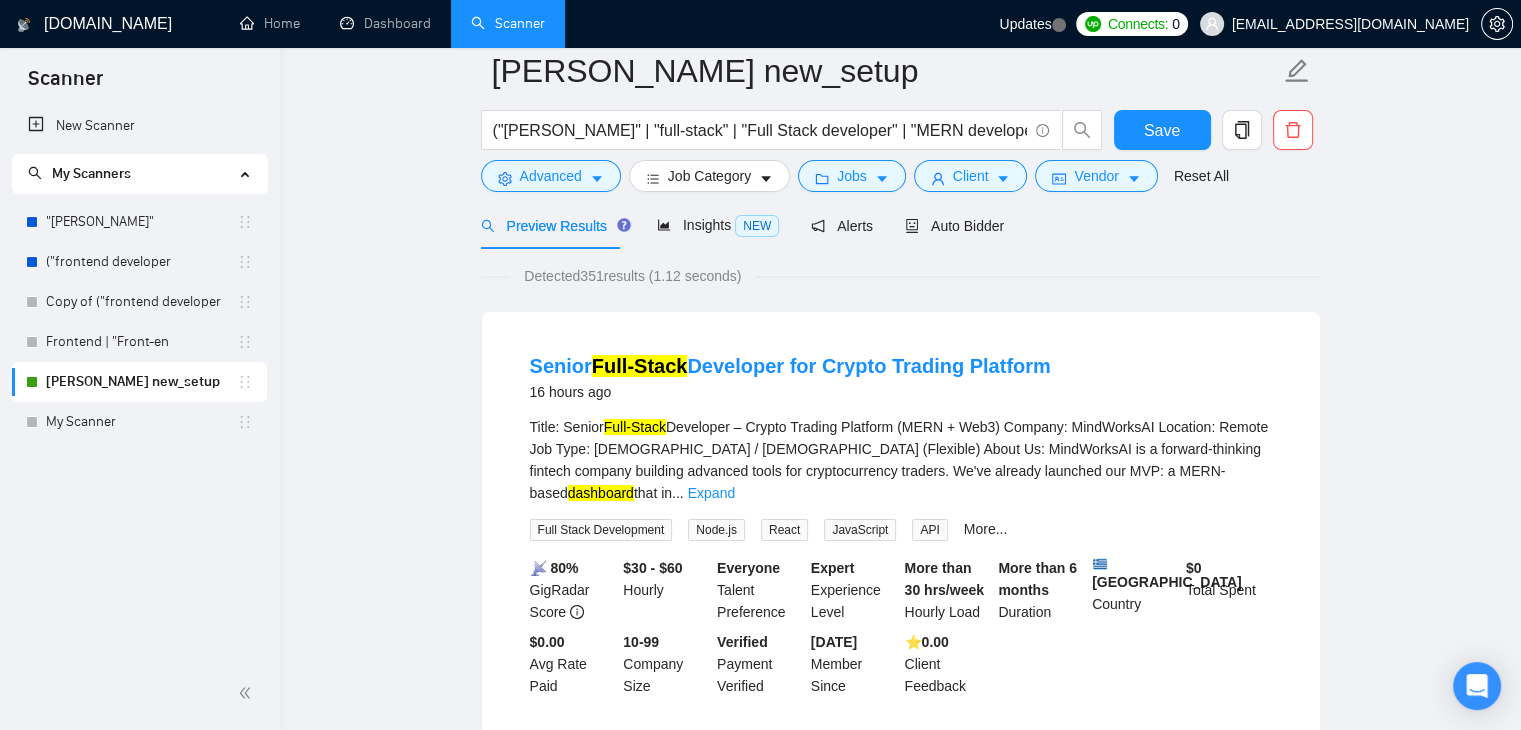 scroll, scrollTop: 0, scrollLeft: 0, axis: both 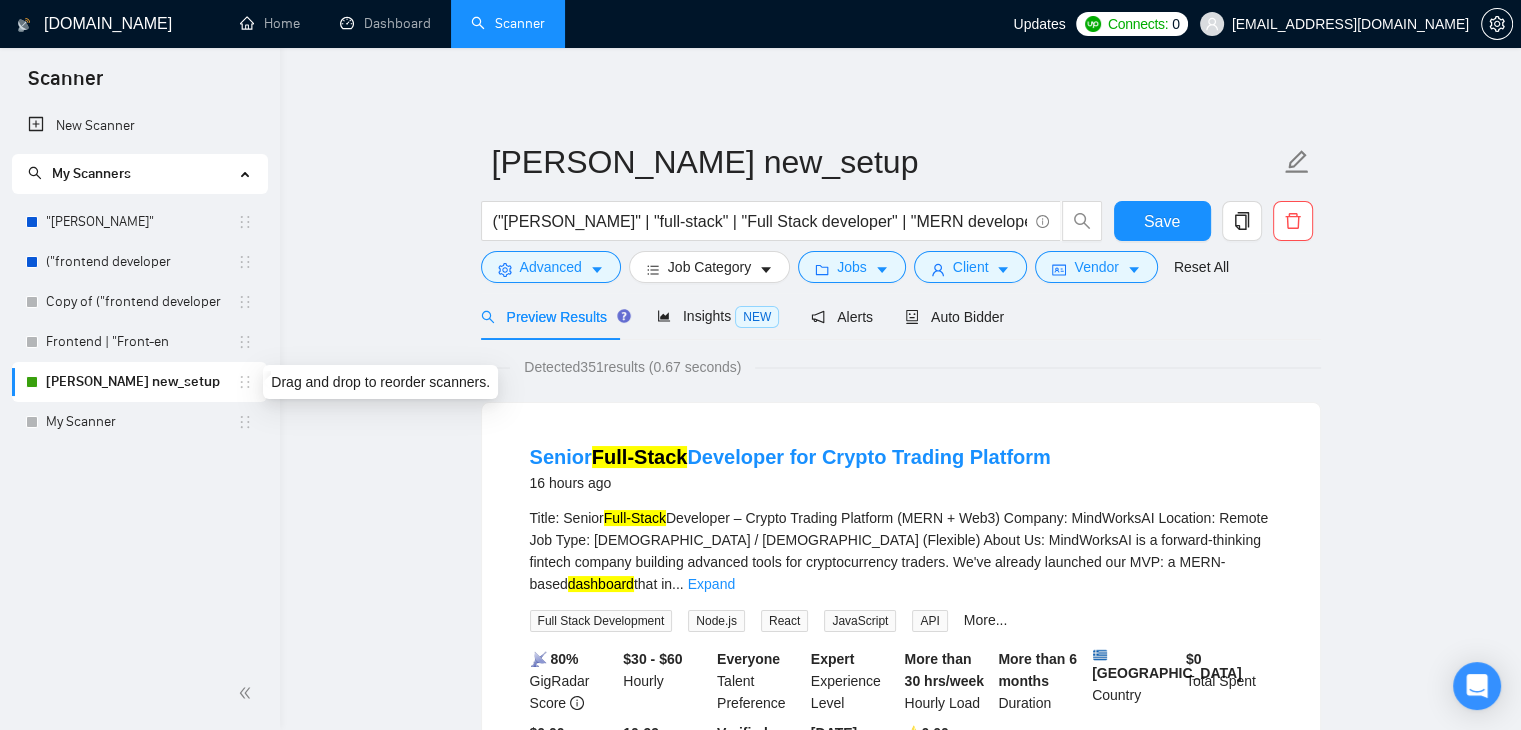 click 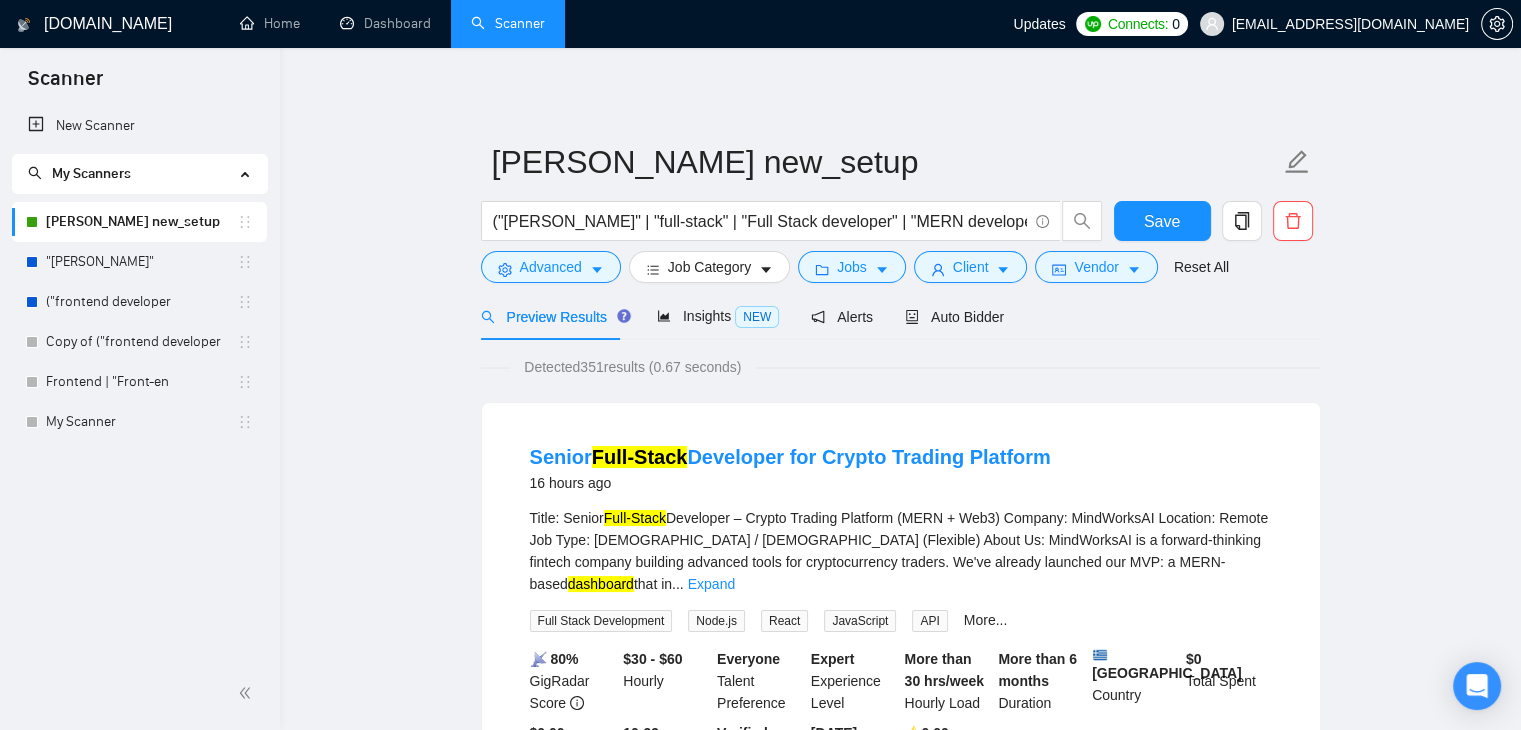 click on "MERN stack new_setup ("MERN stack" | "full-stack" | "Full Stack developer" | "MERN developer") ("React*" | "Node*" | "MongoDB") ("web application" | dashboard | SaaS | "admin panel") Save Advanced   Job Category   Jobs   Client   Vendor   Reset All Preview Results Insights NEW Alerts Auto Bidder Detected   351  results   (0.67 seconds) Senior  Full-Stack  Developer for Crypto Trading Platform 16 hours ago Title: Senior  Full-Stack  Developer – Crypto Trading Platform (MERN + Web3)
Company: MindWorksAI
Location: Remote
Job Type: Contract / Full-Time (Flexible)
About Us:
MindWorksAI is a forward-thinking fintech company building advanced tools for cryptocurrency traders. We've already launched our MVP: a MERN-based  dashboard  that in ... Expand Full Stack Development Node.js React JavaScript API More... 📡   80% GigRadar Score   $30 - $60 Hourly Everyone Talent Preference Expert Experience Level More than 30 hrs/week Hourly Load More than 6 months Duration   Greece Country $ 0 Total Spent $0.00 10-99 0.00" at bounding box center [900, 2528] 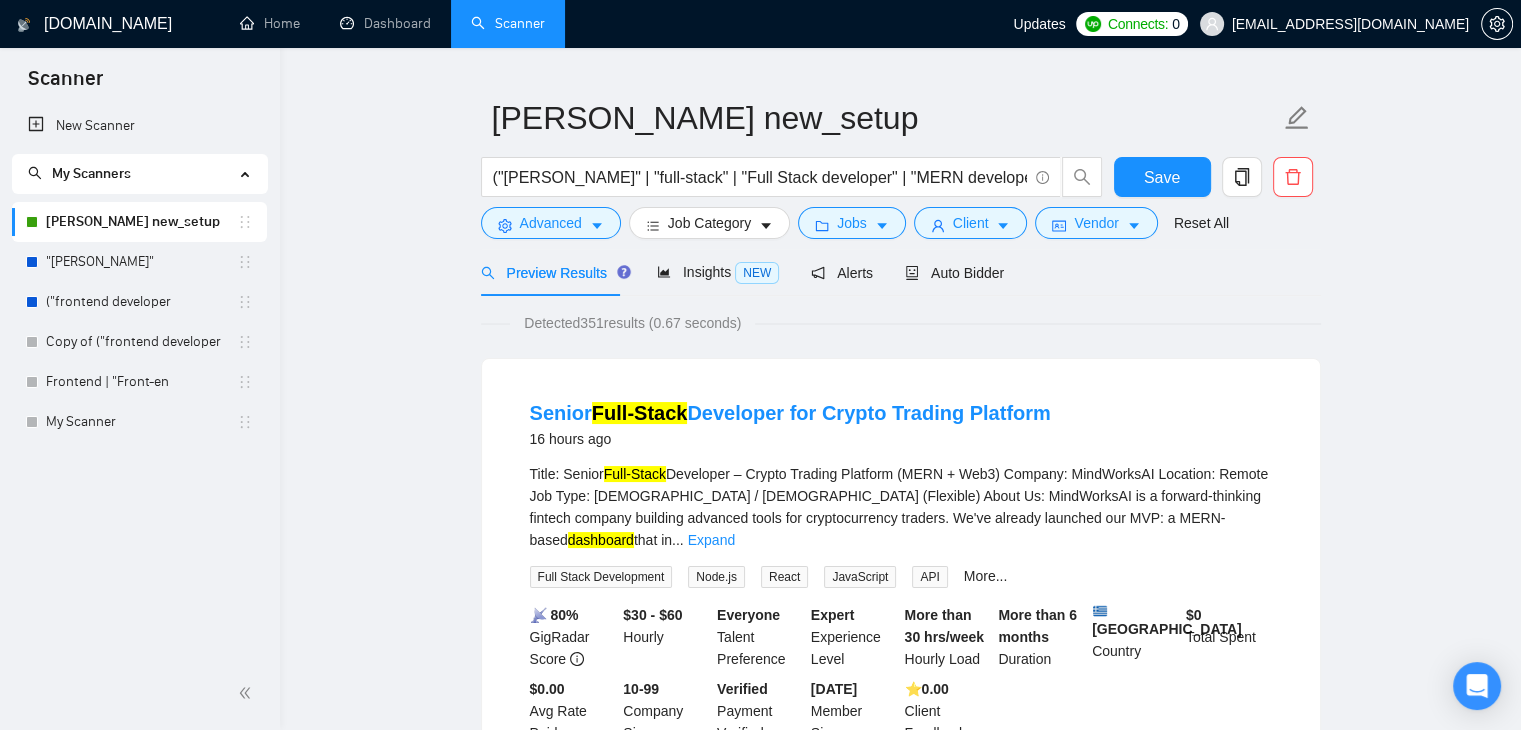 scroll, scrollTop: 44, scrollLeft: 0, axis: vertical 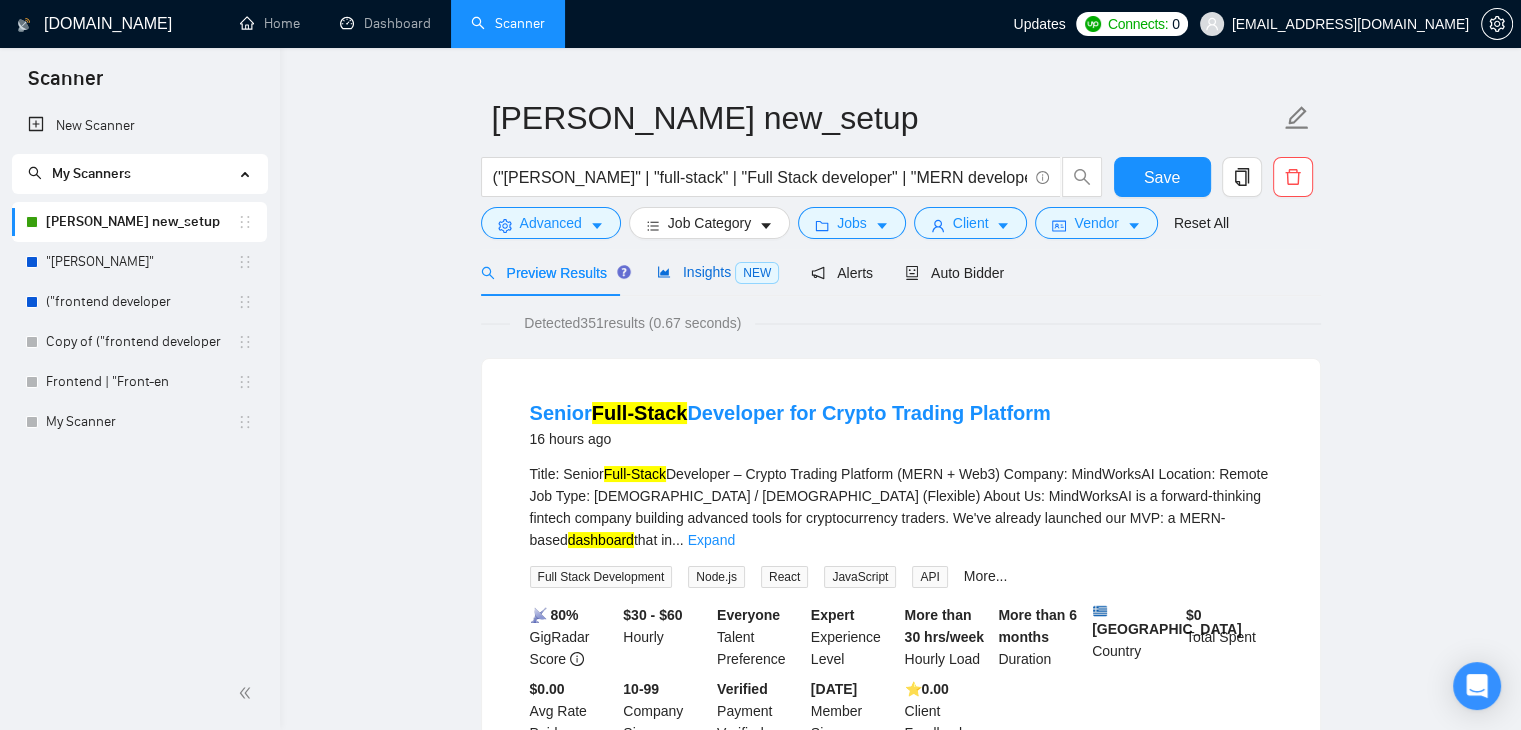 click on "Insights NEW" at bounding box center (718, 272) 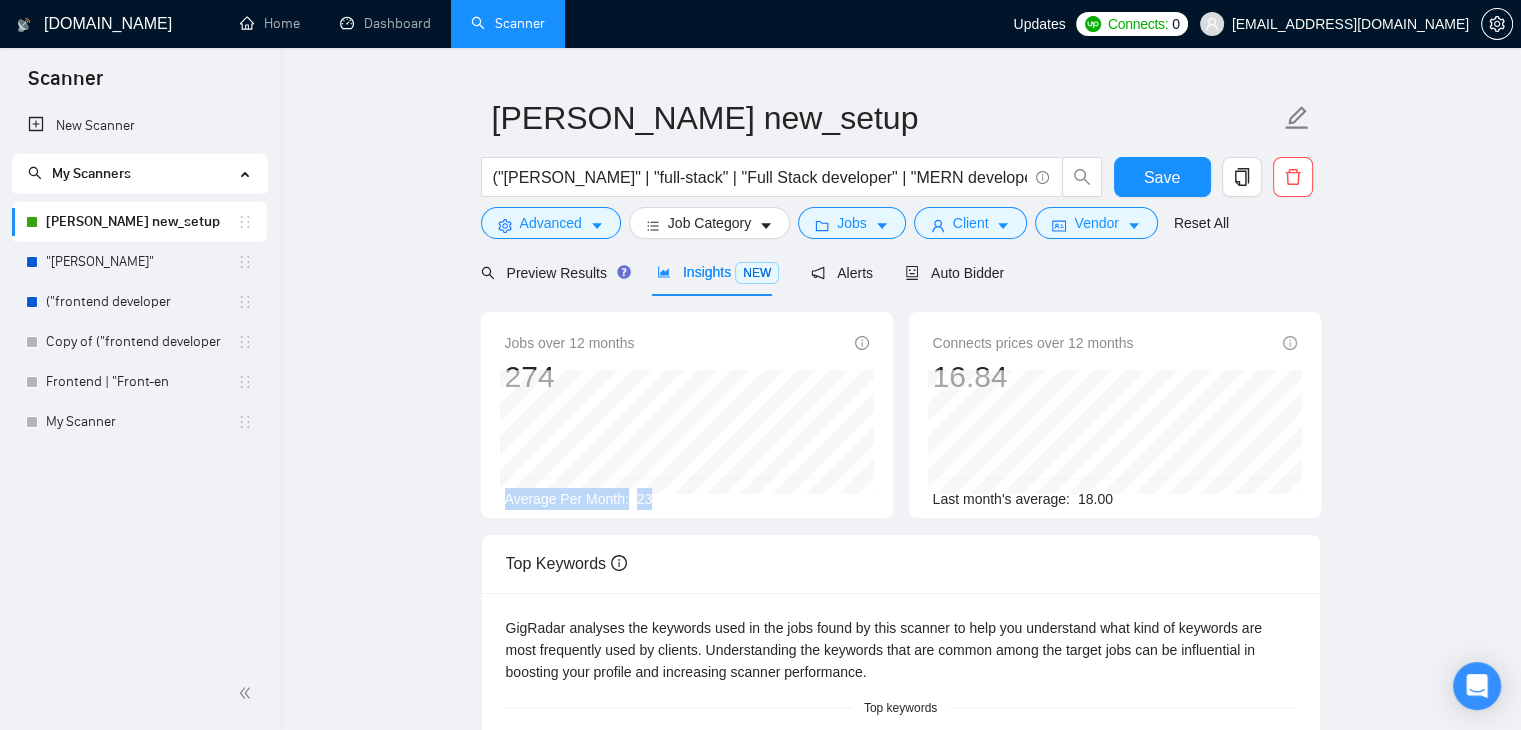 drag, startPoint x: 697, startPoint y: 493, endPoint x: 500, endPoint y: 501, distance: 197.16237 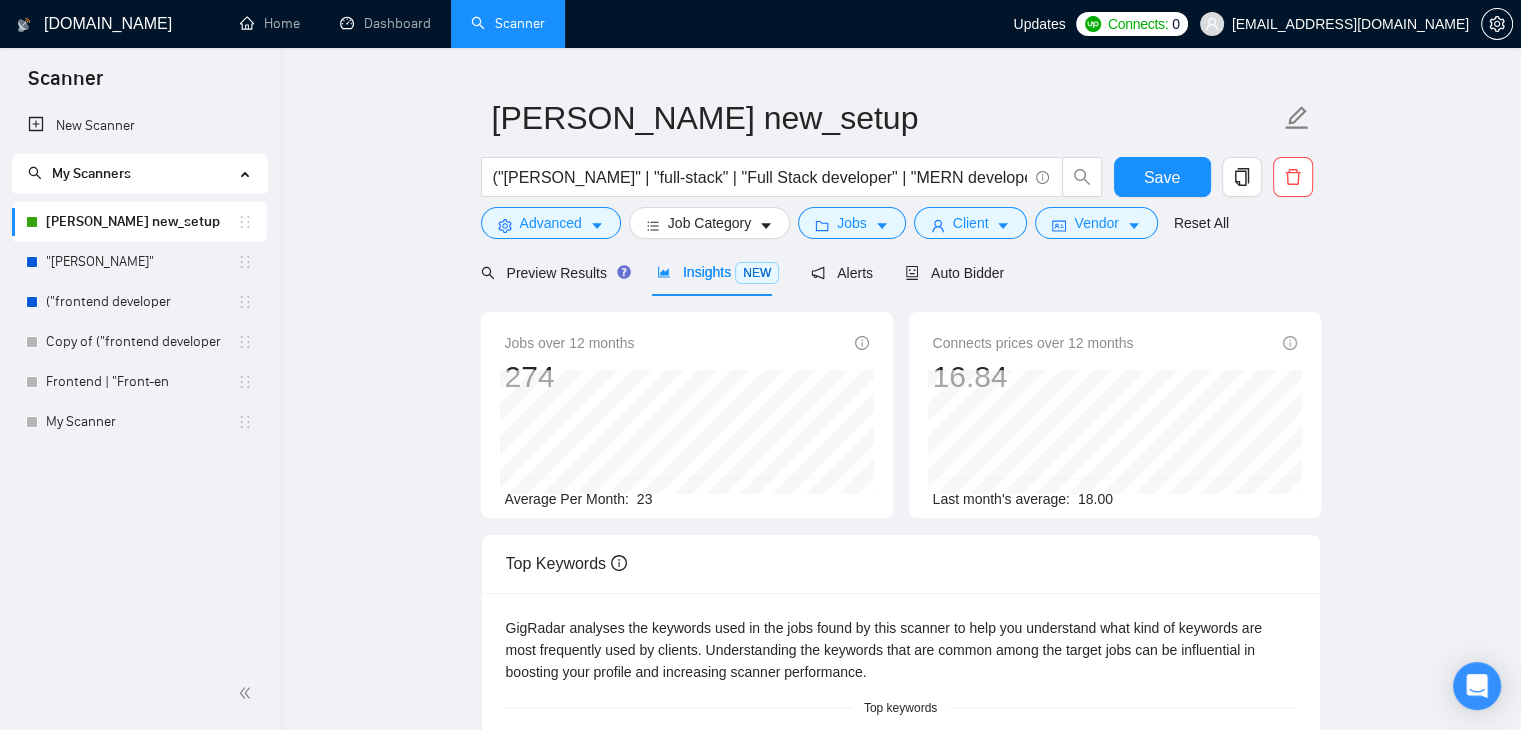 click on "Jobs over 12 months 274
Oct 2024 17 Average Per Month: 23" at bounding box center (687, 415) 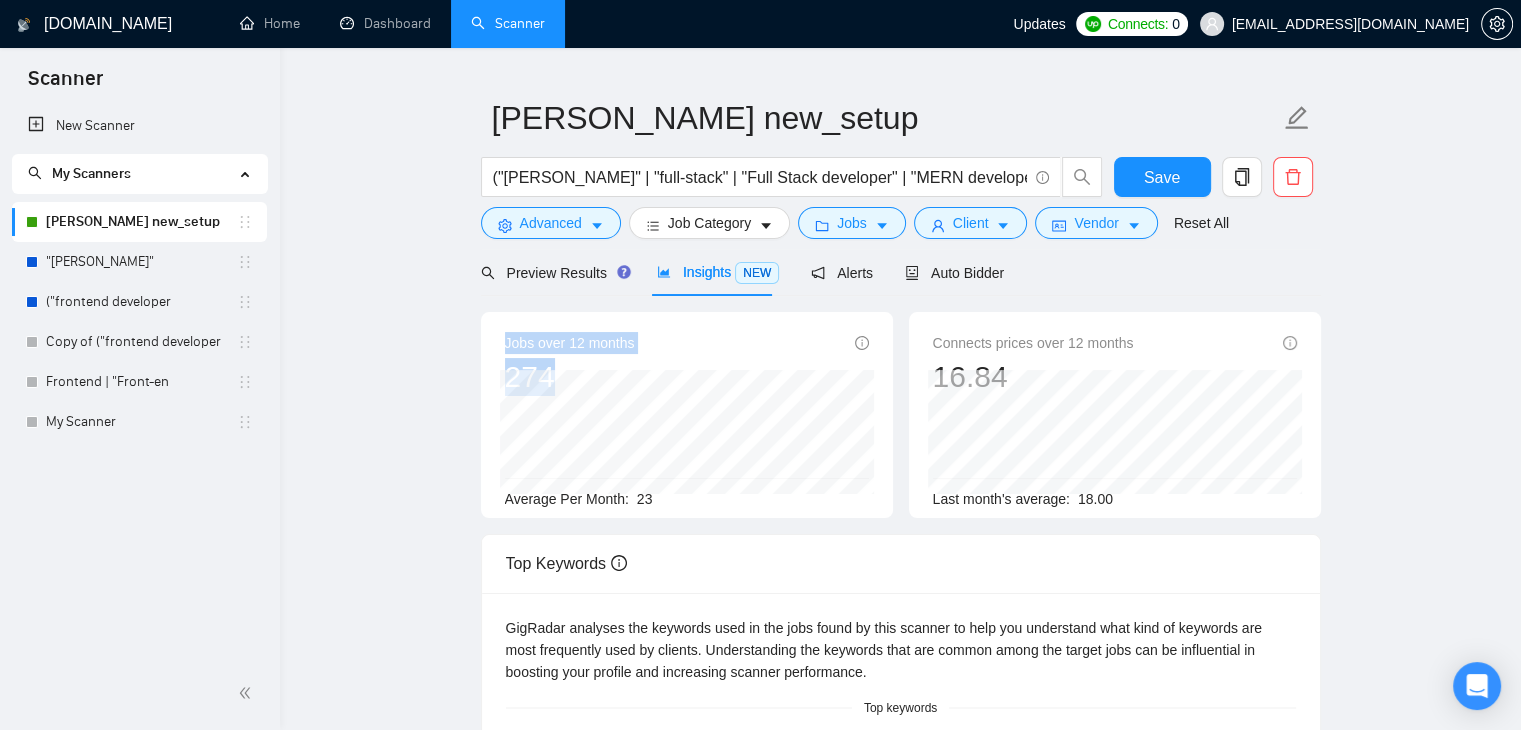 click on "Jobs over 12 months 274
Oct 2024 17 Average Per Month: 23" at bounding box center [687, 415] 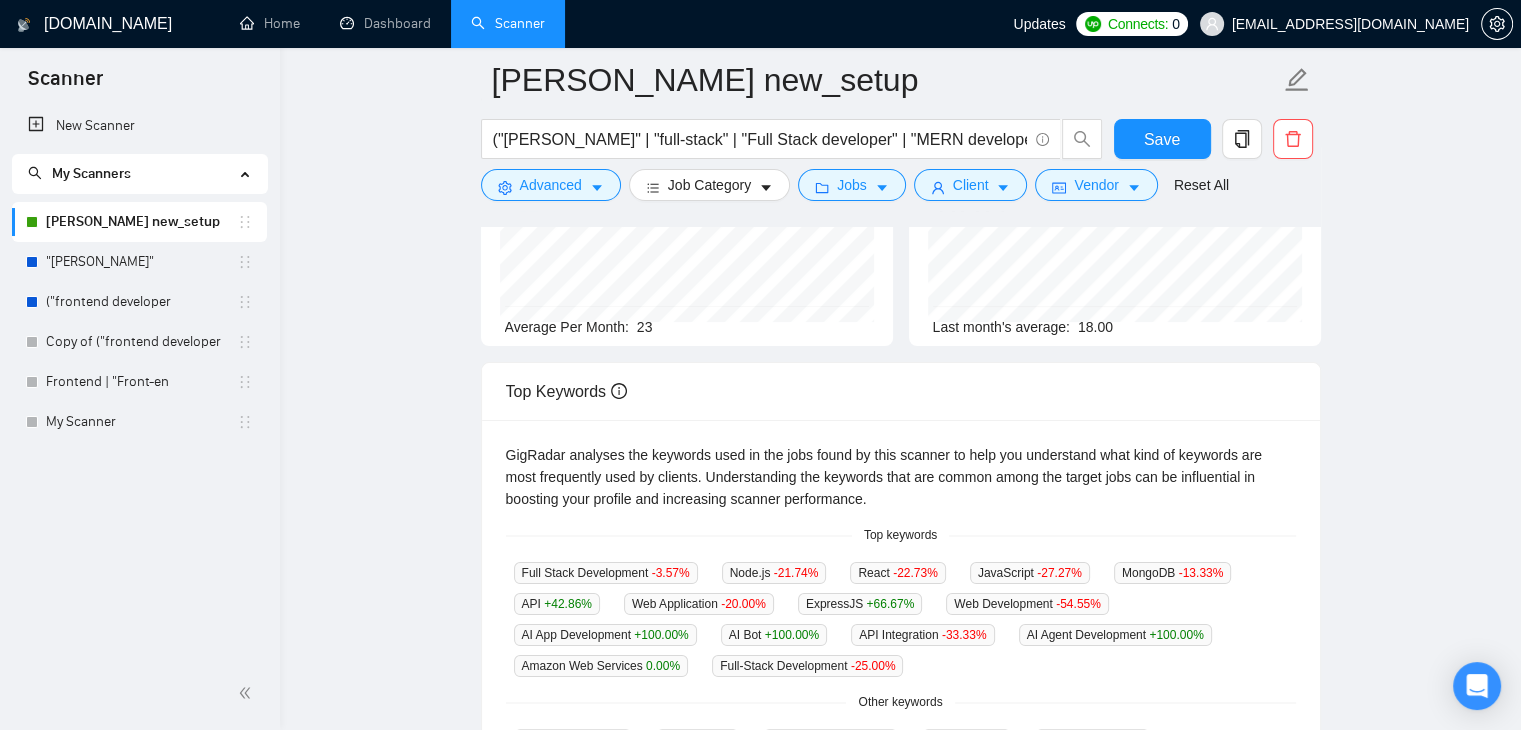 scroll, scrollTop: 240, scrollLeft: 0, axis: vertical 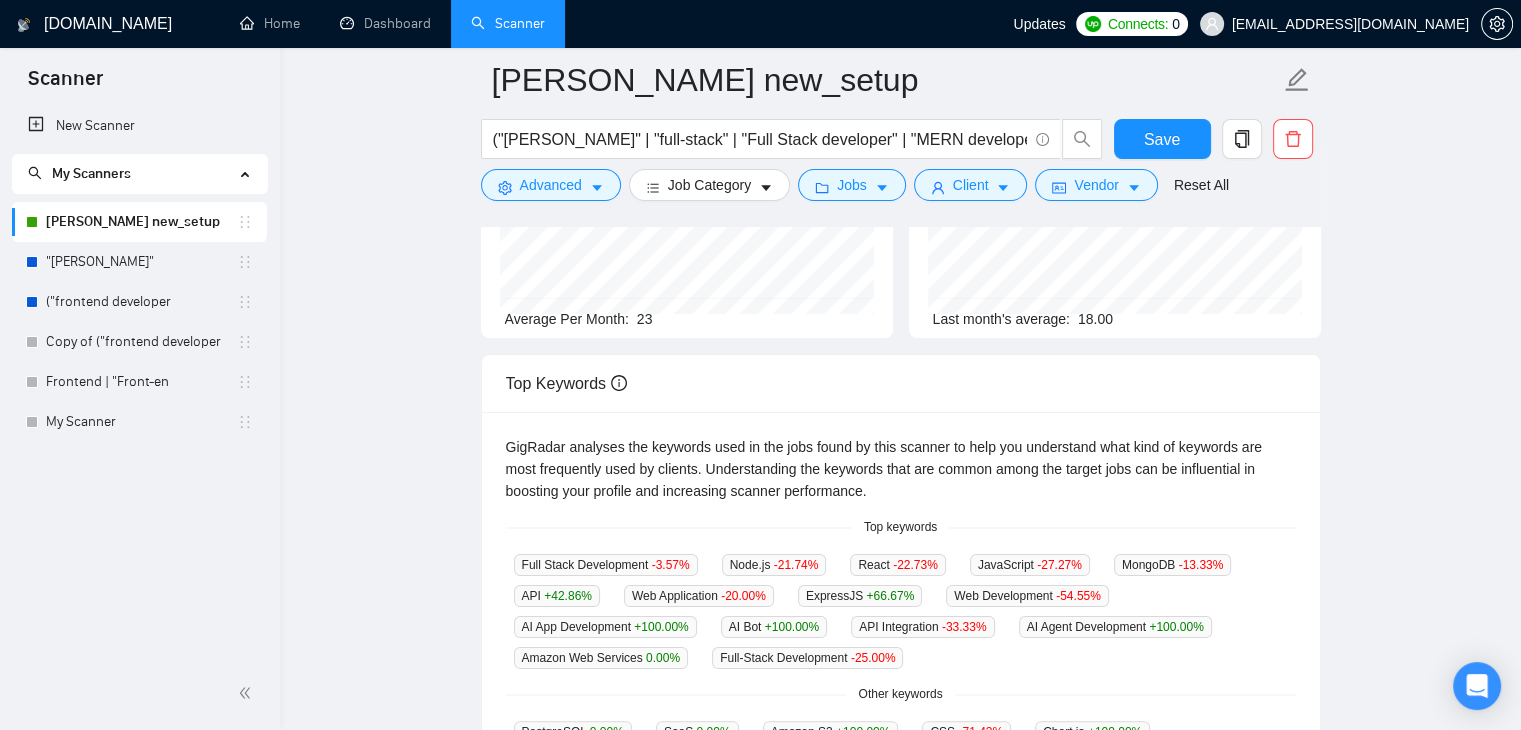 click on "GigRadar analyses the keywords used in the jobs found by this scanner to help you understand what kind of keywords are most frequently used by clients. Understanding the keywords that are common among the target jobs can be influential in boosting your profile and increasing scanner performance." at bounding box center [901, 469] 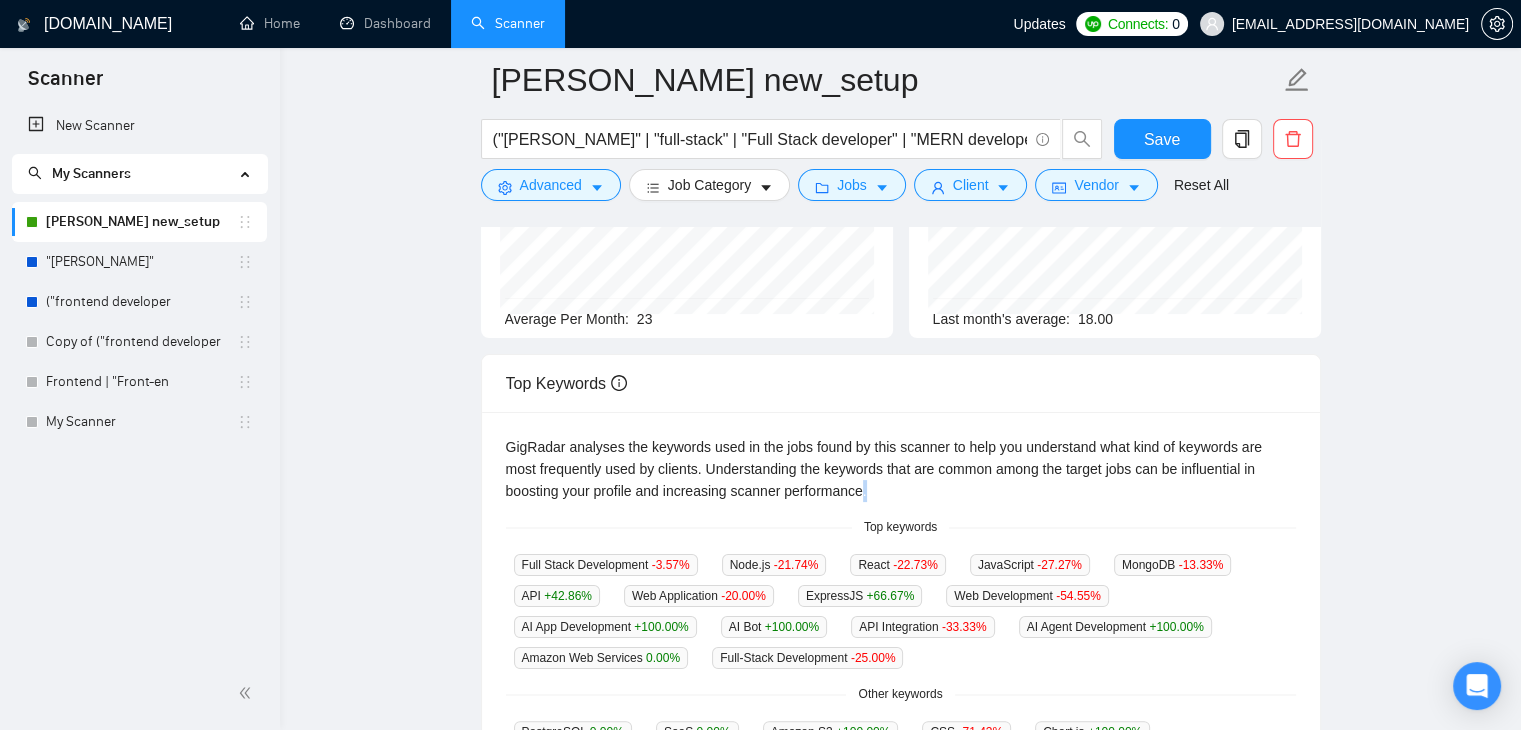 click on "GigRadar analyses the keywords used in the jobs found by this scanner to help you understand what kind of keywords are most frequently used by clients. Understanding the keywords that are common among the target jobs can be influential in boosting your profile and increasing scanner performance." at bounding box center [901, 469] 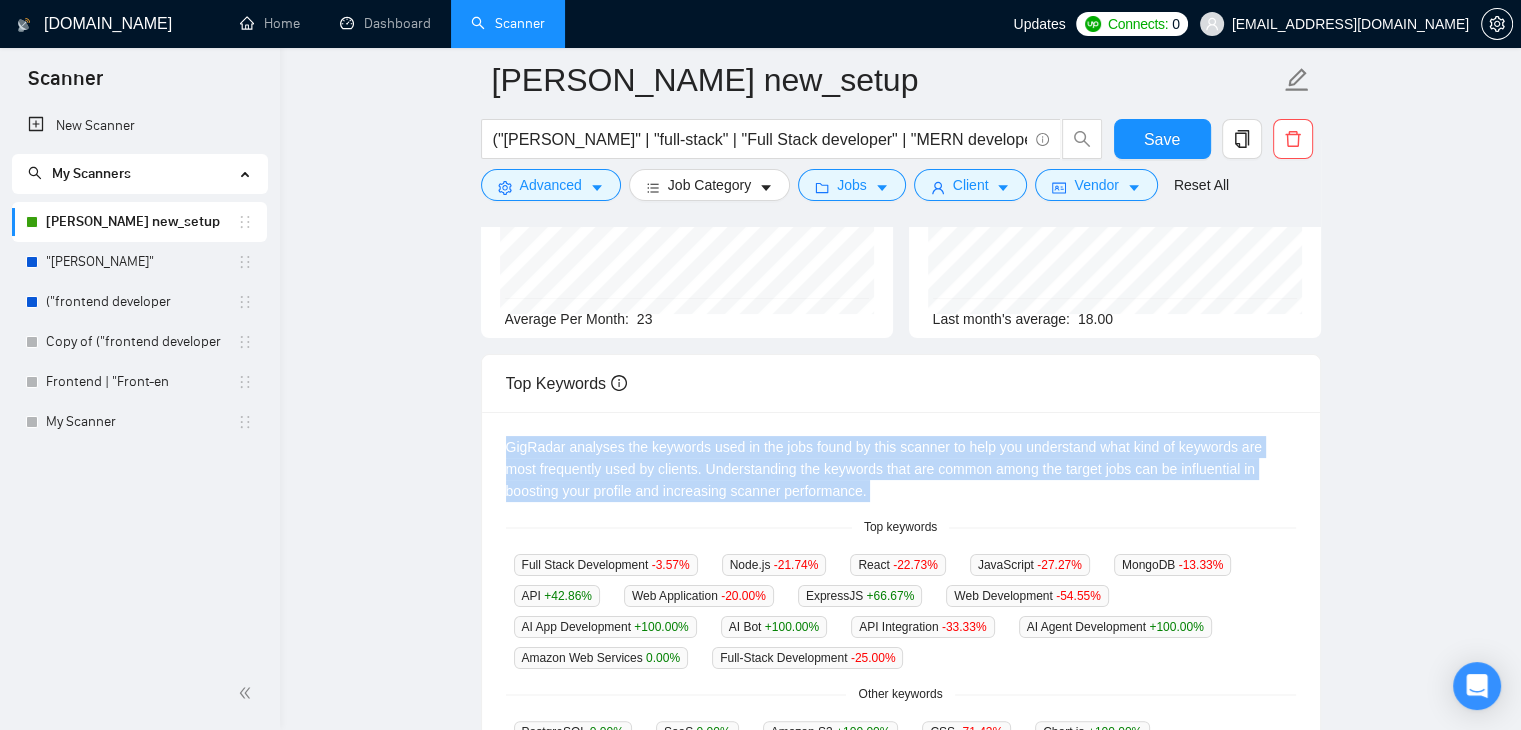 click on "GigRadar analyses the keywords used in the jobs found by this scanner to help you understand what kind of keywords are most frequently used by clients. Understanding the keywords that are common among the target jobs can be influential in boosting your profile and increasing scanner performance." at bounding box center [901, 469] 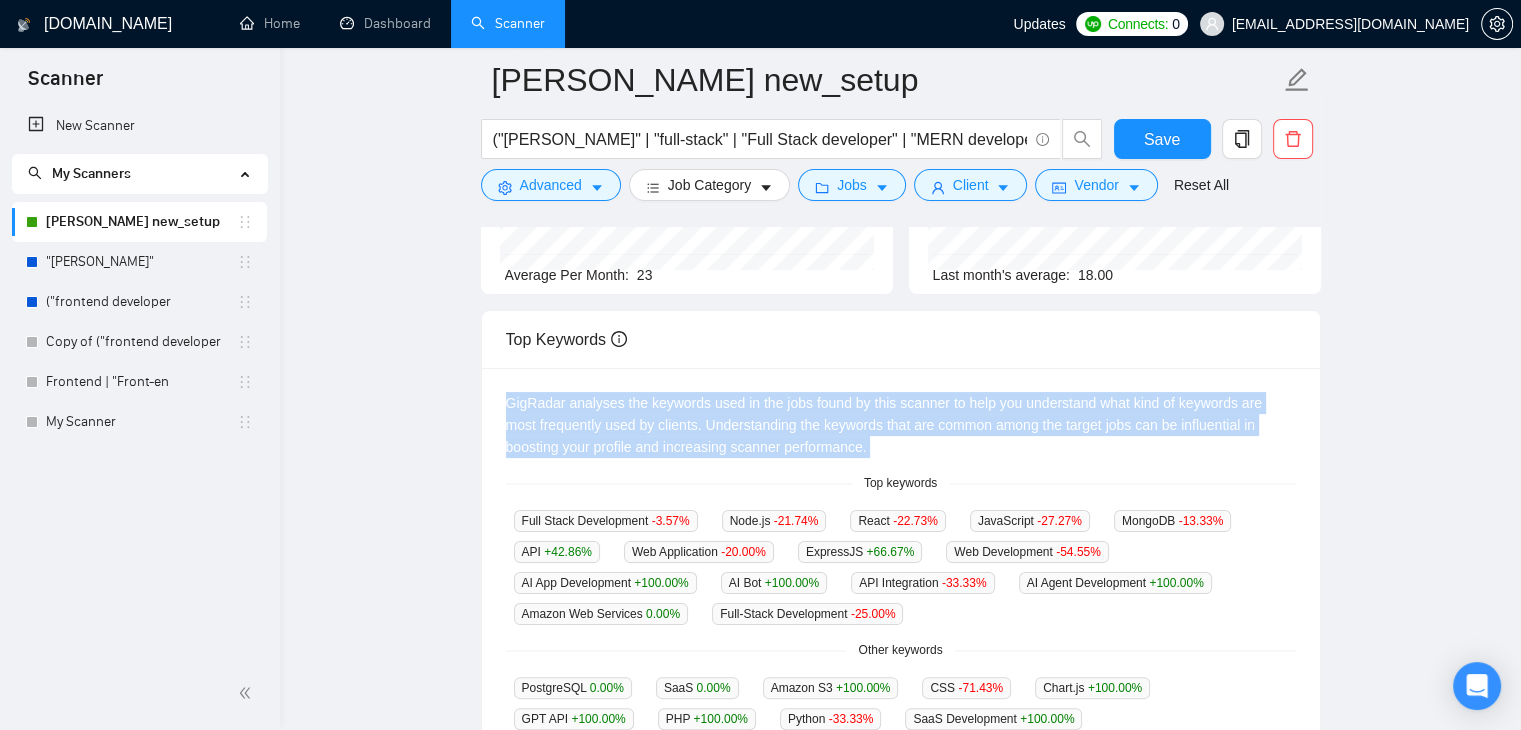 scroll, scrollTop: 0, scrollLeft: 0, axis: both 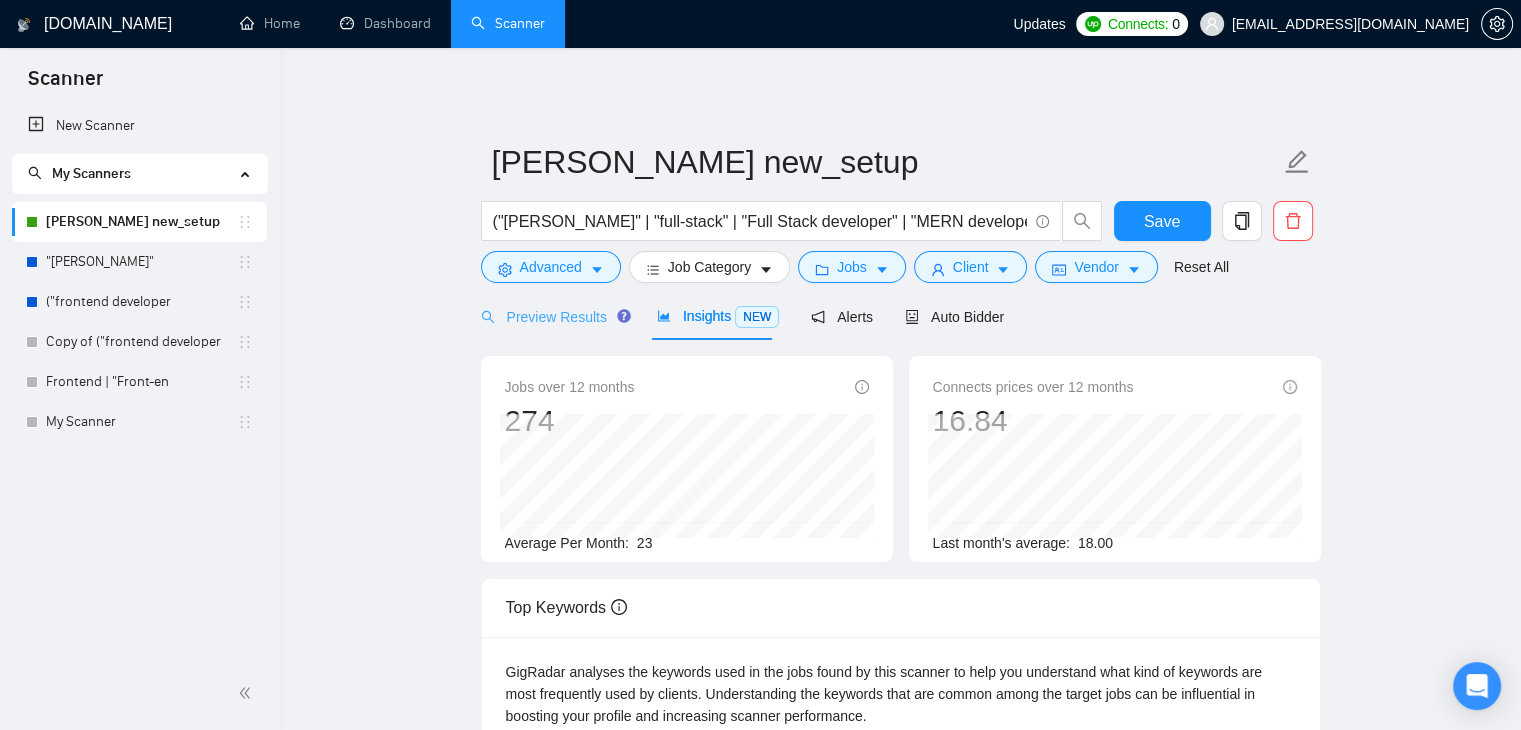 click on "Preview Results" at bounding box center [553, 316] 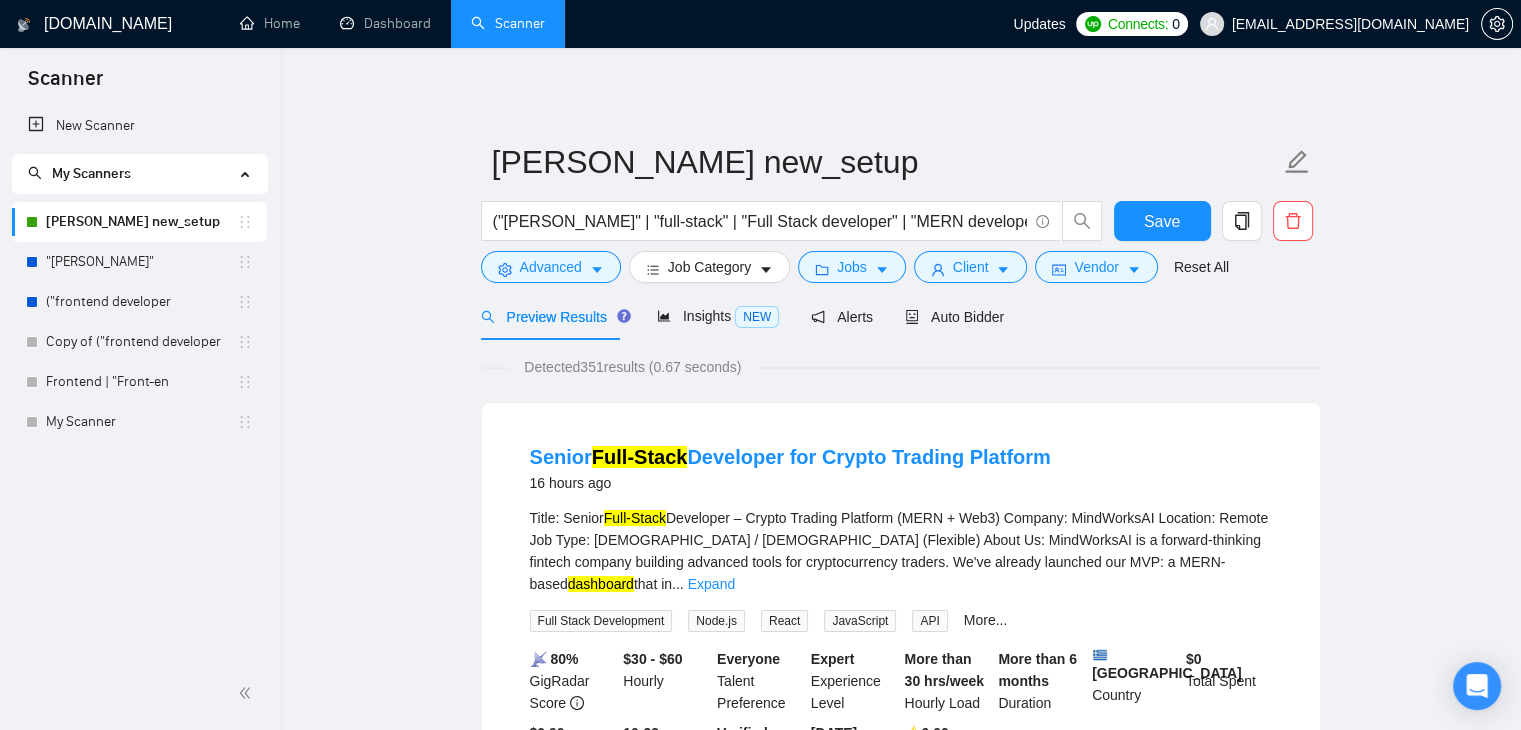 click on "MERN stack new_setup ("MERN stack" | "full-stack" | "Full Stack developer" | "MERN developer") ("React*" | "Node*" | "MongoDB") ("web application" | dashboard | SaaS | "admin panel") Save Advanced   Job Category   Jobs   Client   Vendor   Reset All Preview Results Insights NEW Alerts Auto Bidder Detected   351  results   (0.67 seconds) Senior  Full-Stack  Developer for Crypto Trading Platform 16 hours ago Title: Senior  Full-Stack  Developer – Crypto Trading Platform (MERN + Web3)
Company: MindWorksAI
Location: Remote
Job Type: Contract / Full-Time (Flexible)
About Us:
MindWorksAI is a forward-thinking fintech company building advanced tools for cryptocurrency traders. We've already launched our MVP: a MERN-based  dashboard  that in ... Expand Full Stack Development Node.js React JavaScript API More... 📡   80% GigRadar Score   $30 - $60 Hourly Everyone Talent Preference Expert Experience Level More than 30 hrs/week Hourly Load More than 6 months Duration   Greece Country $ 0 Total Spent $0.00 10-99 0.00" at bounding box center (900, 2528) 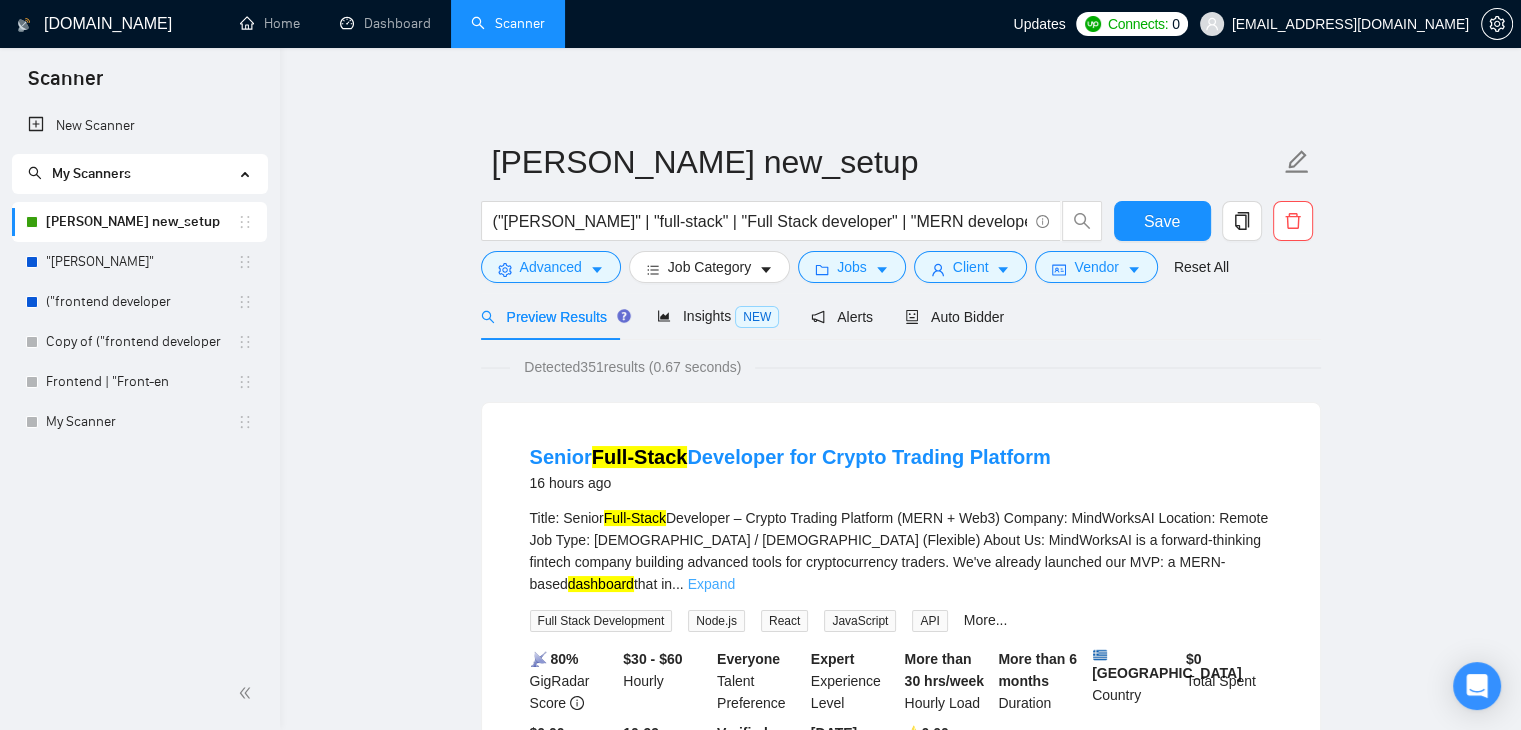 click on "Expand" at bounding box center [711, 584] 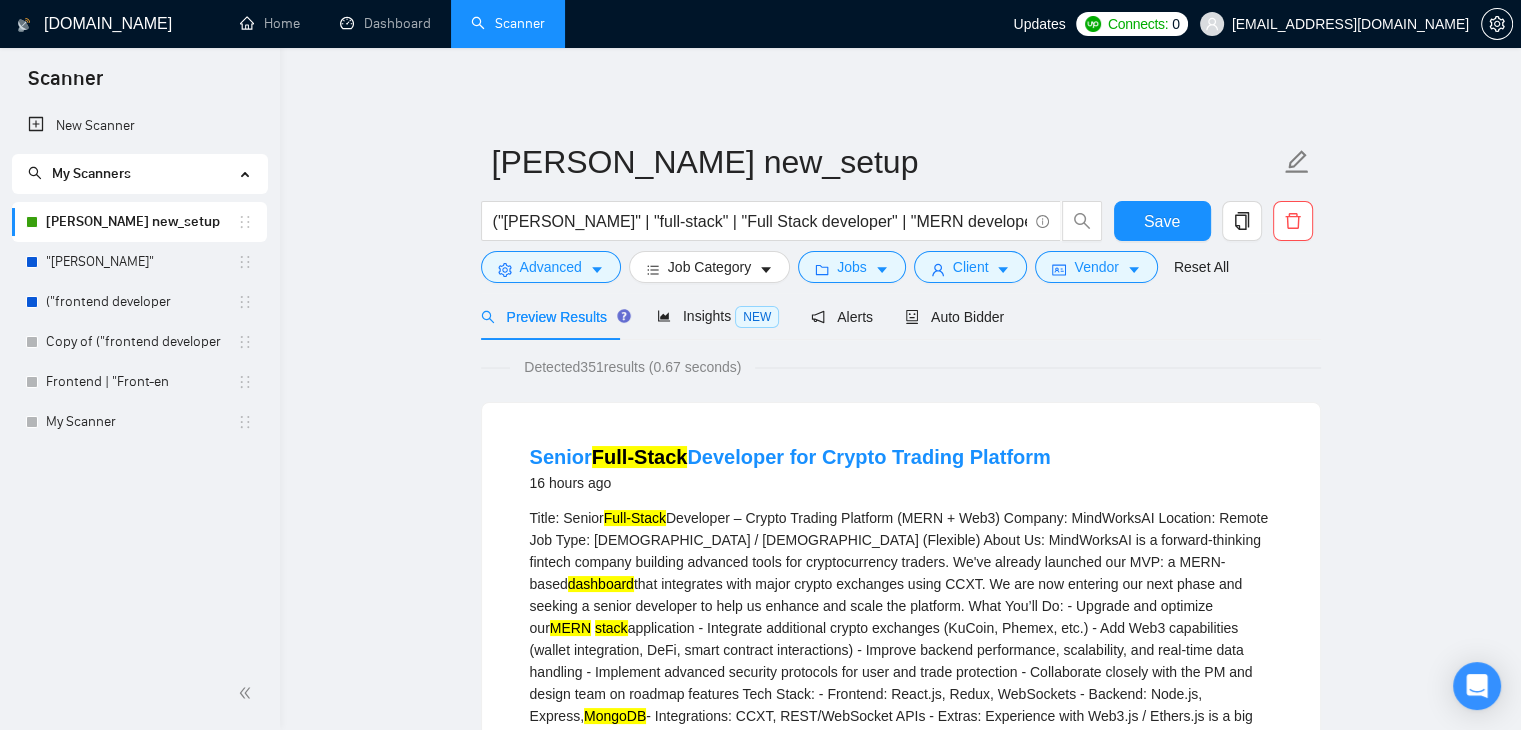 scroll, scrollTop: 0, scrollLeft: 0, axis: both 